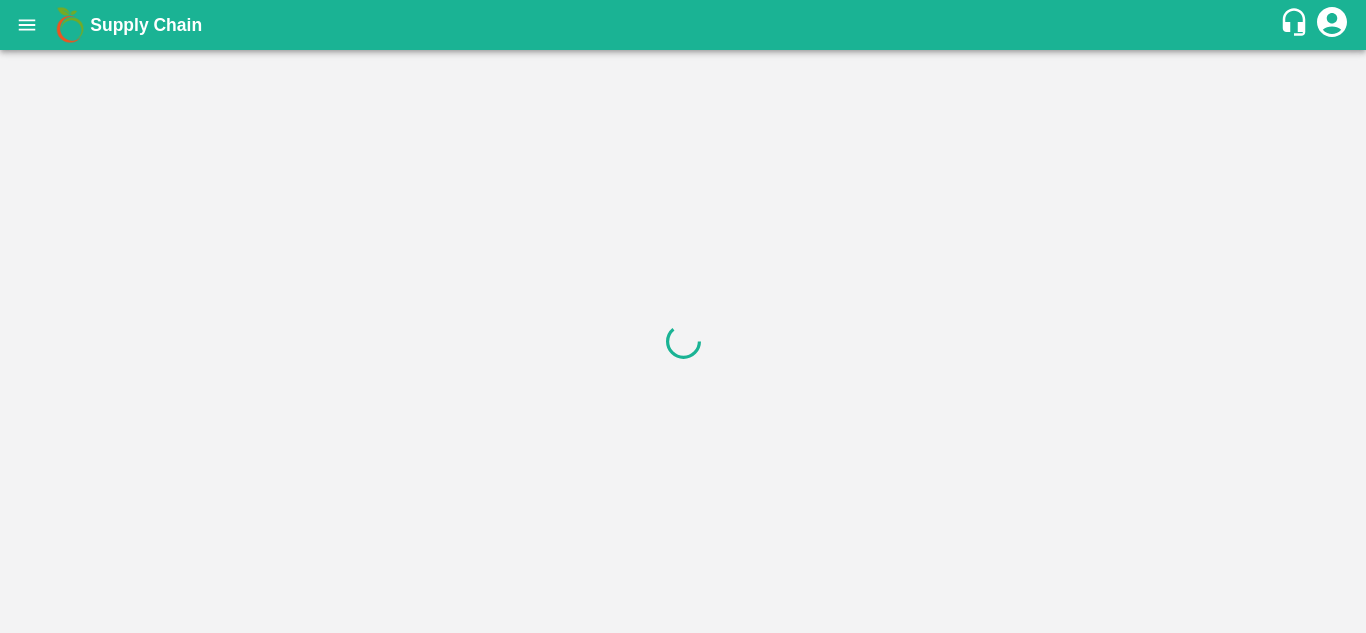 scroll, scrollTop: 0, scrollLeft: 0, axis: both 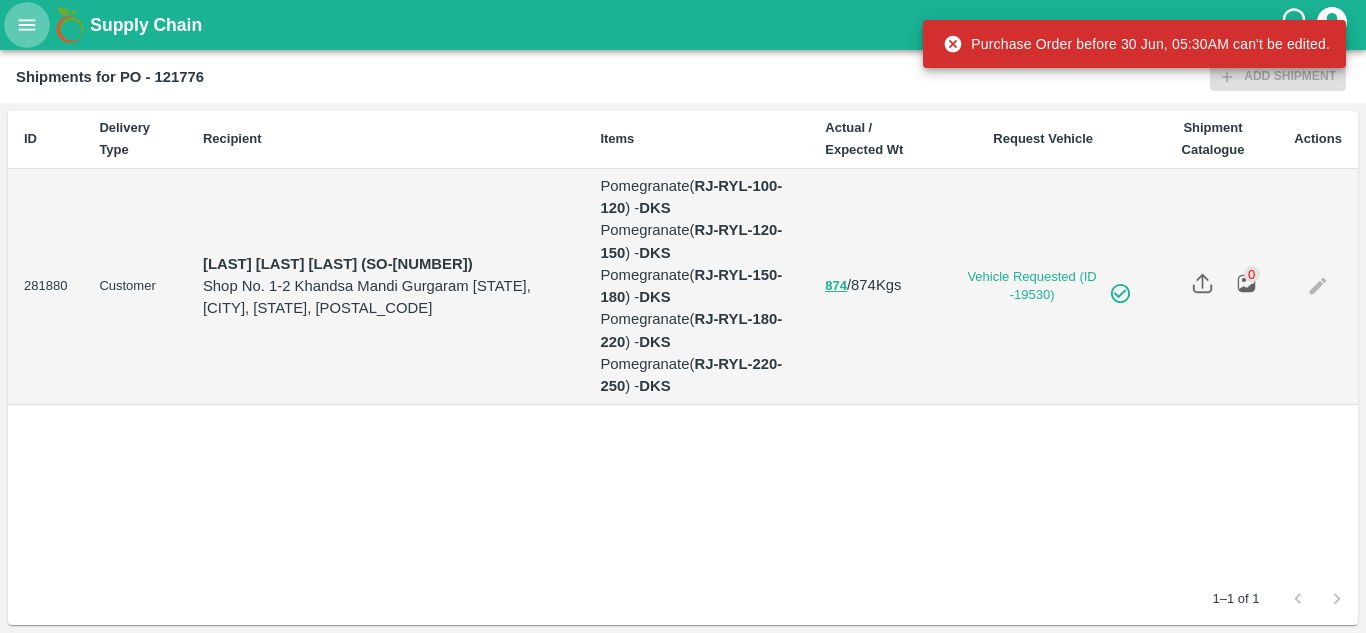 click 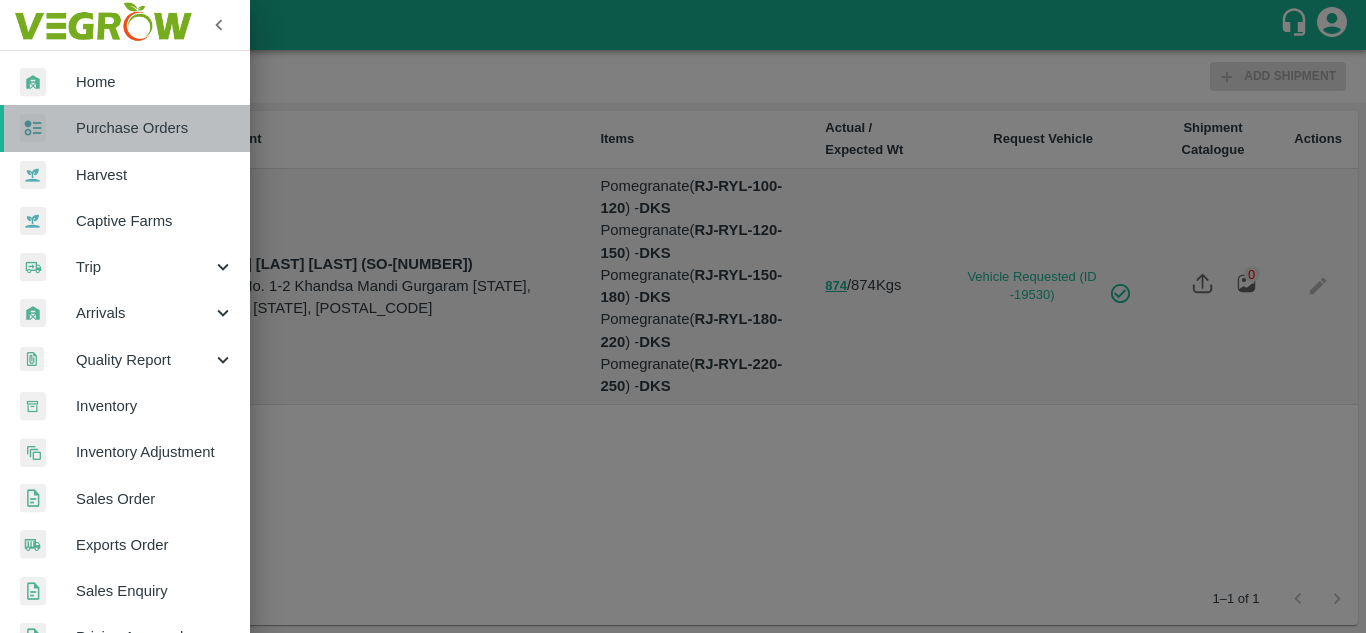 click on "Purchase Orders" at bounding box center [155, 128] 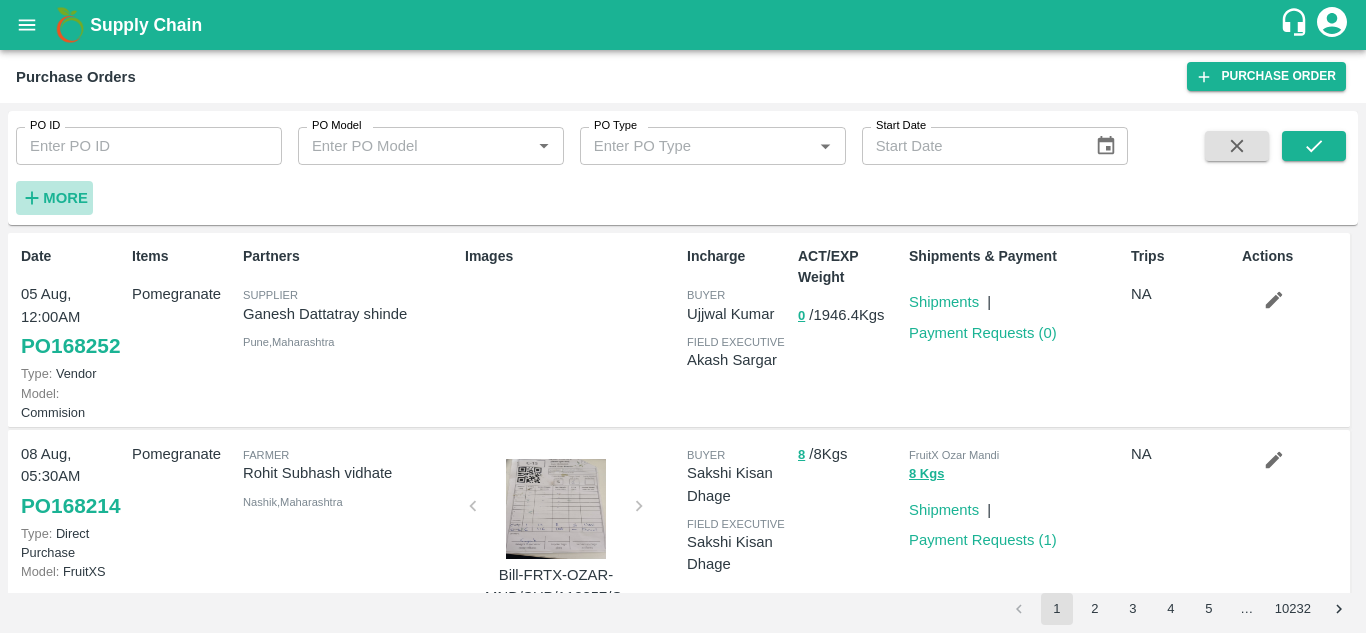 click on "More" at bounding box center [65, 198] 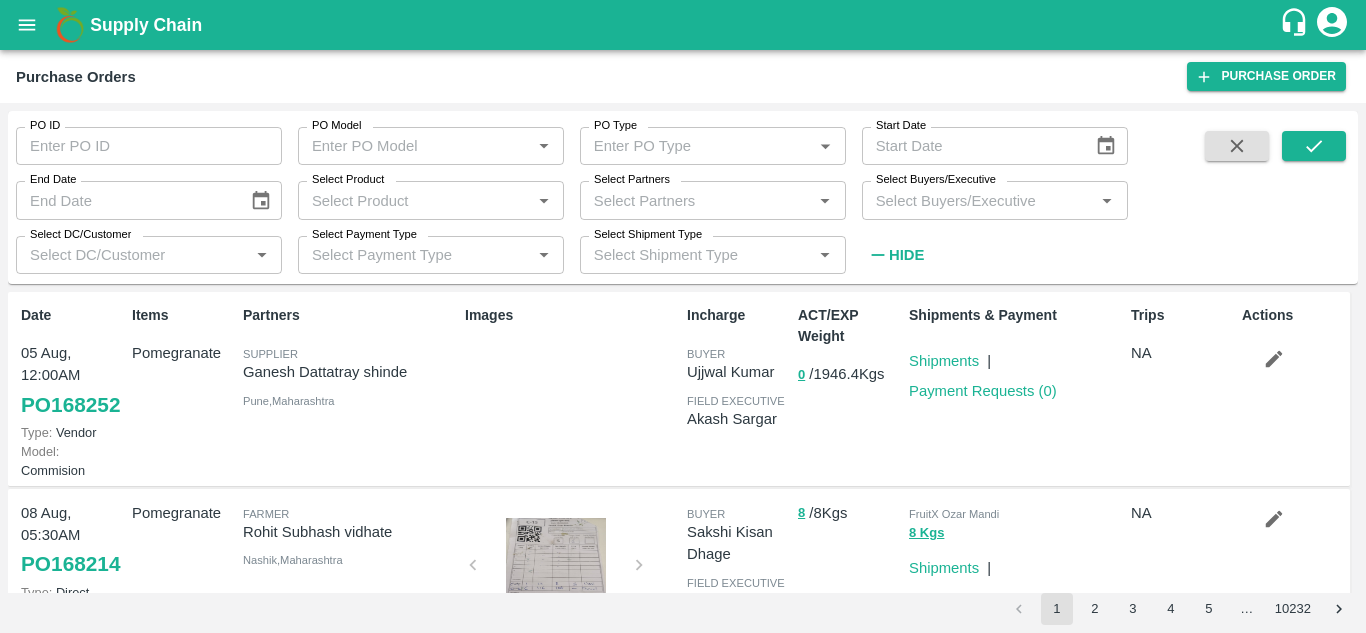 click on "Select Buyers/Executive" at bounding box center [978, 200] 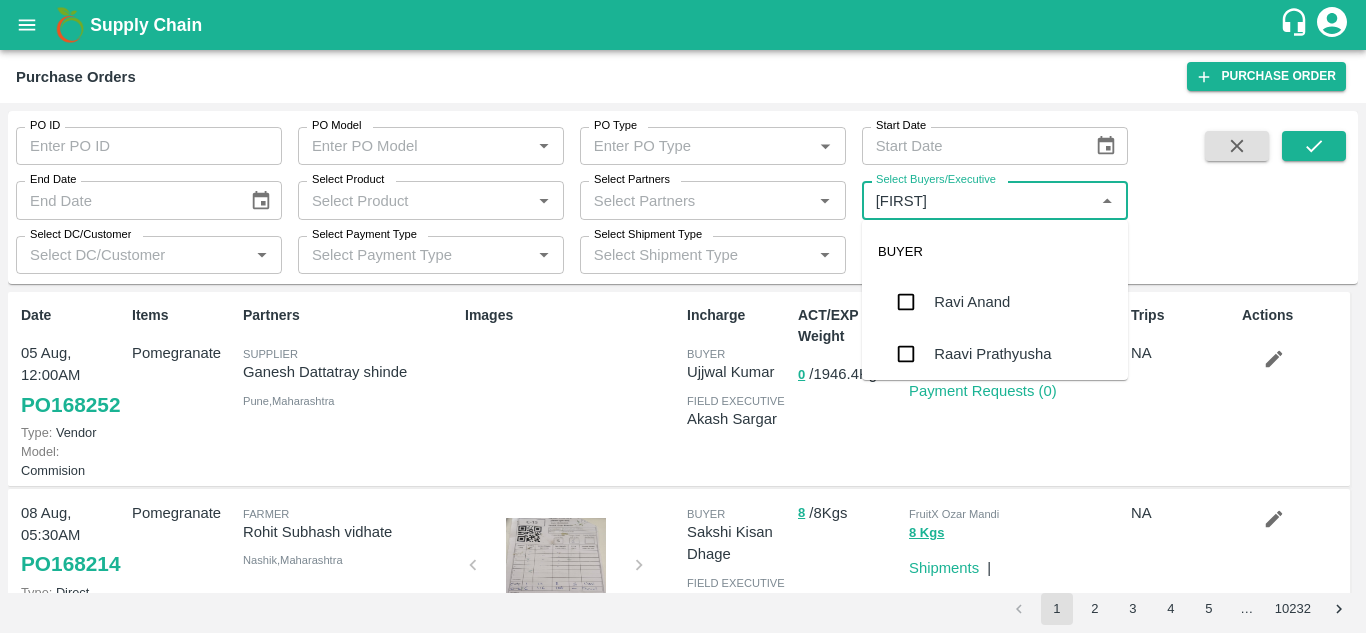 type on "Avin" 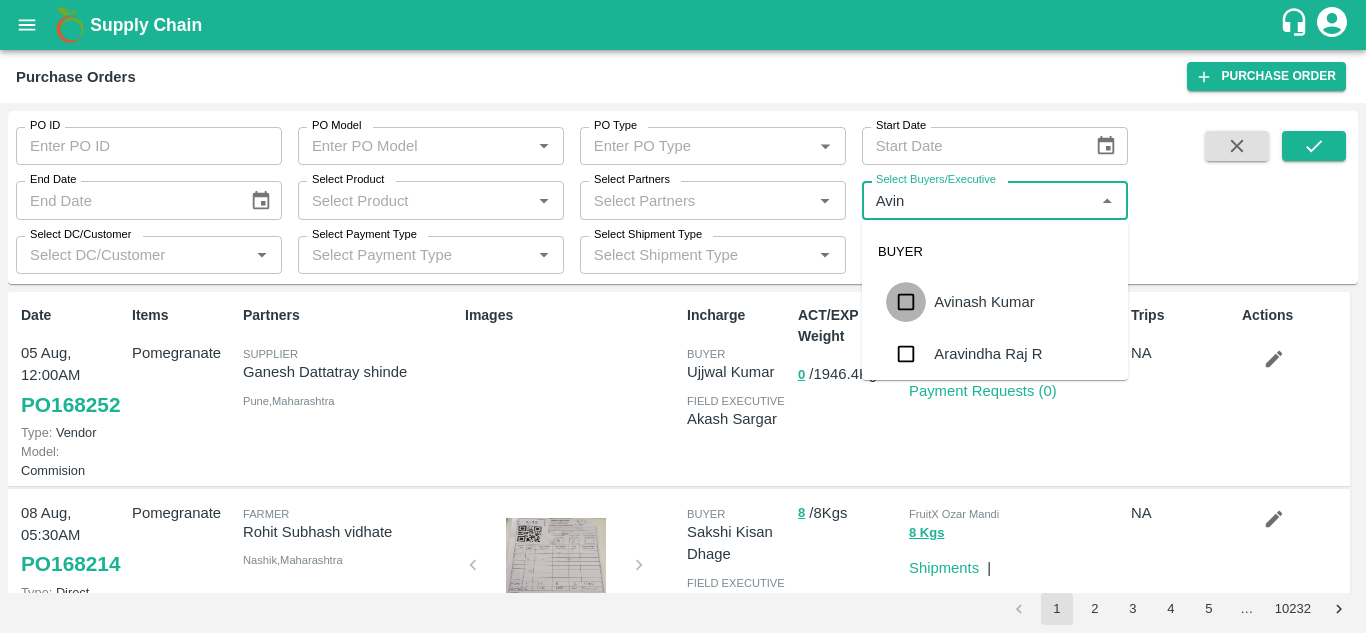 click at bounding box center (906, 302) 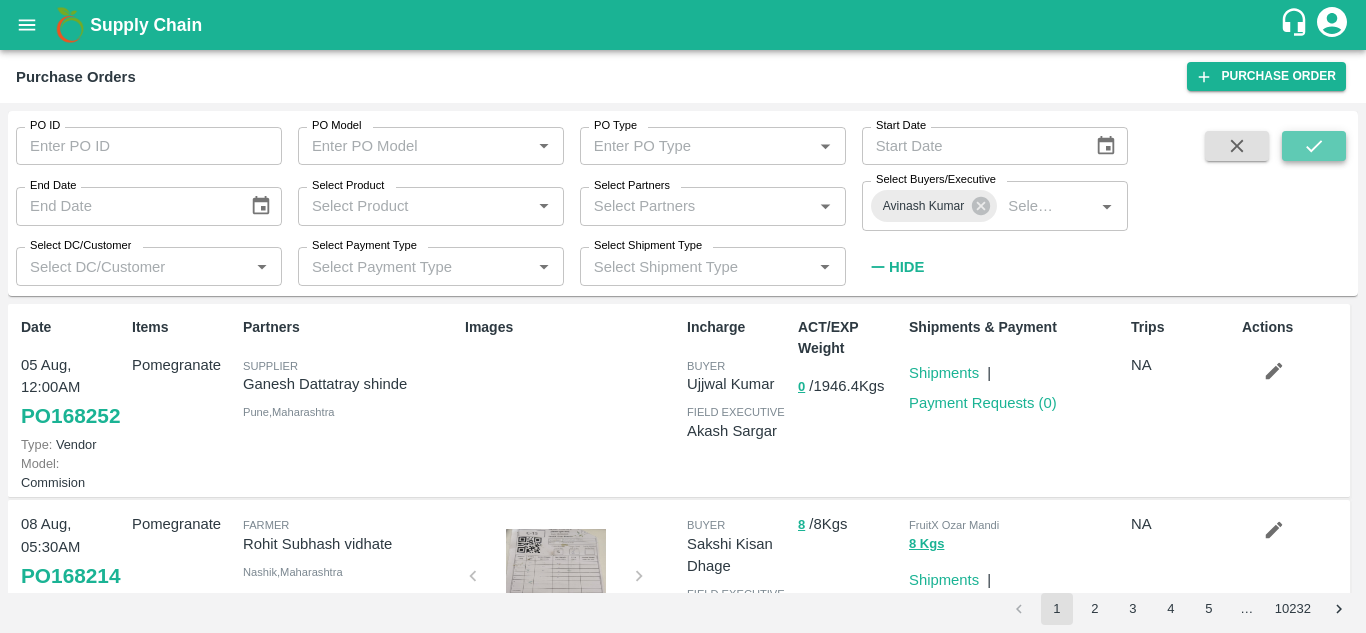 click 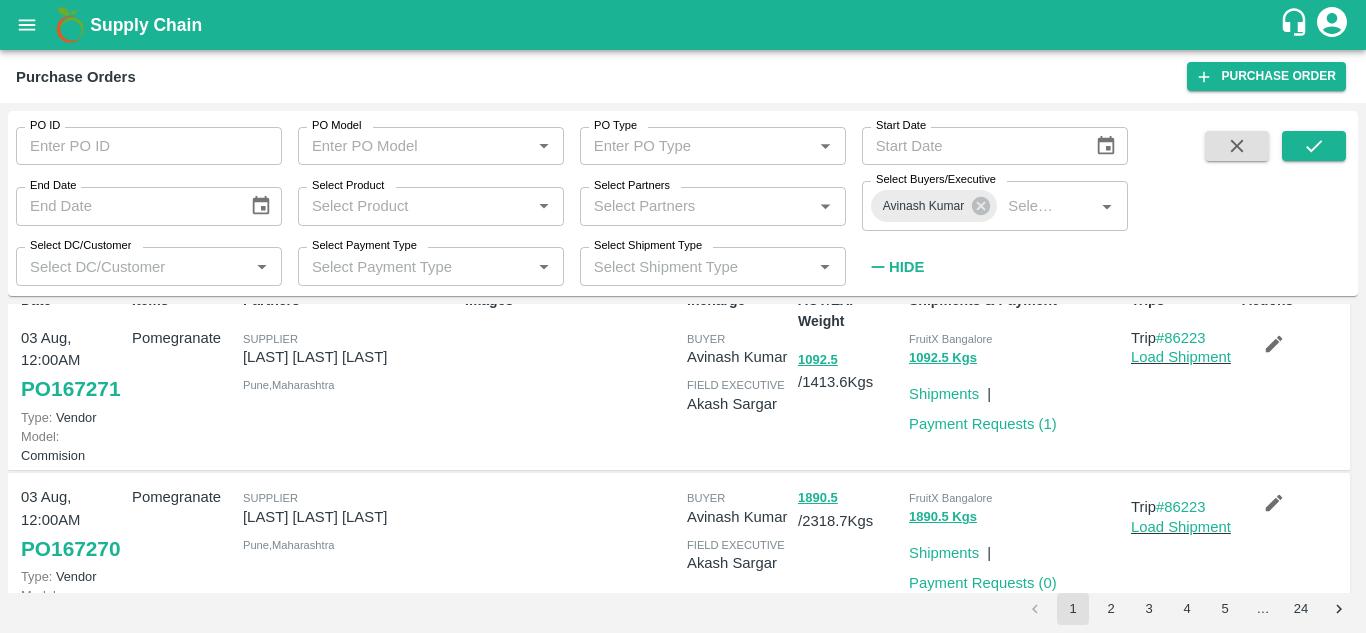 scroll, scrollTop: 0, scrollLeft: 0, axis: both 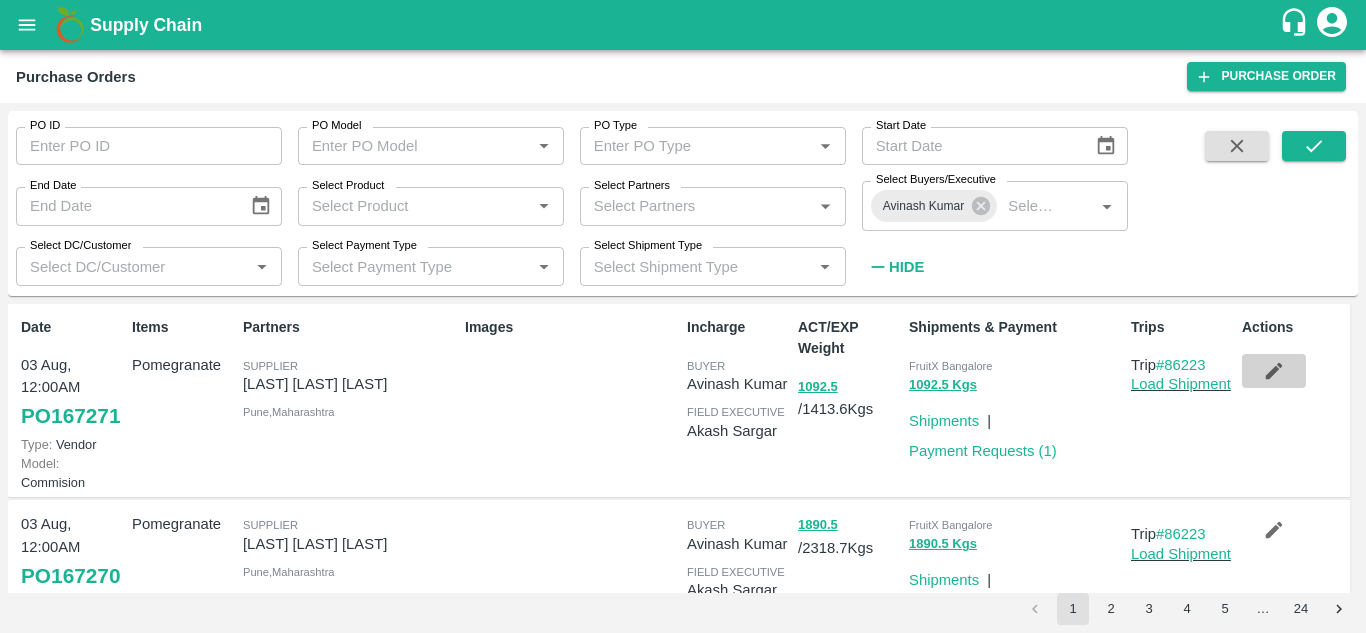 click 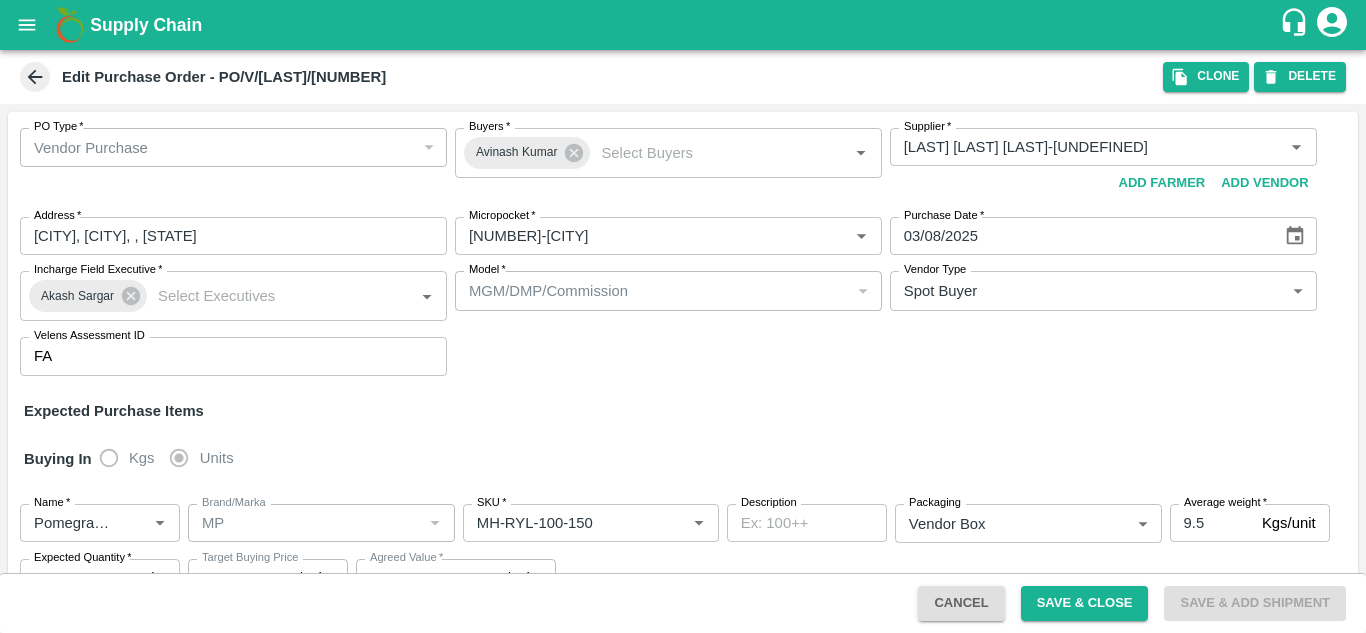 click 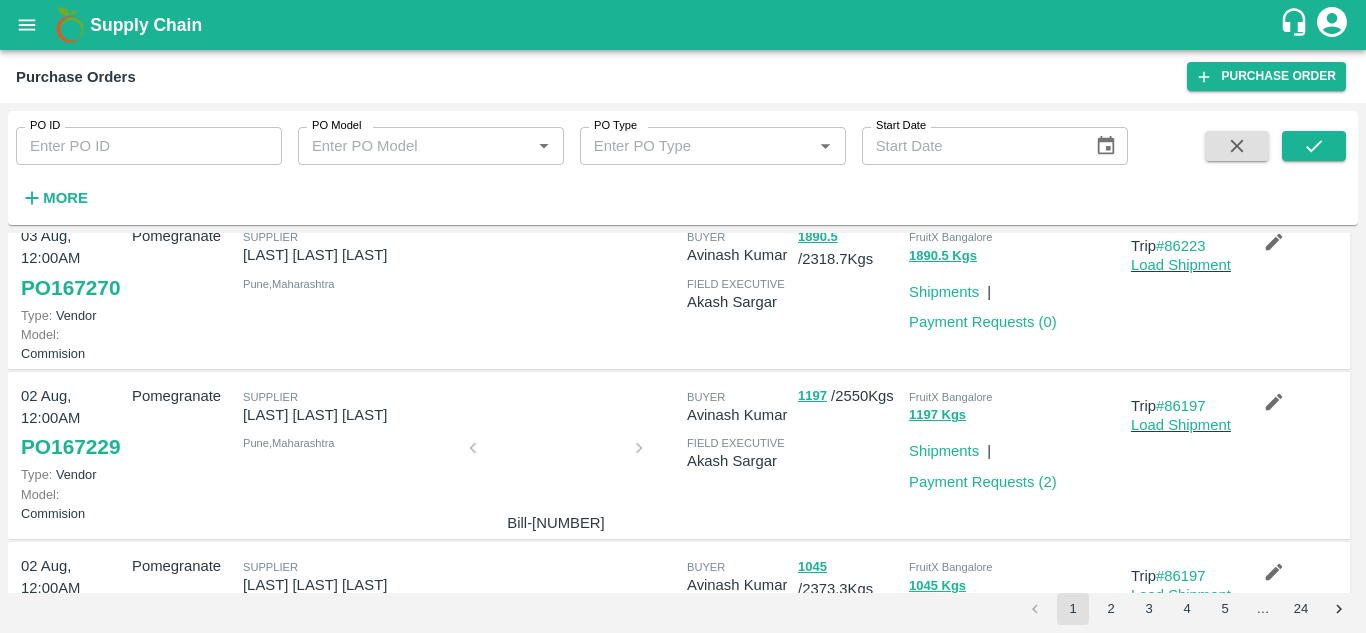 scroll, scrollTop: 219, scrollLeft: 0, axis: vertical 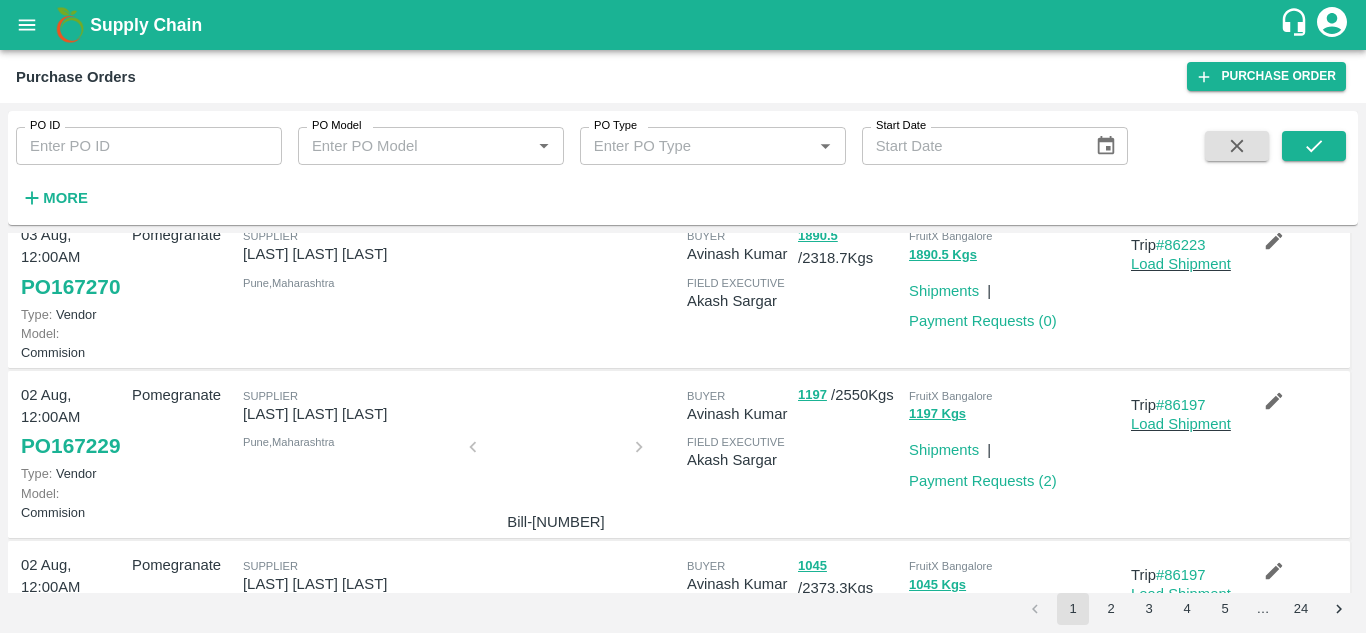 click 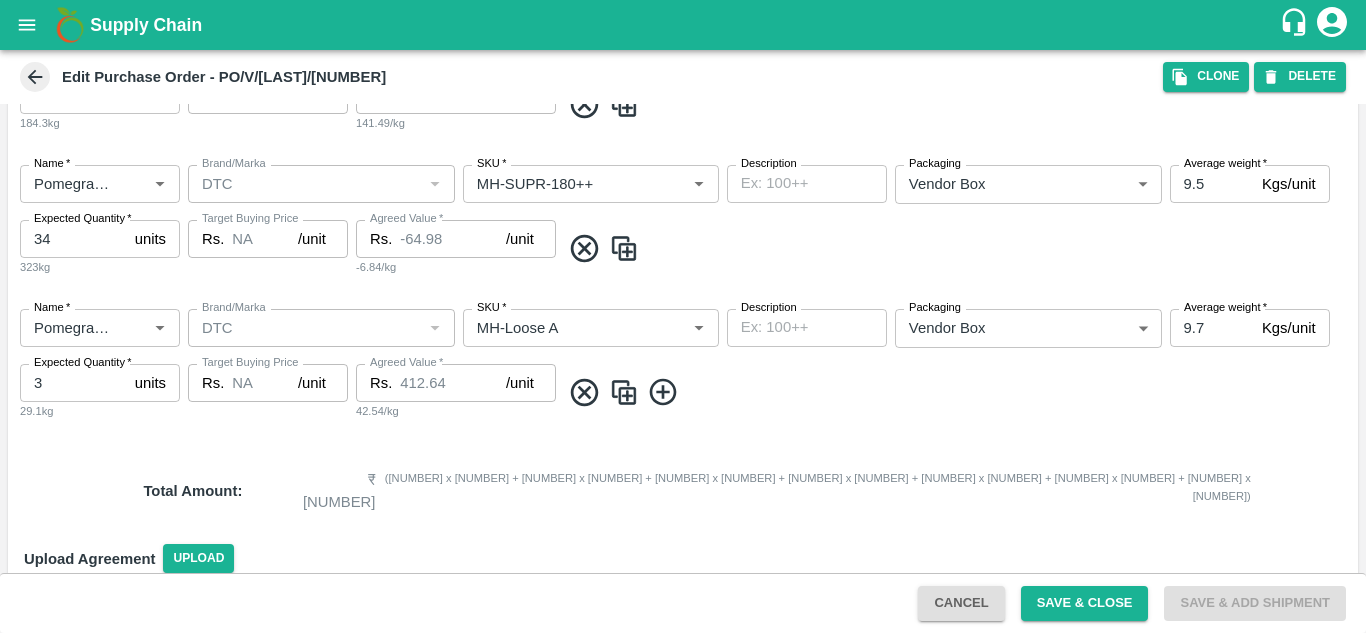 scroll, scrollTop: 0, scrollLeft: 0, axis: both 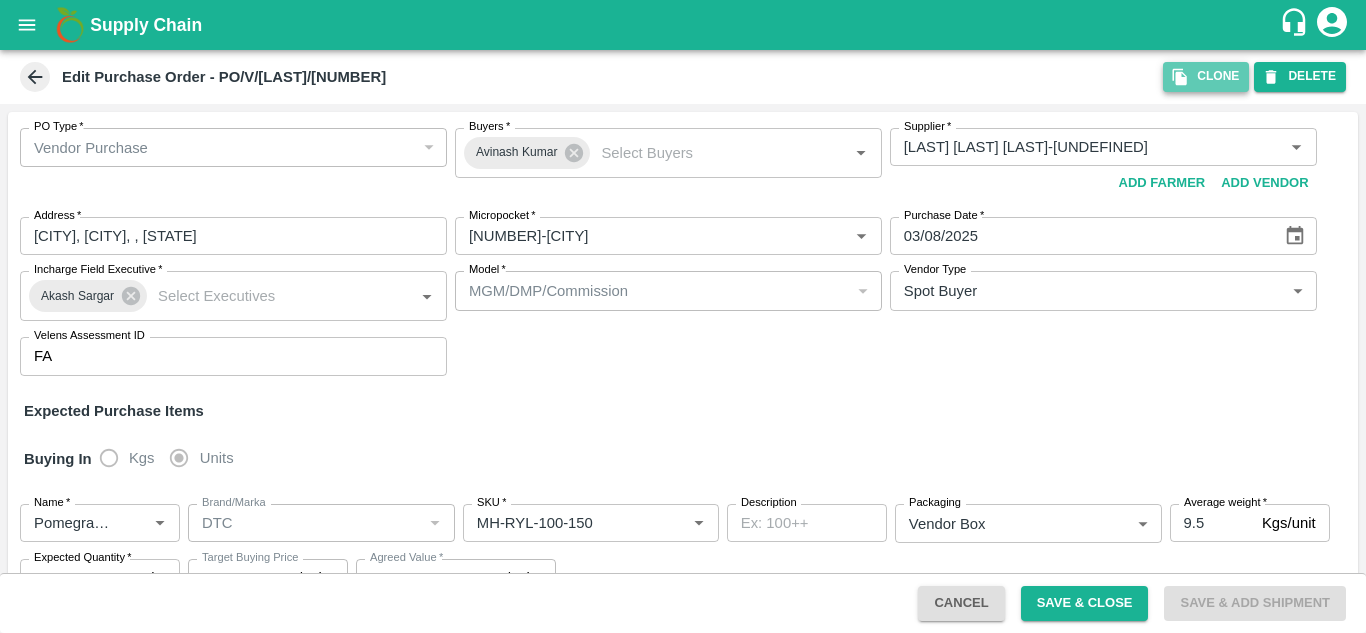 click on "Clone" at bounding box center [1206, 76] 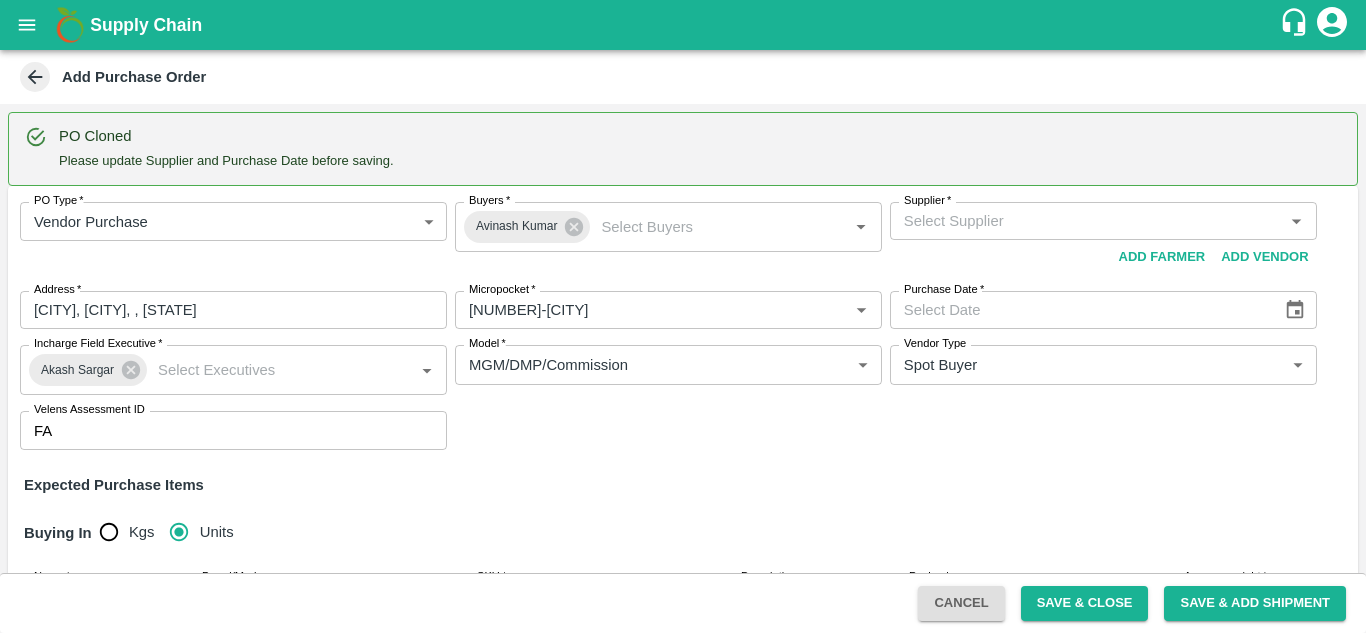 type 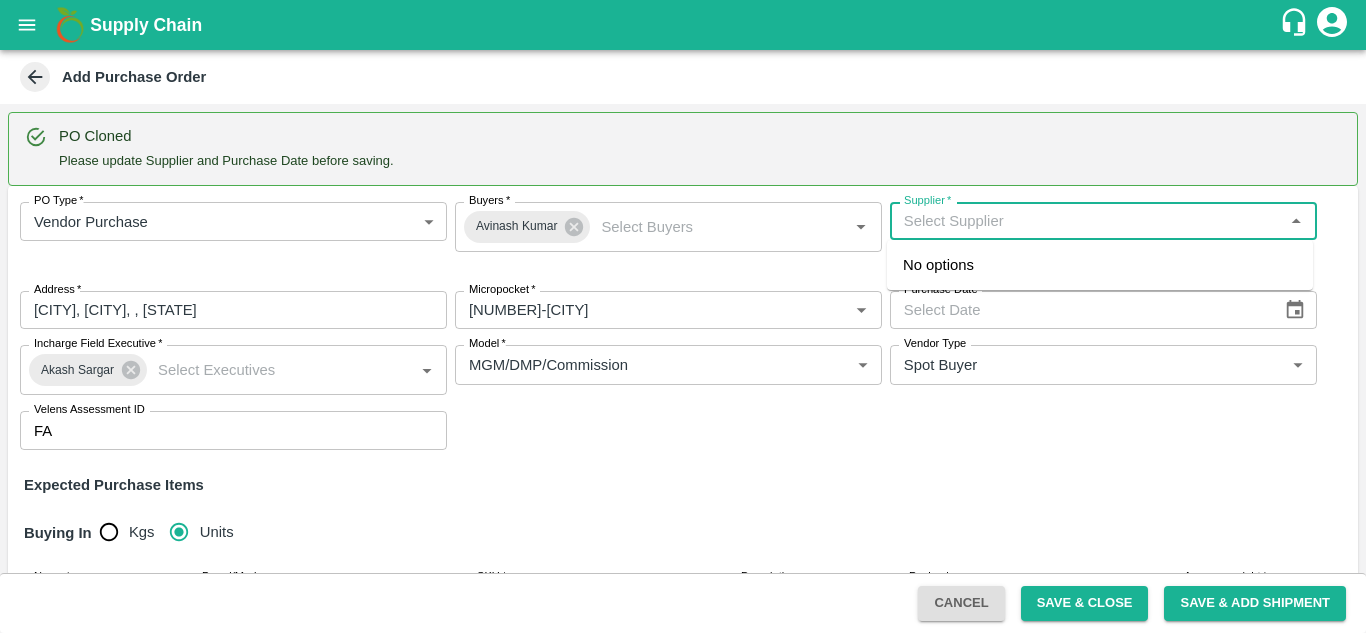 click on "Supplier   *" at bounding box center (1087, 221) 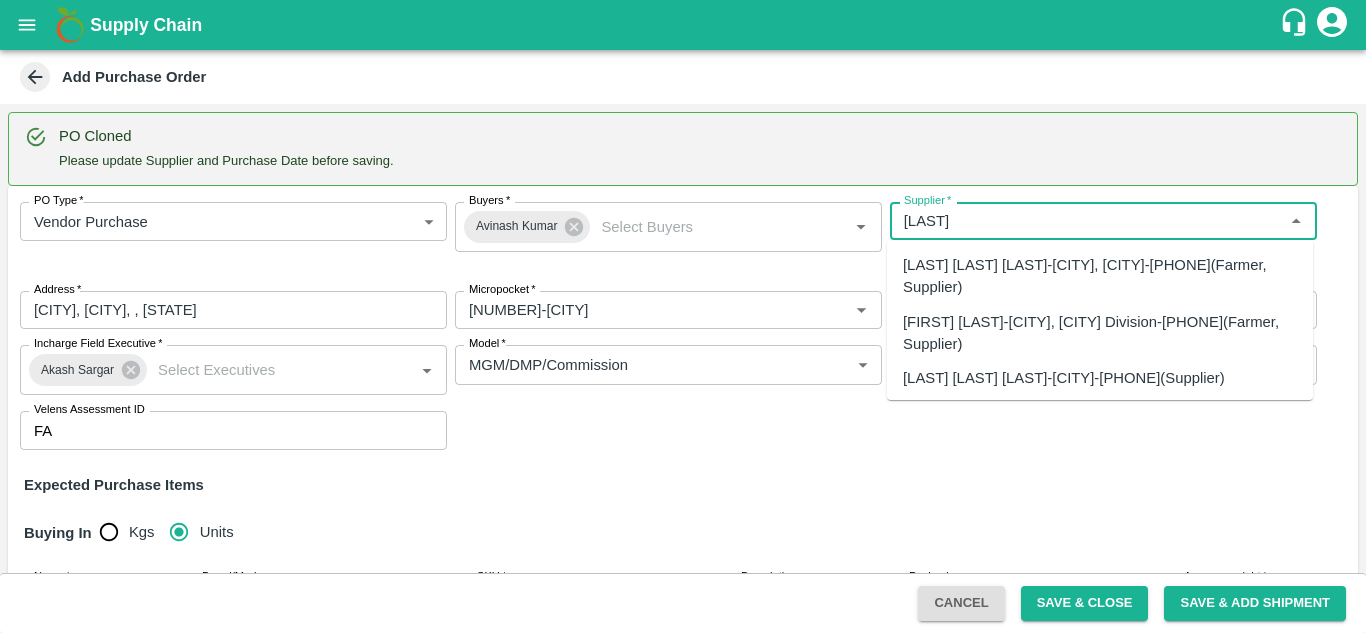 click on "SHIVAJI RAJARAM AVACHAR-Indapur, Pune-9552904036(Supplier)" at bounding box center [1064, 378] 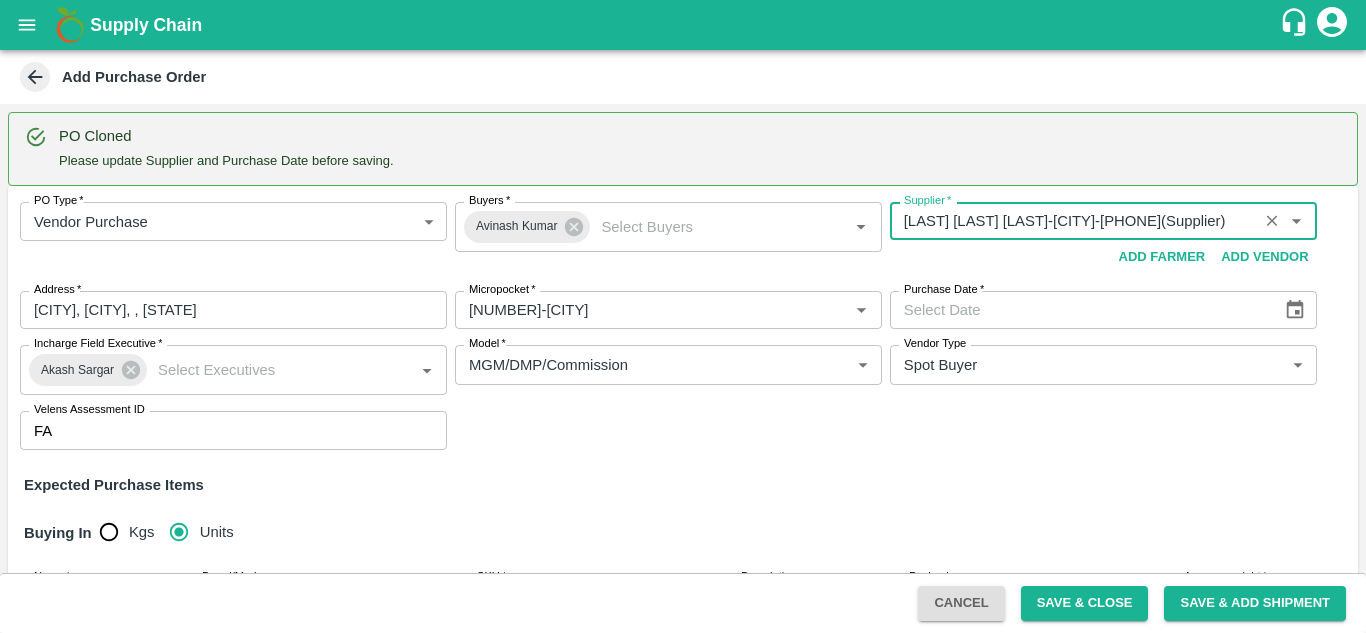 type on "SHIVAJI RAJARAM AVACHAR-Indapur, Pune-9552904036(Supplier)" 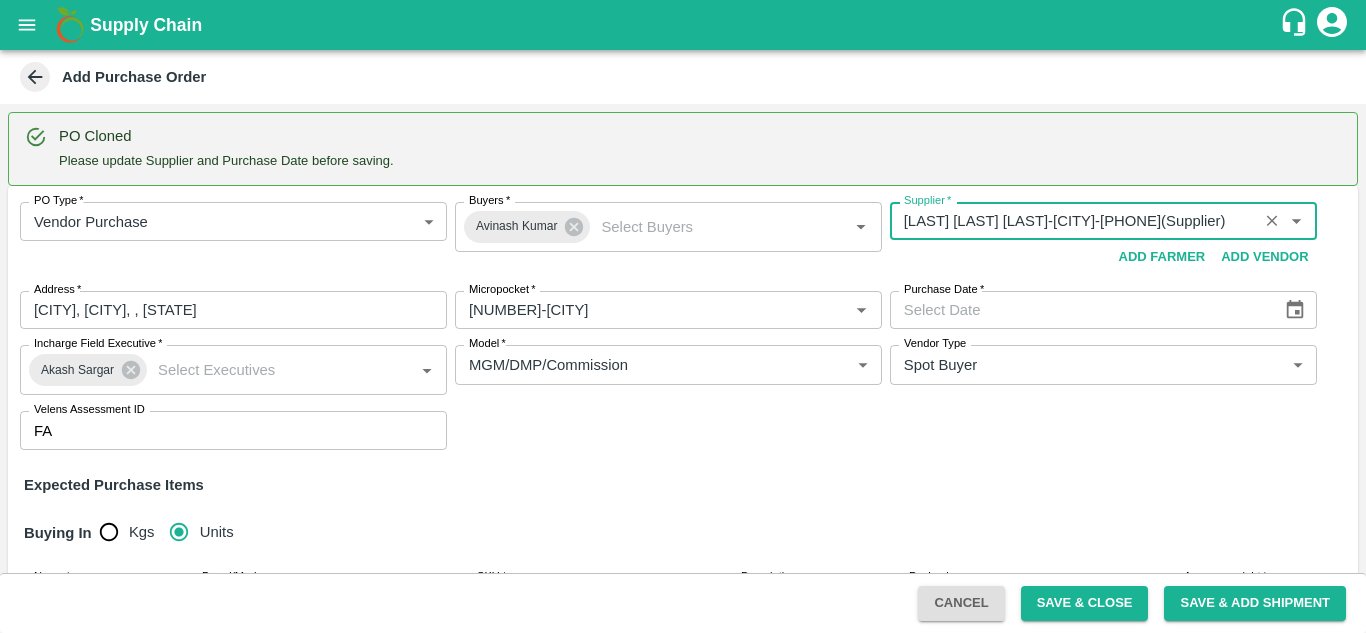 click 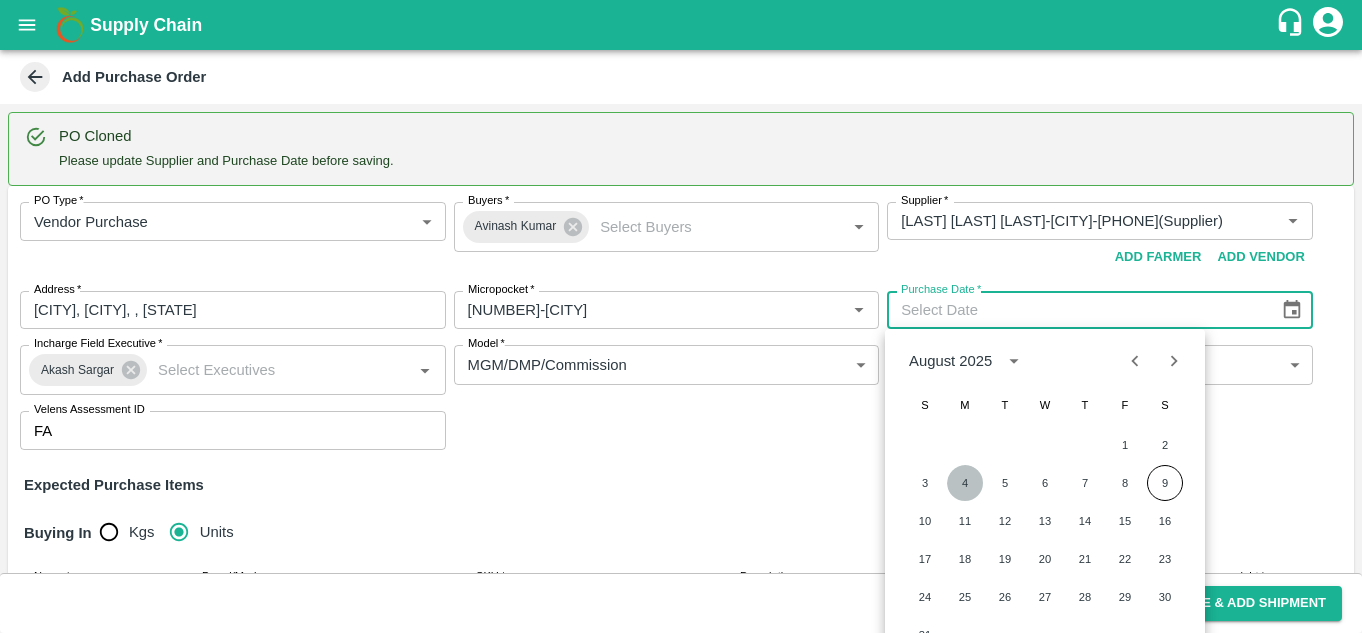 click on "4" at bounding box center (965, 483) 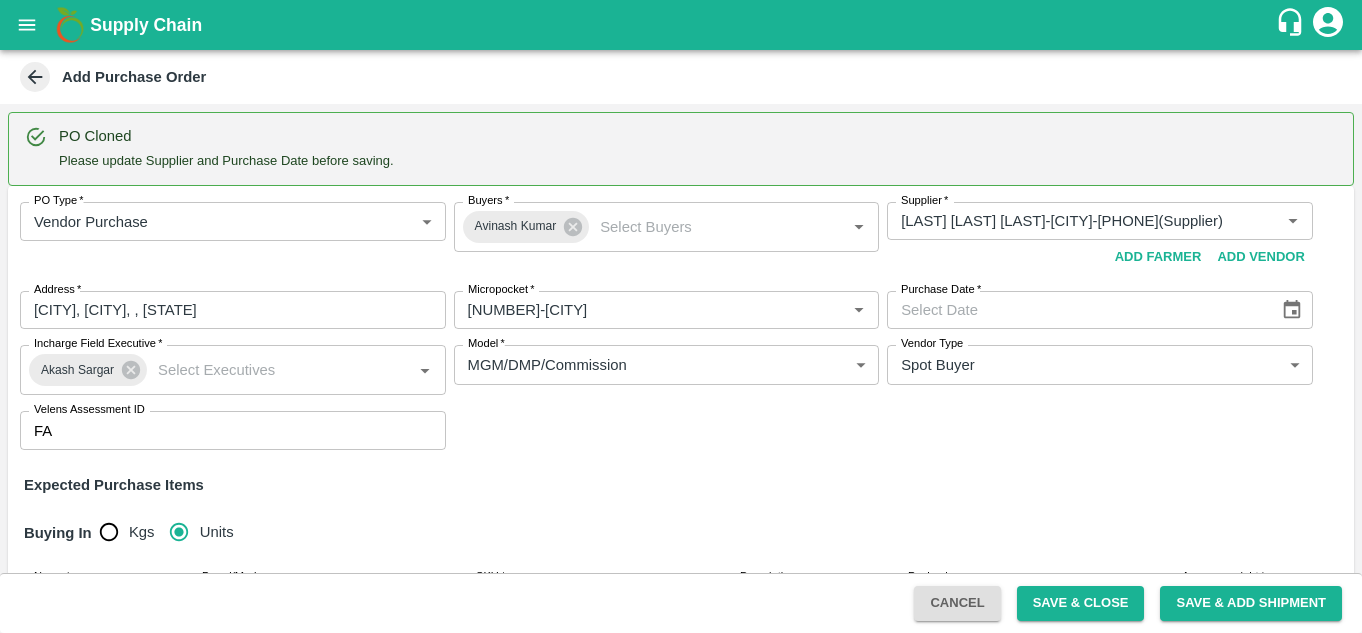 type on "04/08/2025" 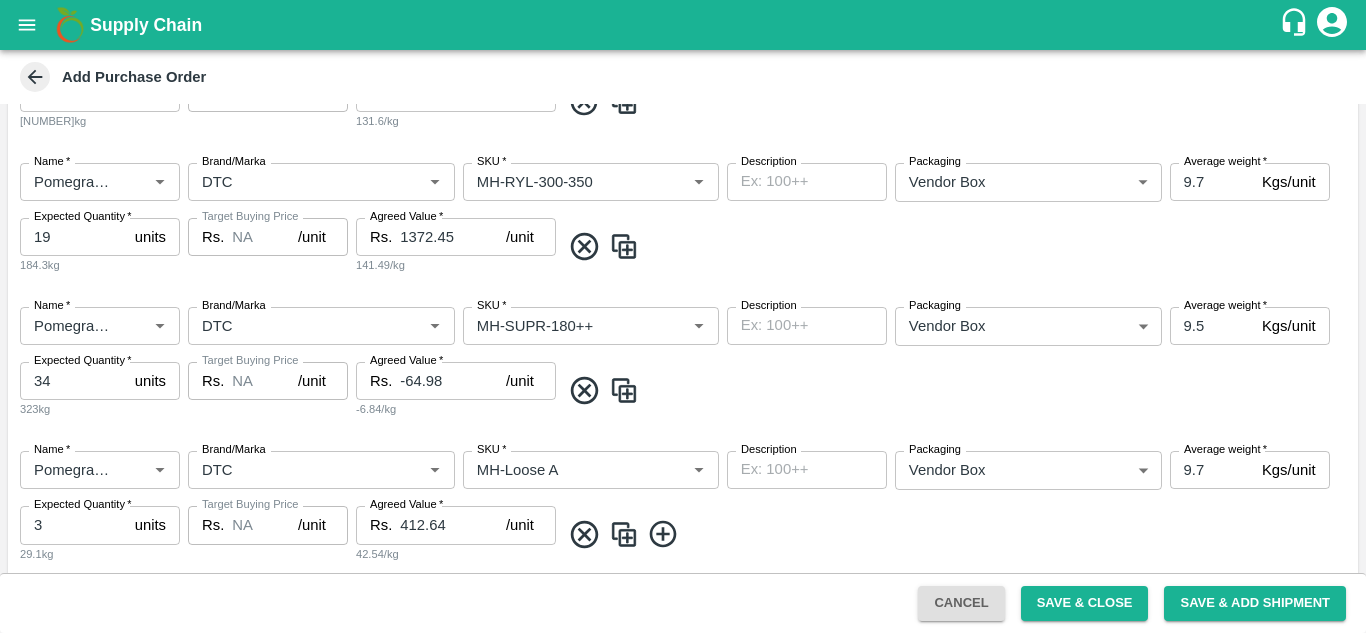 scroll, scrollTop: 1349, scrollLeft: 0, axis: vertical 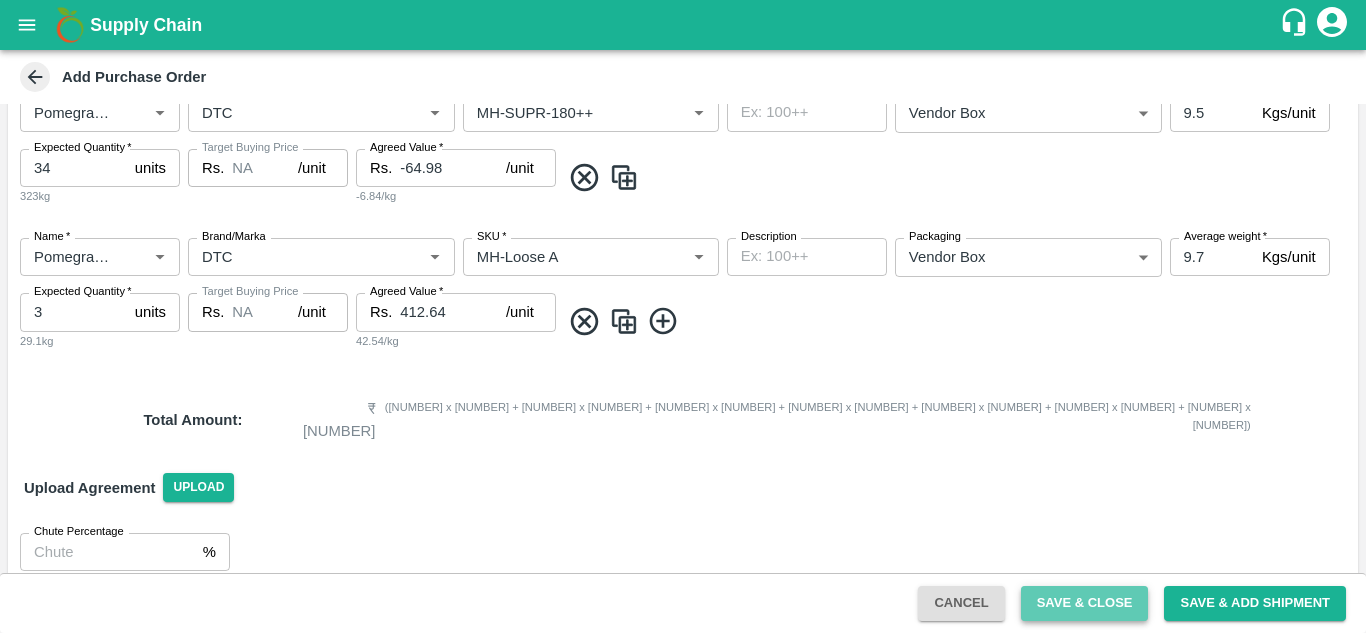 click on "Save & Close" at bounding box center (1085, 603) 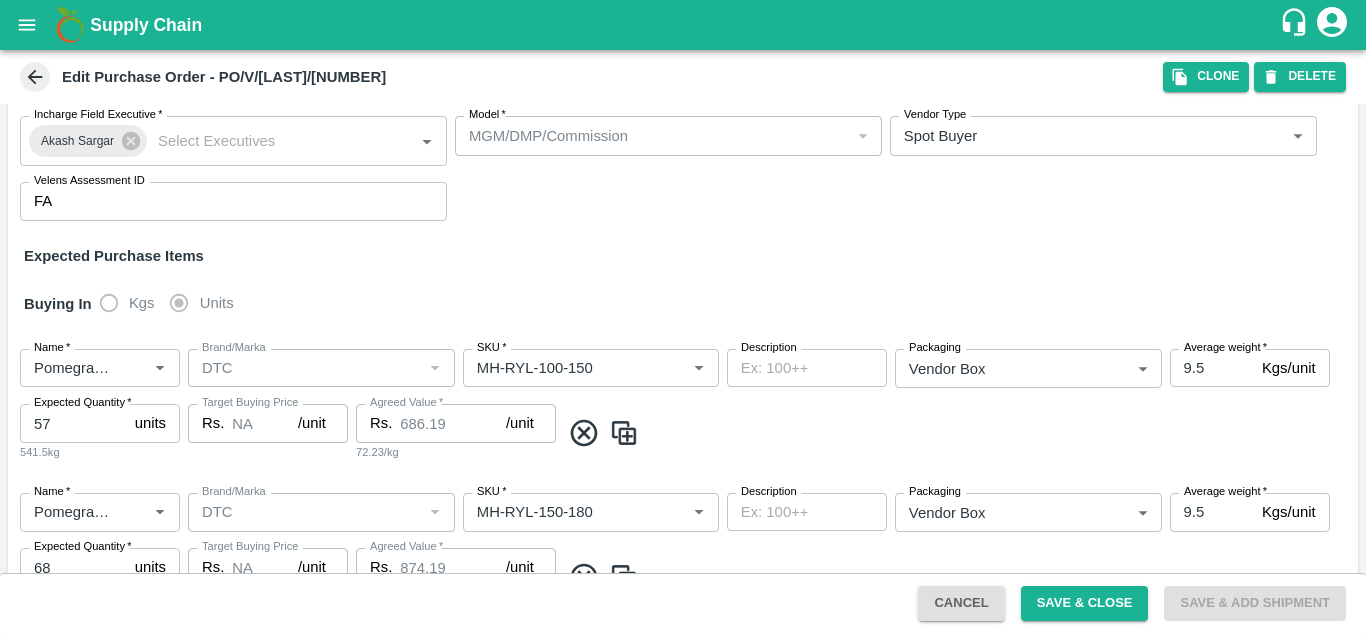 scroll, scrollTop: 0, scrollLeft: 0, axis: both 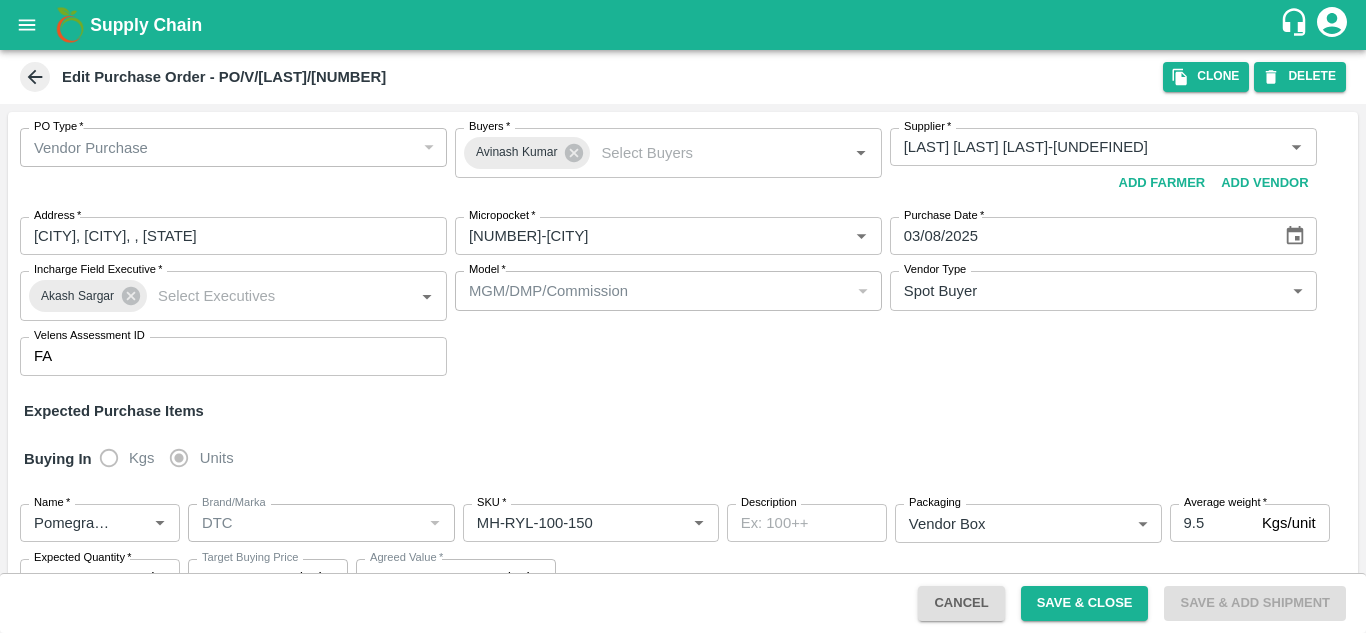 click 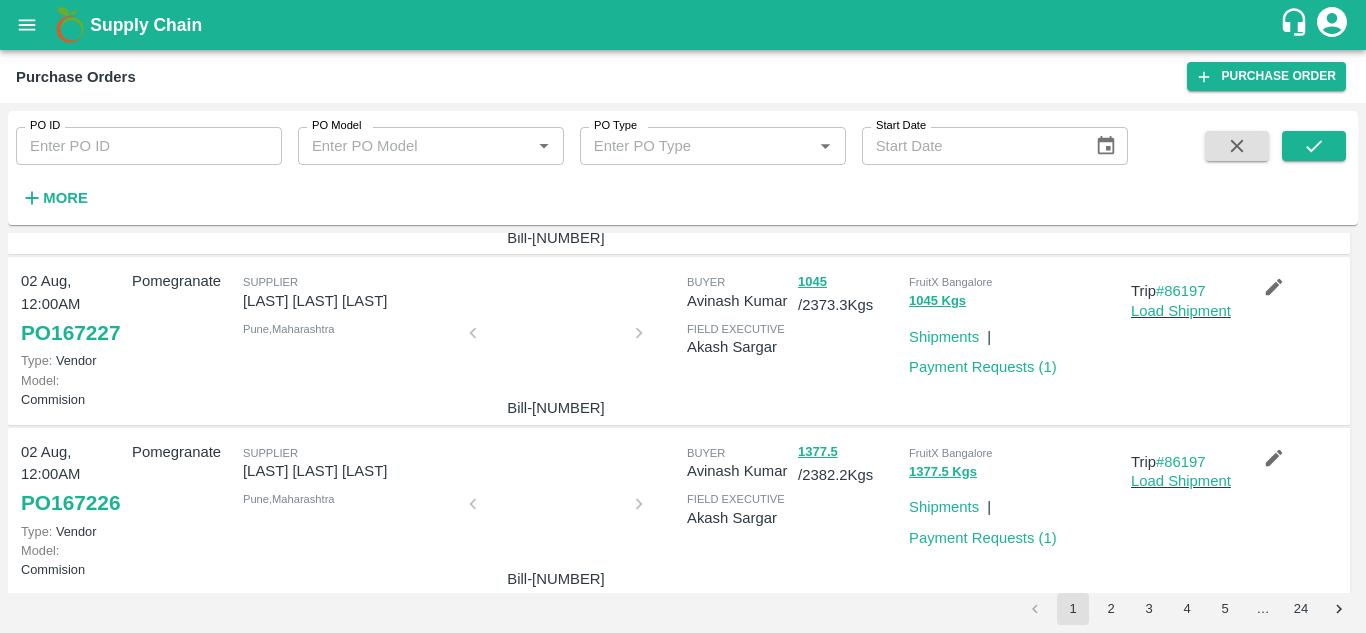 scroll, scrollTop: 664, scrollLeft: 0, axis: vertical 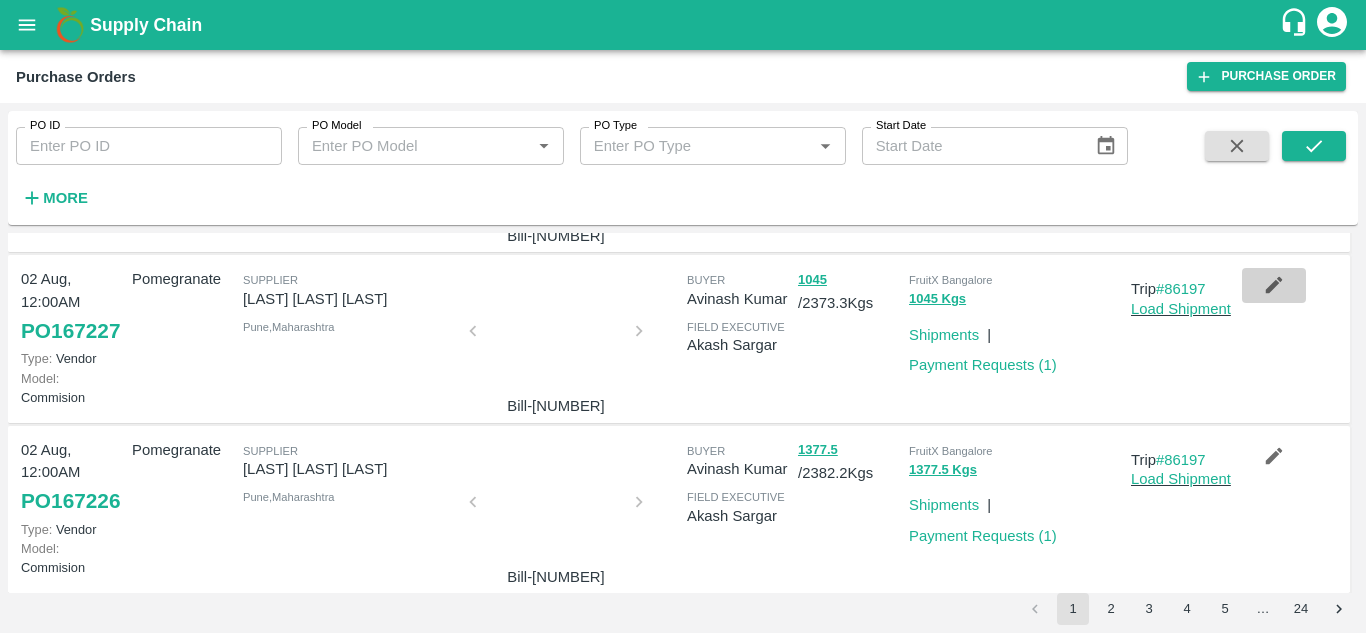 click 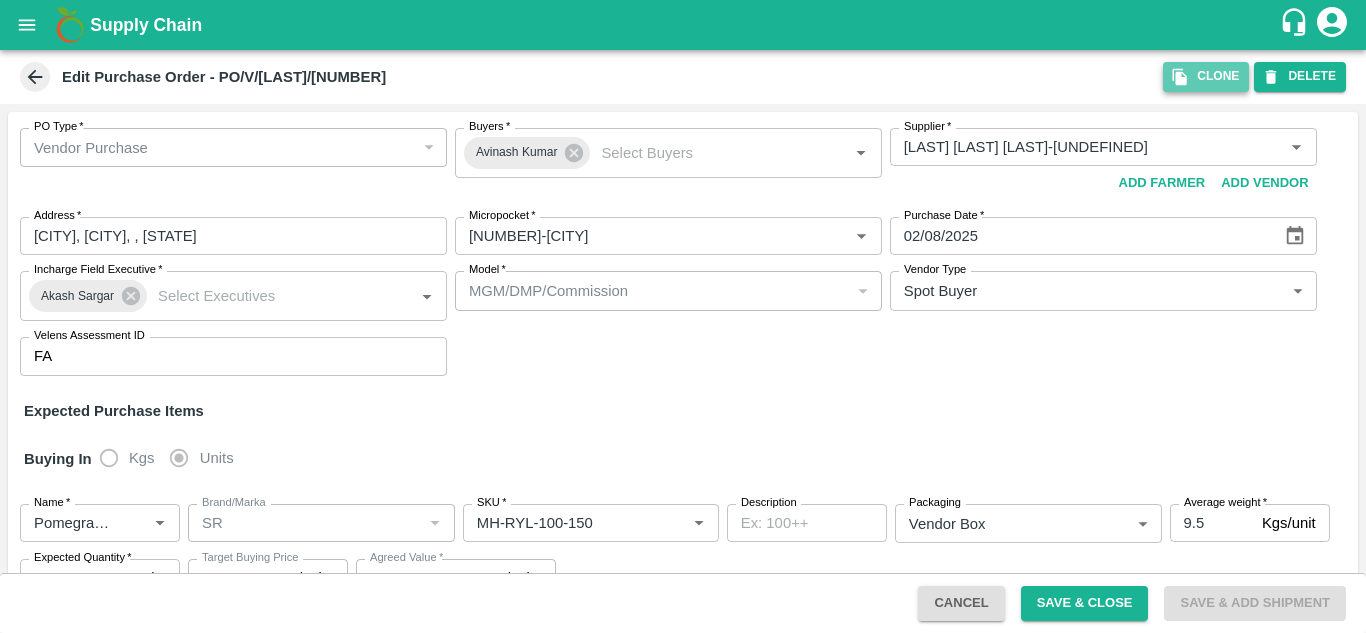 click on "Clone" at bounding box center (1206, 76) 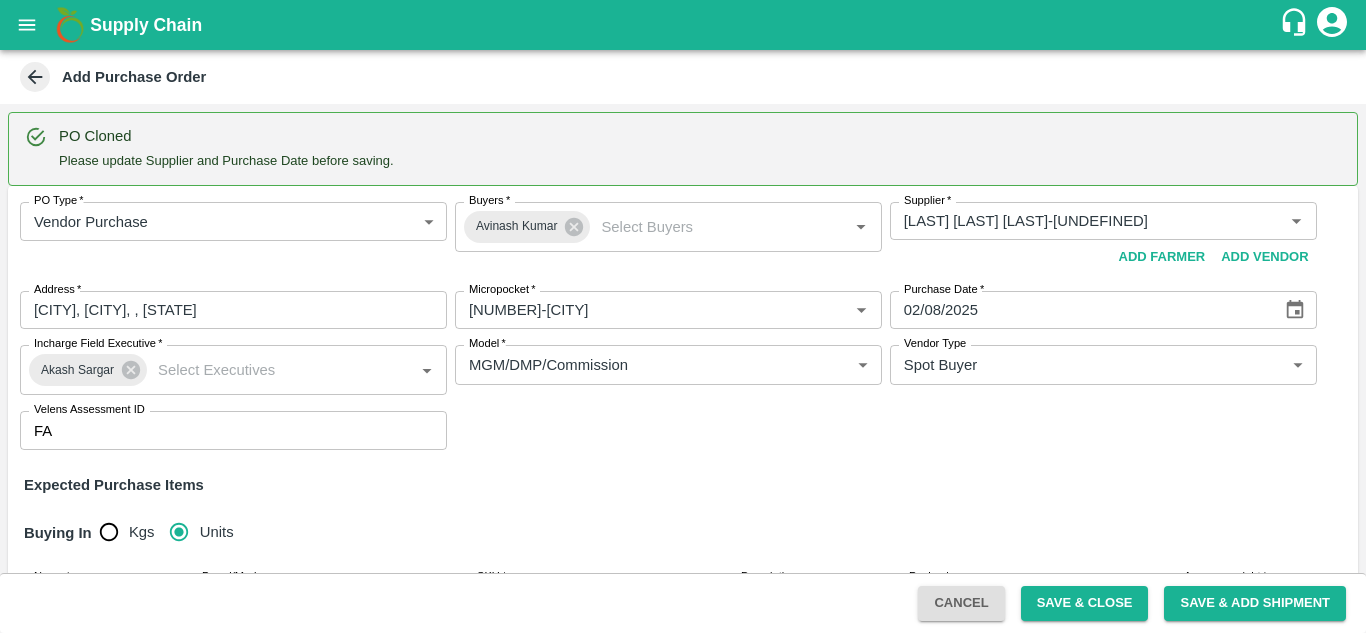 type 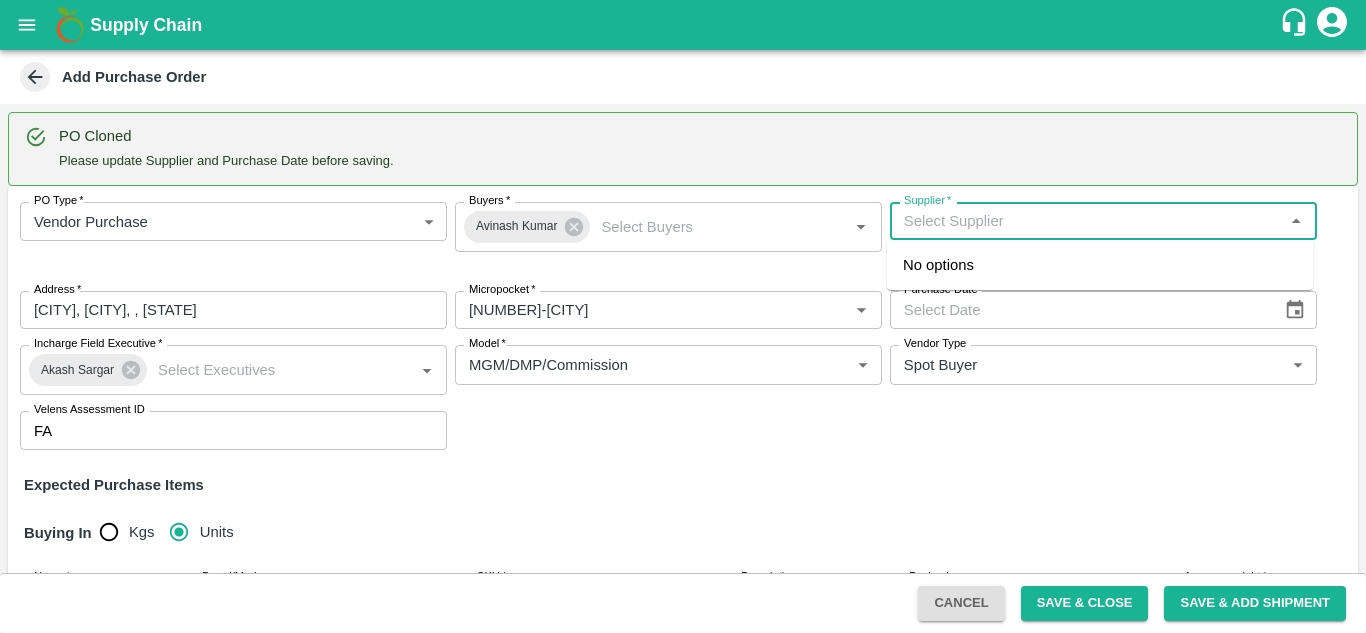 click on "Supplier   *" at bounding box center (1087, 221) 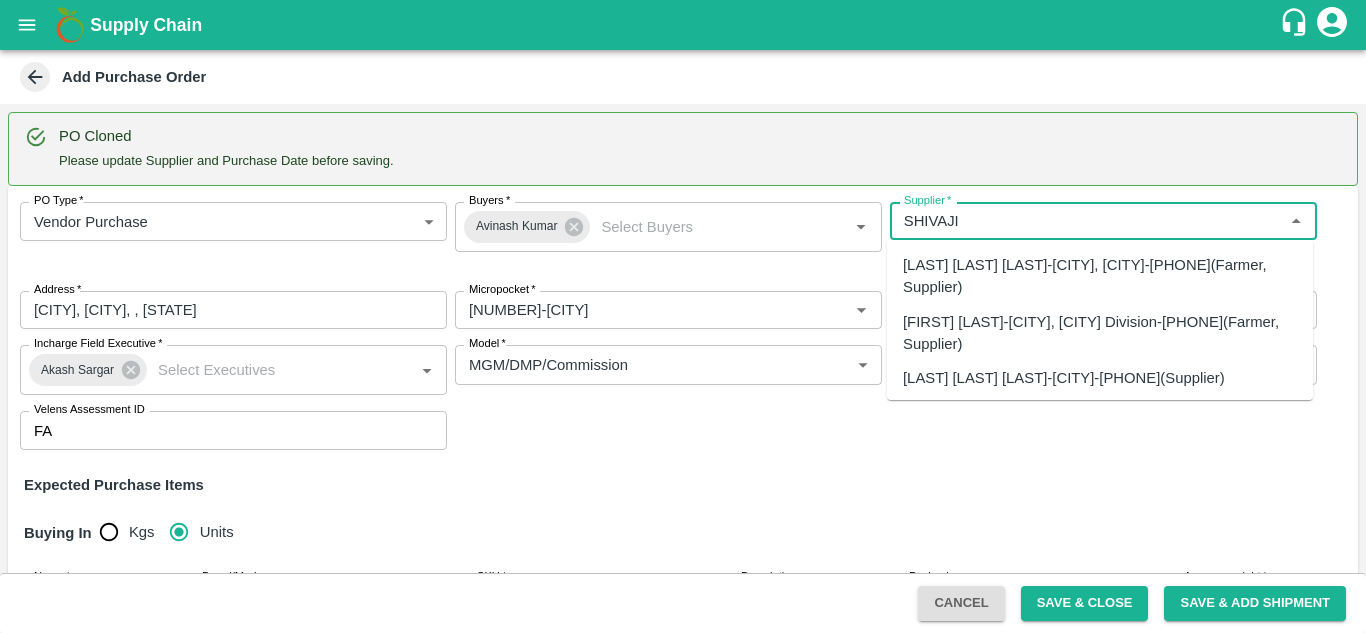 click on "SHIVAJI RAJARAM AVACHAR-Indapur, Pune-9552904036(Supplier)" at bounding box center (1064, 378) 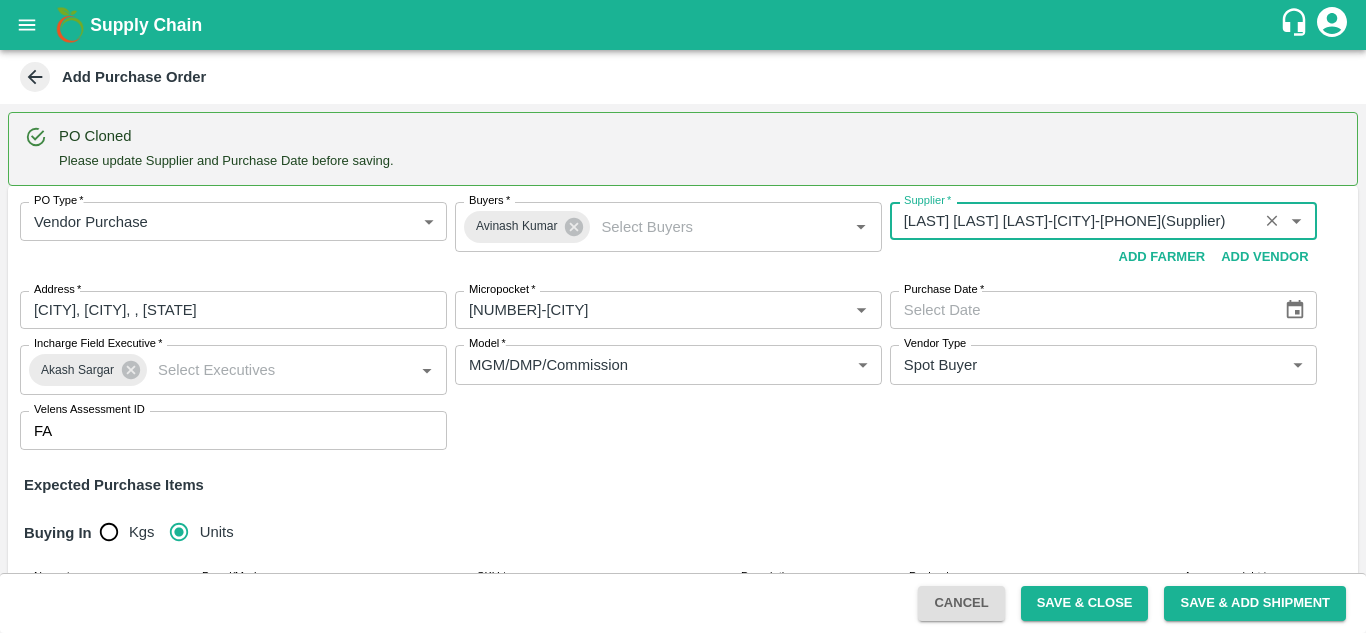 type on "SHIVAJI RAJARAM AVACHAR-Indapur, Pune-9552904036(Supplier)" 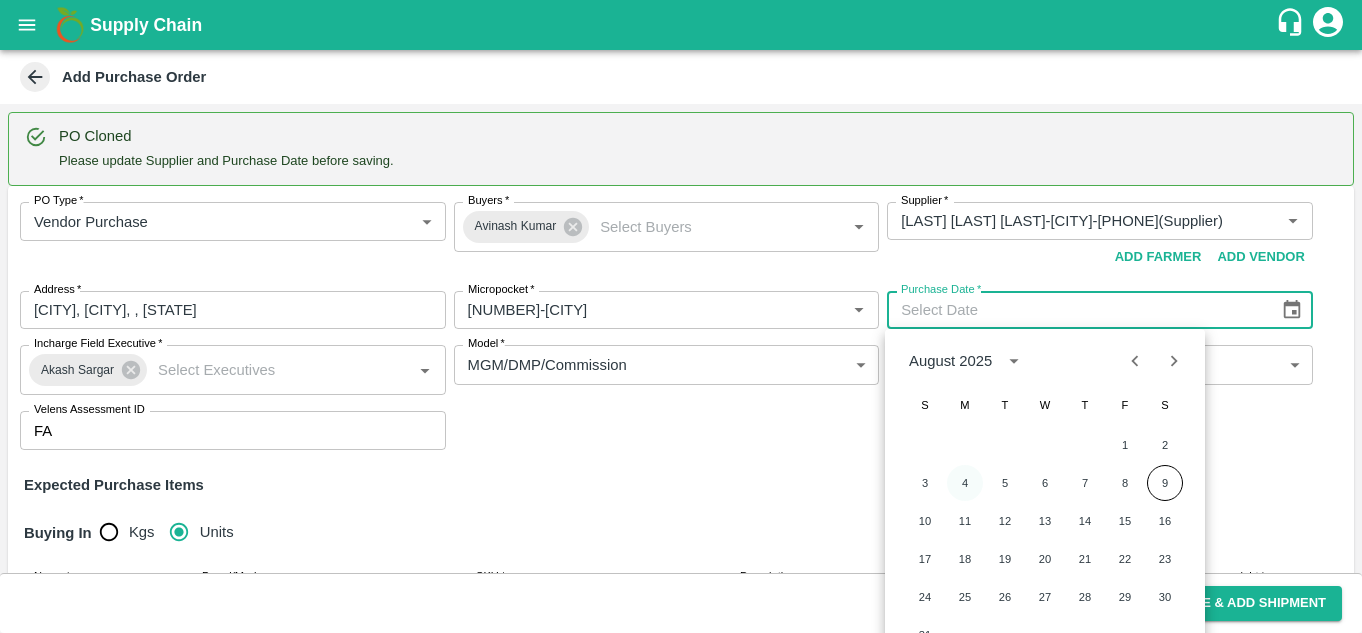 click on "4" at bounding box center [965, 483] 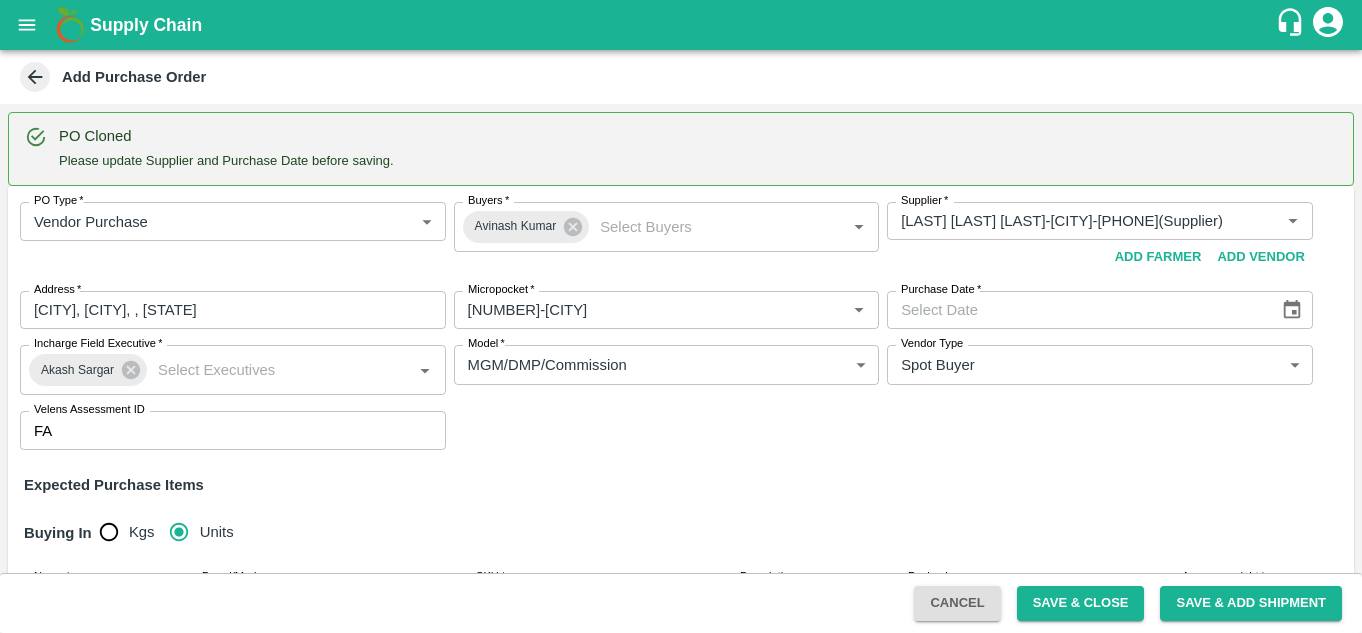 type on "04/08/2025" 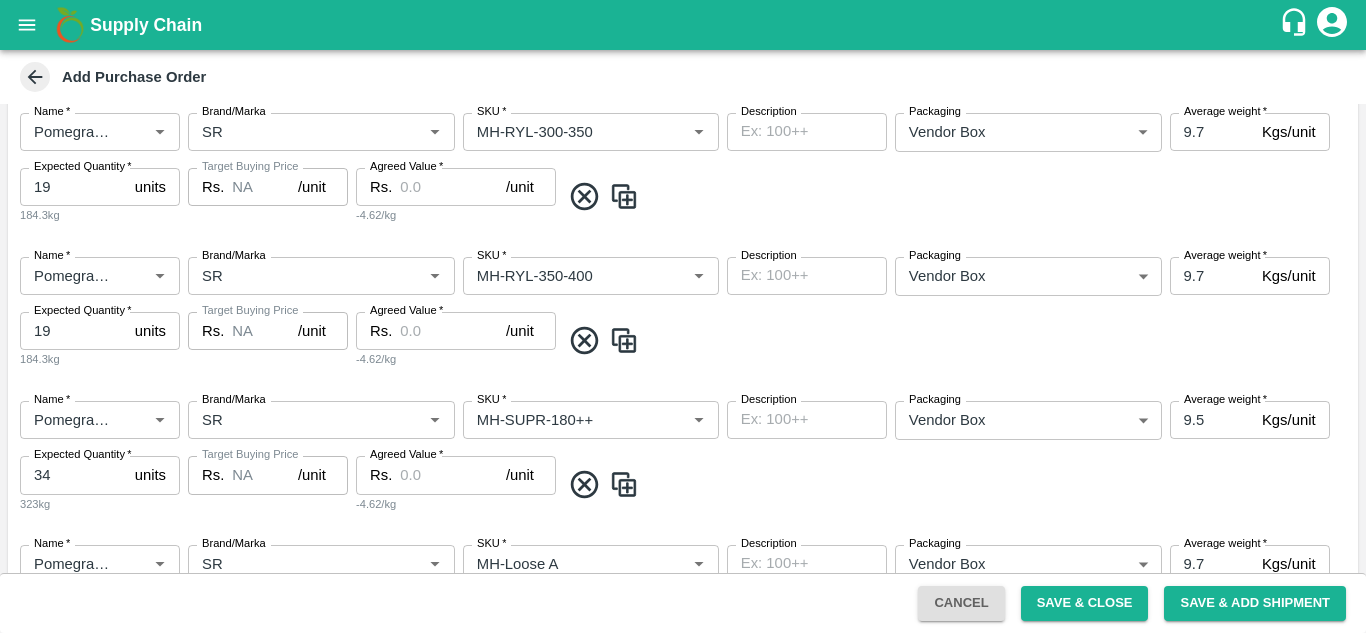scroll, scrollTop: 1493, scrollLeft: 0, axis: vertical 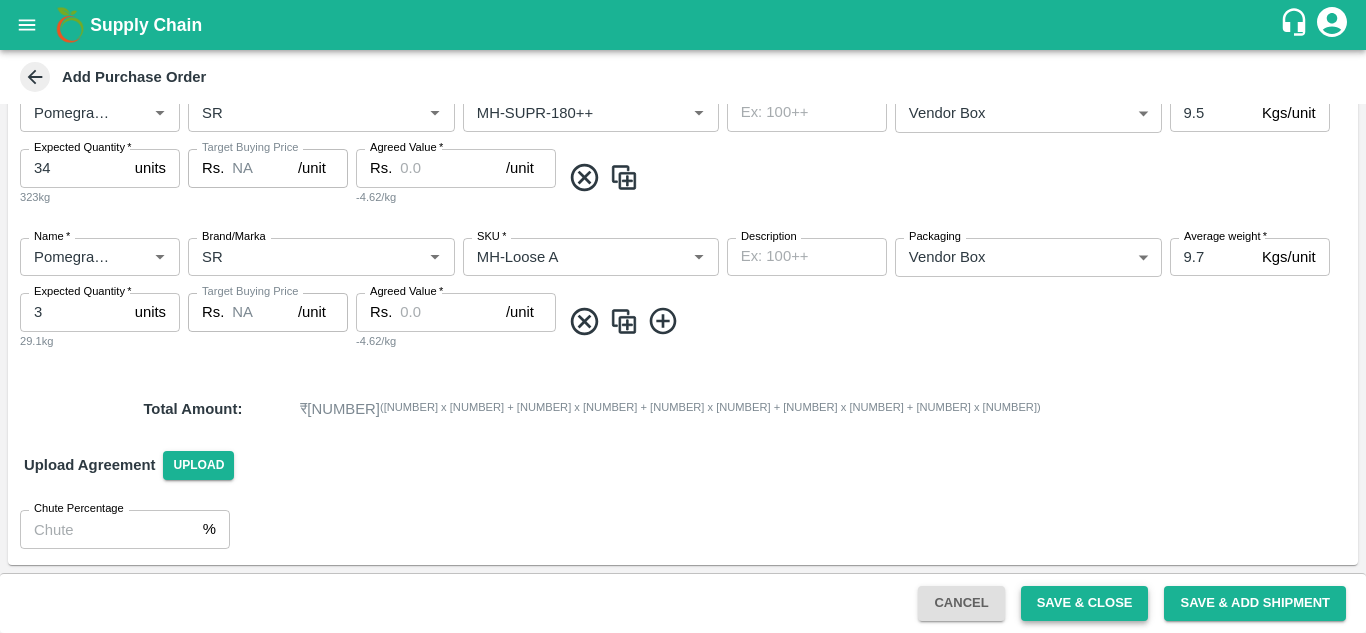 click on "Save & Close" at bounding box center (1085, 603) 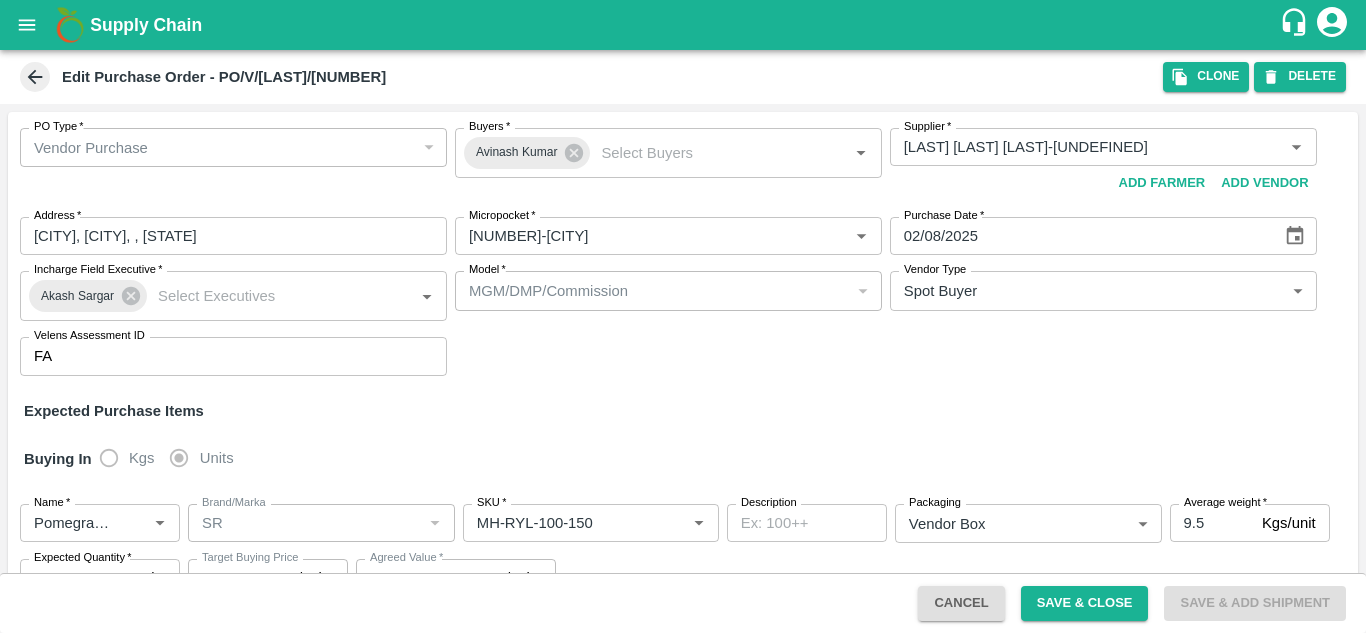 scroll, scrollTop: 0, scrollLeft: 0, axis: both 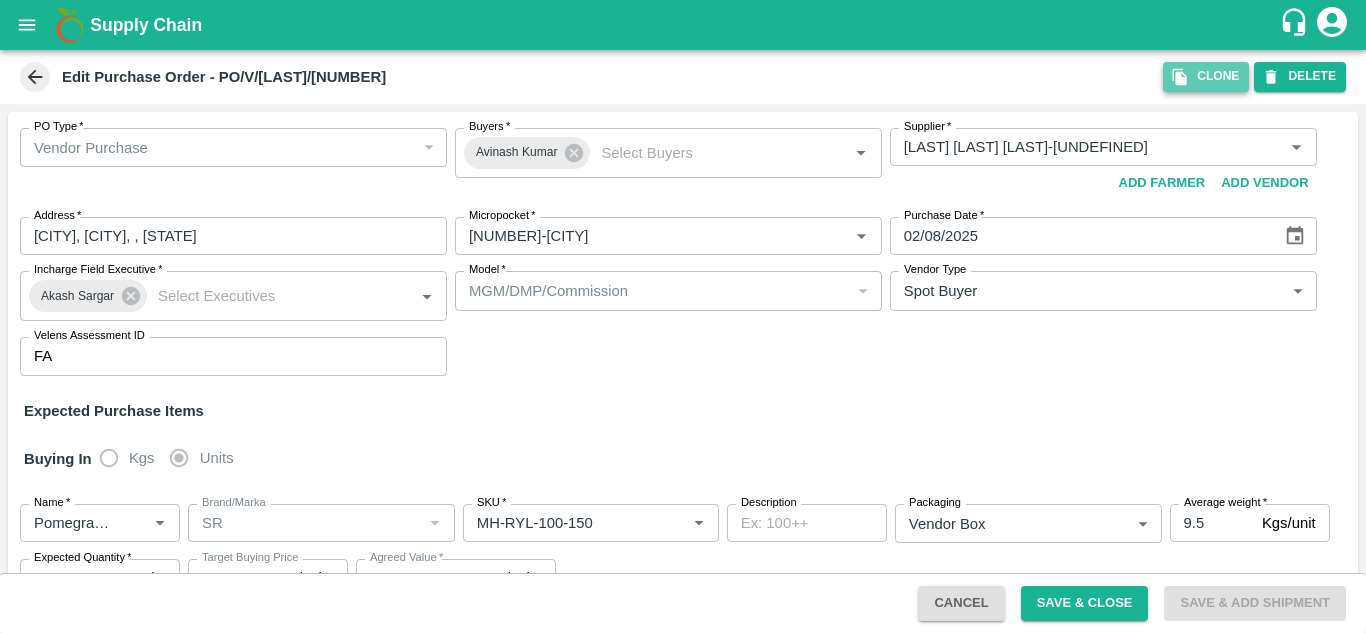 click on "Clone" at bounding box center [1206, 76] 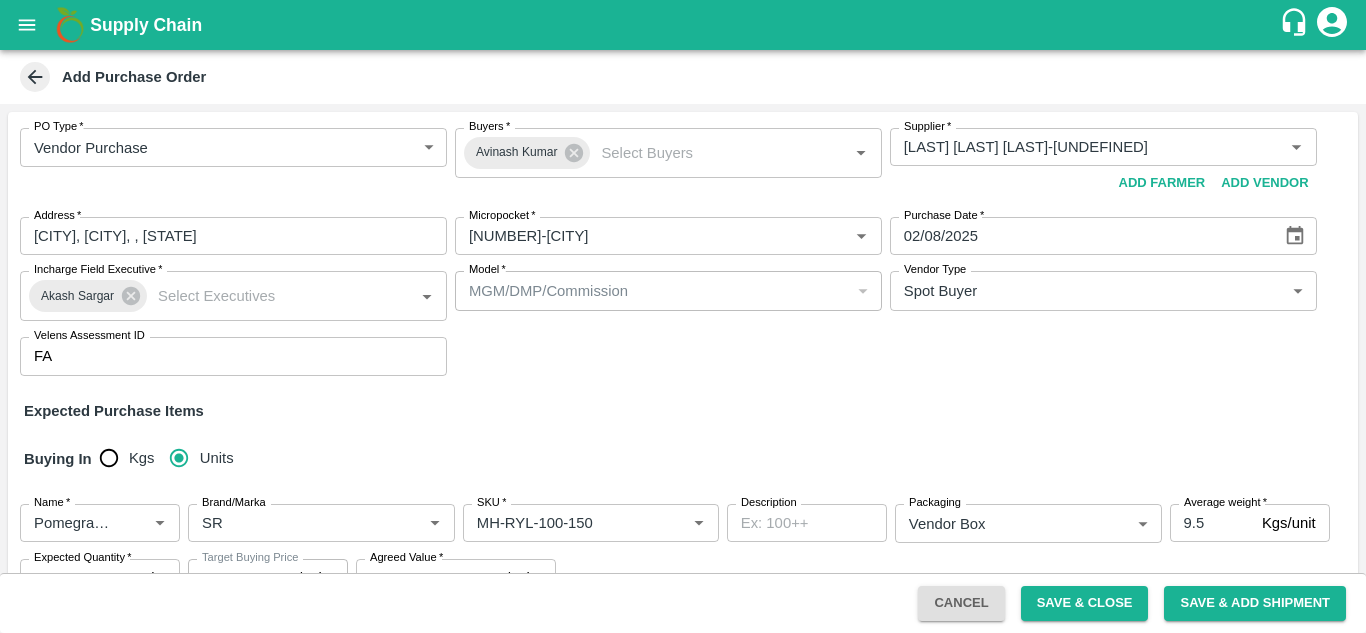 type 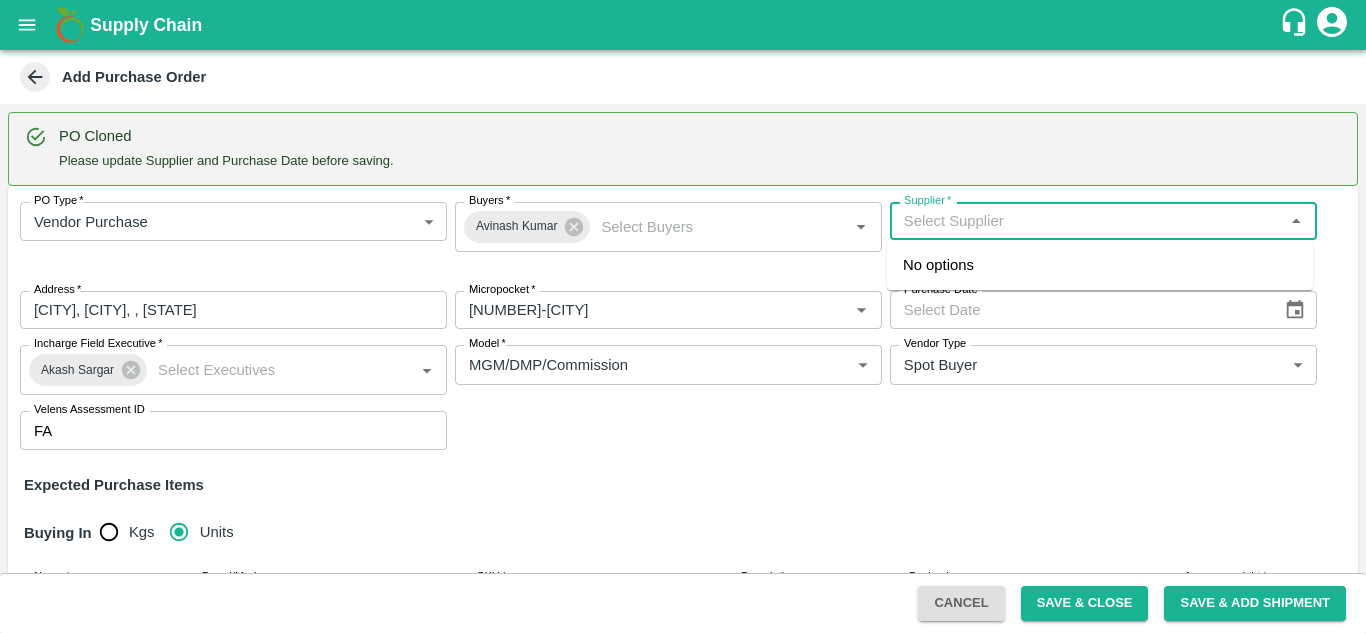 click on "Supplier   *" at bounding box center (1087, 221) 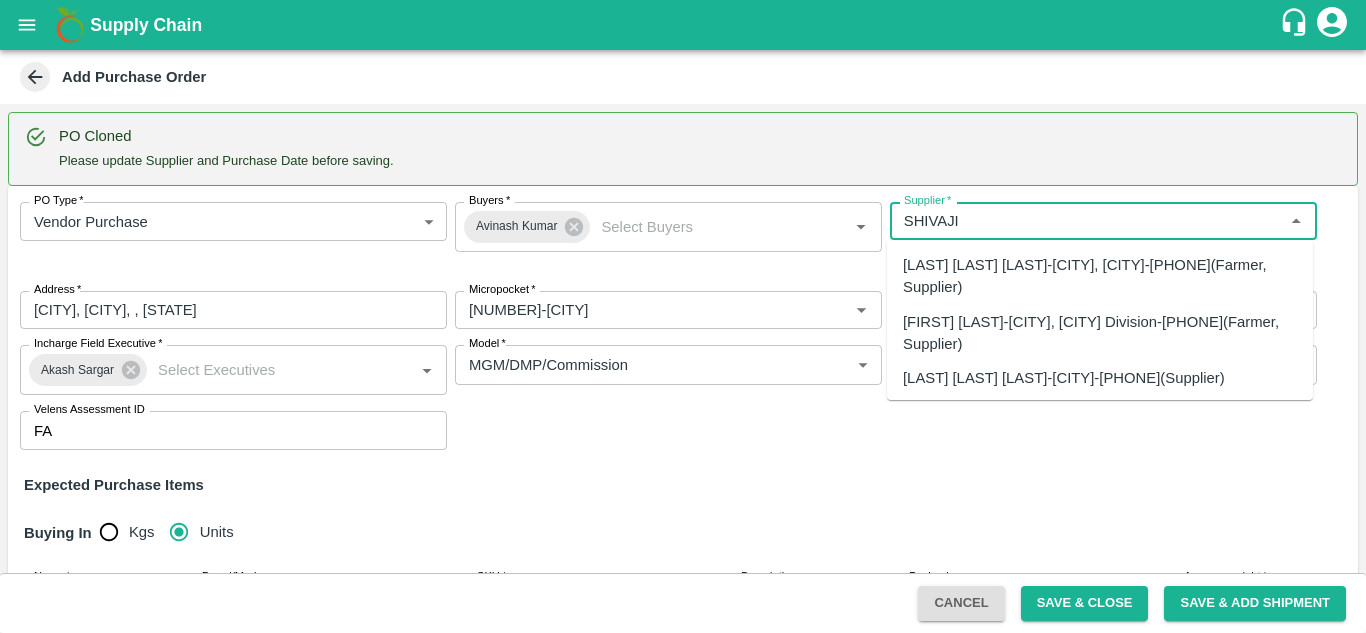 click on "SHIVAJI RAJARAM AVACHAR-Indapur, Pune-9552904036(Supplier)" at bounding box center [1064, 378] 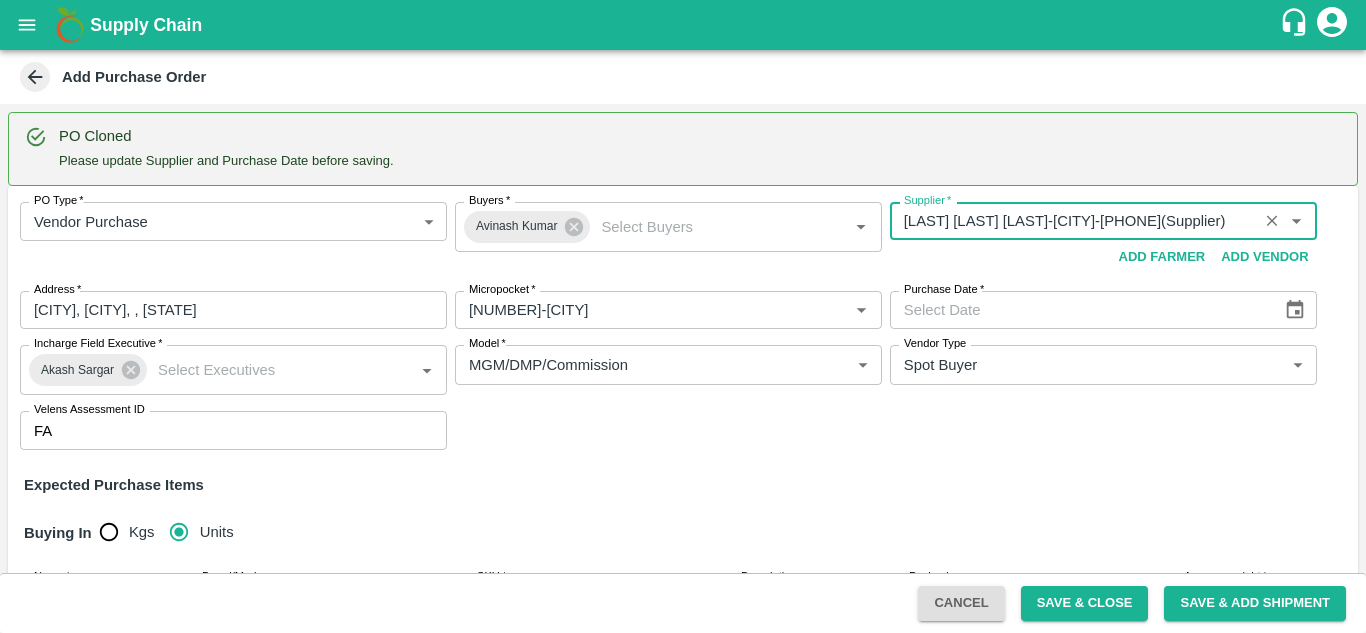 type on "SHIVAJI RAJARAM AVACHAR-Indapur, Pune-9552904036(Supplier)" 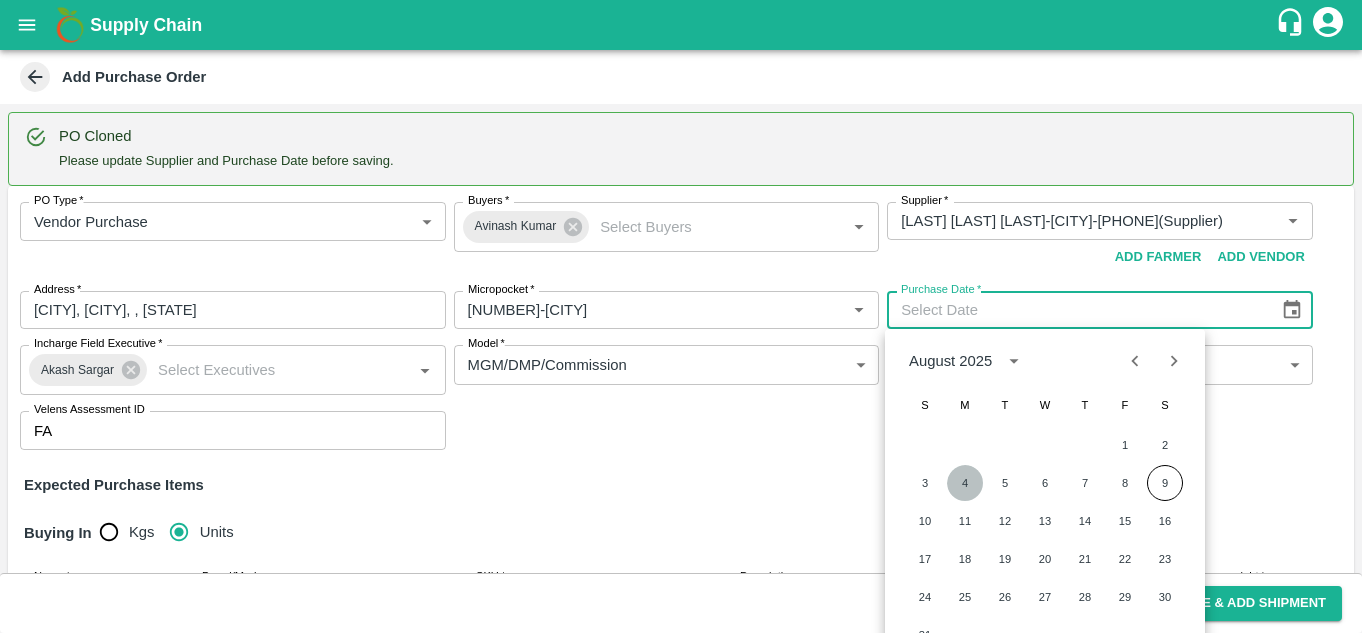 click on "4" at bounding box center [965, 483] 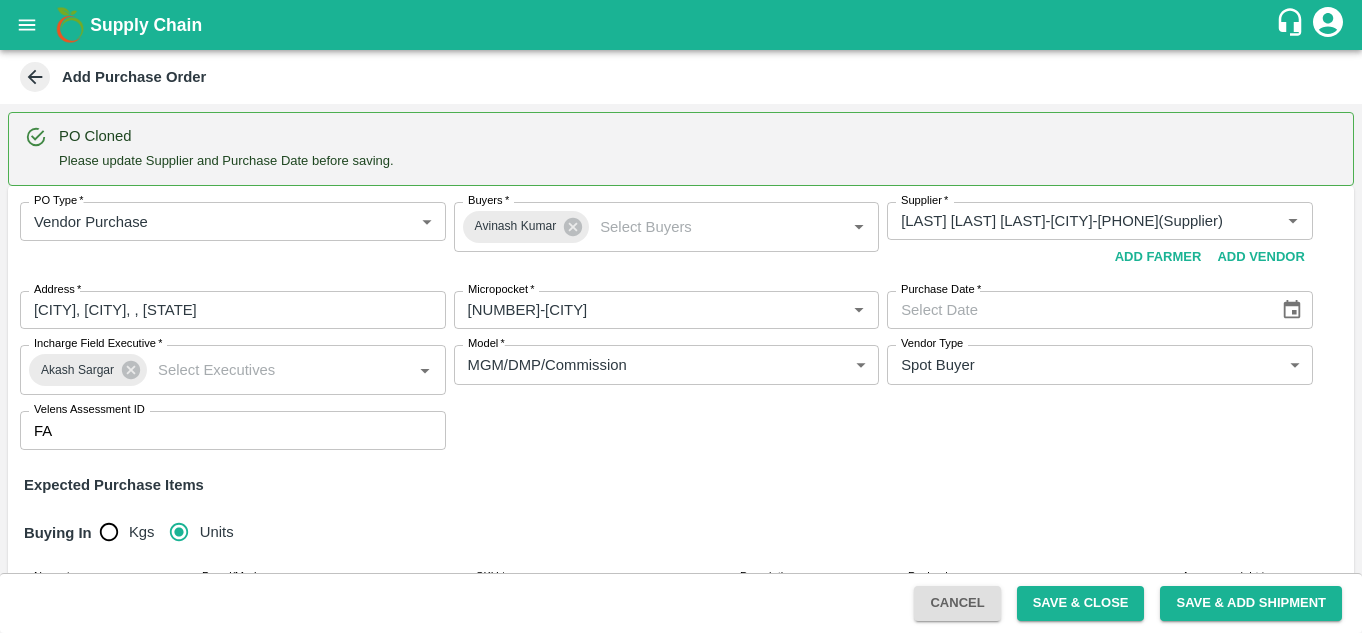 type on "04/08/2025" 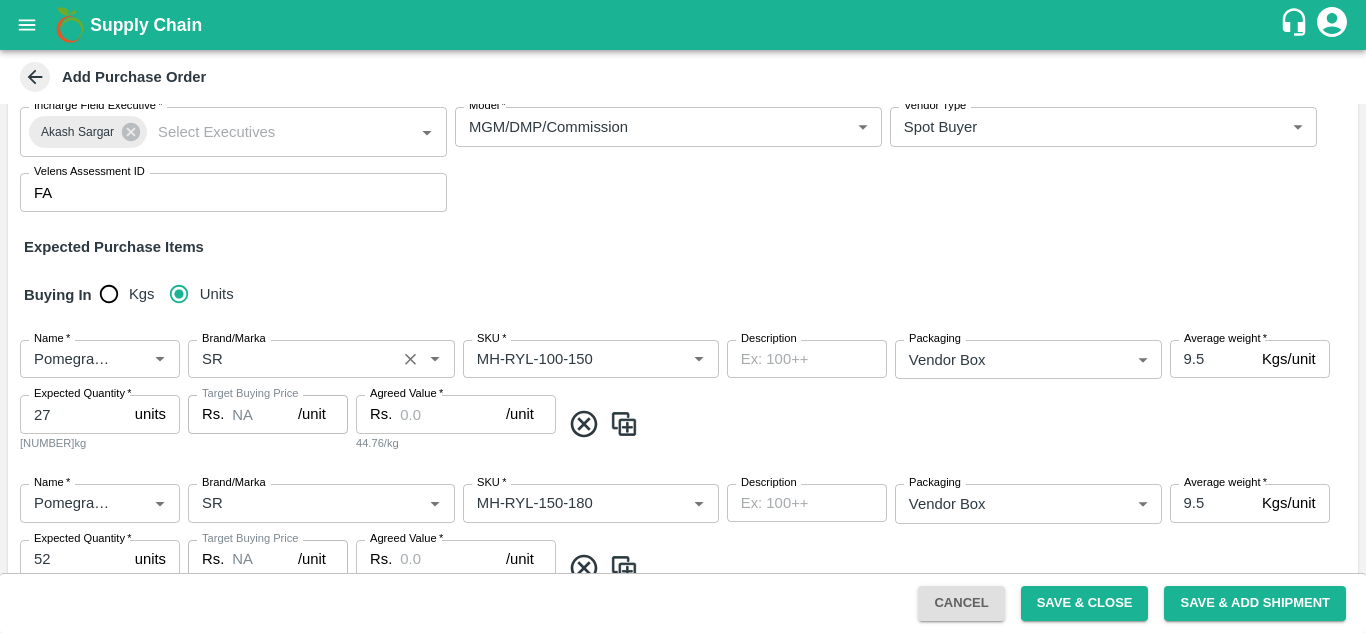 scroll, scrollTop: 276, scrollLeft: 0, axis: vertical 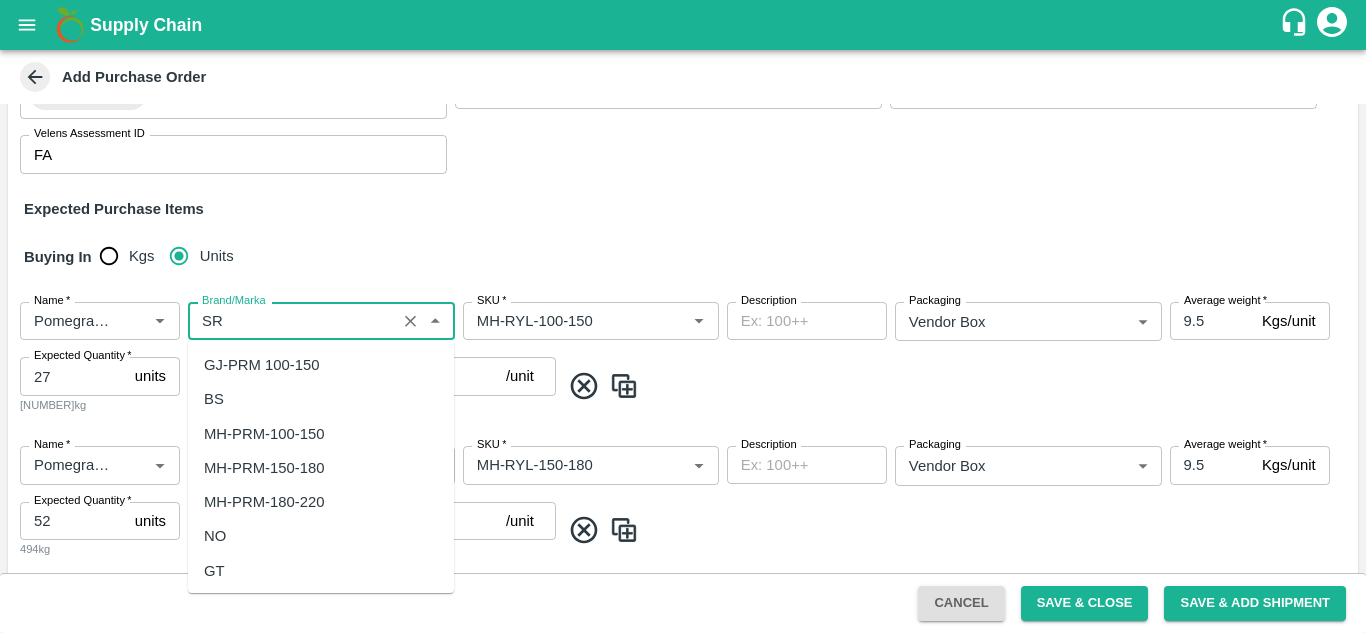 click on "Brand/Marka" at bounding box center (292, 321) 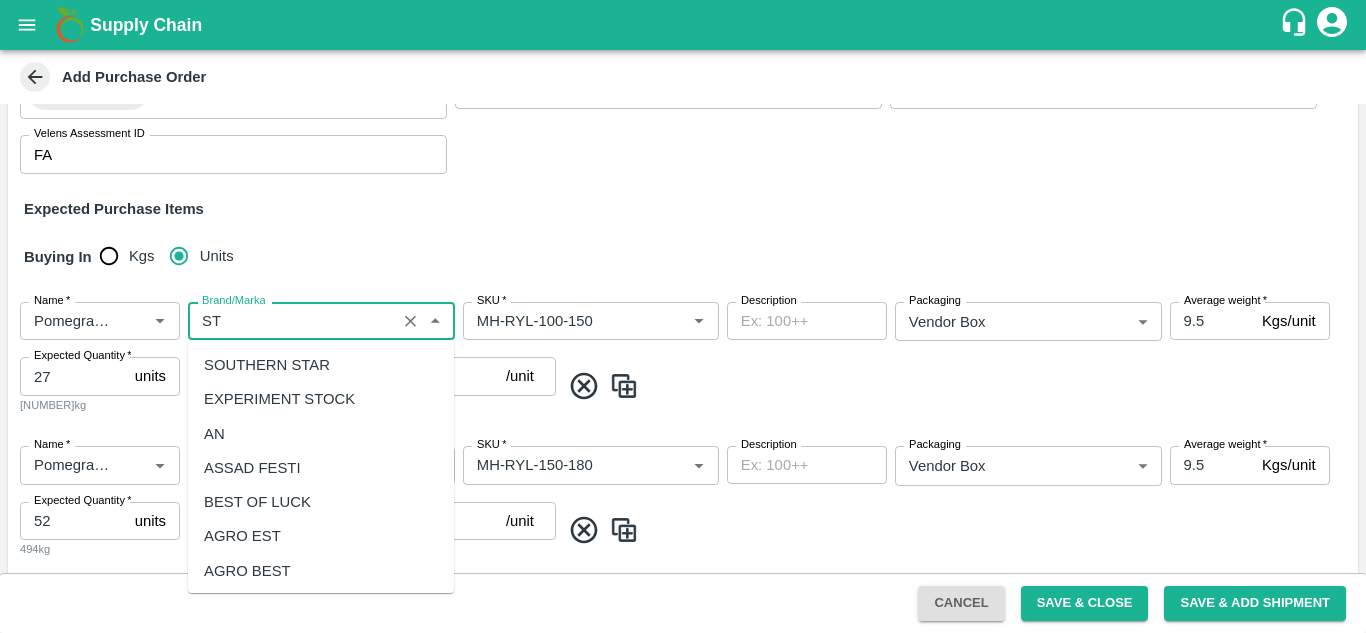 scroll, scrollTop: 209, scrollLeft: 0, axis: vertical 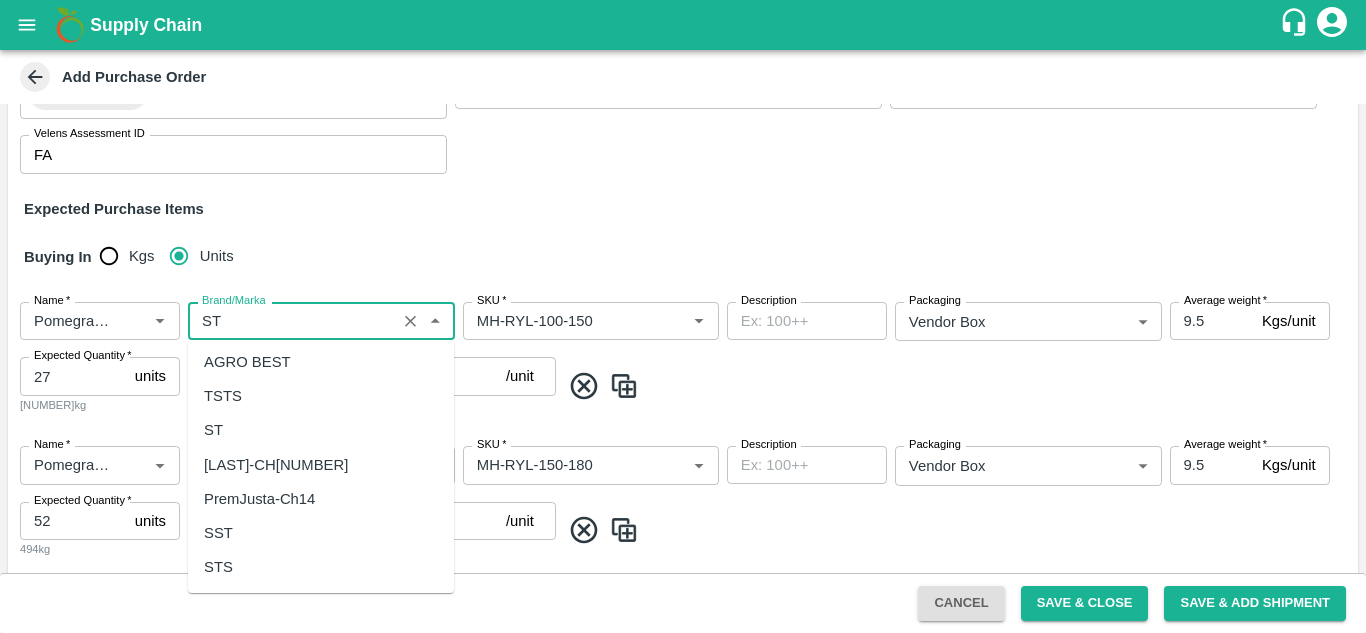 click on "STS" at bounding box center [218, 567] 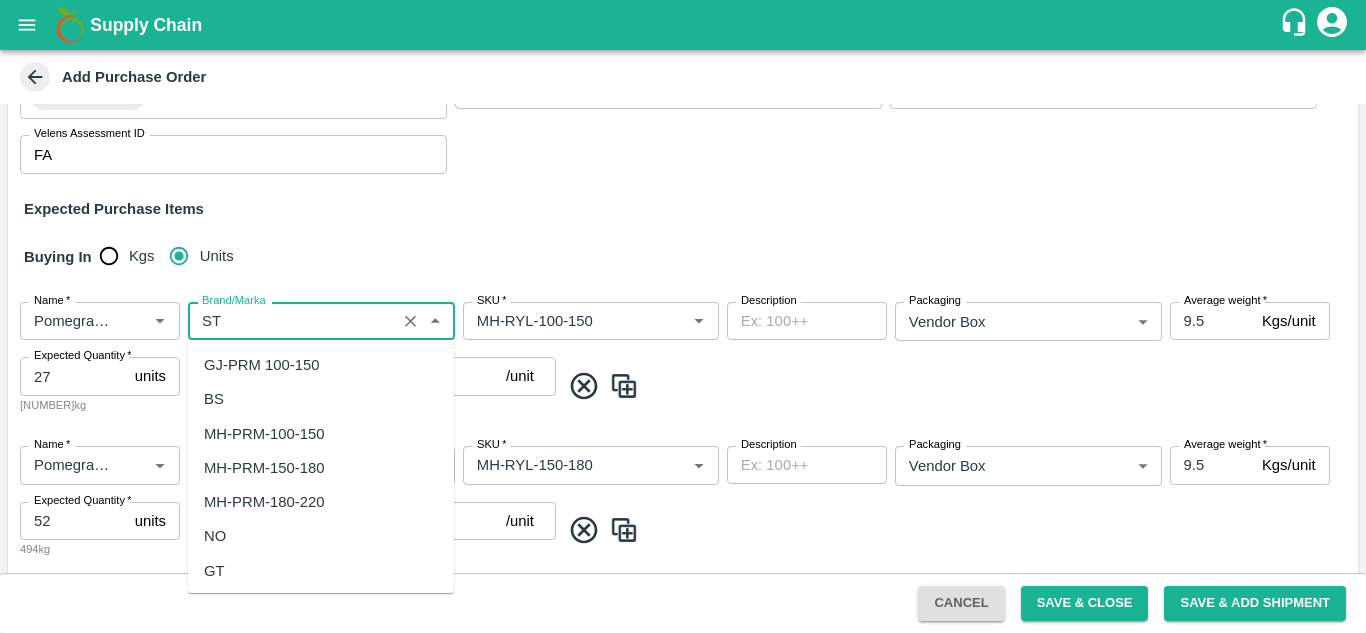 click on "Brand/Marka" at bounding box center [292, 321] 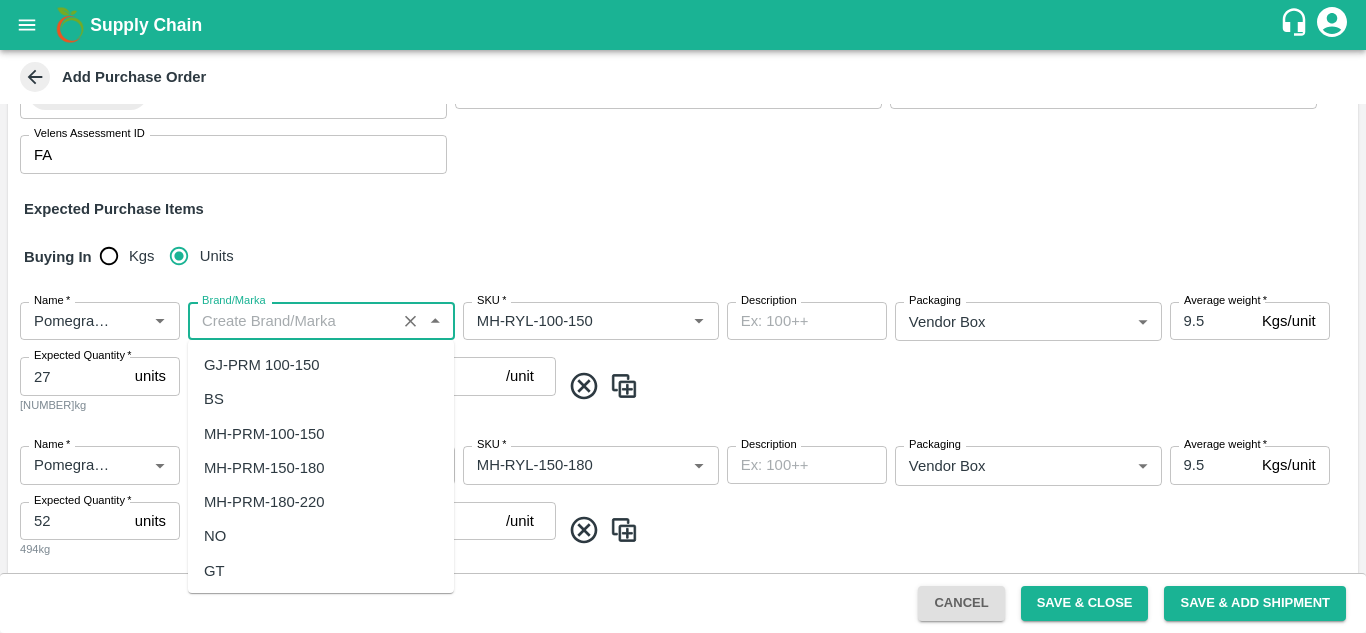 click on "Brand/Marka" at bounding box center [292, 321] 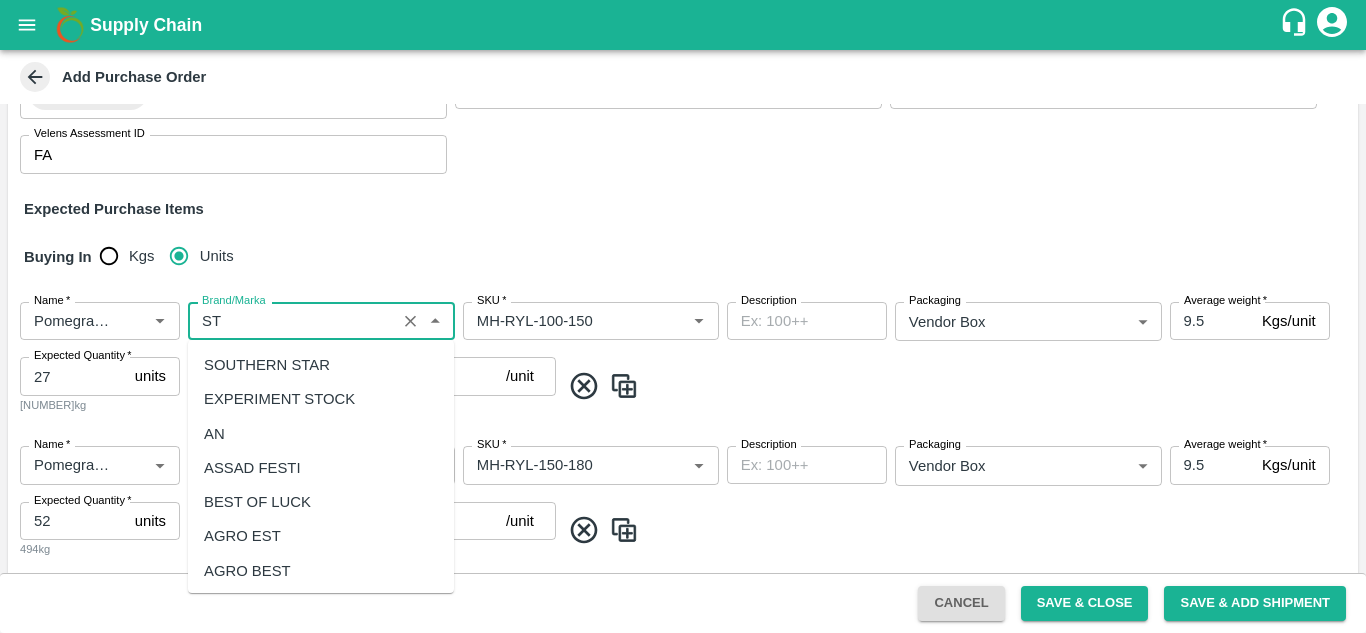 scroll, scrollTop: 209, scrollLeft: 0, axis: vertical 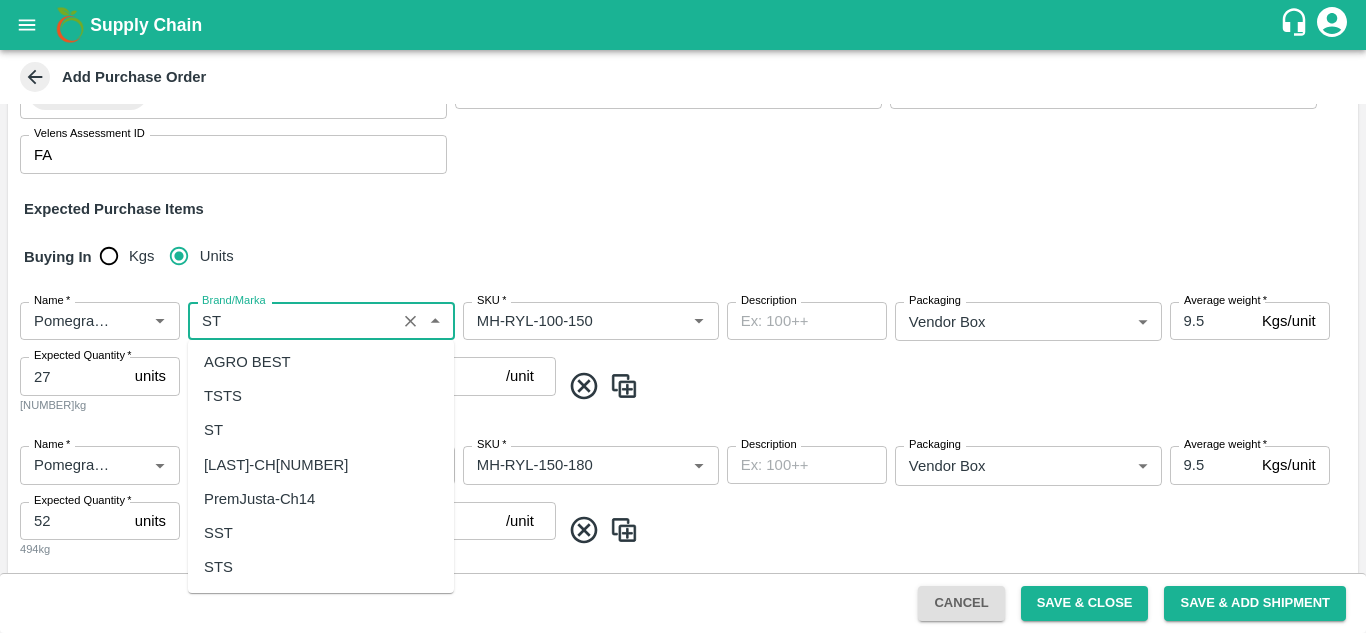 click on "ST" at bounding box center (321, 430) 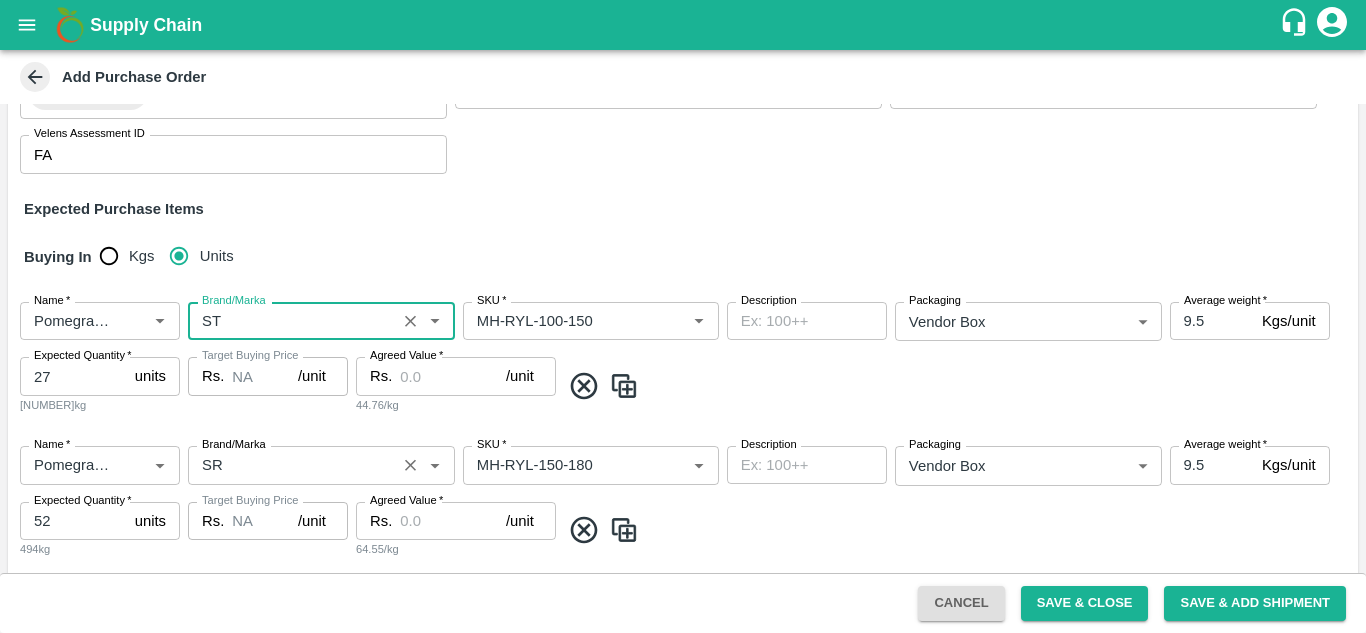 type on "ST" 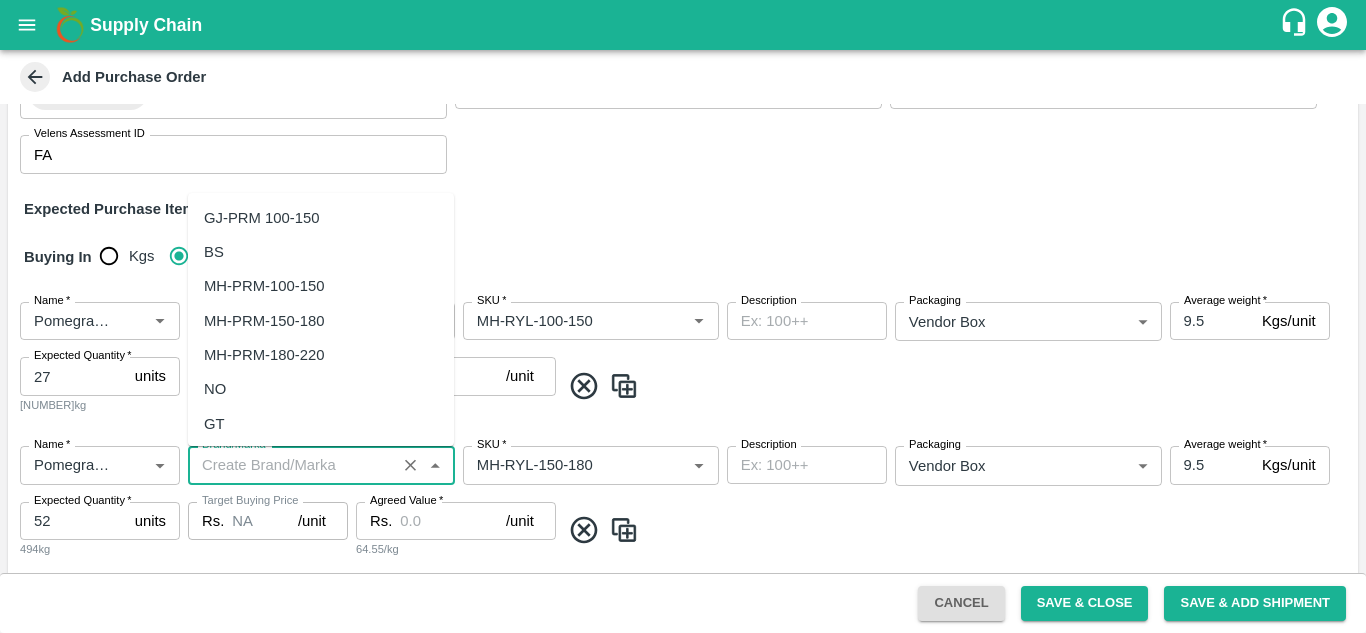 scroll, scrollTop: 0, scrollLeft: 0, axis: both 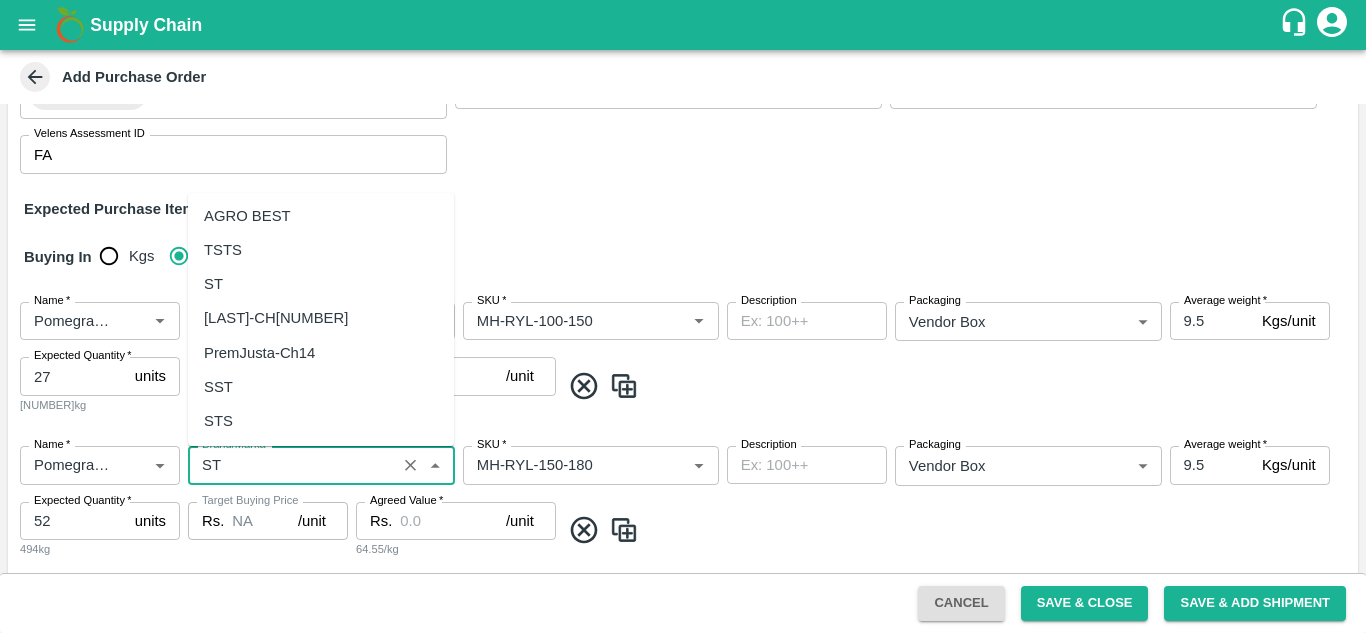 click on "ST" at bounding box center [321, 284] 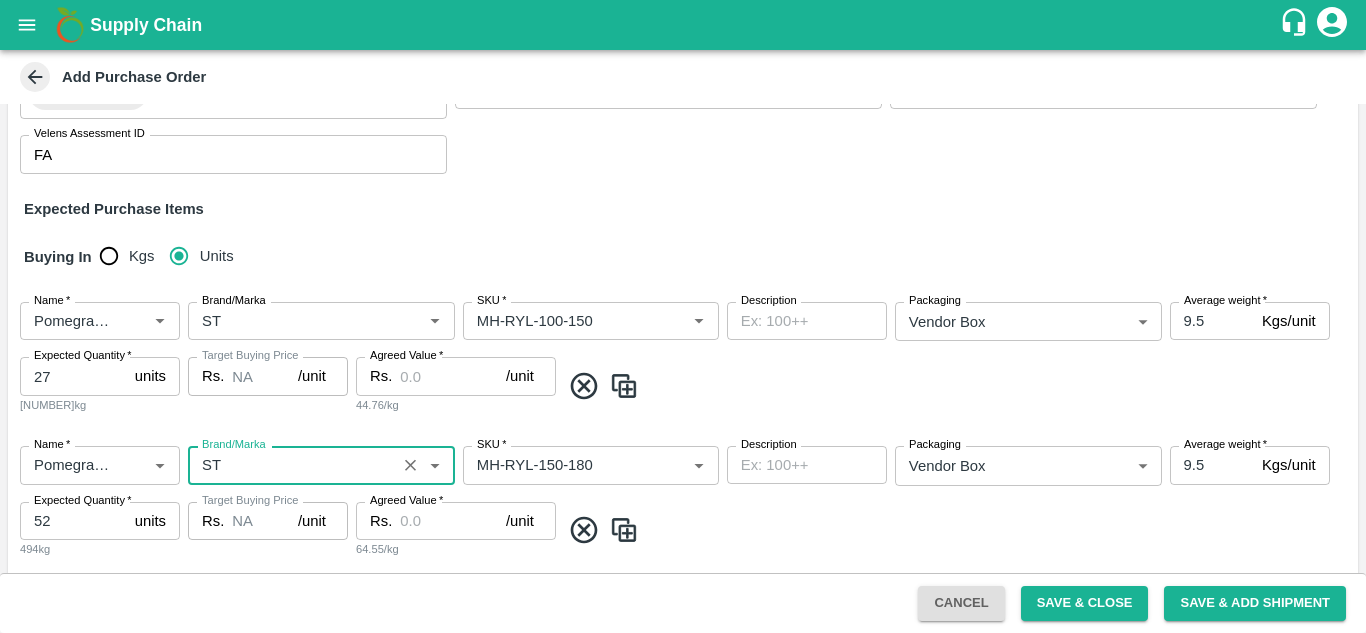 type on "ST" 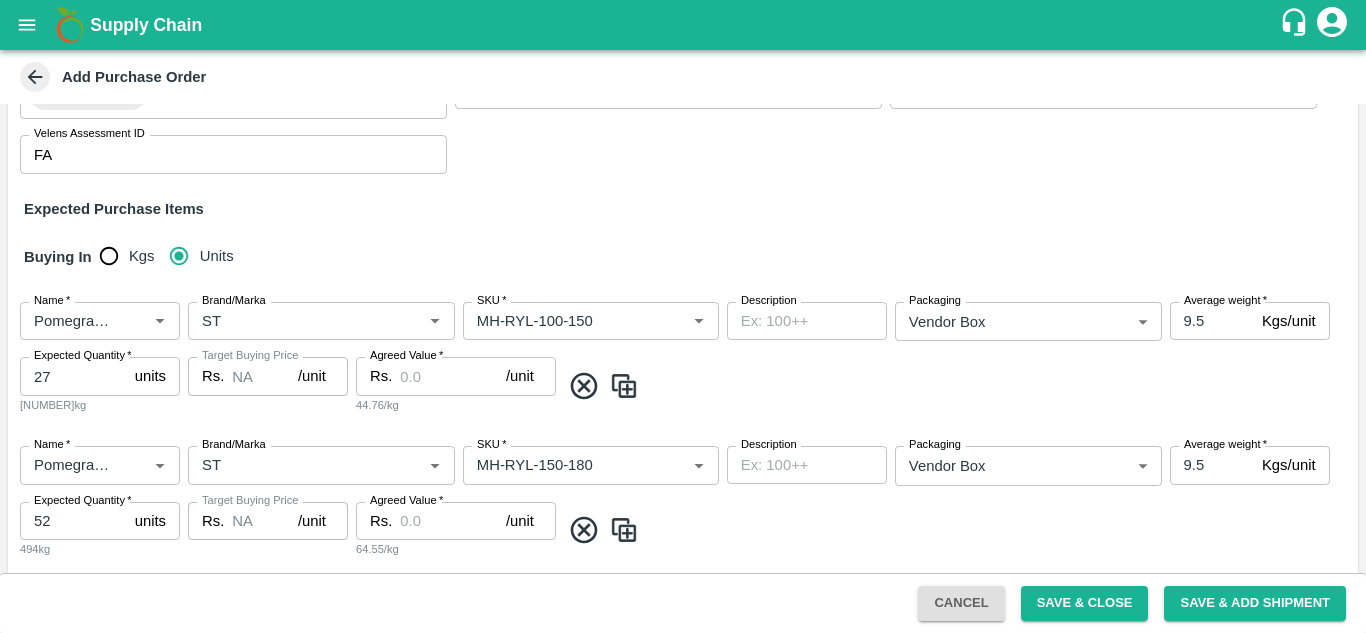 scroll, scrollTop: 512, scrollLeft: 0, axis: vertical 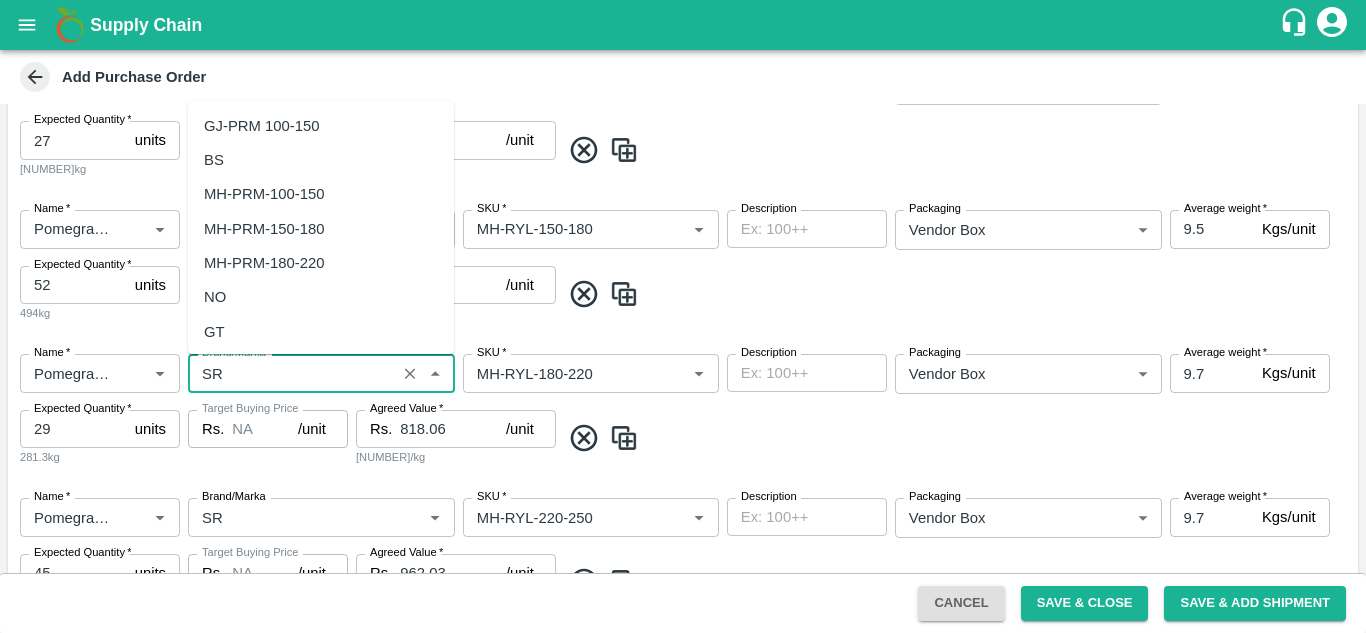 click on "Brand/Marka" at bounding box center (292, 373) 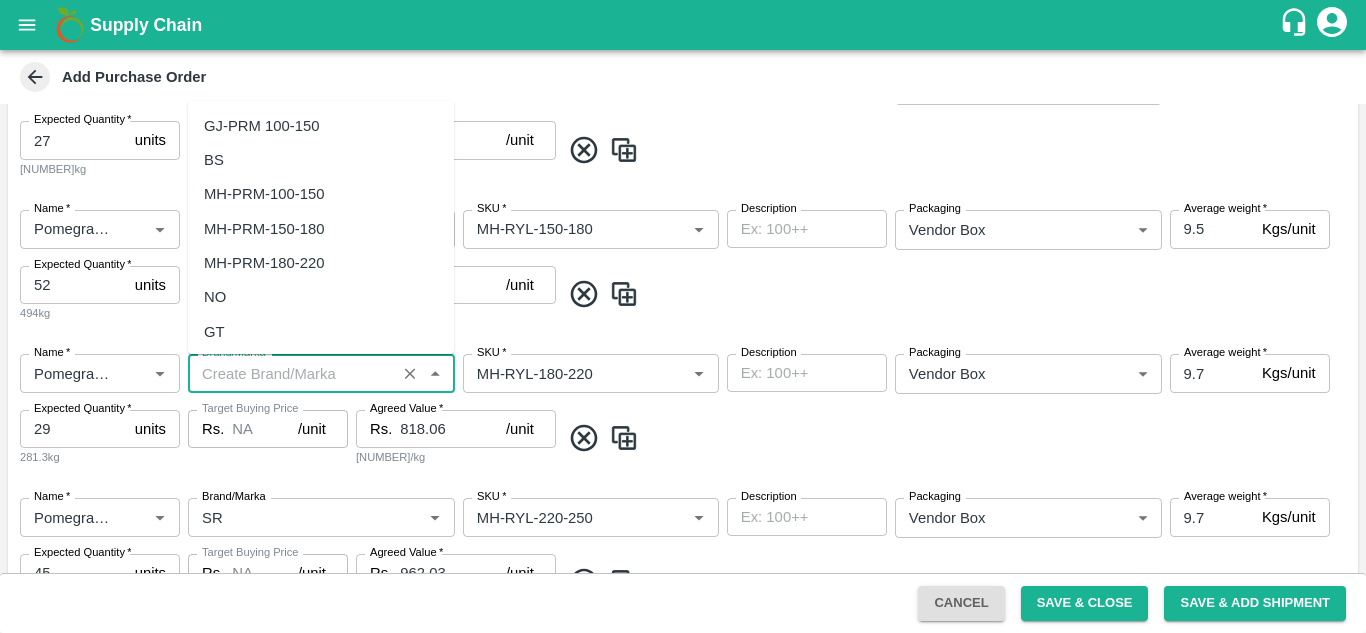 scroll, scrollTop: 0, scrollLeft: 0, axis: both 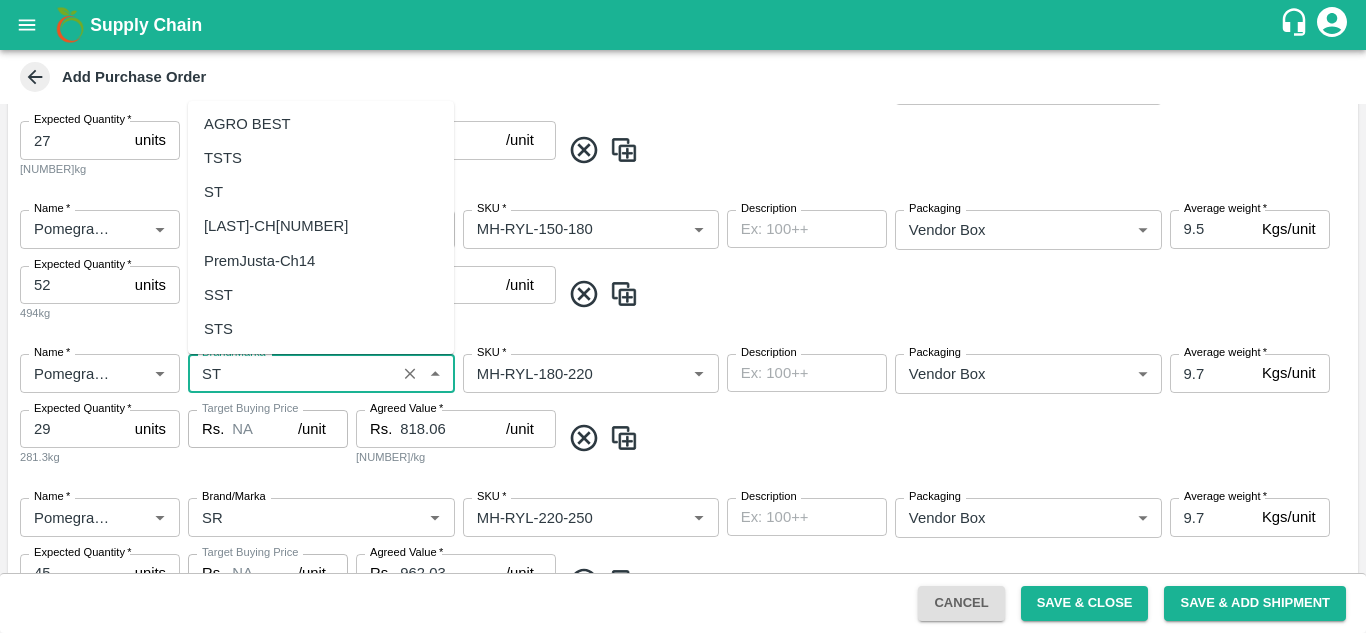 click on "ST" at bounding box center (213, 192) 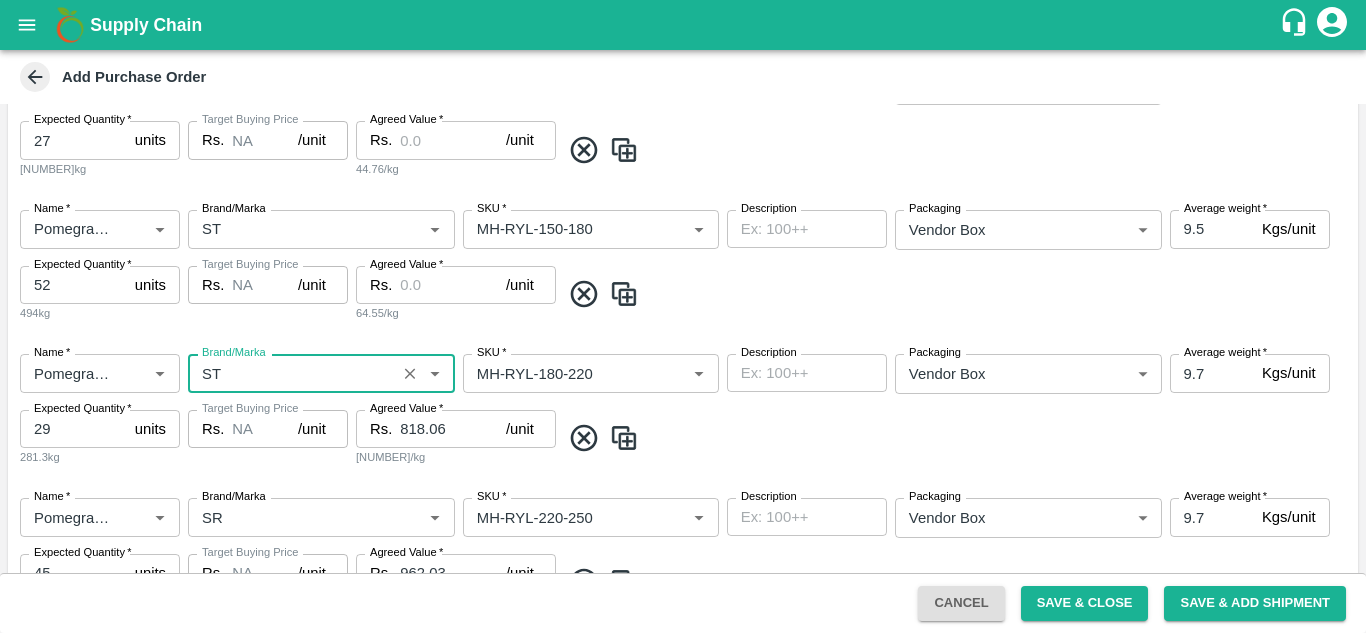 type on "ST" 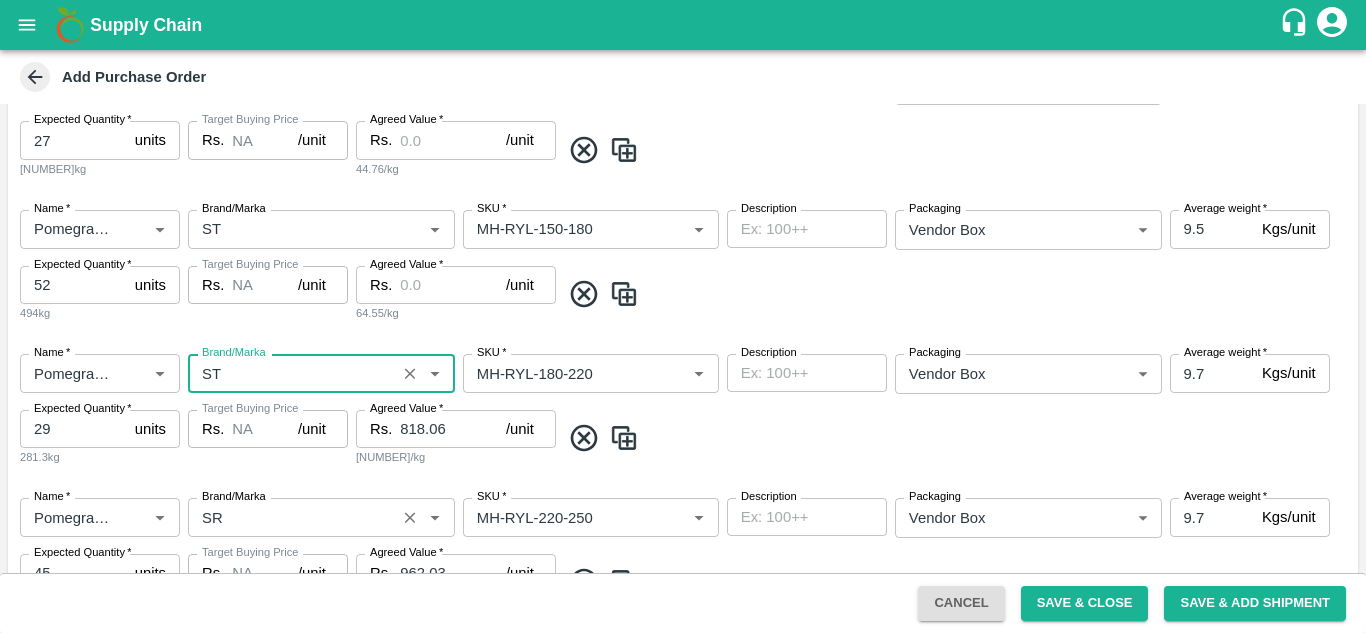 click on "Brand/Marka" at bounding box center (292, 517) 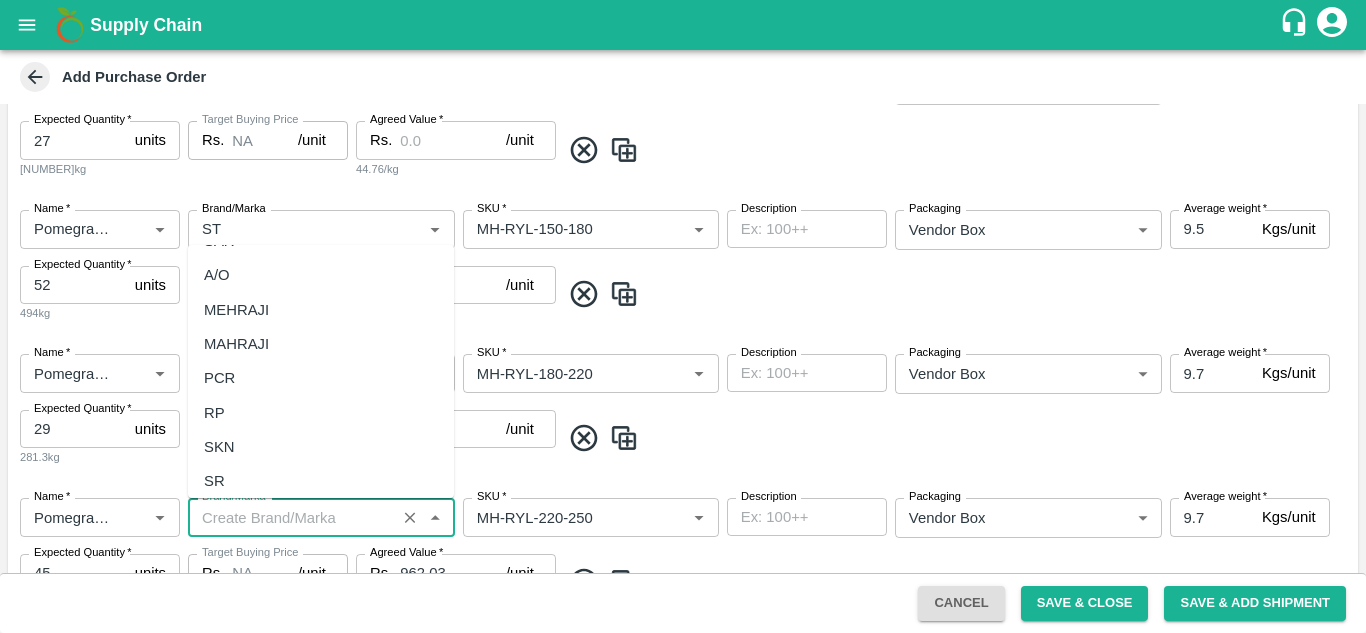 scroll, scrollTop: 0, scrollLeft: 0, axis: both 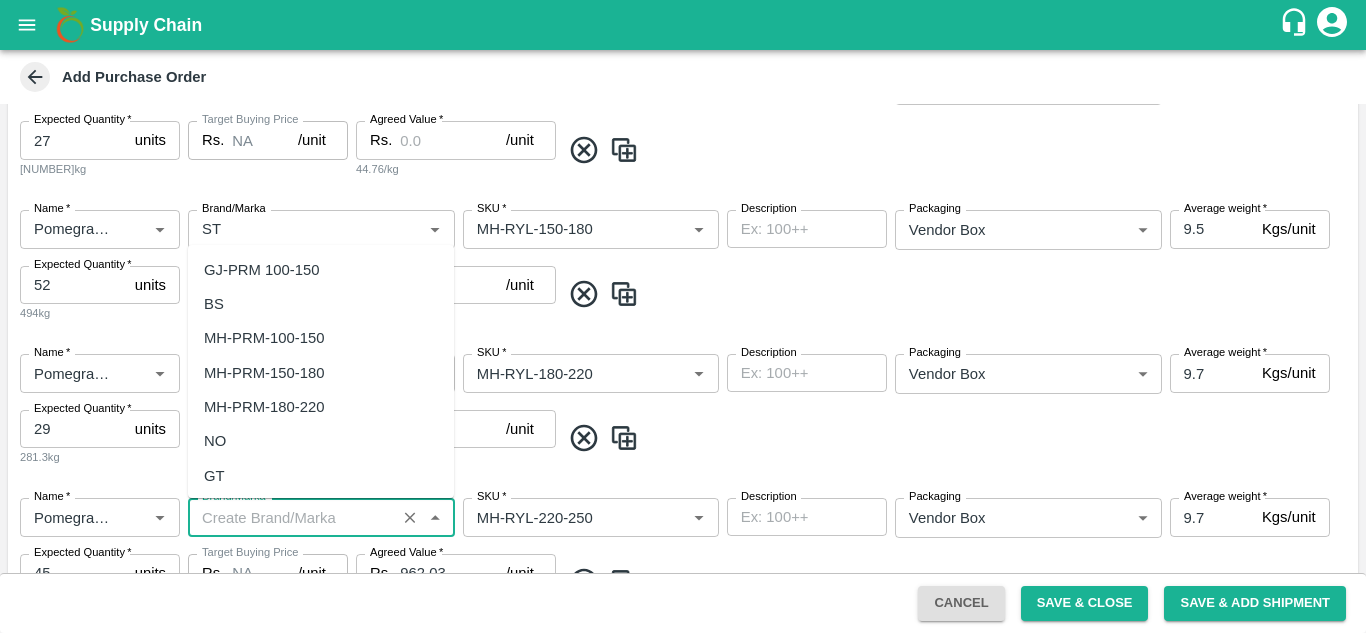 paste on "ST" 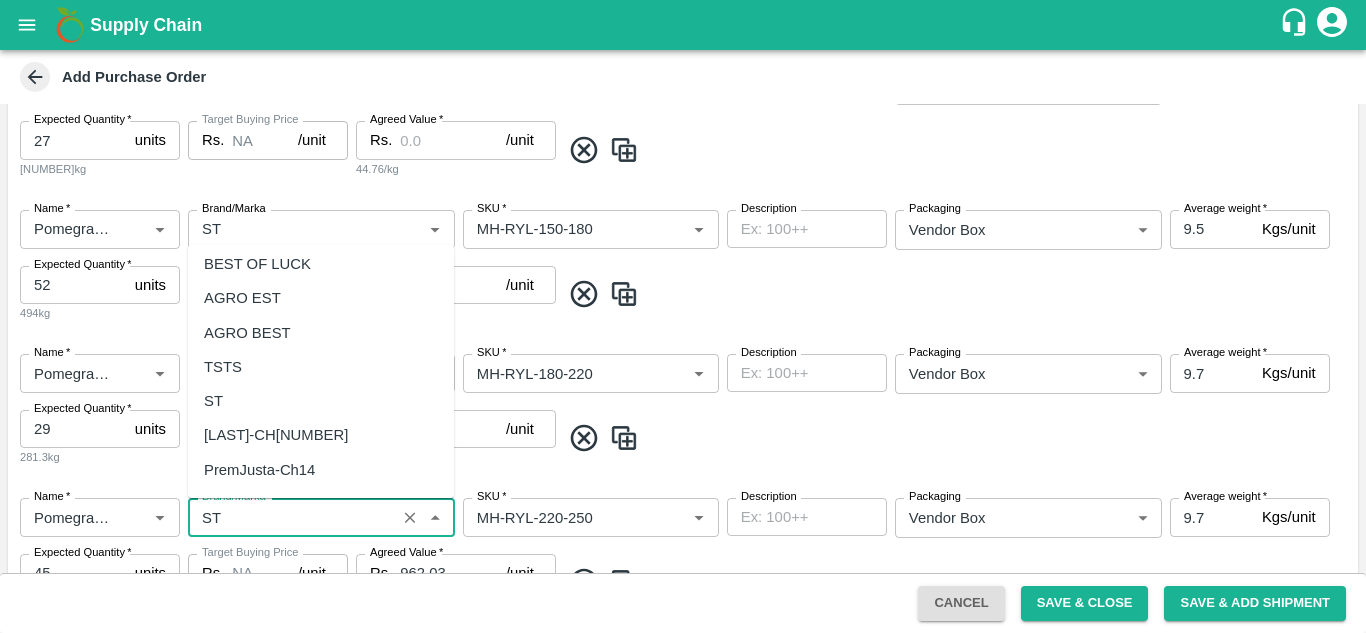 scroll, scrollTop: 144, scrollLeft: 0, axis: vertical 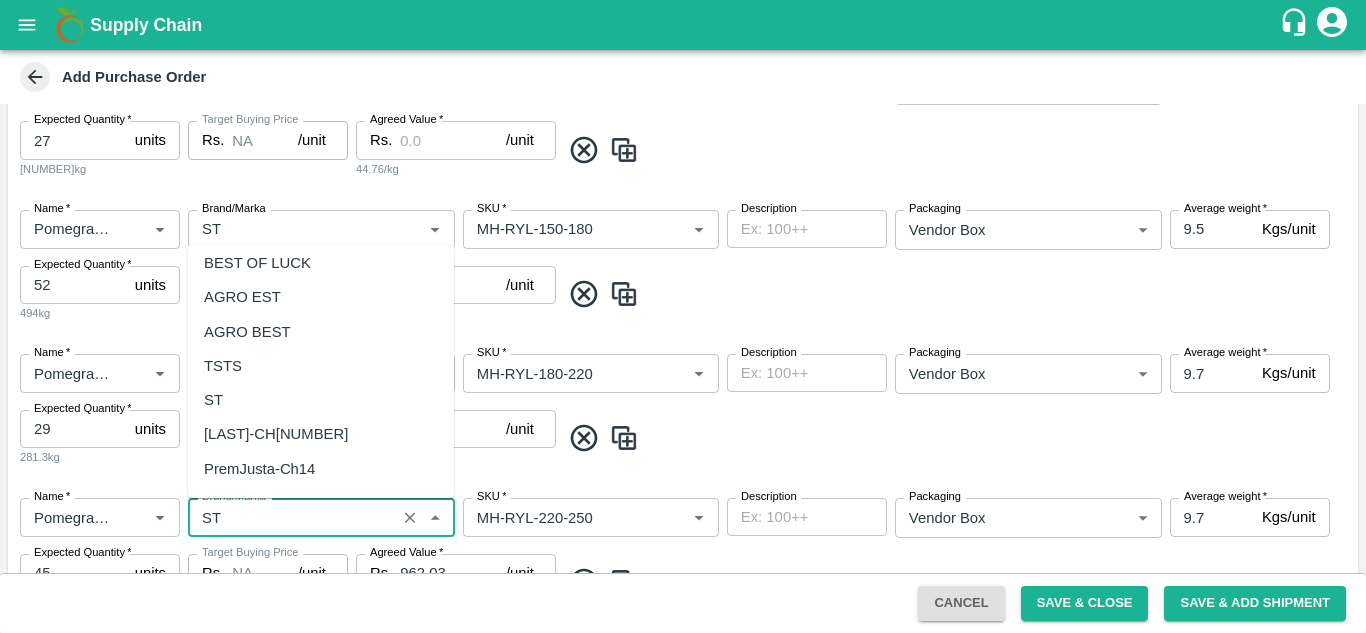 click on "ST" at bounding box center [213, 400] 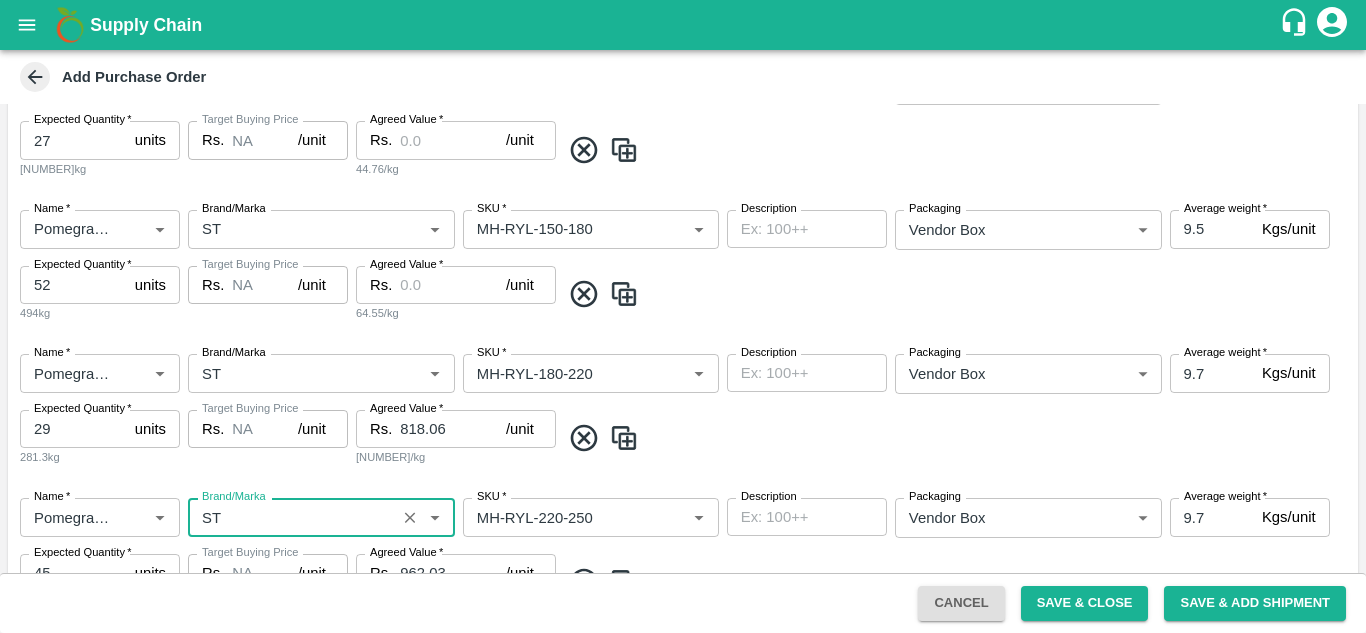 type on "ST" 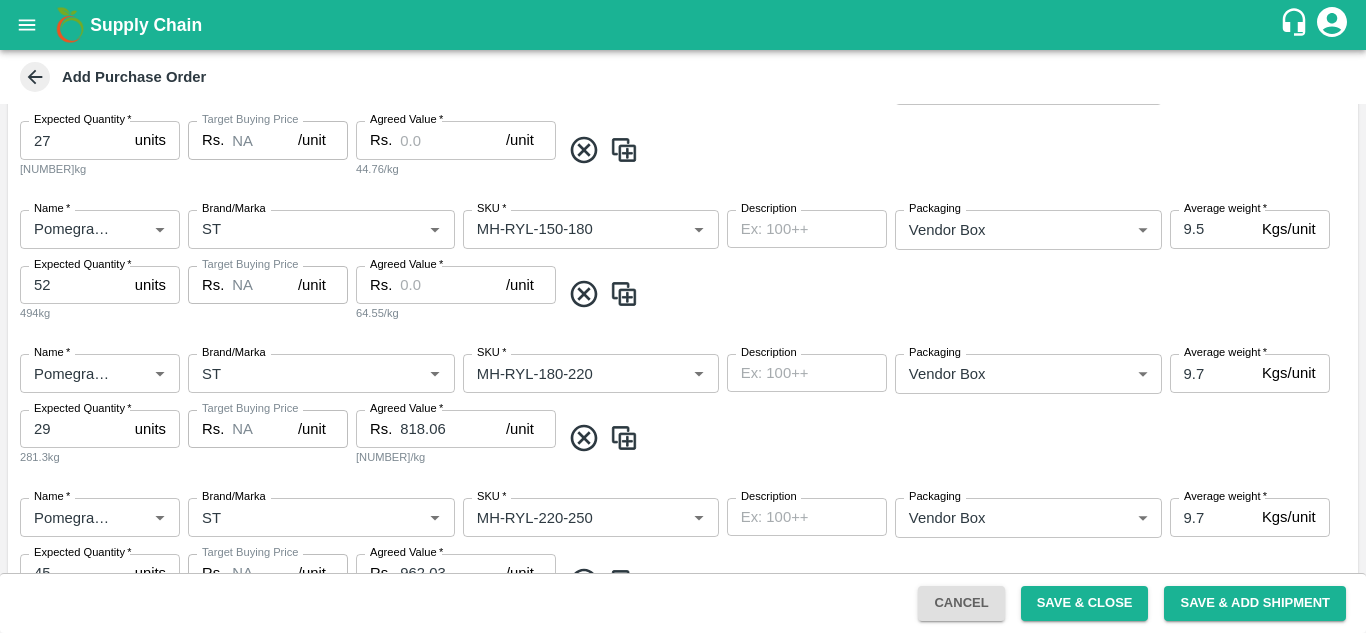 scroll, scrollTop: 767, scrollLeft: 0, axis: vertical 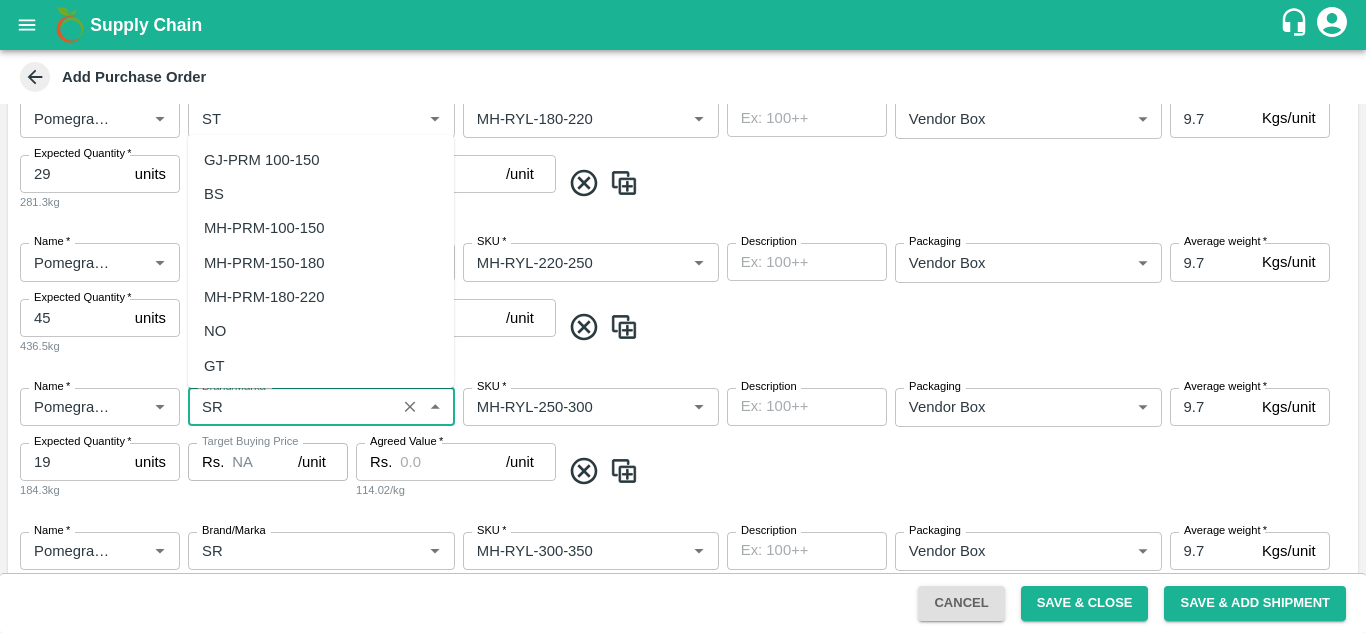 click on "Brand/Marka" at bounding box center (292, 407) 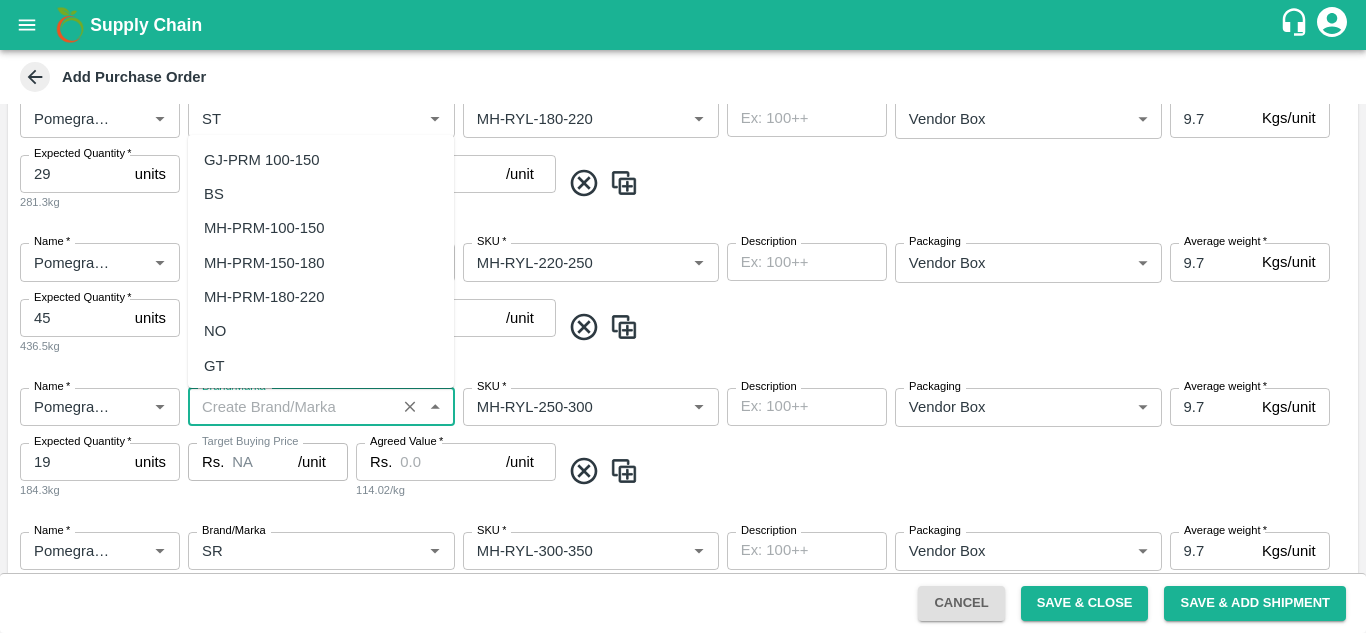scroll, scrollTop: 0, scrollLeft: 0, axis: both 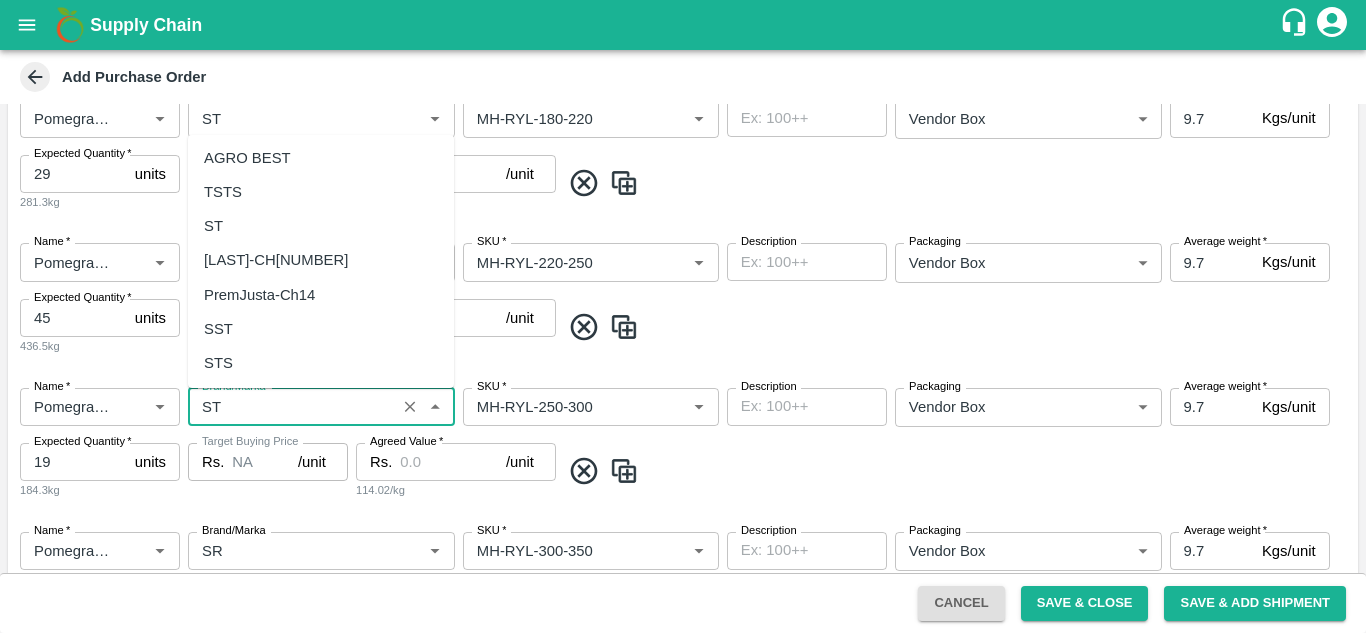 click on "ST" at bounding box center [213, 226] 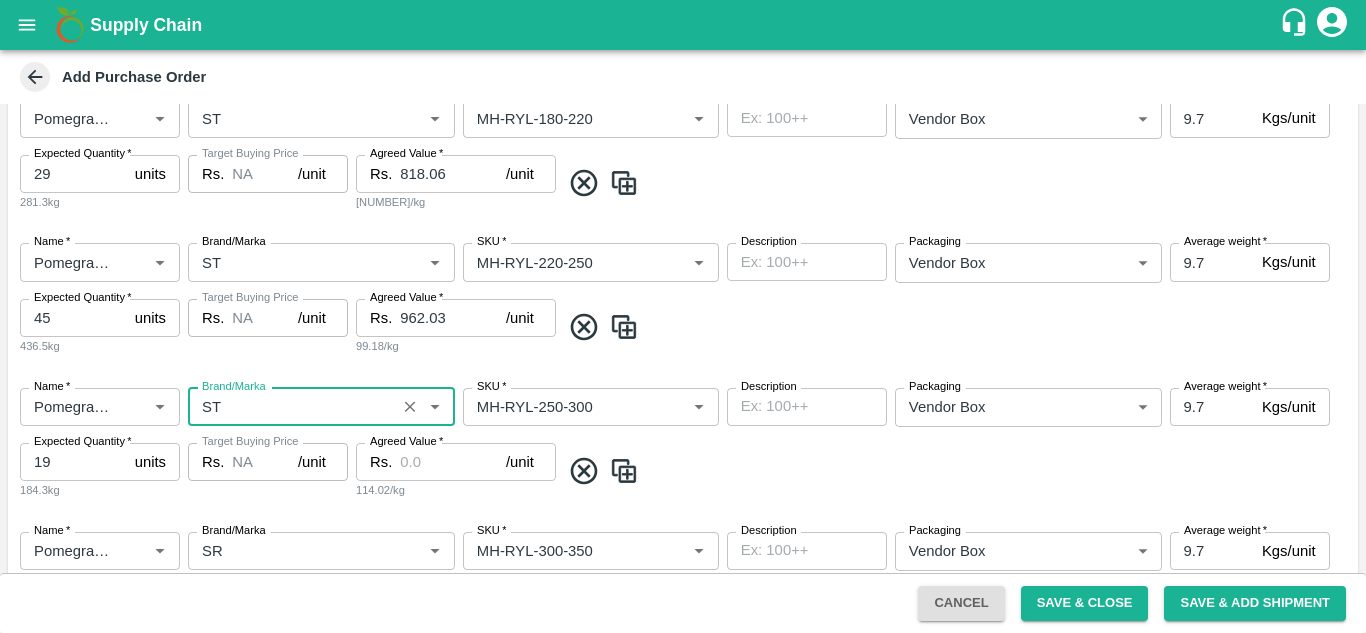 type on "ST" 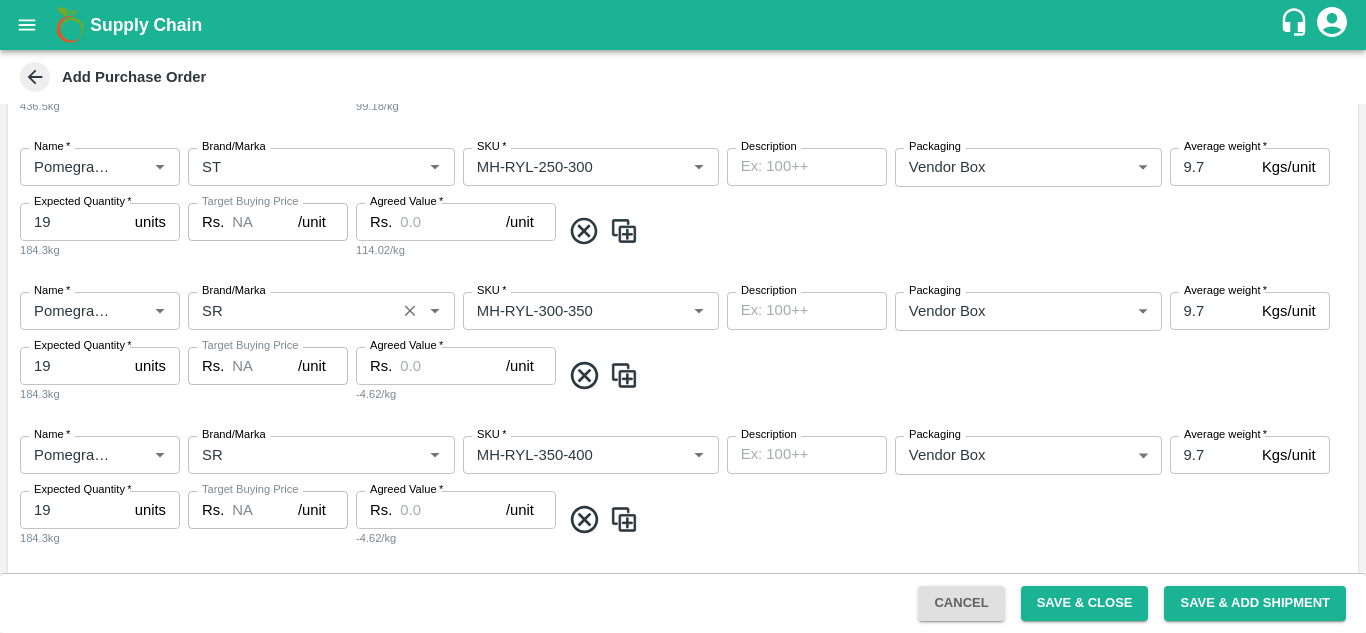 scroll, scrollTop: 1016, scrollLeft: 0, axis: vertical 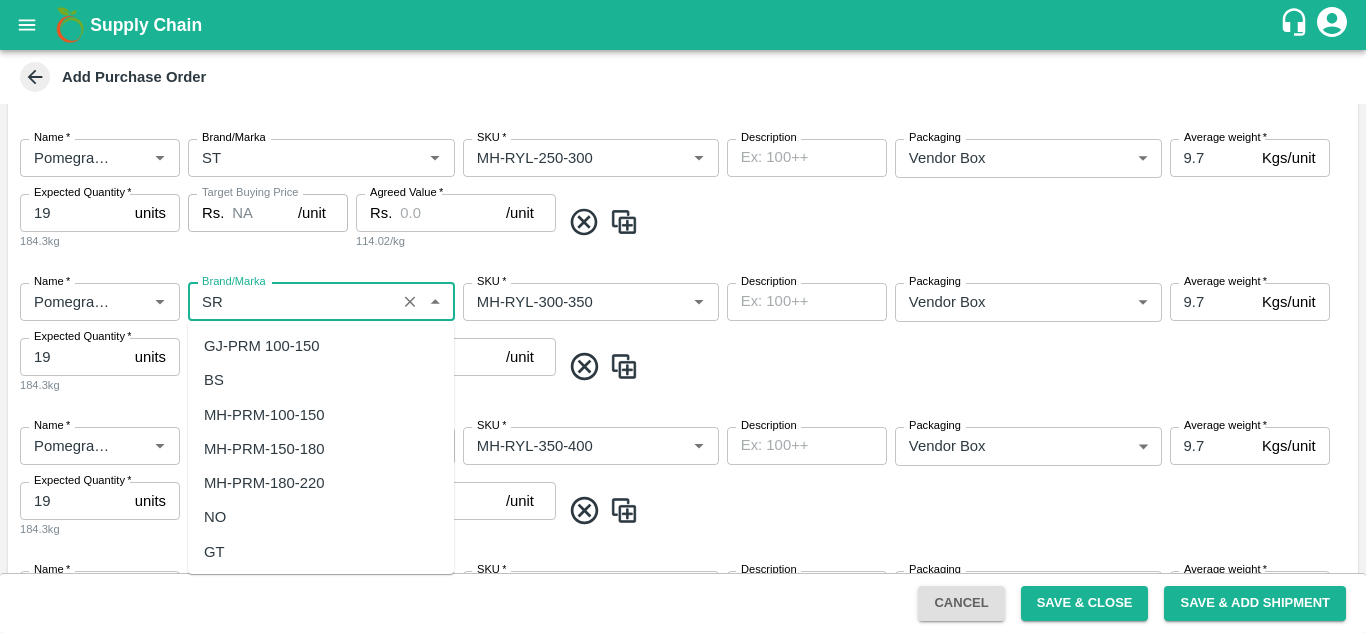 click on "Brand/Marka" at bounding box center (292, 302) 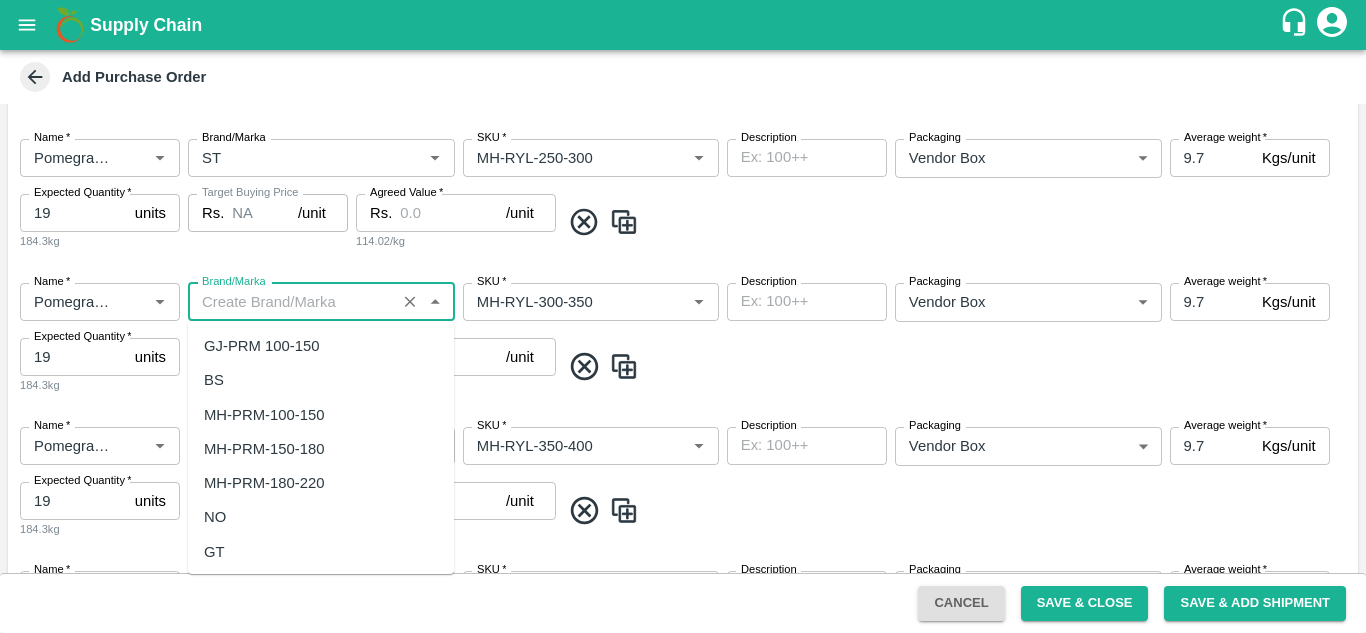 scroll, scrollTop: 0, scrollLeft: 0, axis: both 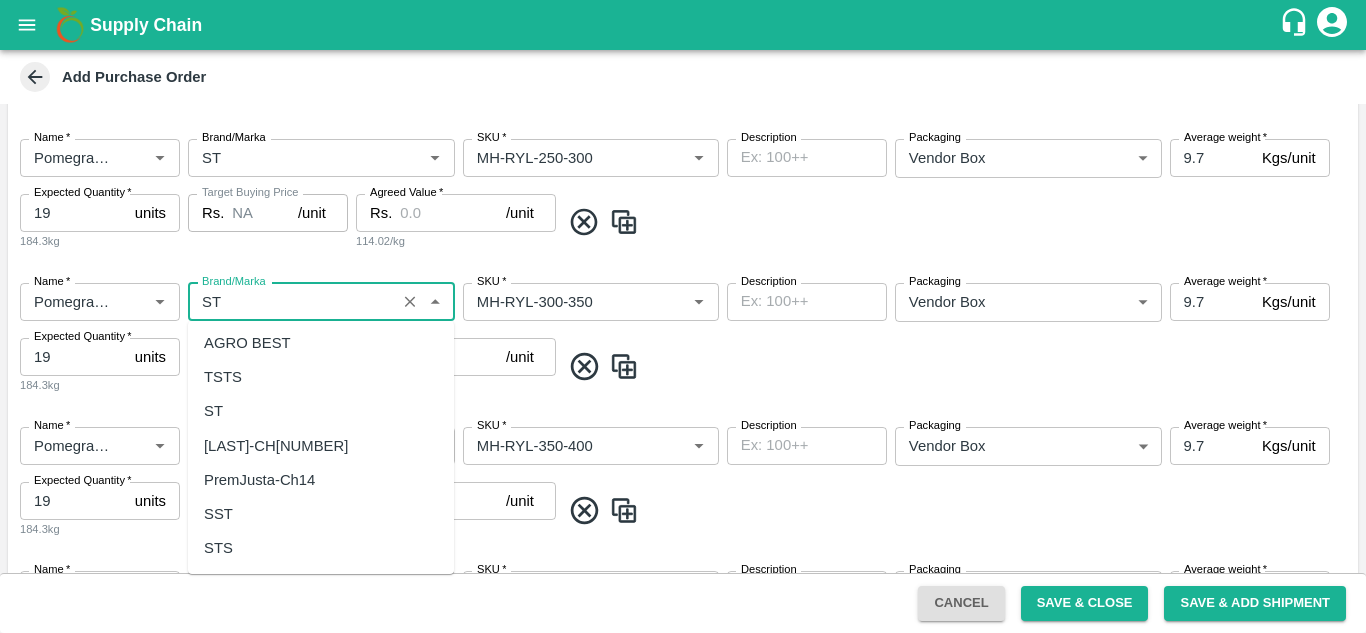 click on "ST" at bounding box center (321, 411) 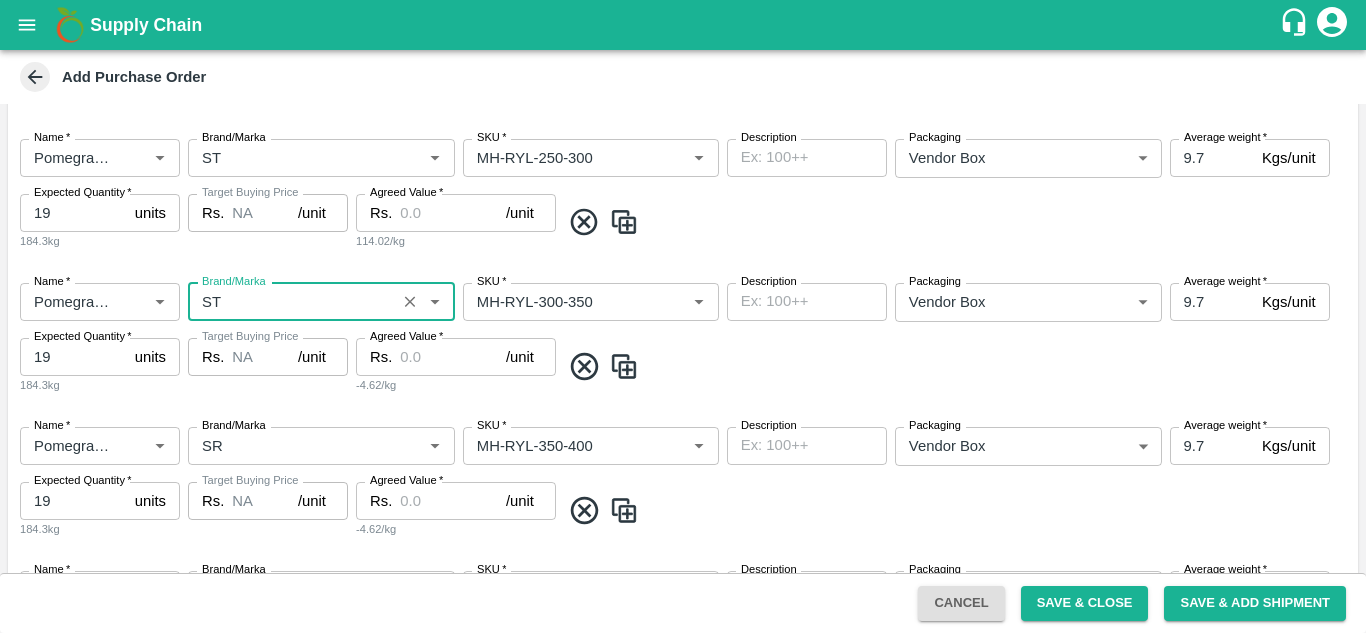 type on "ST" 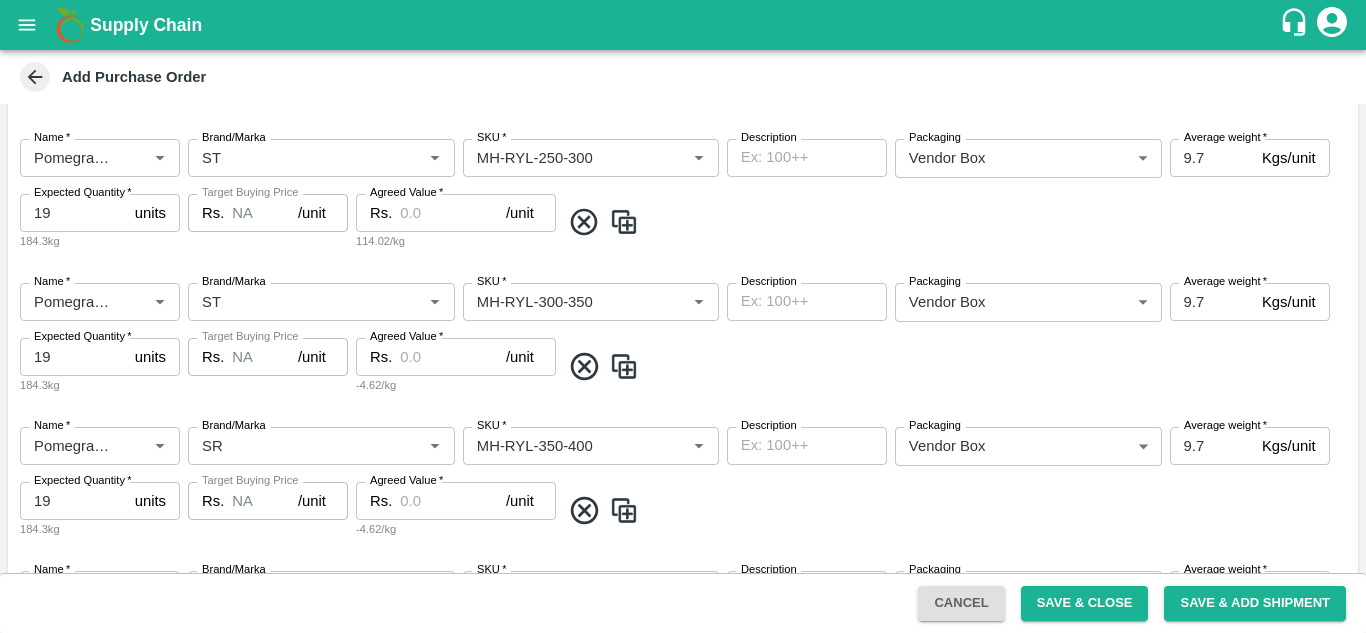 scroll, scrollTop: 1220, scrollLeft: 0, axis: vertical 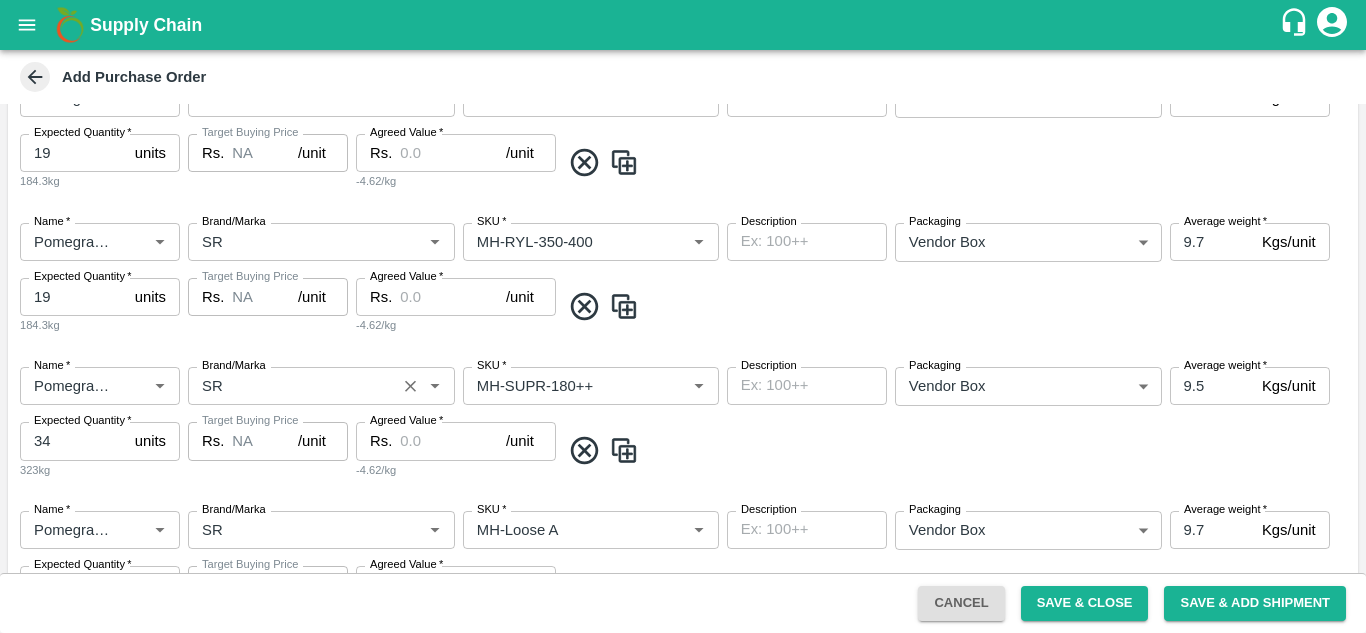 click on "Brand/Marka" at bounding box center [234, 366] 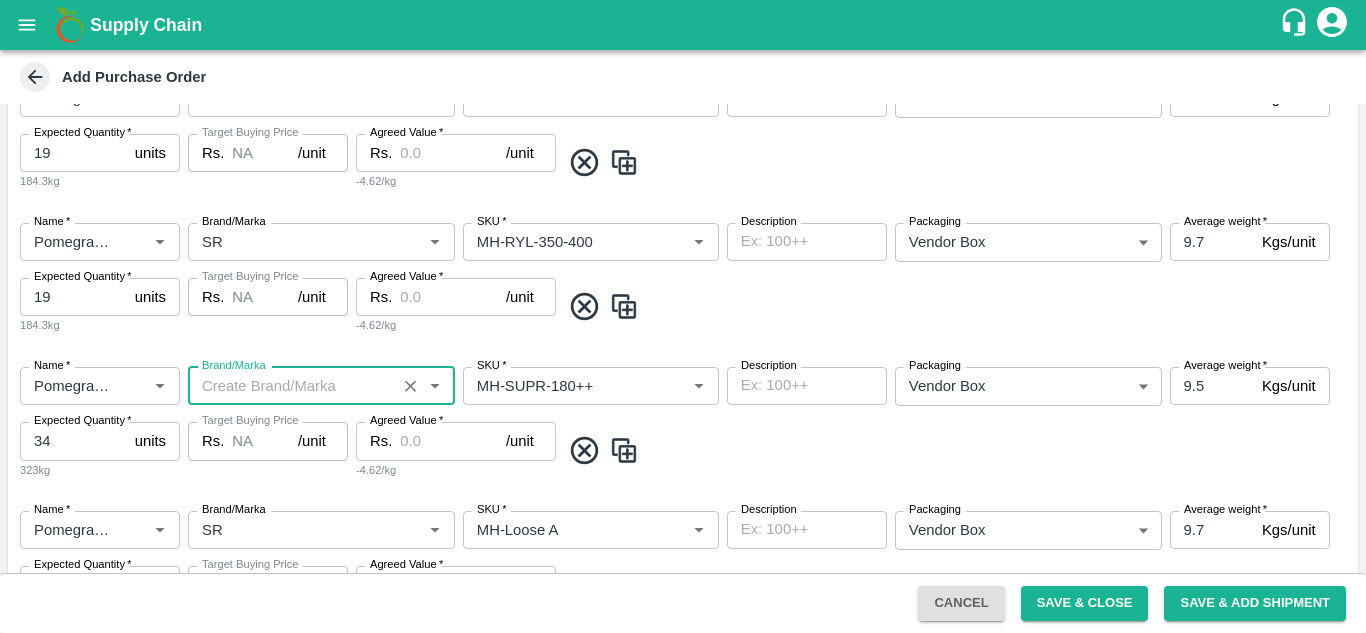 paste on "ST" 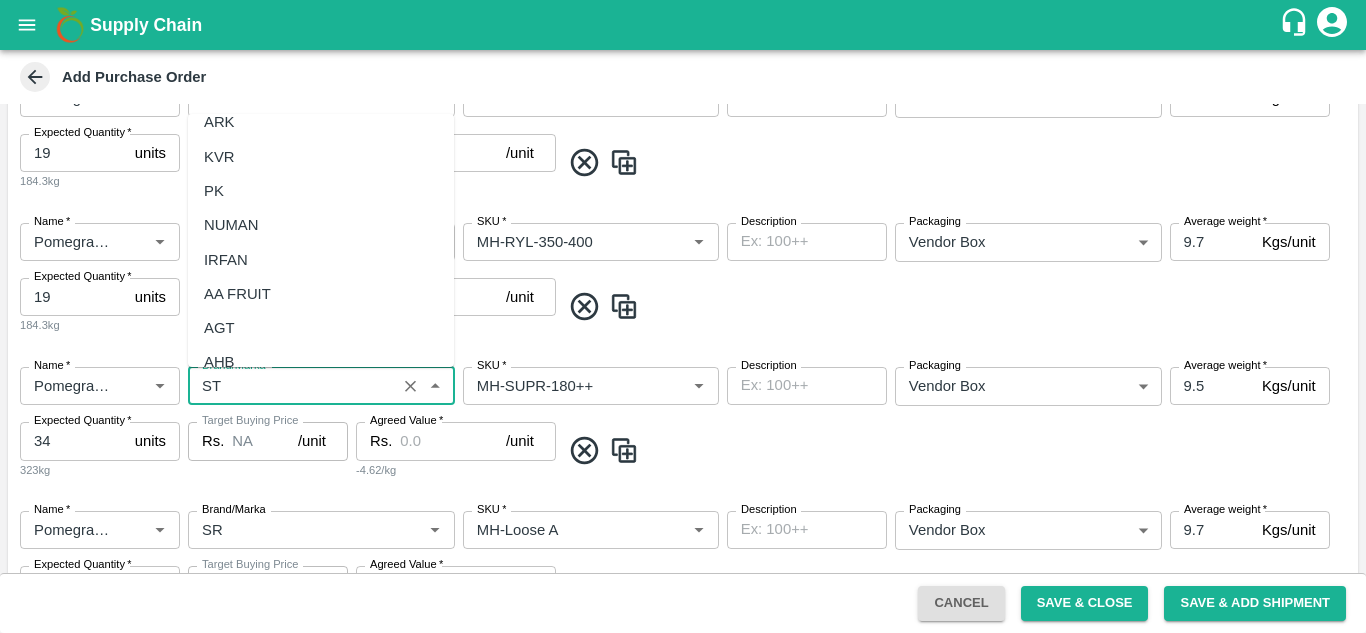 scroll, scrollTop: 4479, scrollLeft: 0, axis: vertical 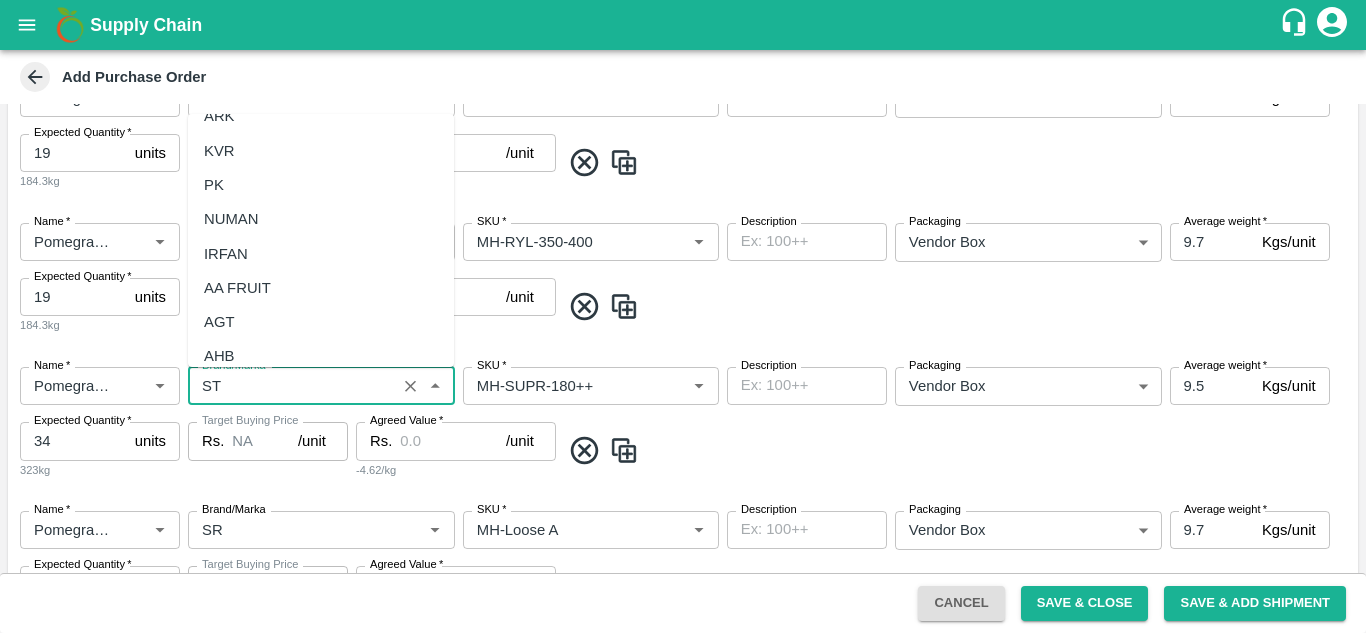 type on "S" 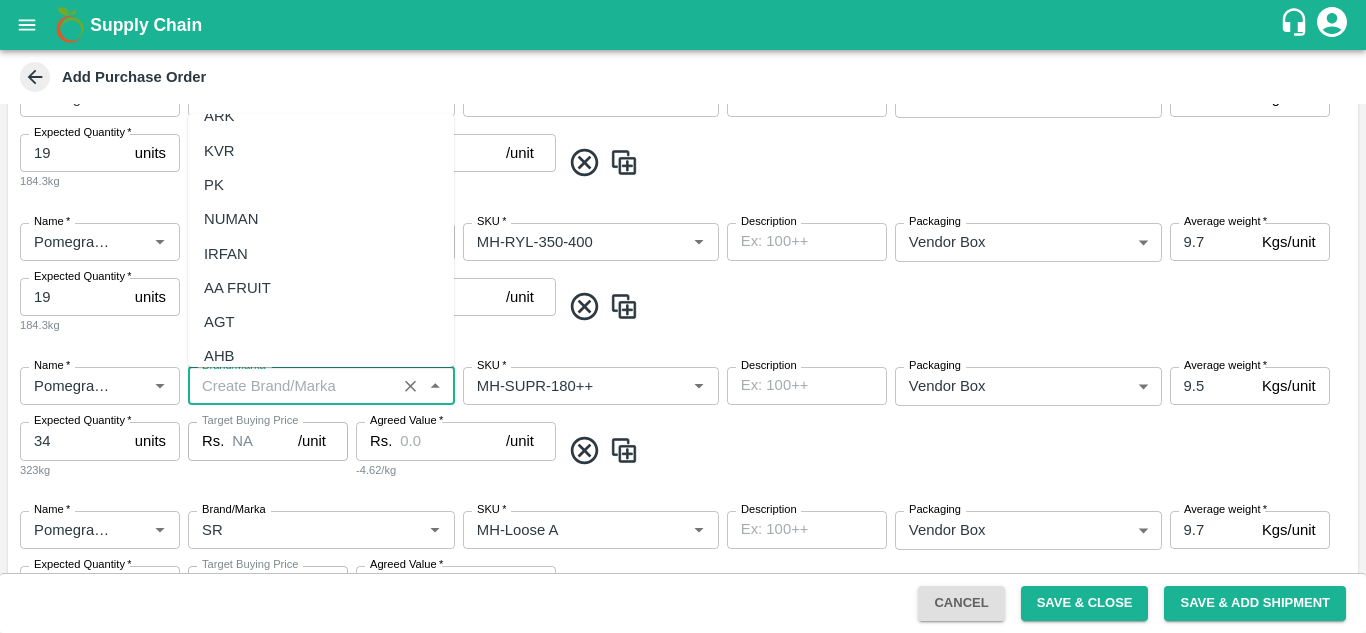 scroll, scrollTop: 0, scrollLeft: 0, axis: both 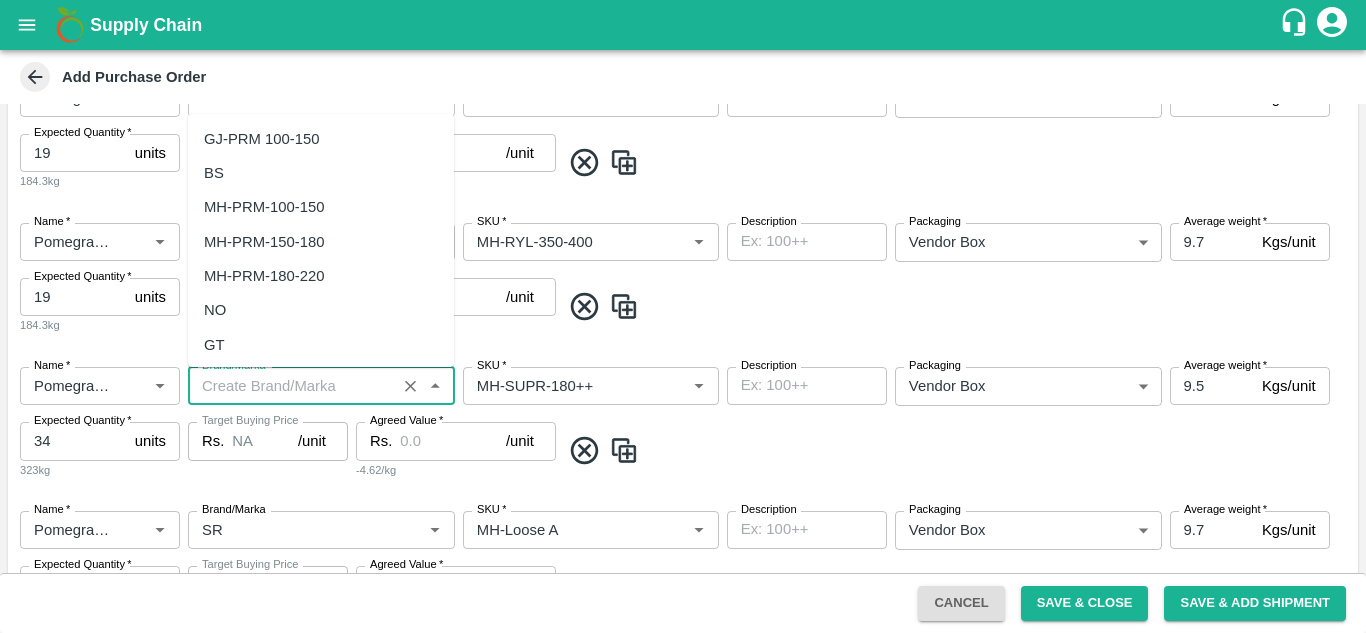 paste on "ST" 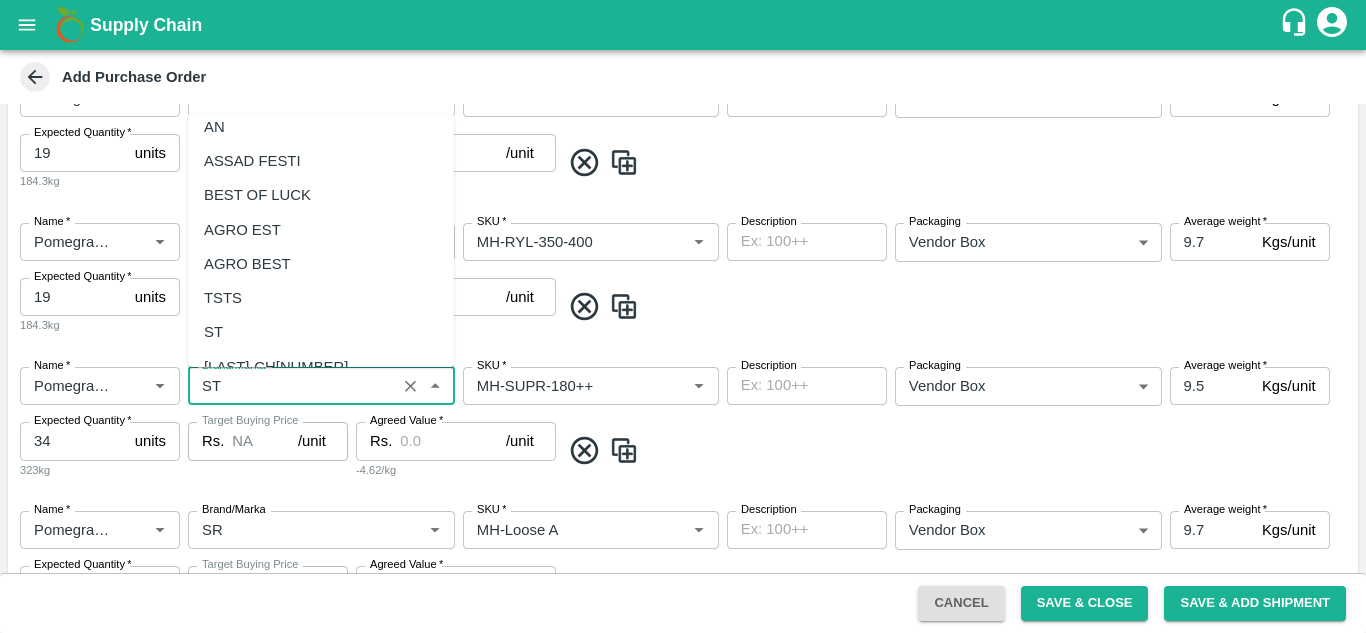 scroll, scrollTop: 214, scrollLeft: 0, axis: vertical 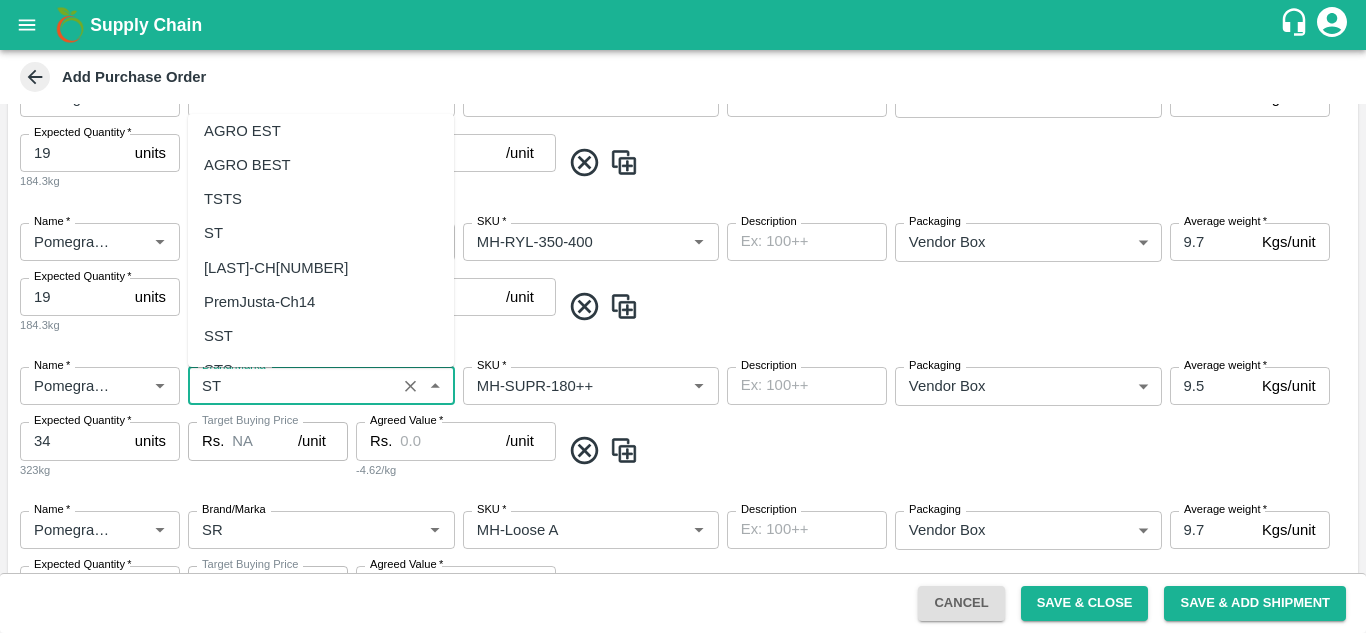 click on "ST" at bounding box center [321, 233] 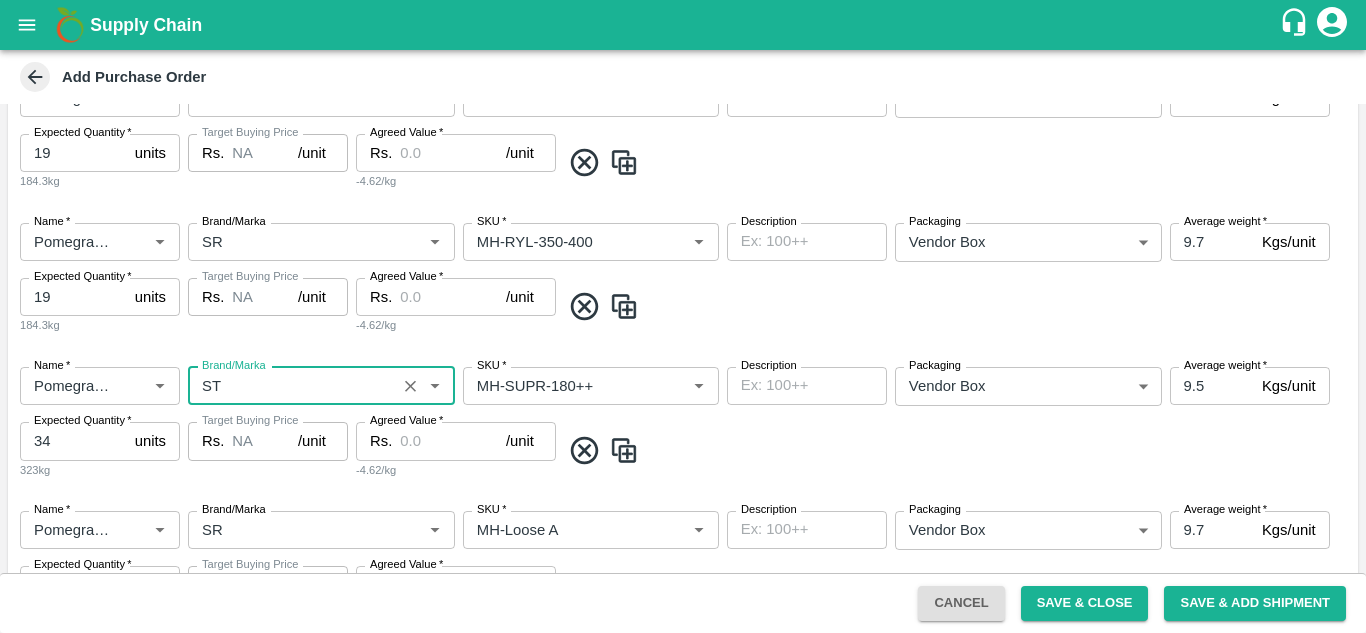 type on "ST" 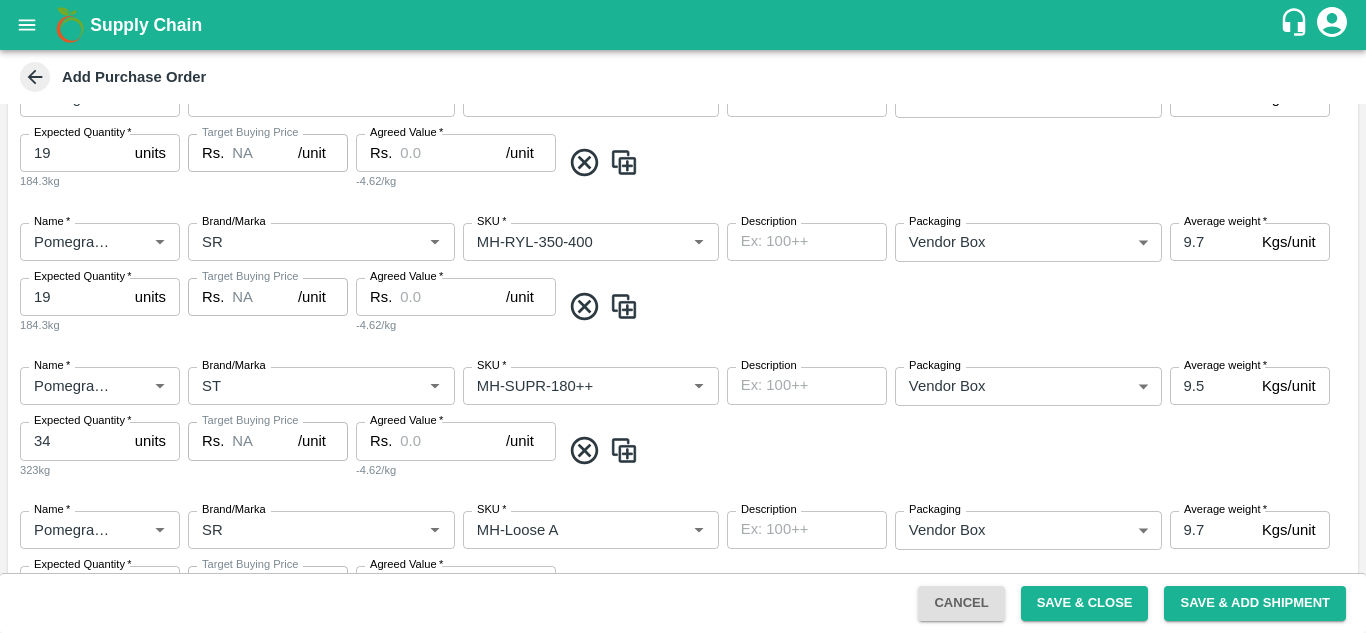 scroll, scrollTop: 1493, scrollLeft: 0, axis: vertical 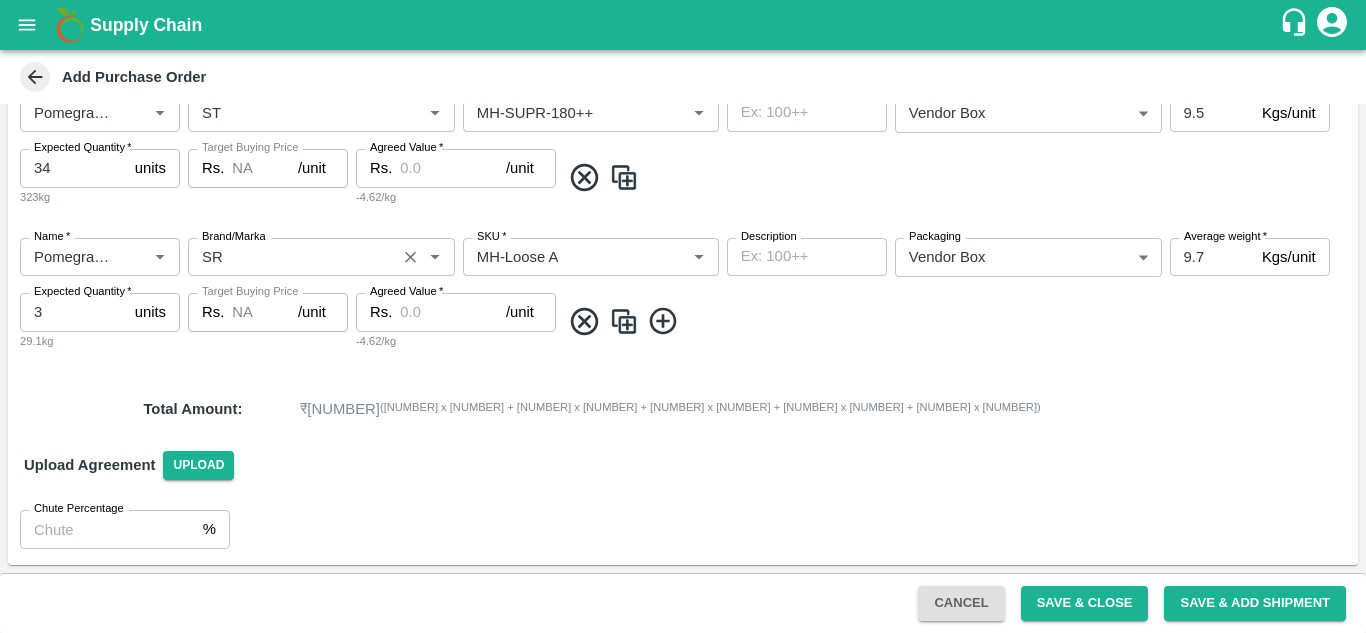 click on "Brand/Marka" at bounding box center (292, 257) 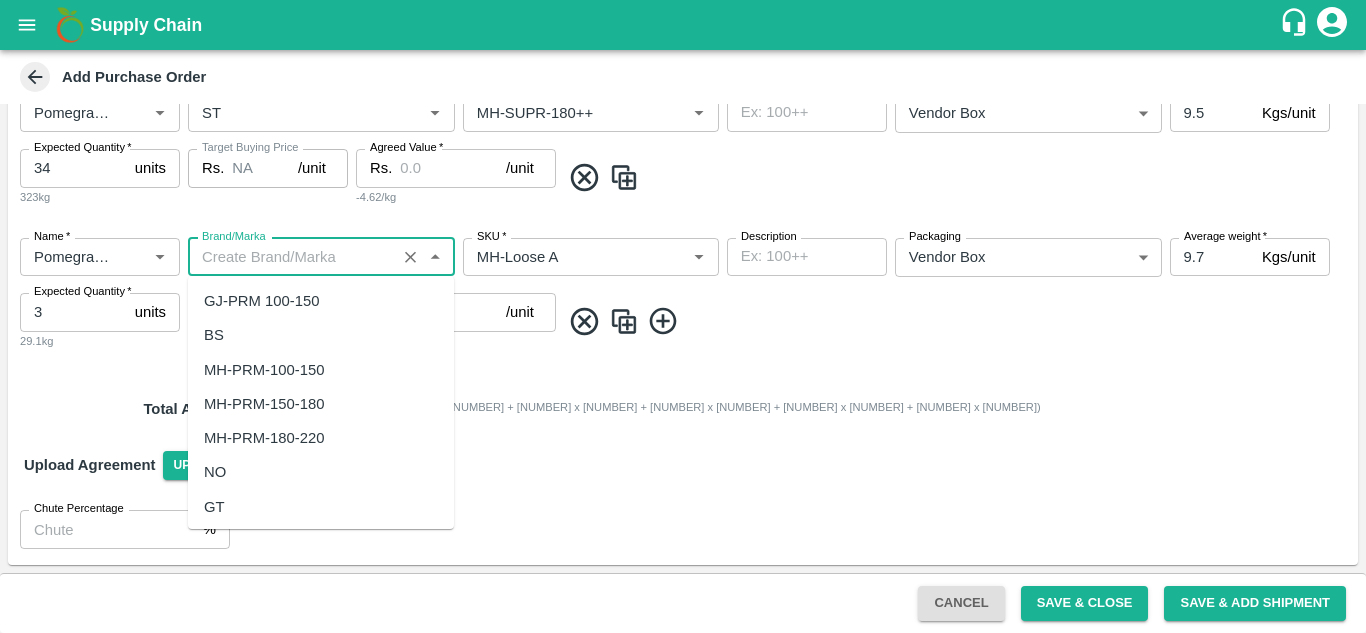 paste on "ST" 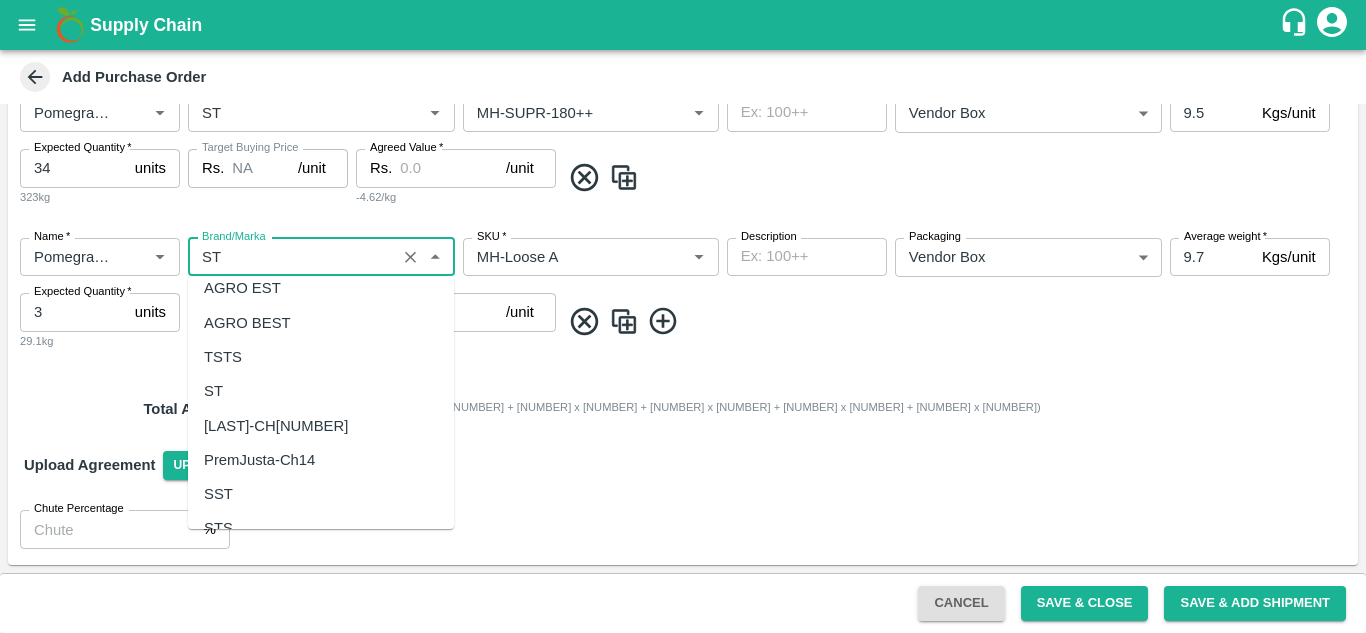 scroll, scrollTop: 209, scrollLeft: 0, axis: vertical 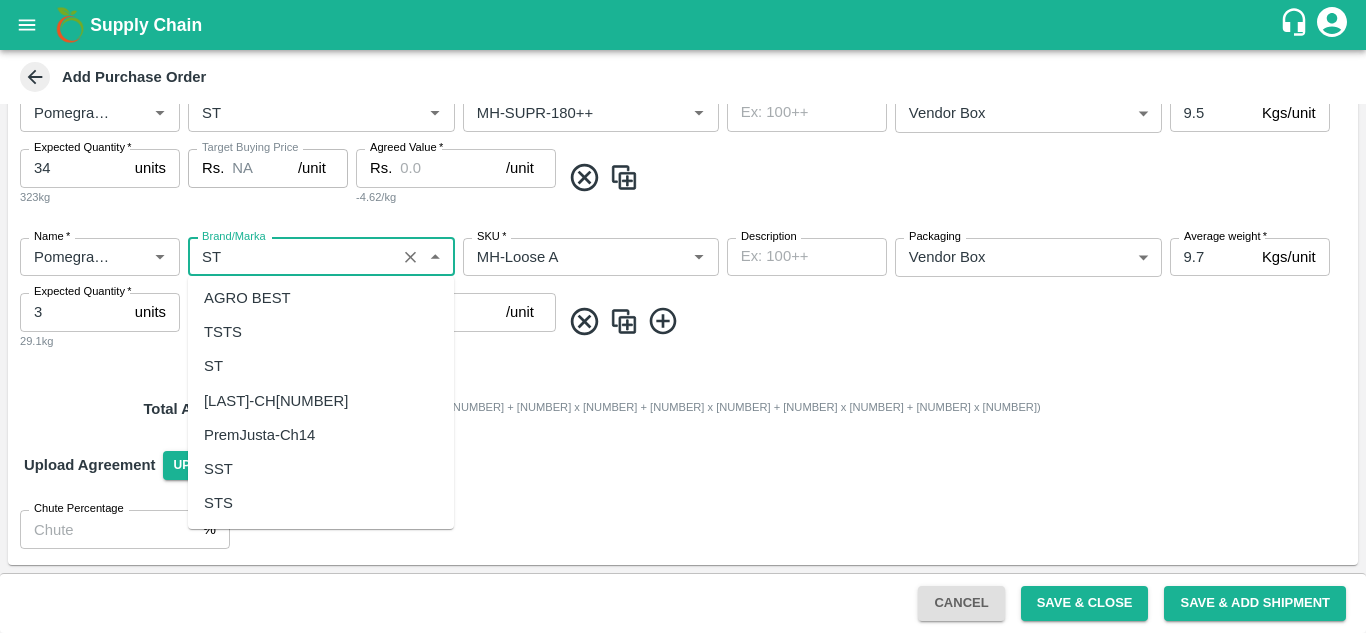click on "ST" at bounding box center (321, 366) 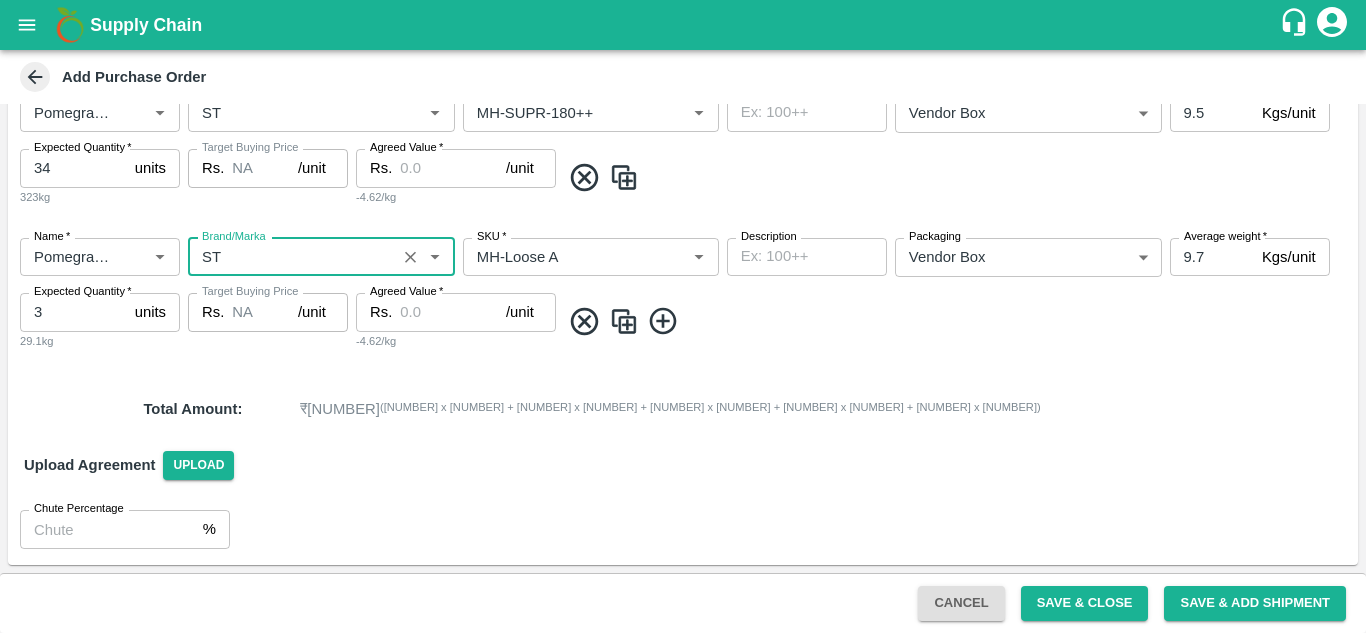 type on "ST" 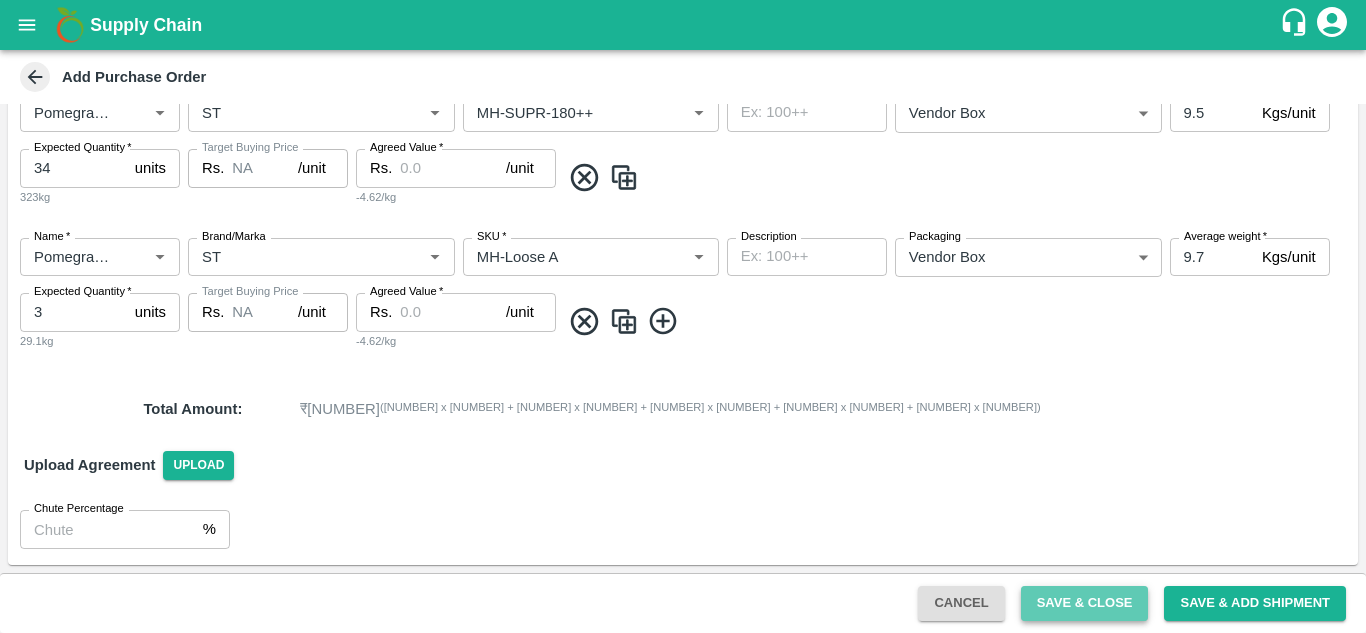 click on "Save & Close" at bounding box center (1085, 603) 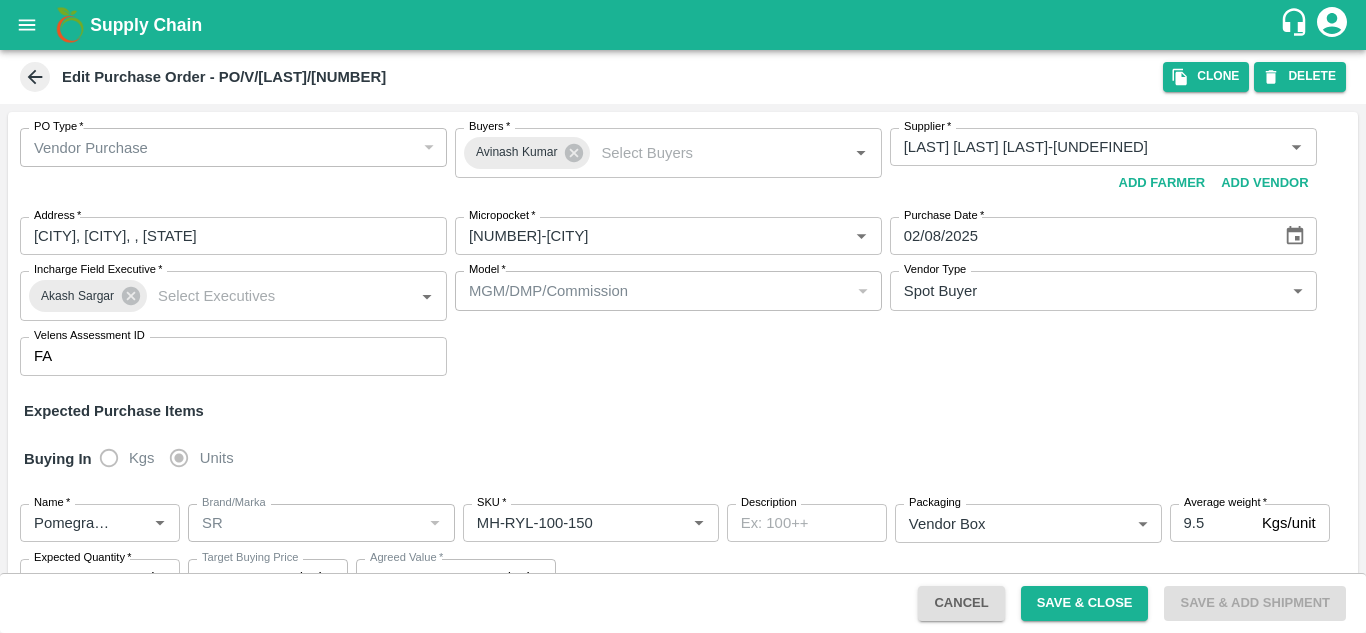 scroll, scrollTop: 1348, scrollLeft: 0, axis: vertical 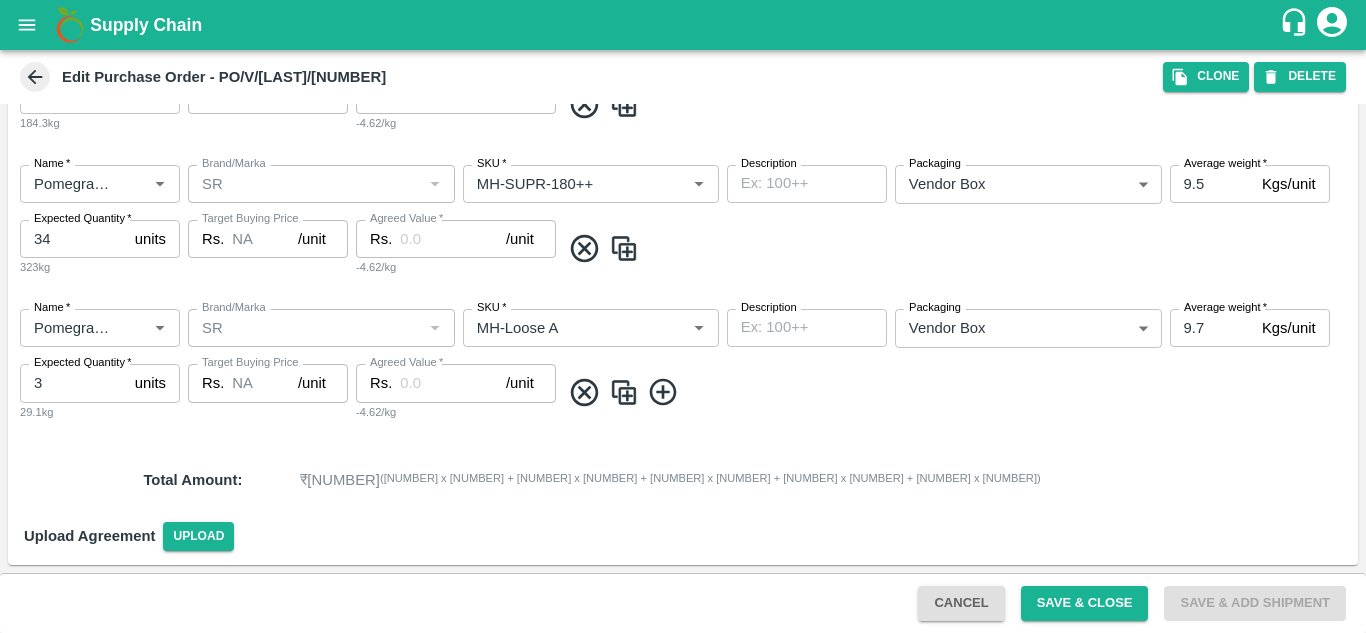 click 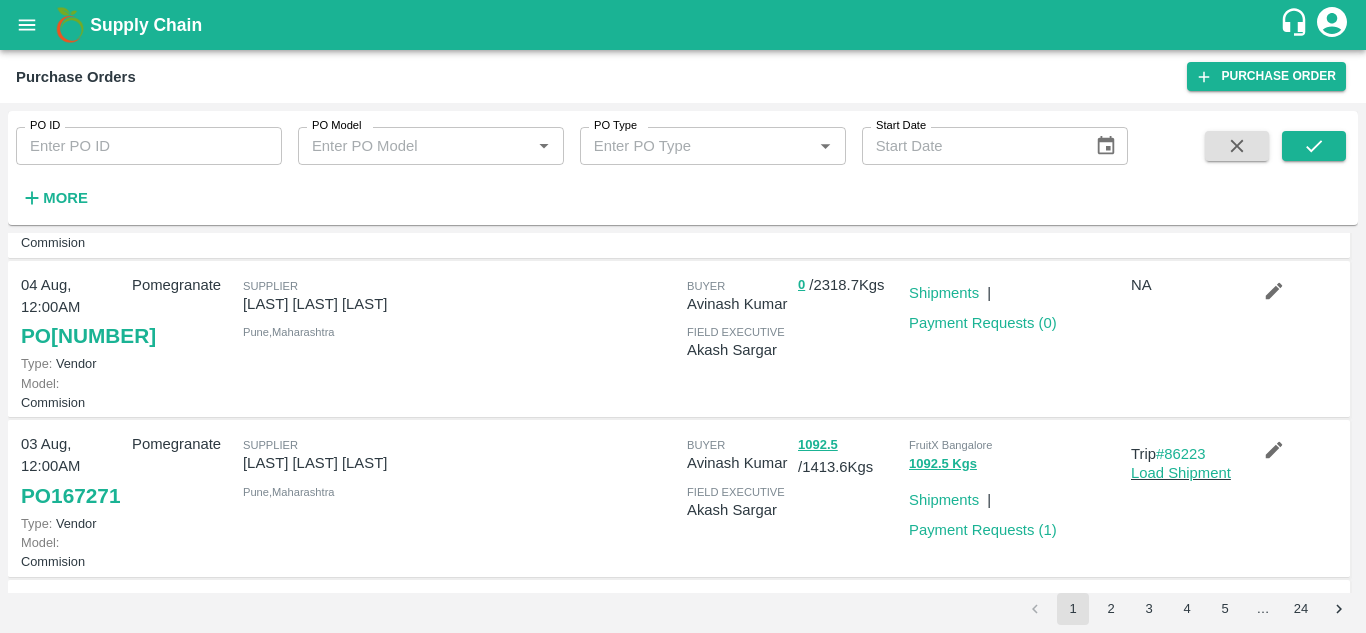 scroll, scrollTop: 0, scrollLeft: 0, axis: both 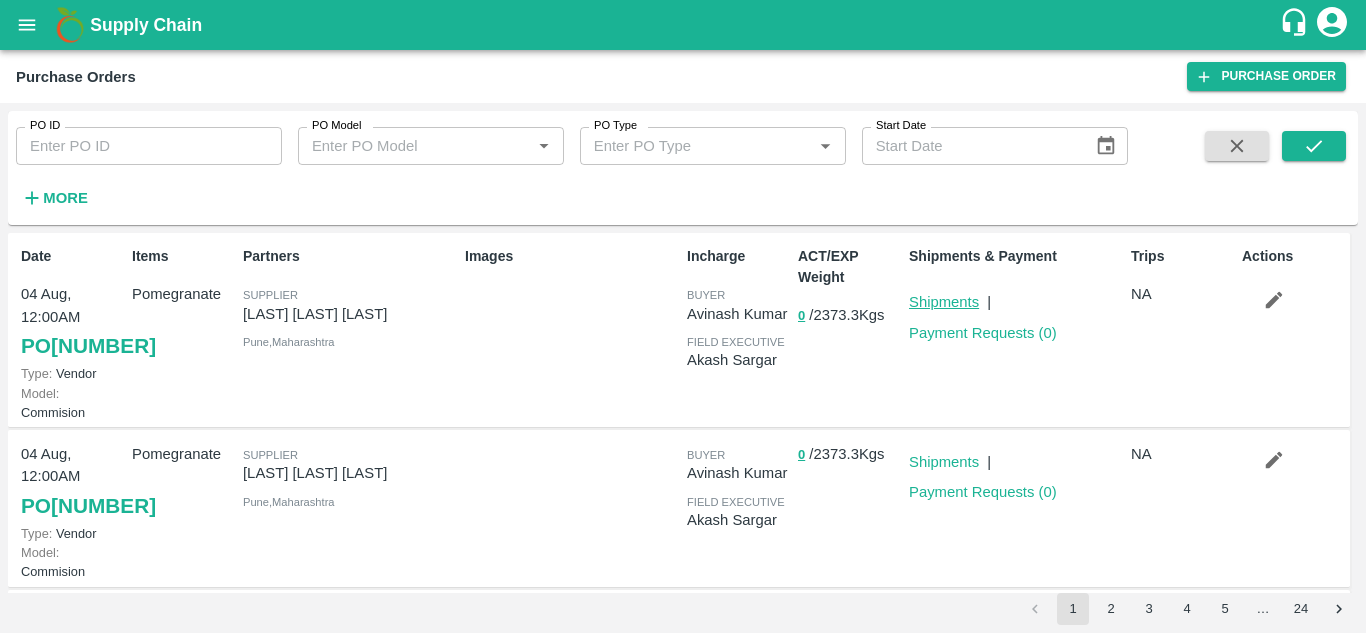 click on "Shipments" at bounding box center [944, 302] 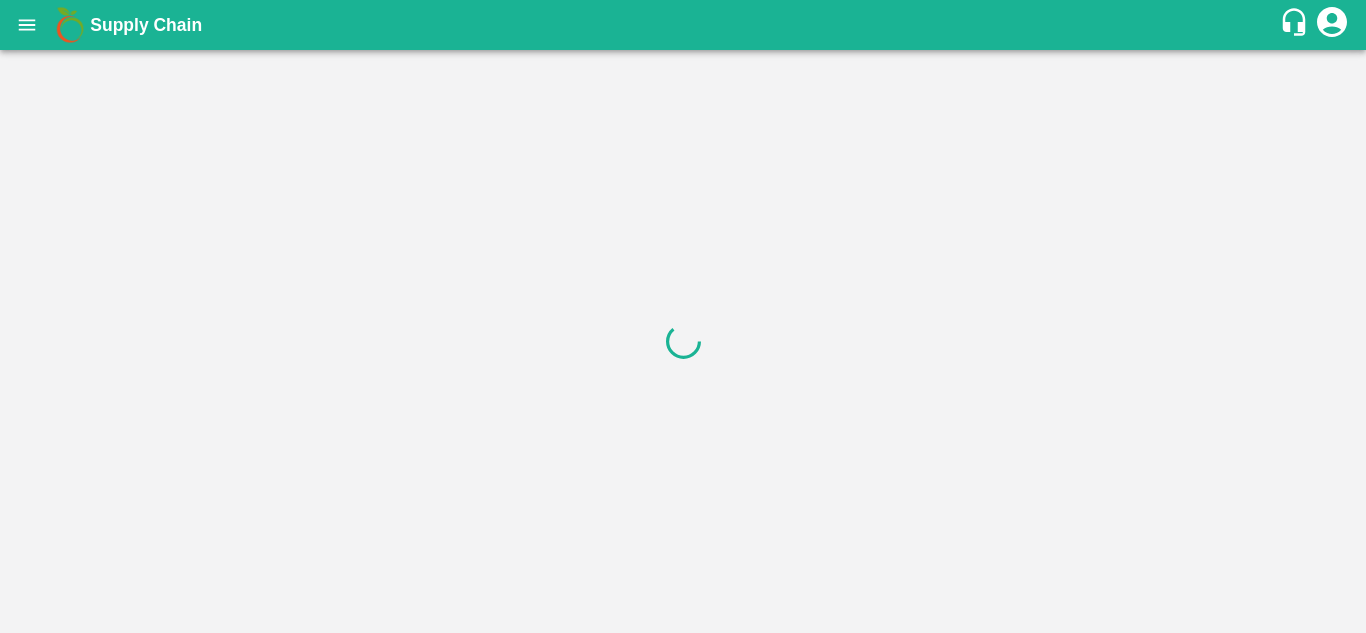 scroll, scrollTop: 0, scrollLeft: 0, axis: both 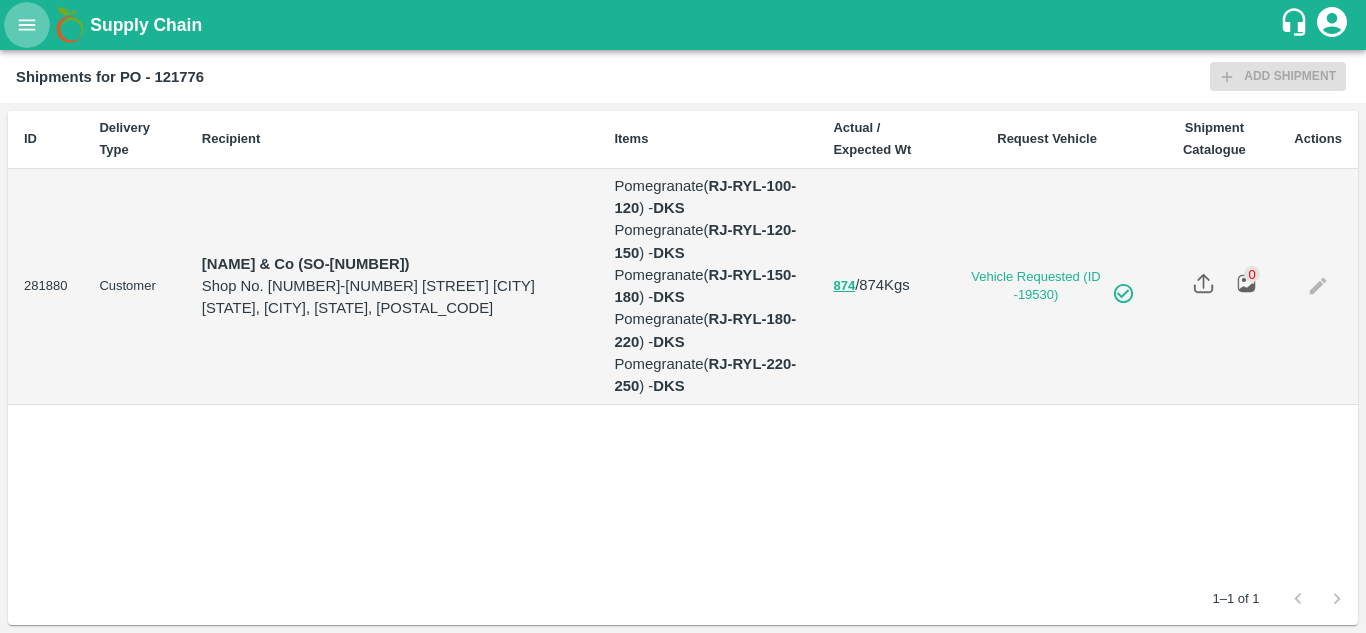 click at bounding box center (27, 25) 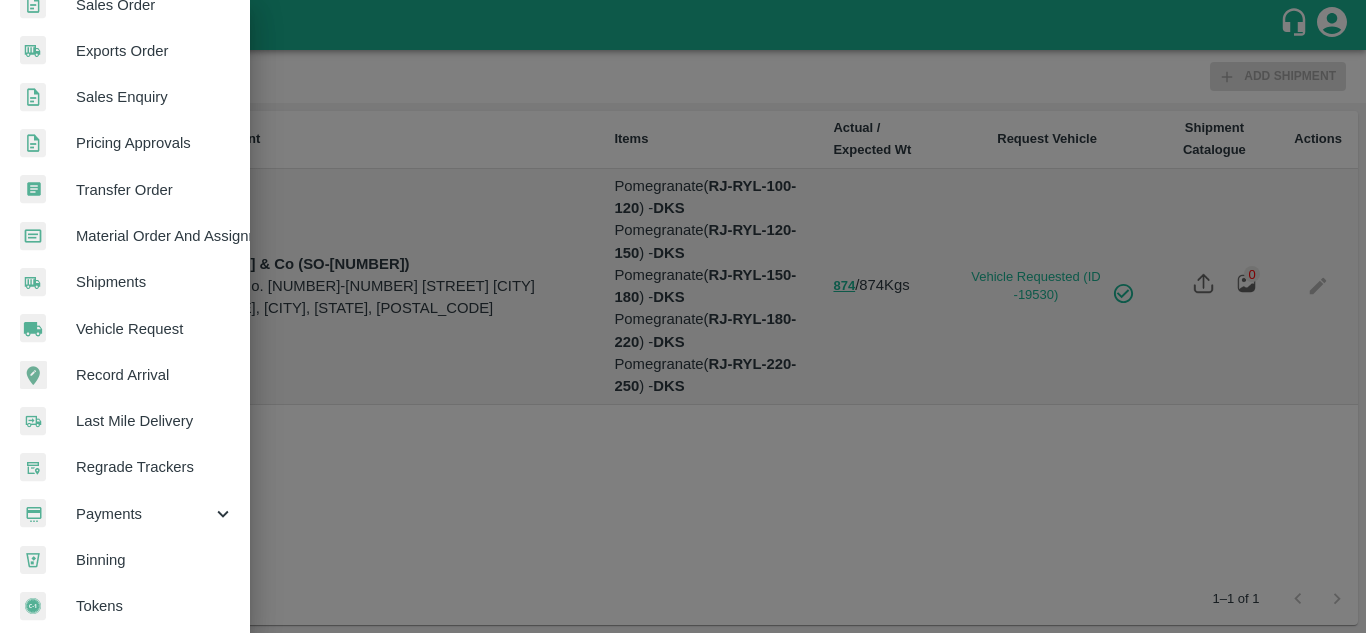 scroll, scrollTop: 496, scrollLeft: 0, axis: vertical 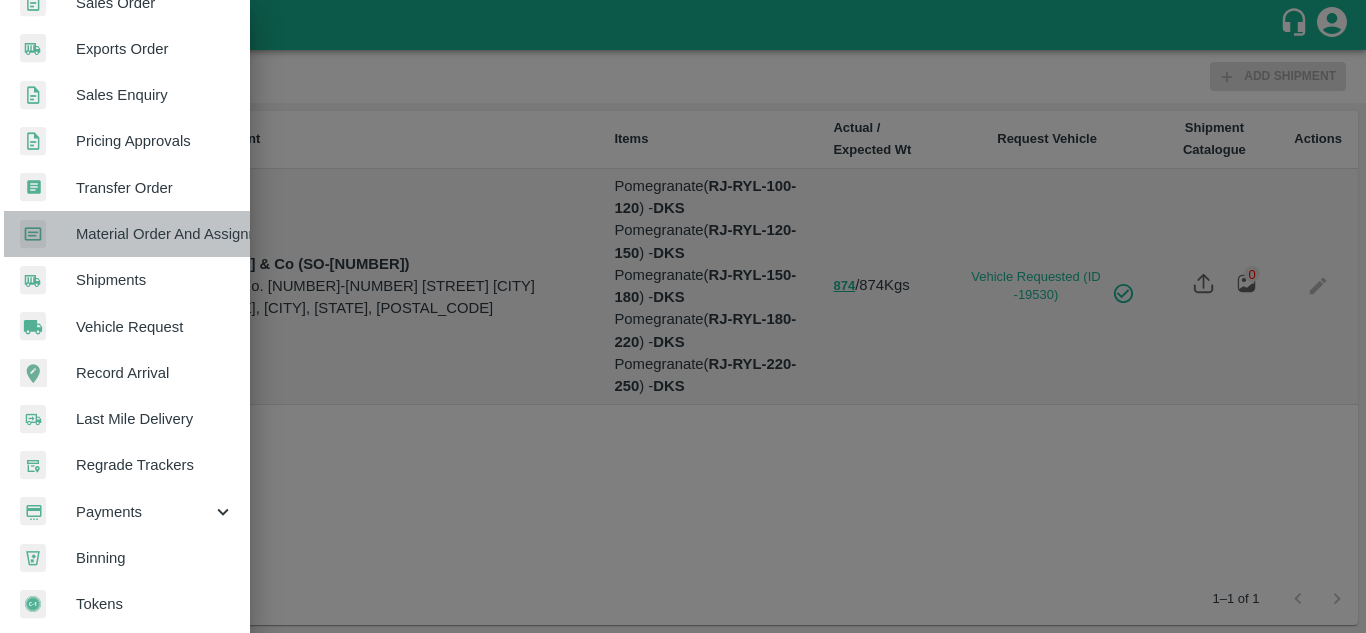 click on "Material Order And Assignment" at bounding box center [155, 234] 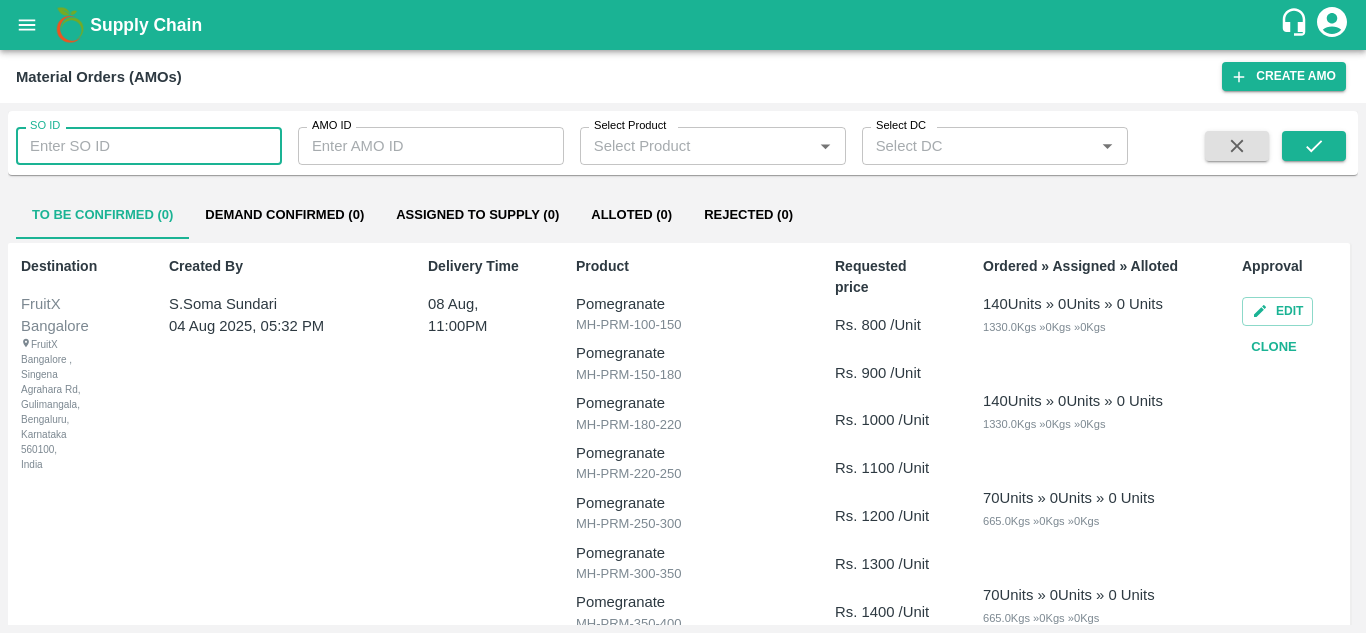 click on "SO ID" at bounding box center [149, 146] 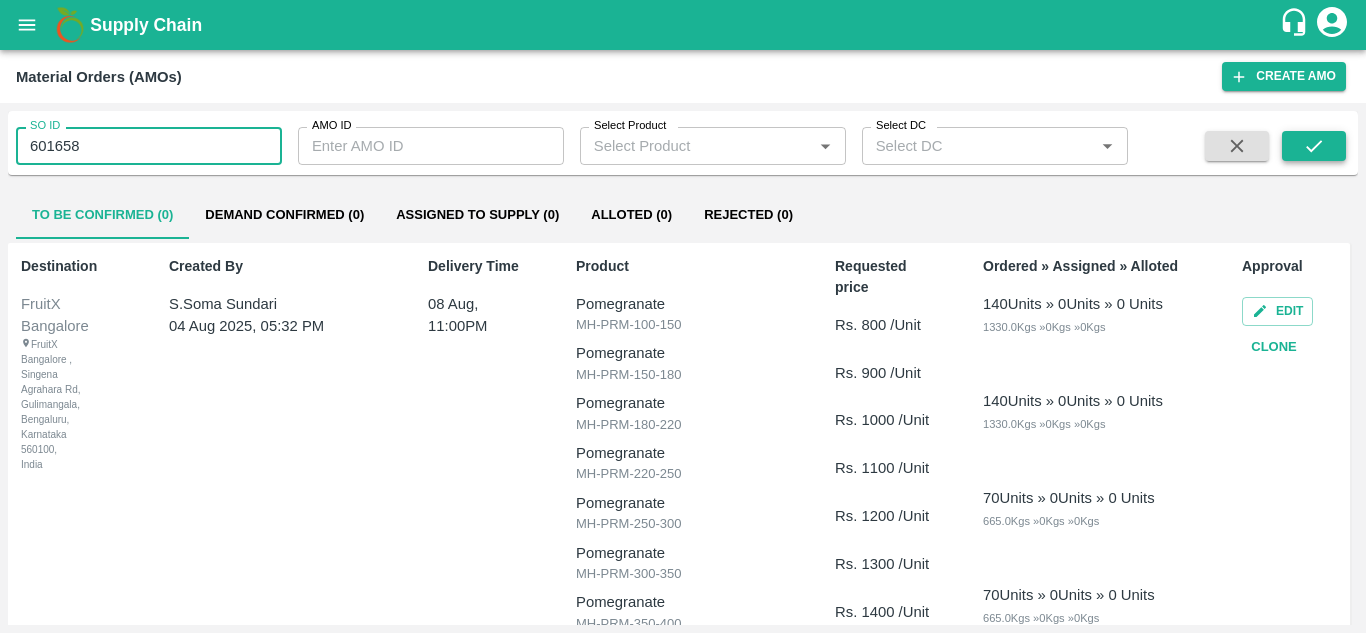 type on "601658" 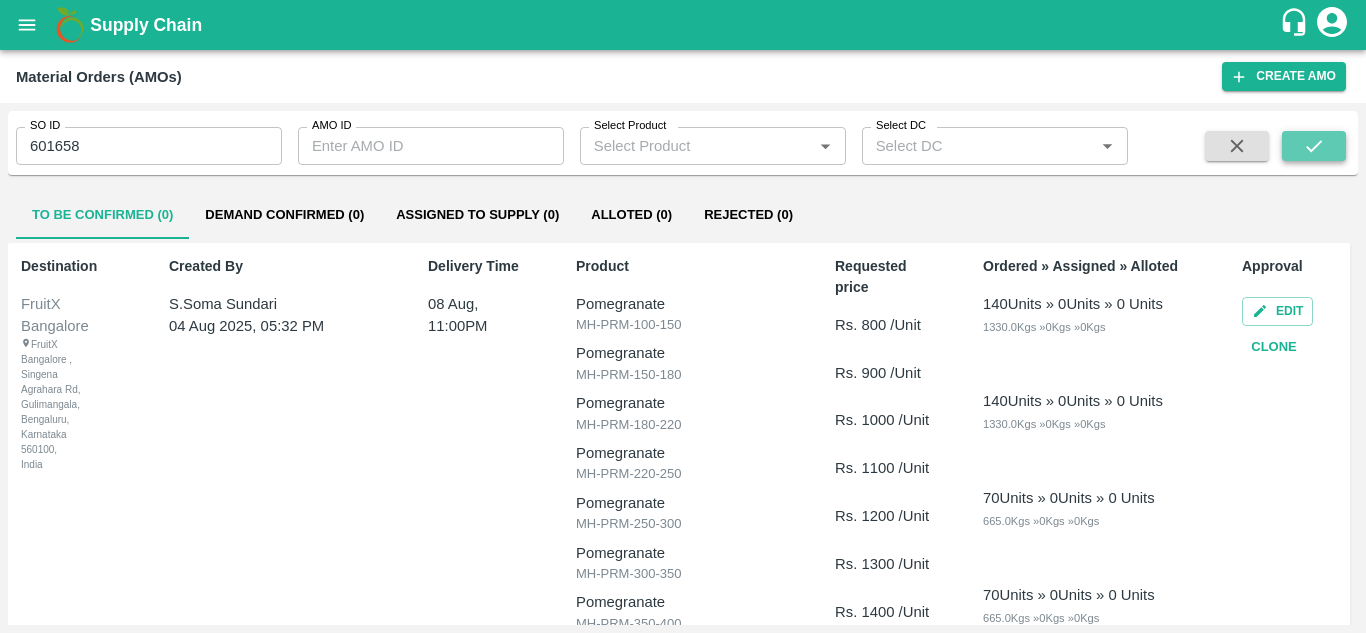 click 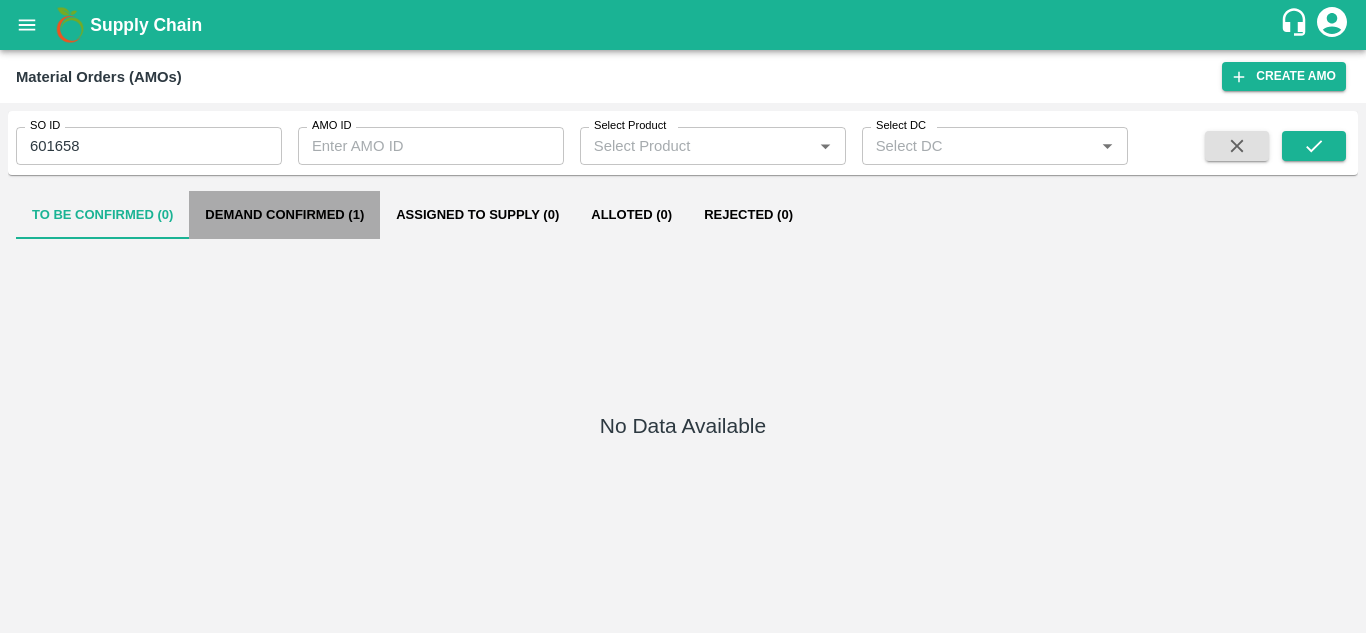 click on "Demand Confirmed (1)" at bounding box center (284, 215) 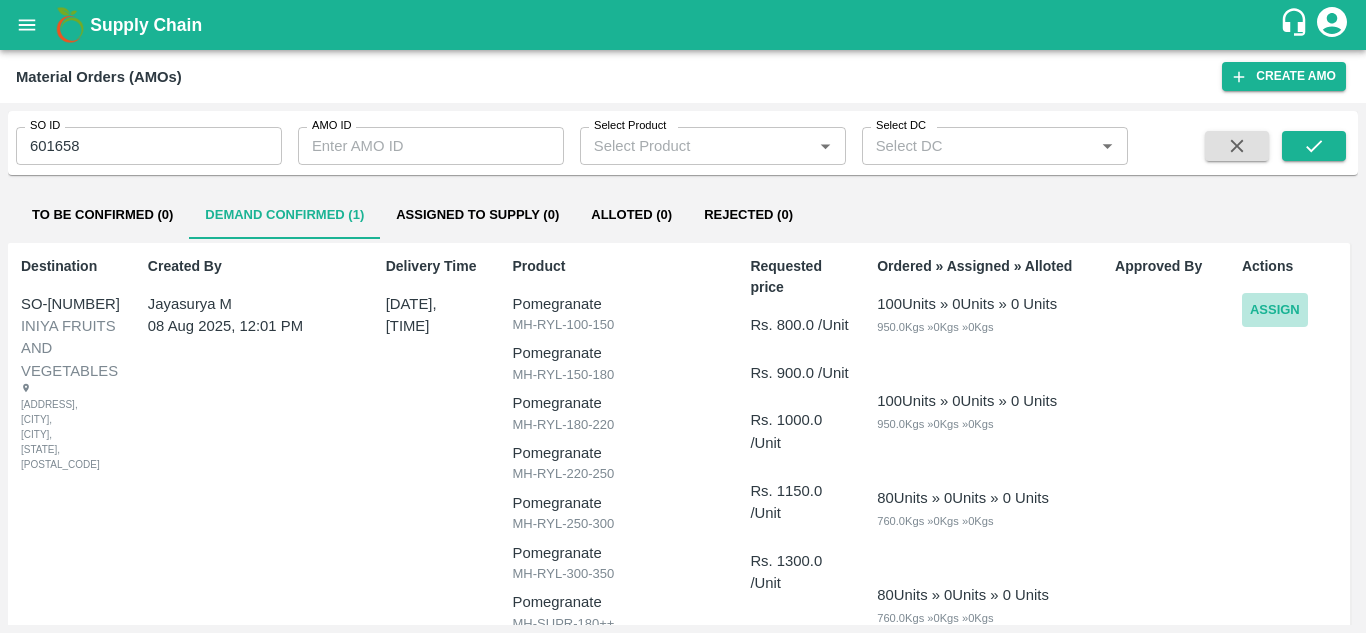 click on "Assign" at bounding box center [1275, 310] 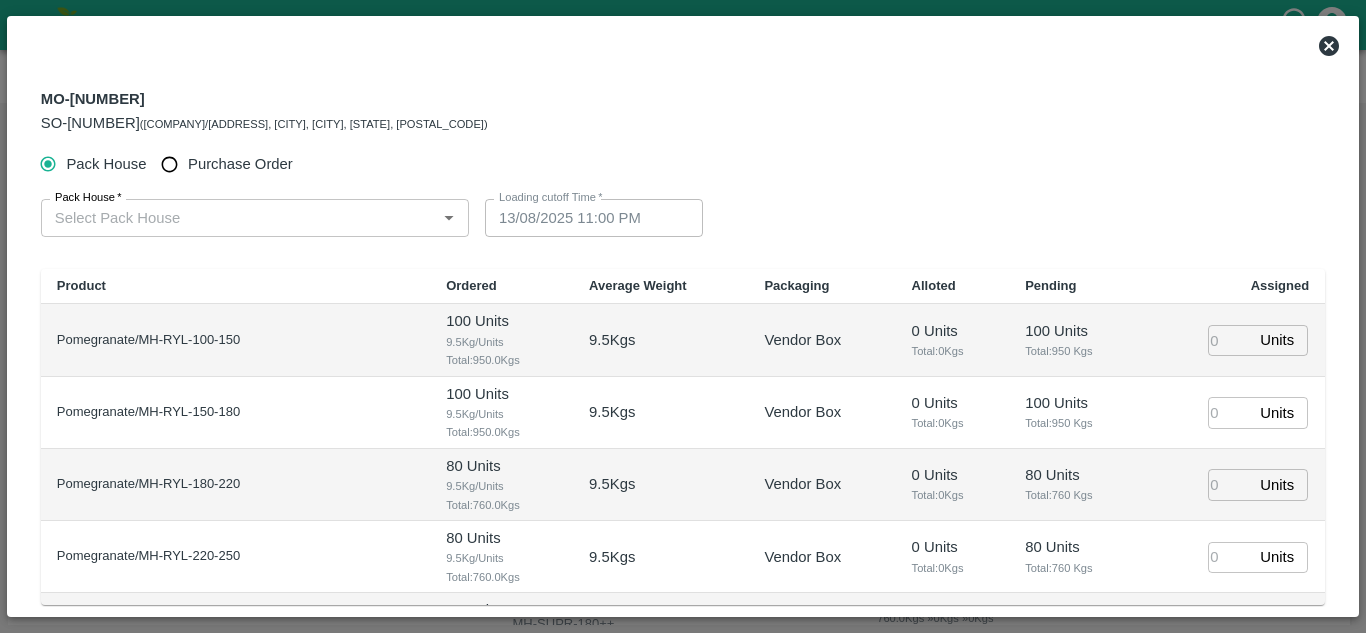 type 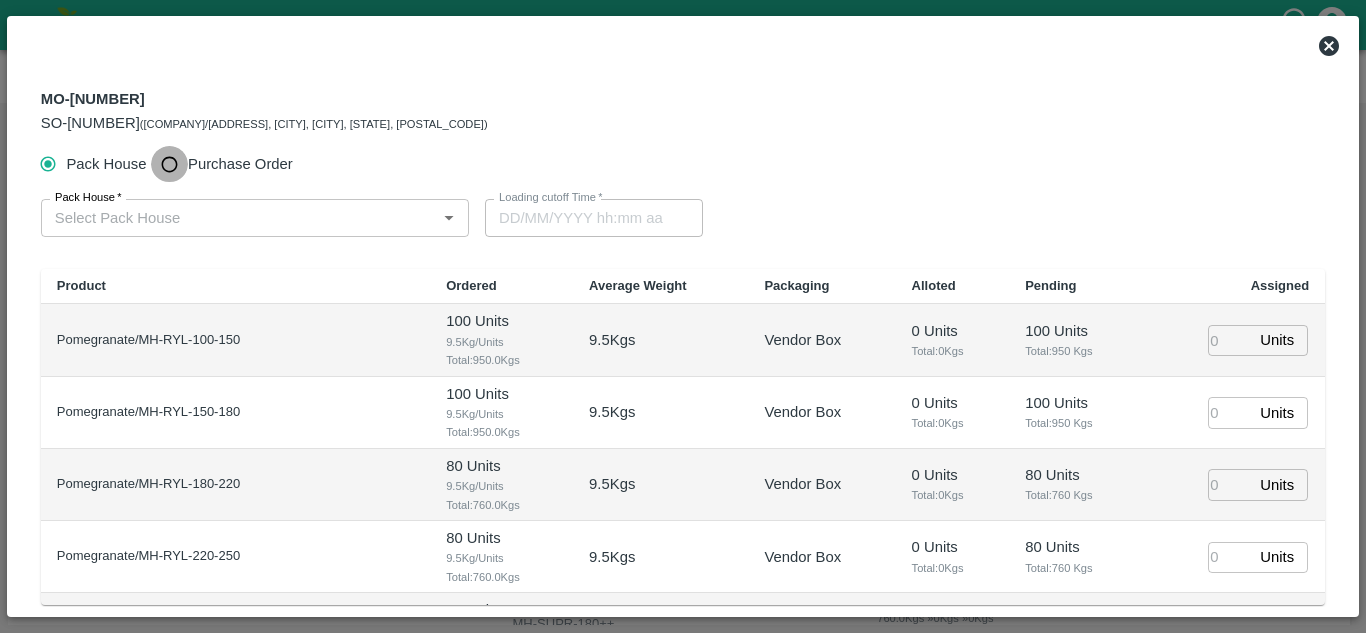 click on "Purchase Order" at bounding box center (169, 164) 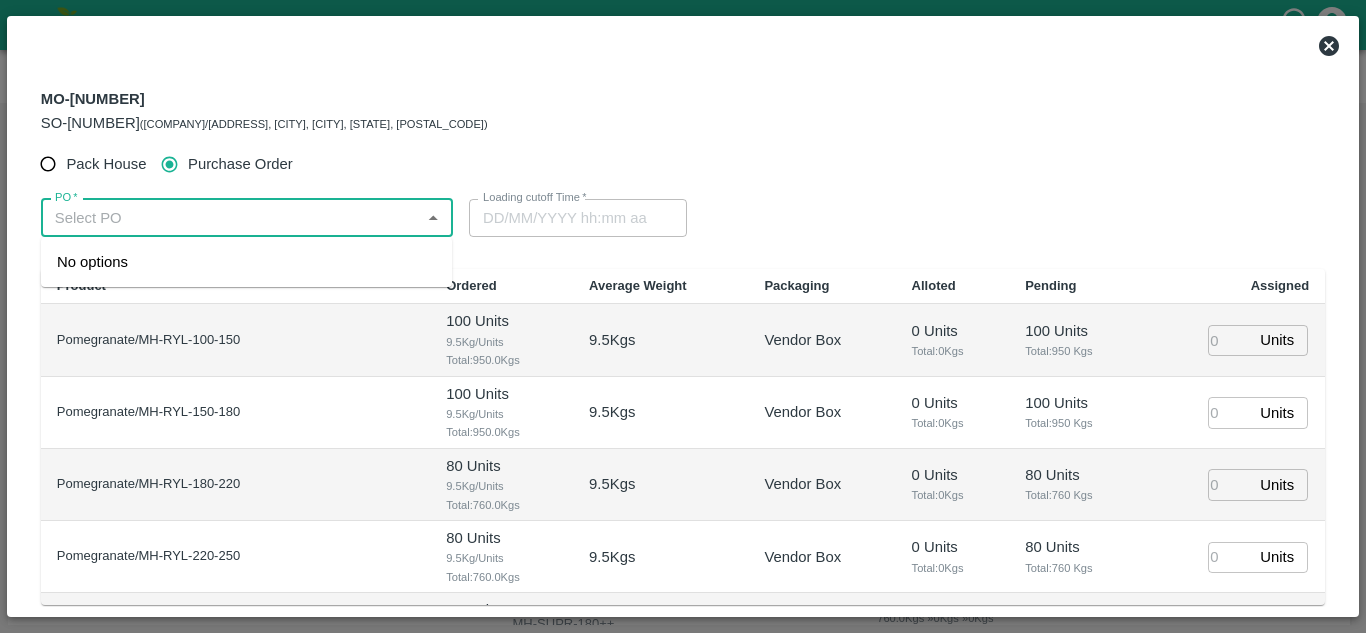 click on "PO   *" at bounding box center [230, 218] 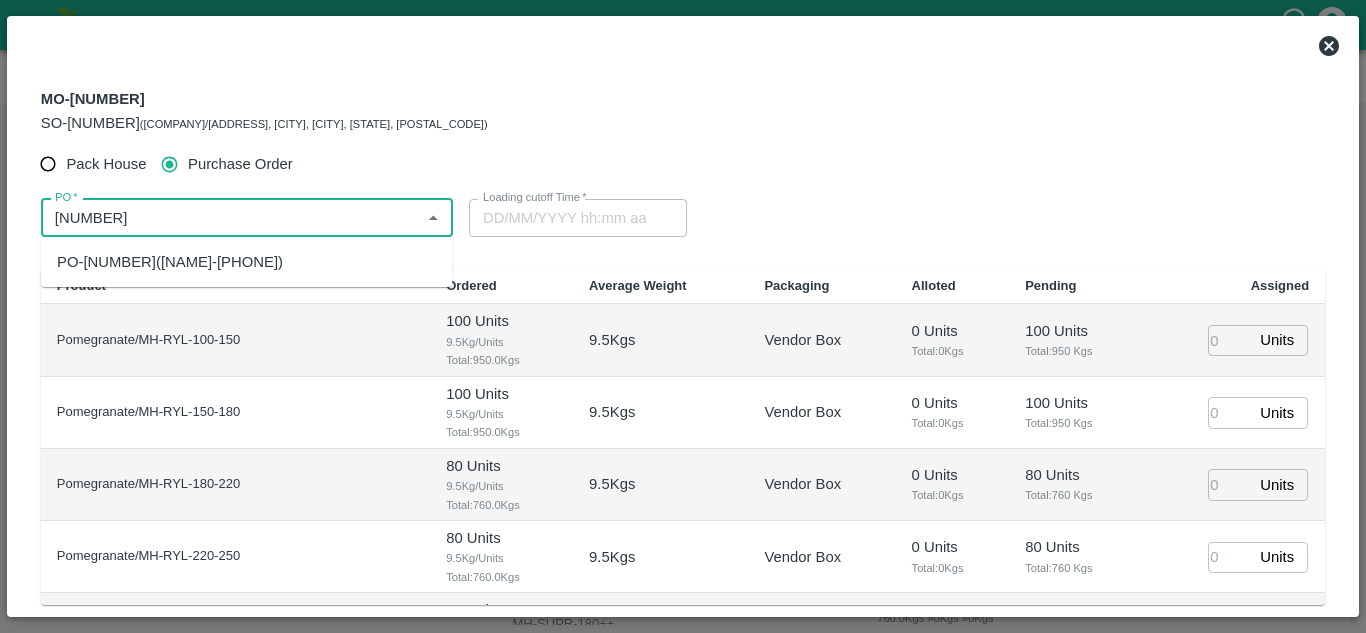 click on "PO-168266(SHIVAJI RAJARAM AVACHAR-9552904036)" at bounding box center (246, 262) 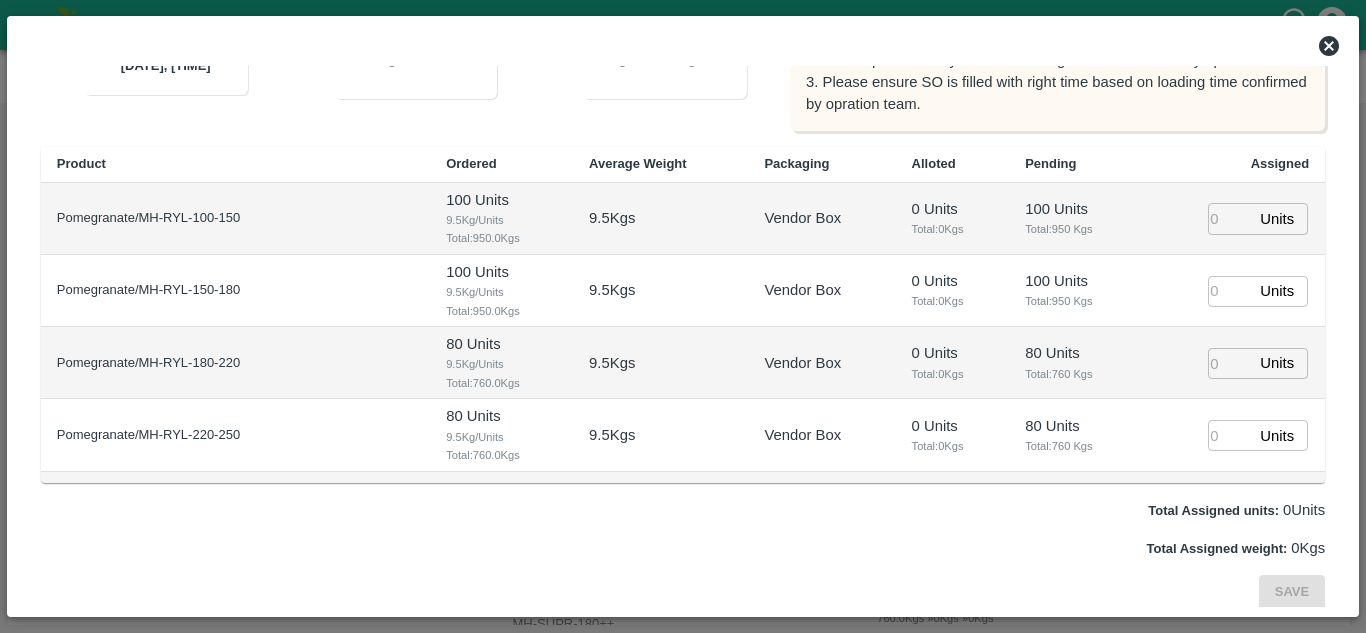 scroll, scrollTop: 300, scrollLeft: 0, axis: vertical 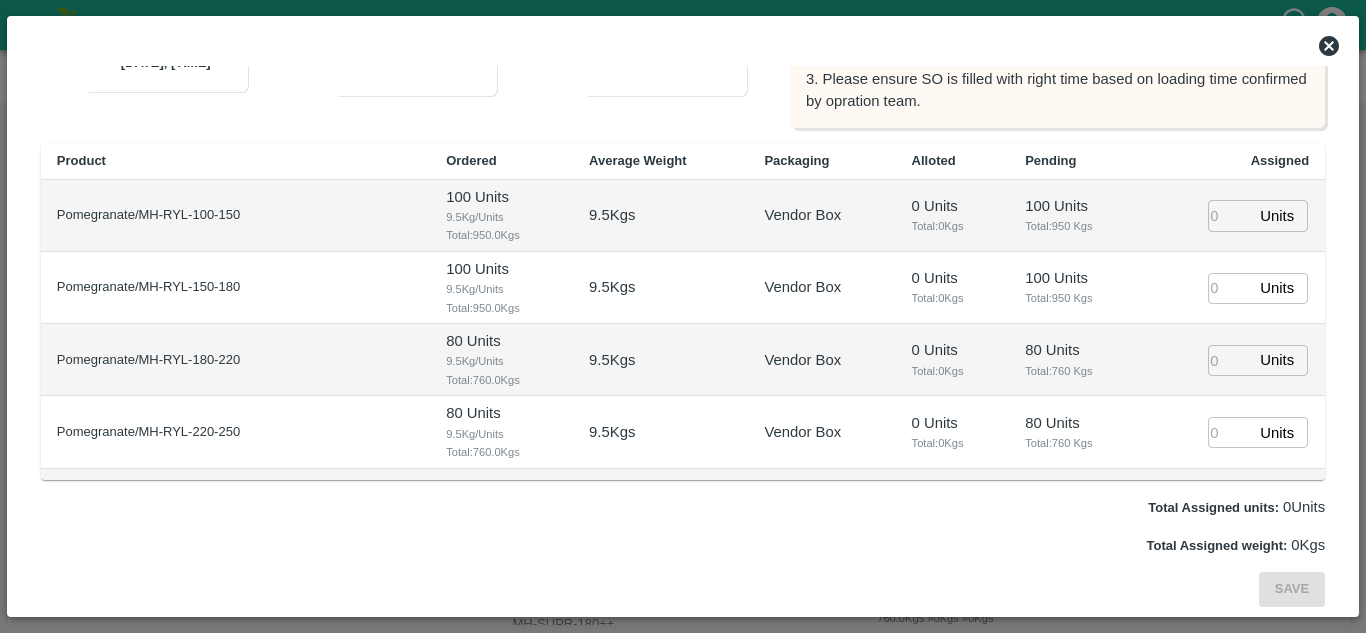type on "PO-168266(SHIVAJI RAJARAM AVACHAR-9552904036)" 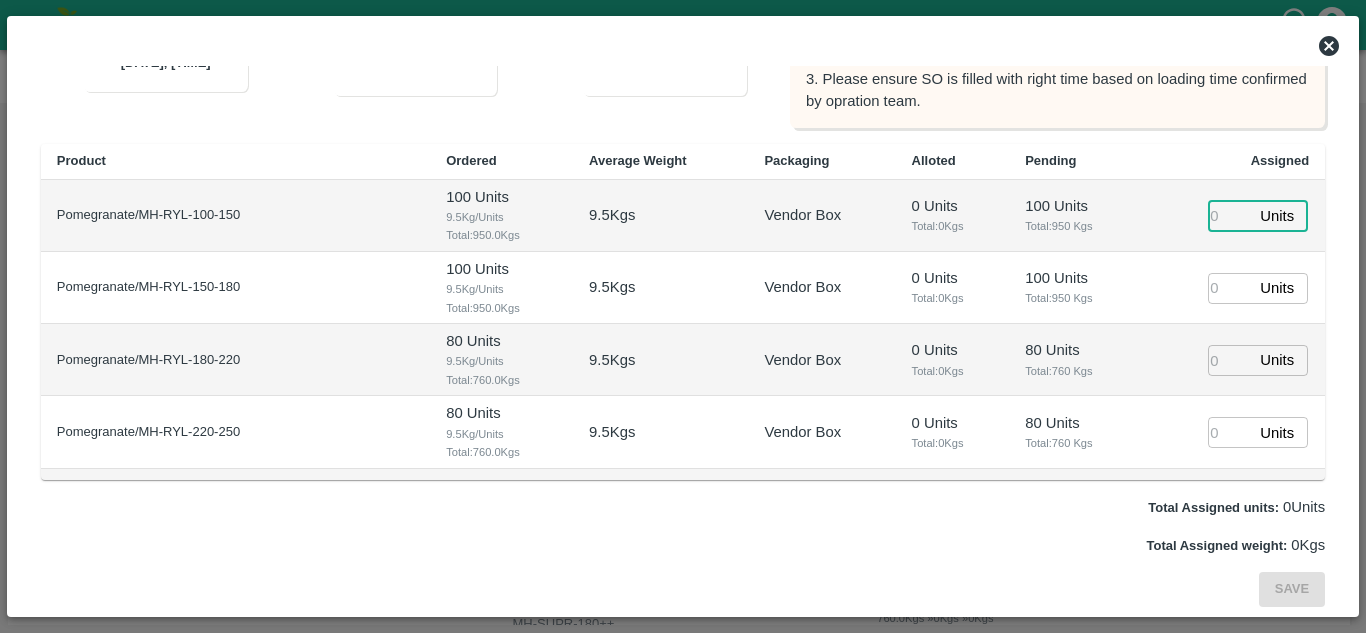 click at bounding box center (1230, 215) 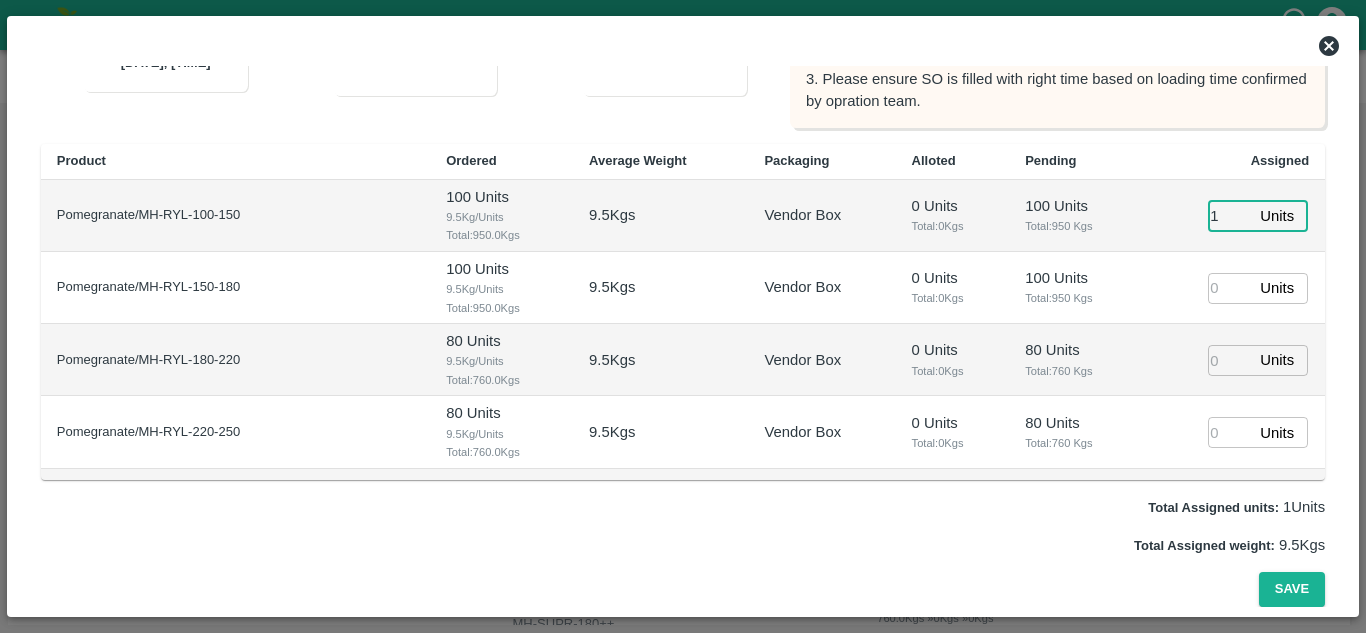 type on "1" 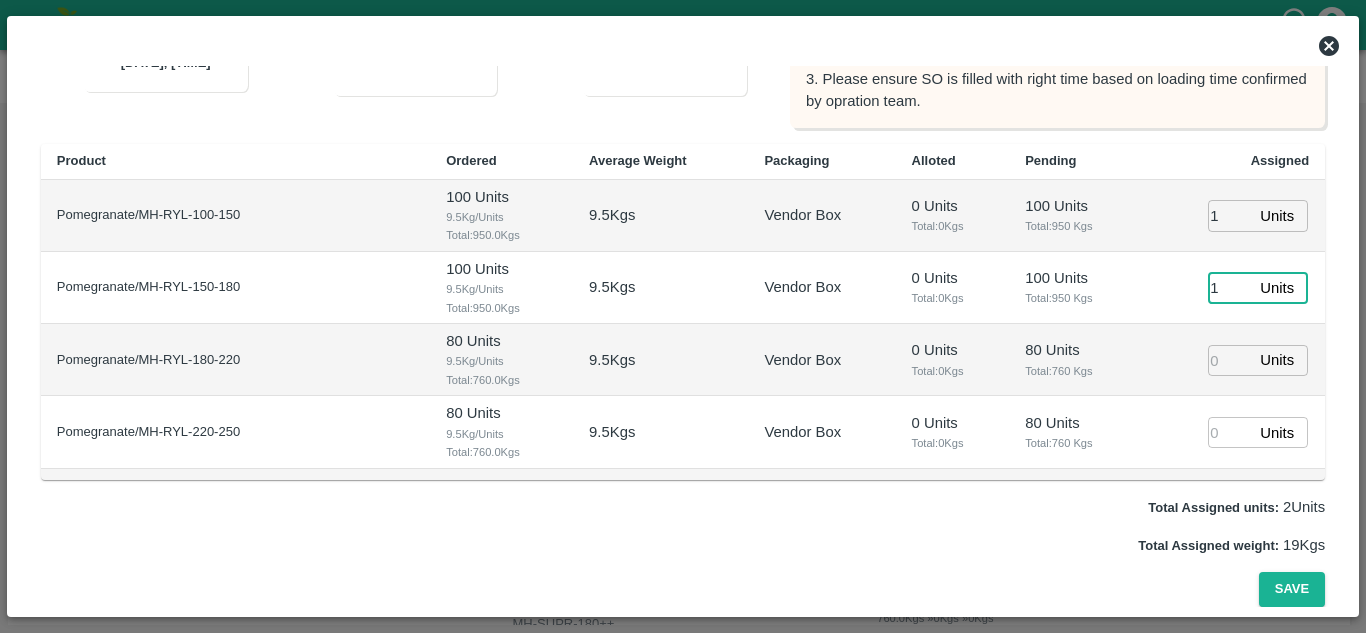 click on "1" at bounding box center (1230, 288) 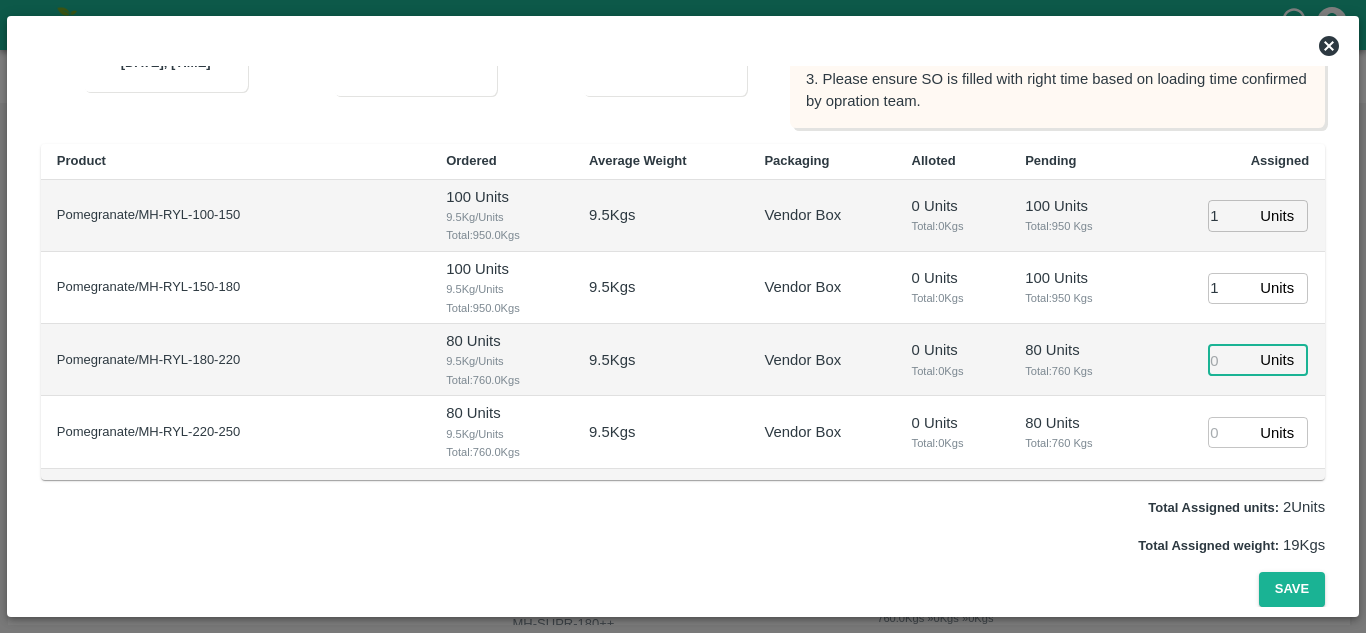 click at bounding box center (1230, 360) 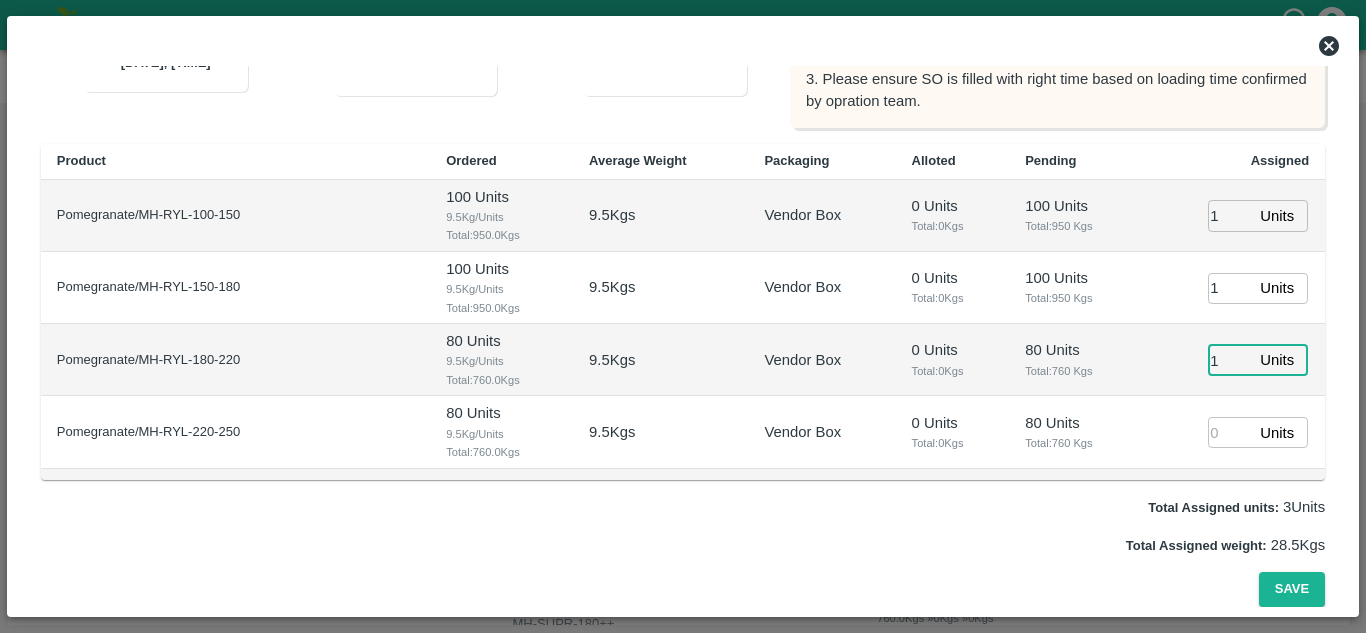 type on "12/08/2025 10:50 AM" 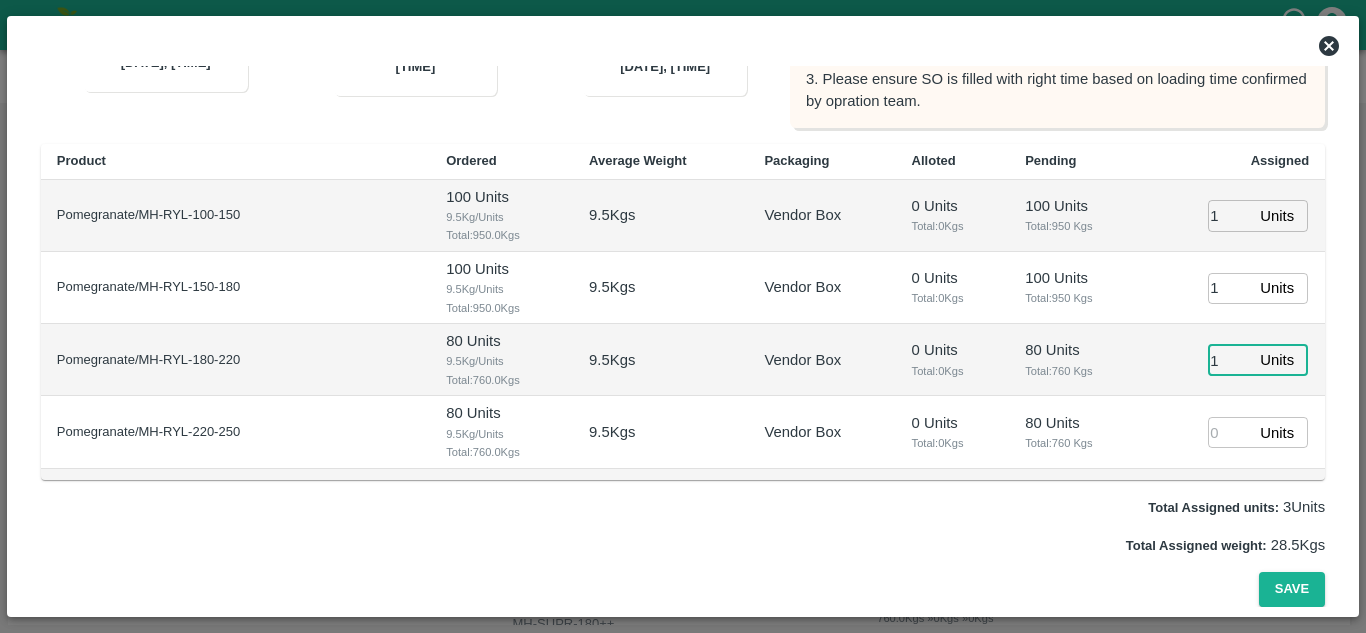 type on "1" 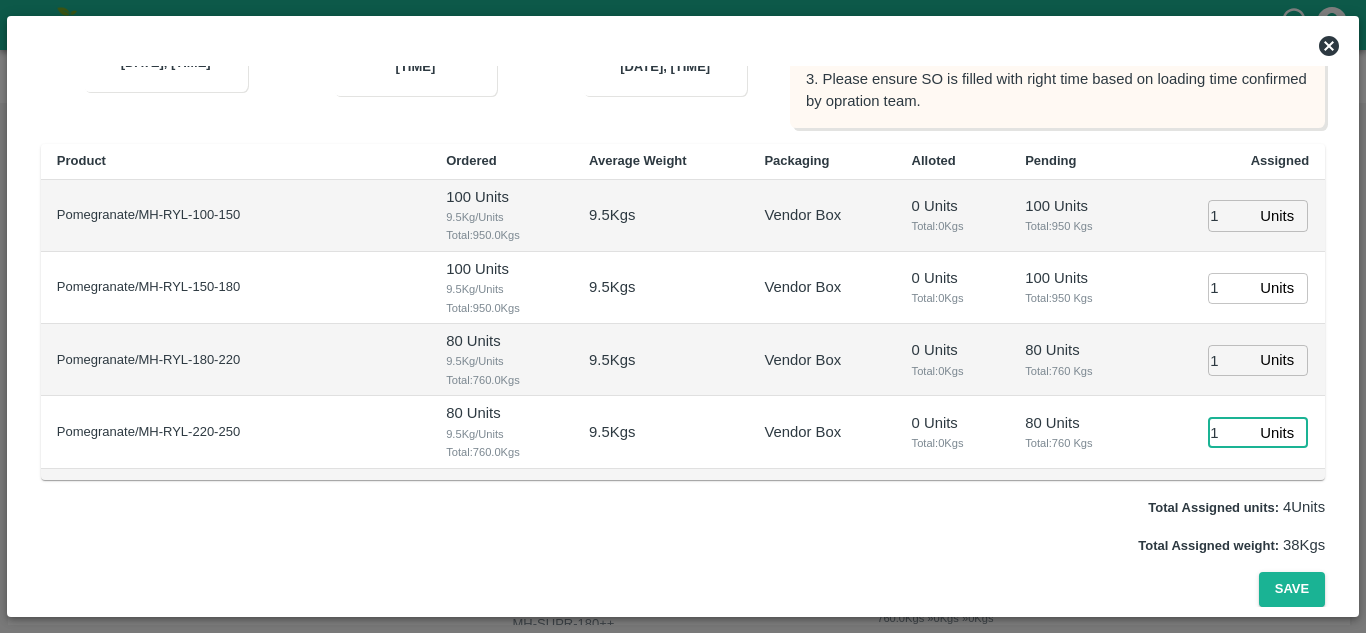 click on "1" at bounding box center [1230, 432] 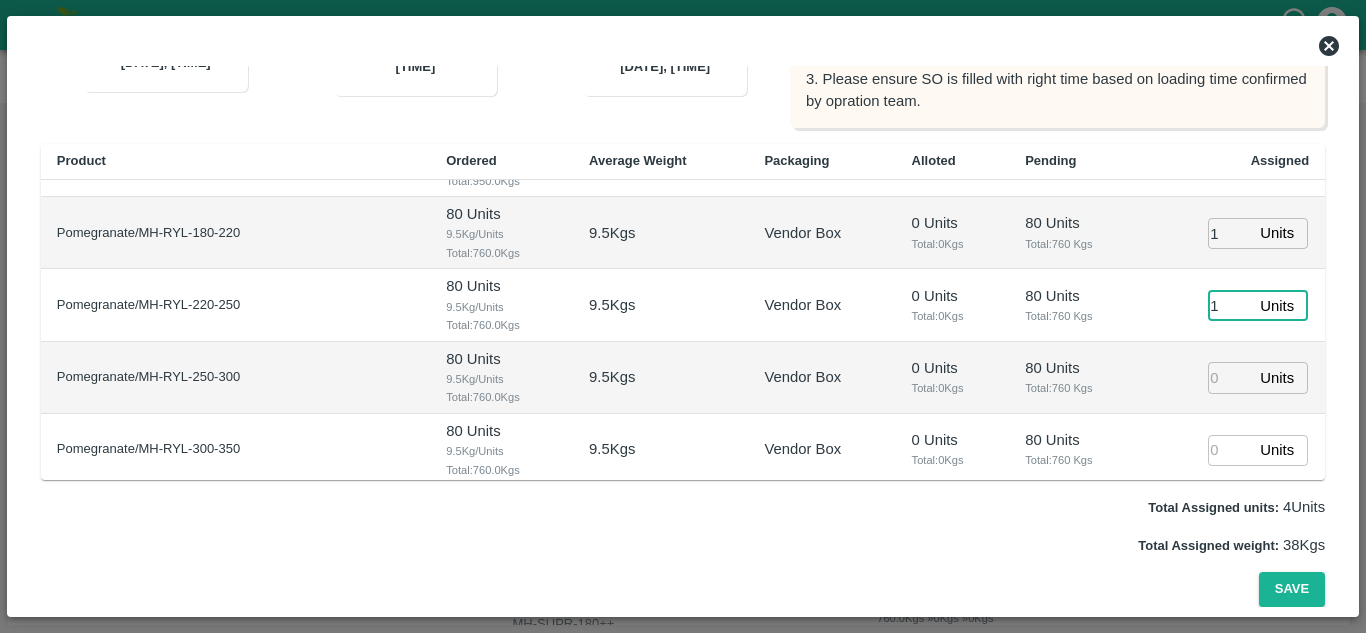 scroll, scrollTop: 134, scrollLeft: 0, axis: vertical 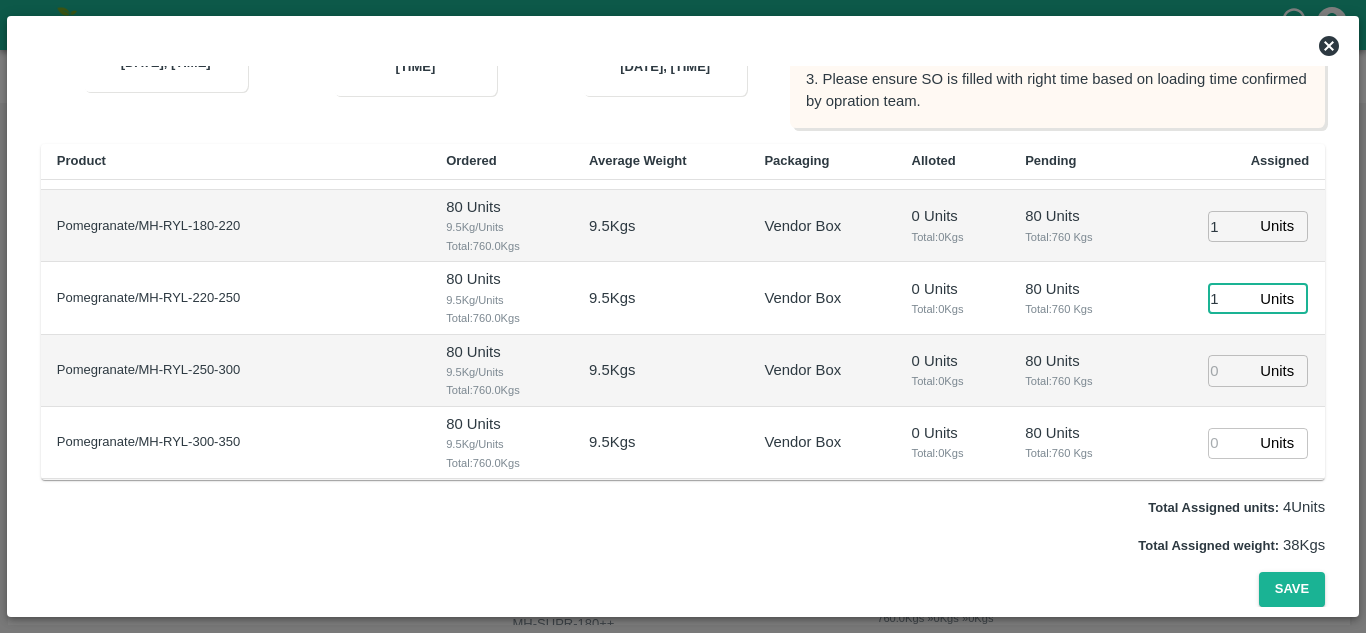type on "1" 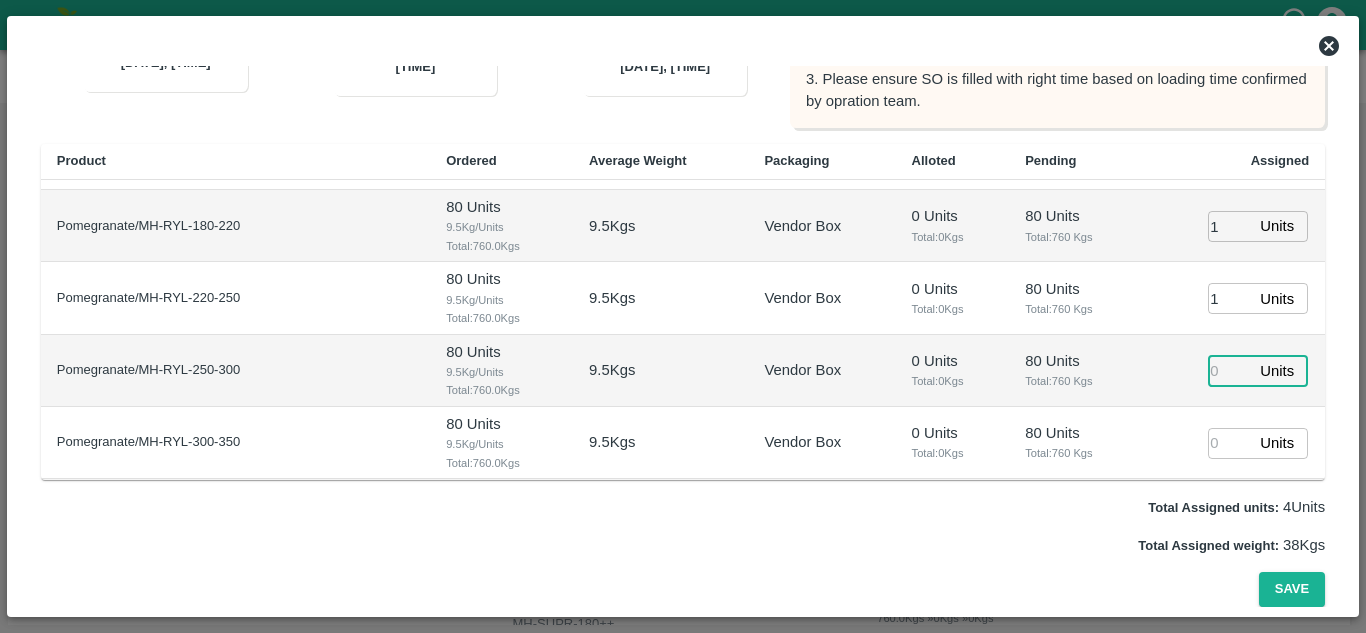 click at bounding box center (1230, 370) 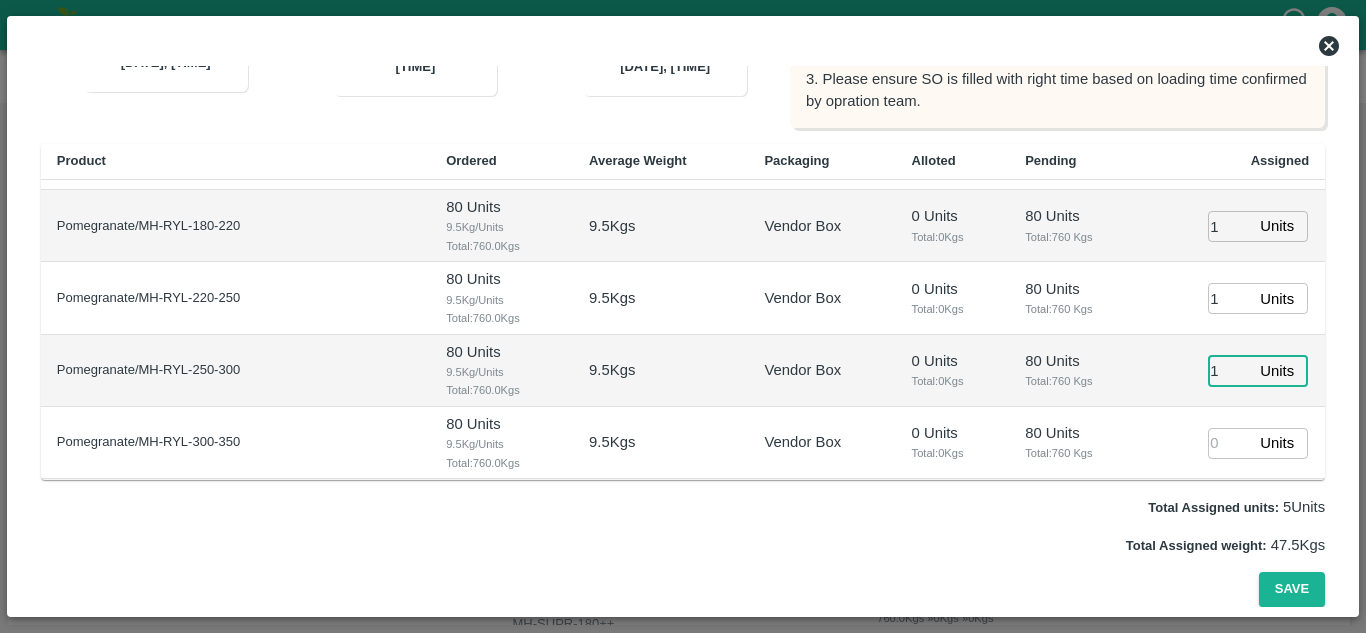 type on "1" 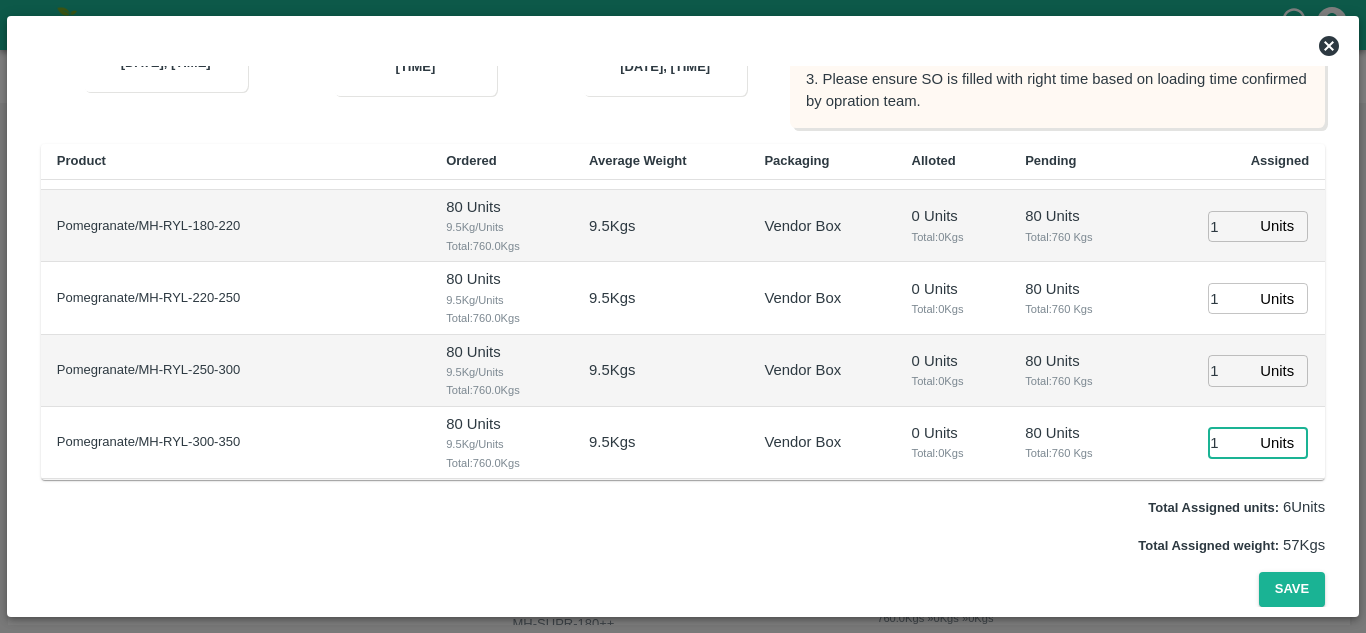 click on "1" at bounding box center [1230, 443] 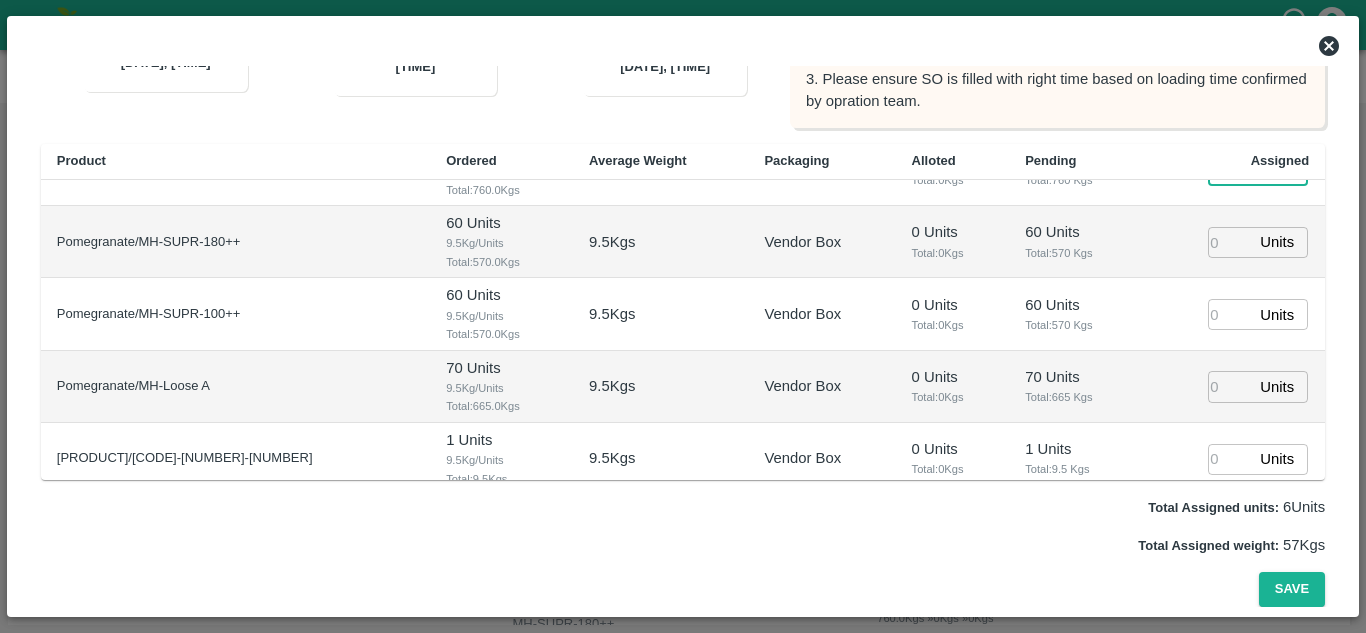 scroll, scrollTop: 410, scrollLeft: 0, axis: vertical 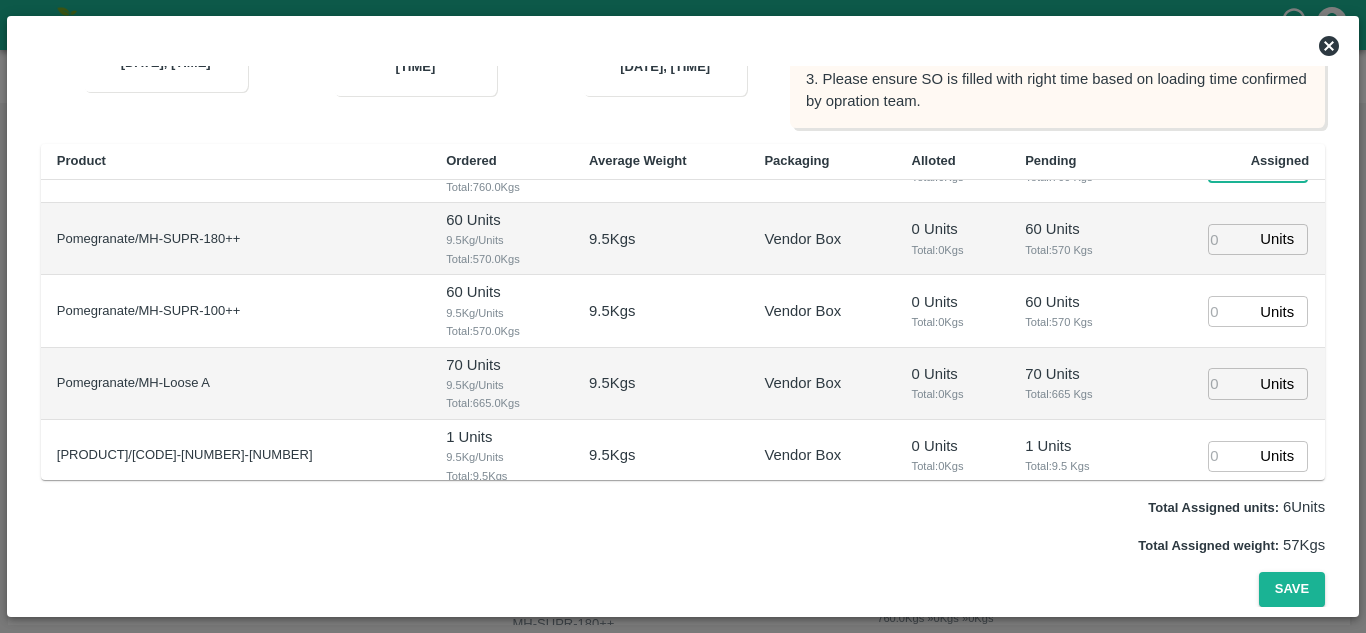 type on "1" 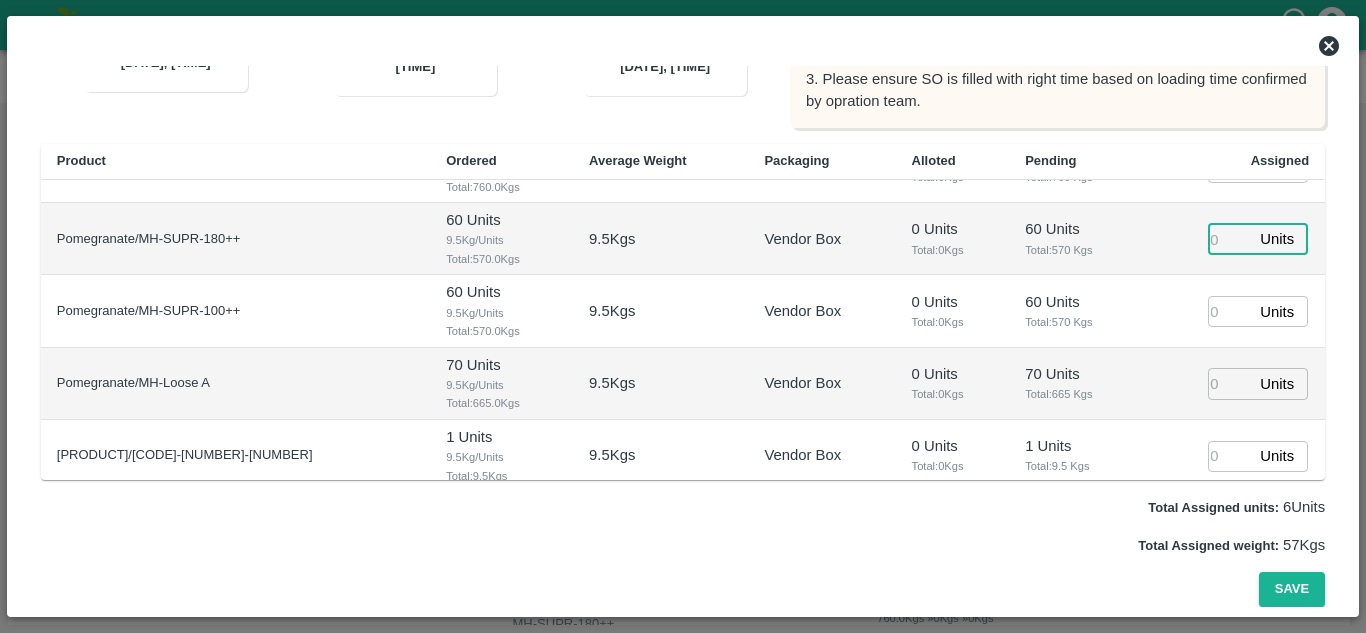 click at bounding box center [1230, 239] 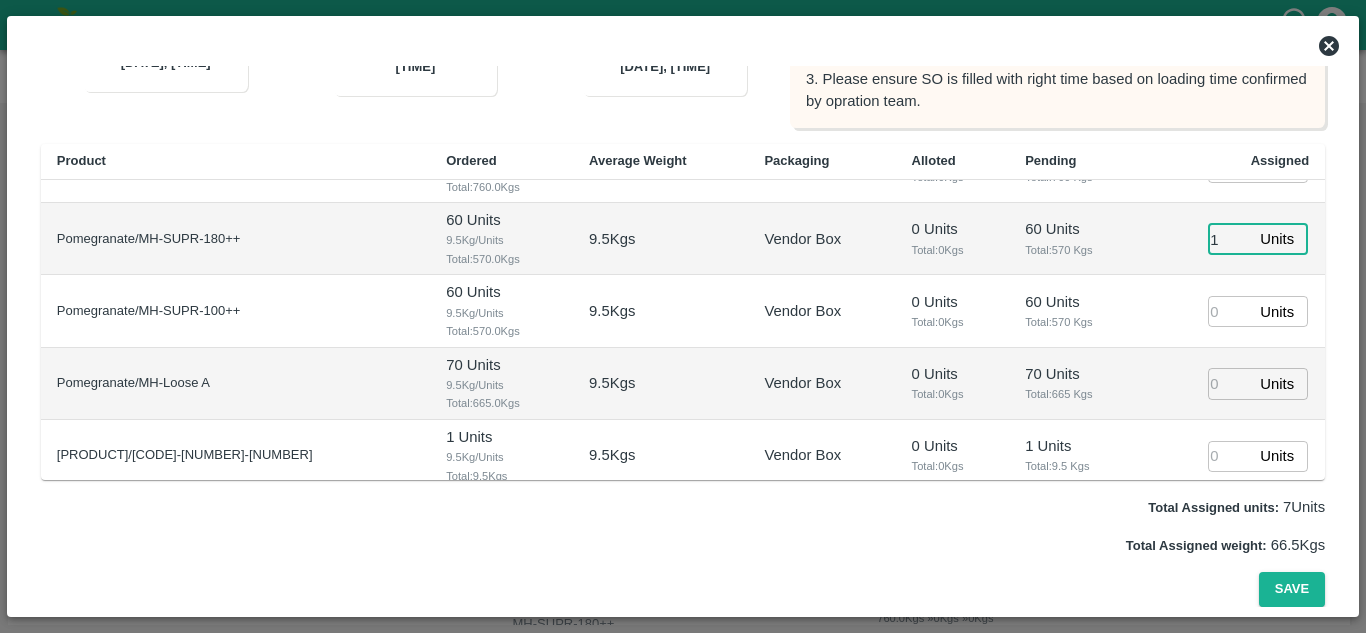 type on "1" 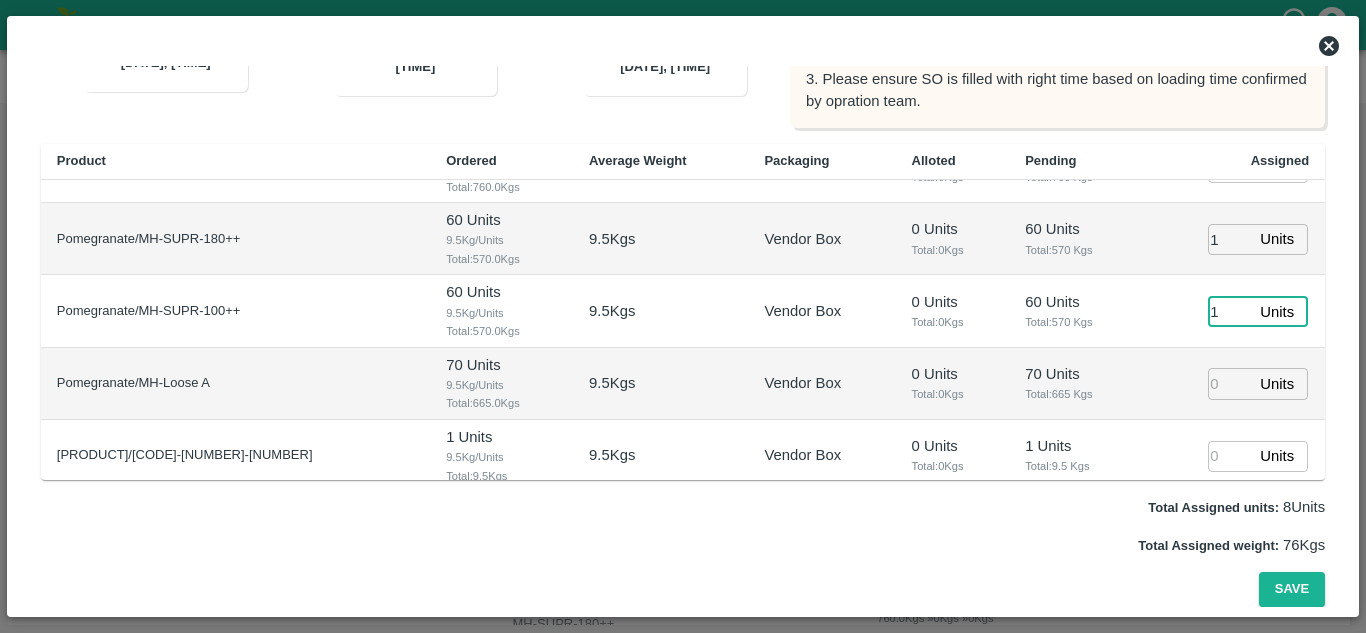 click on "1" at bounding box center (1230, 311) 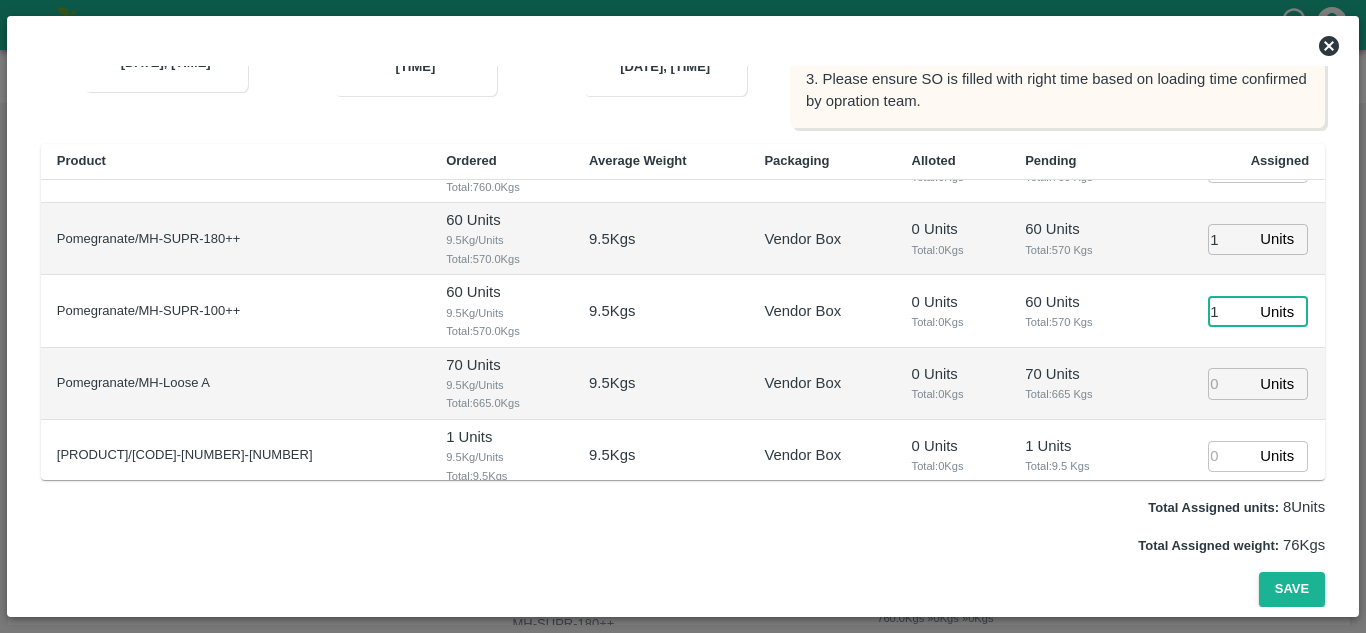 type on "1" 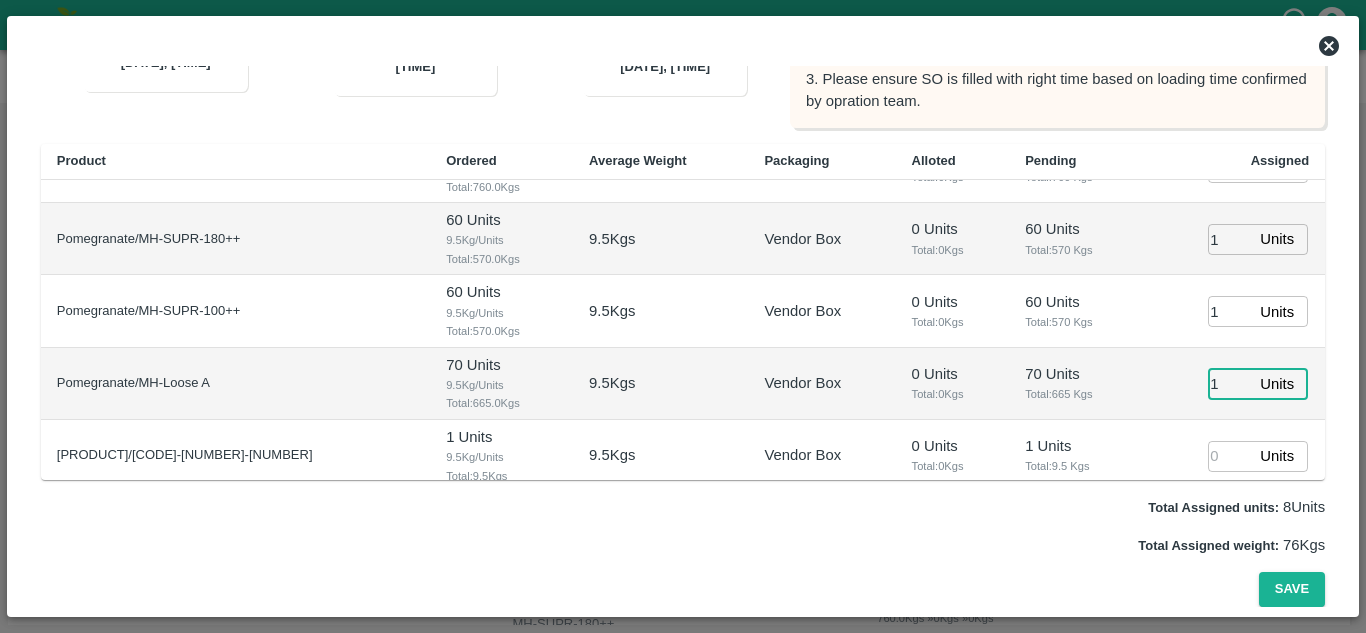 click on "1" at bounding box center [1230, 383] 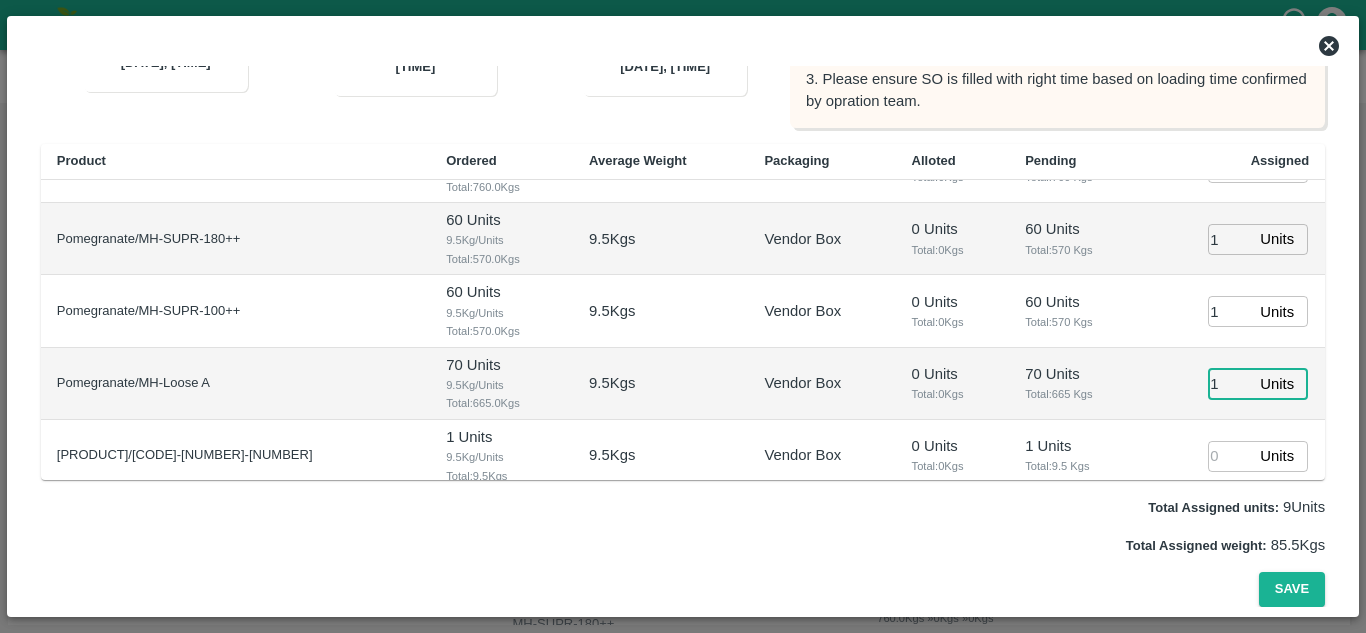 type on "1" 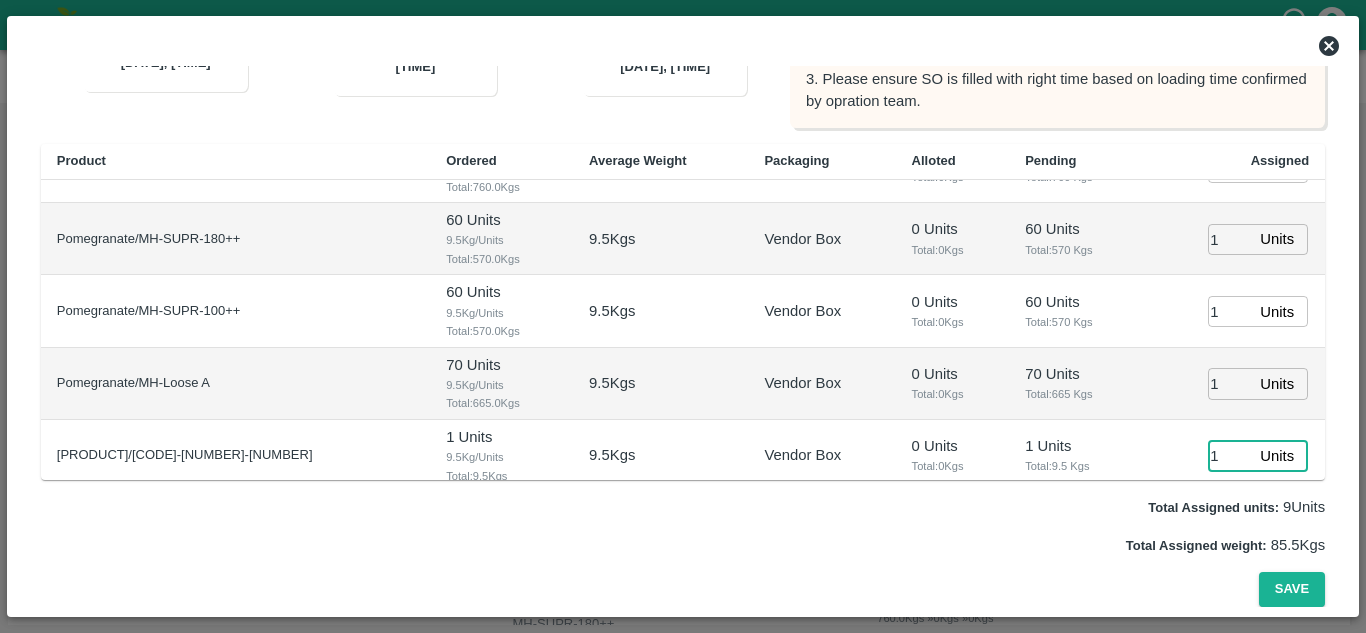 click on "1" at bounding box center [1230, 456] 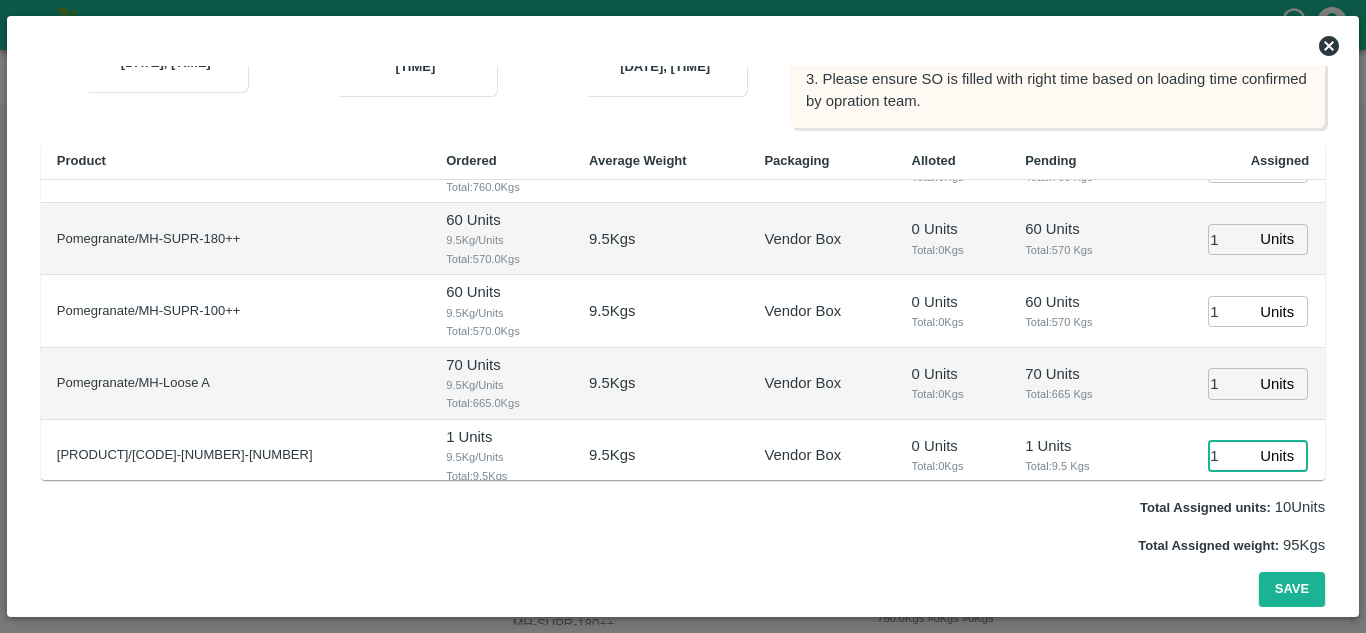 scroll, scrollTop: 422, scrollLeft: 0, axis: vertical 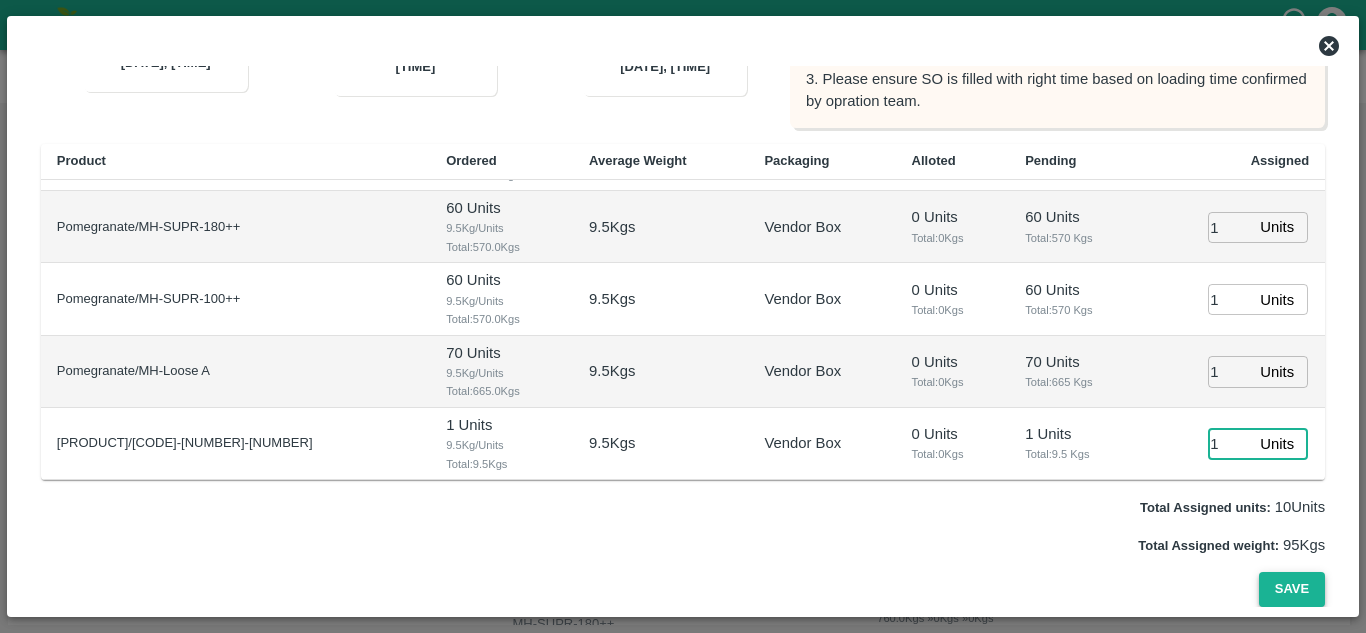 type on "1" 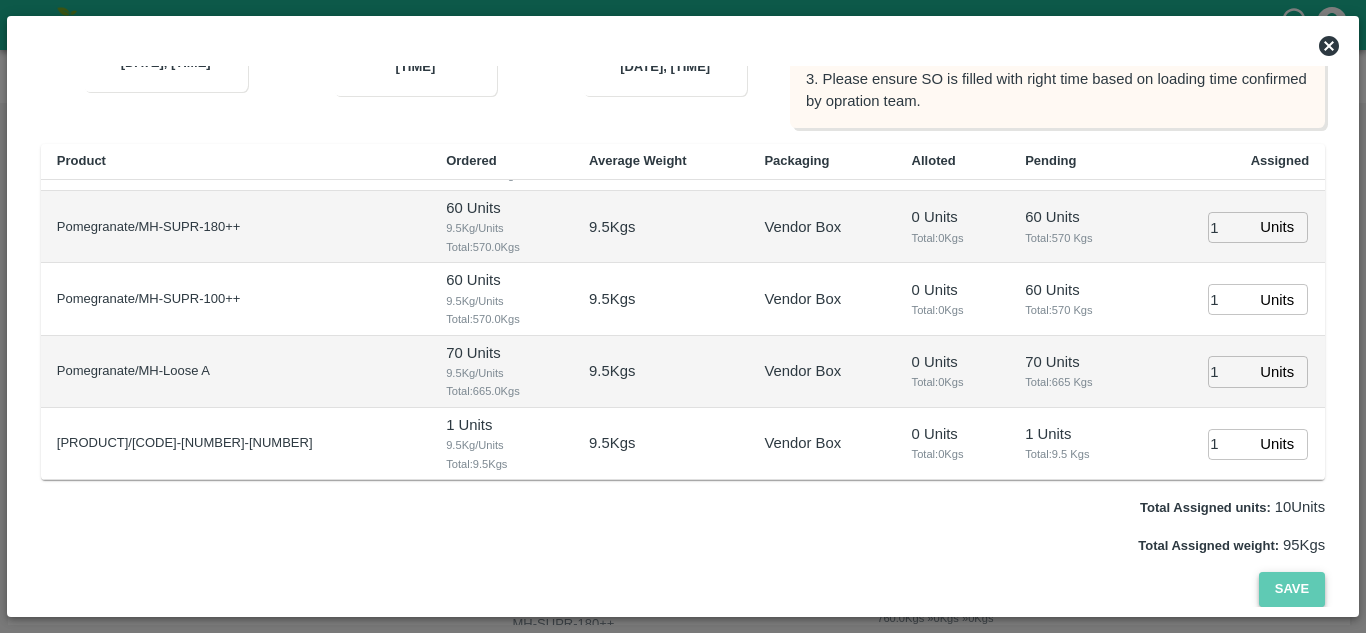 click on "Save" at bounding box center (1292, 589) 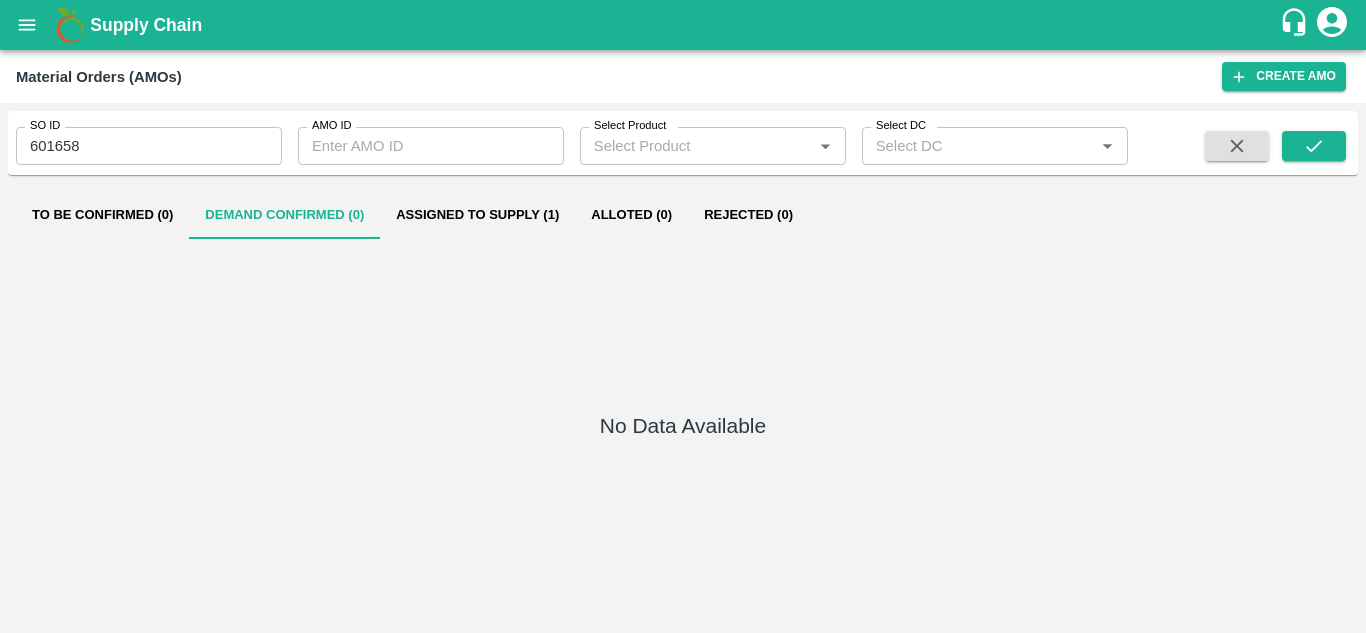 click on "Assigned to Supply (1)" at bounding box center [477, 215] 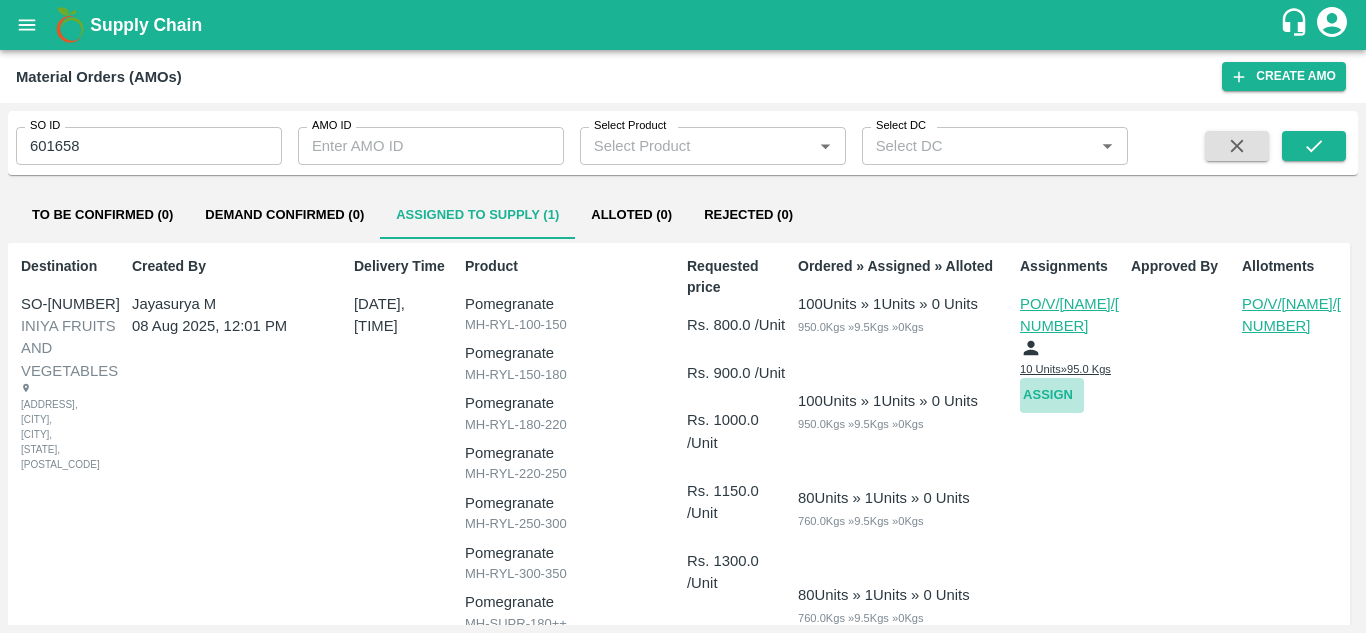 click on "Assign" at bounding box center [1052, 395] 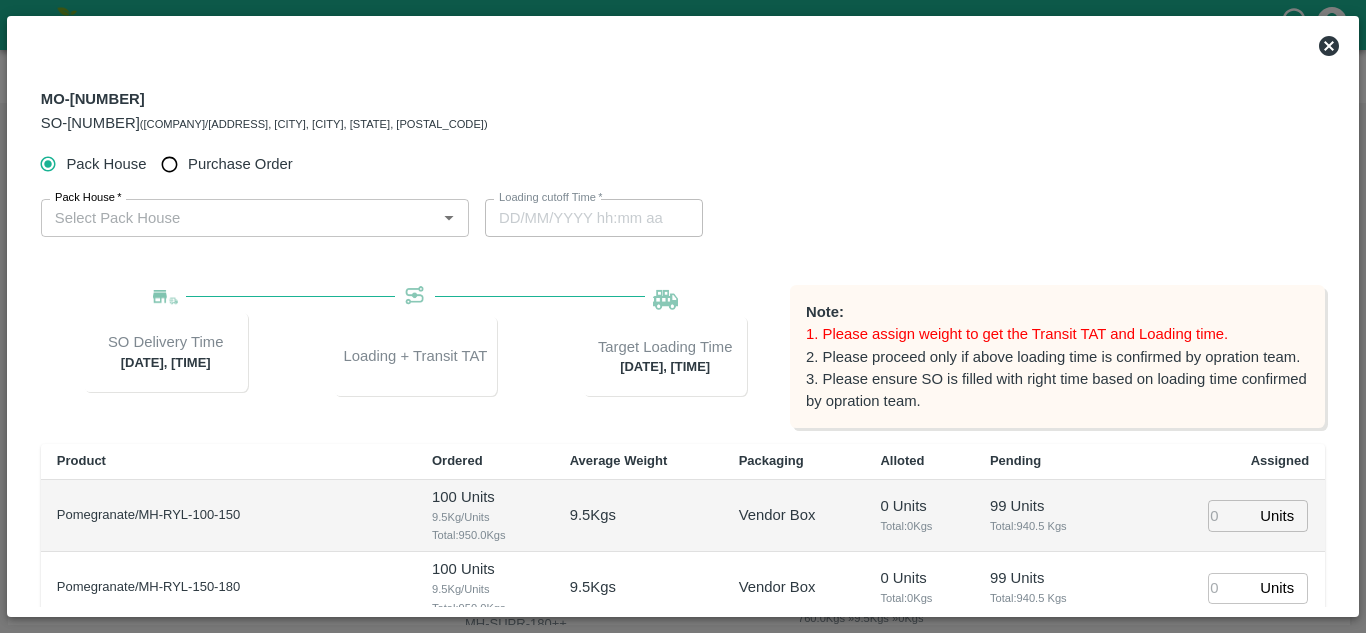 type on "13/08/2025 11:00 PM" 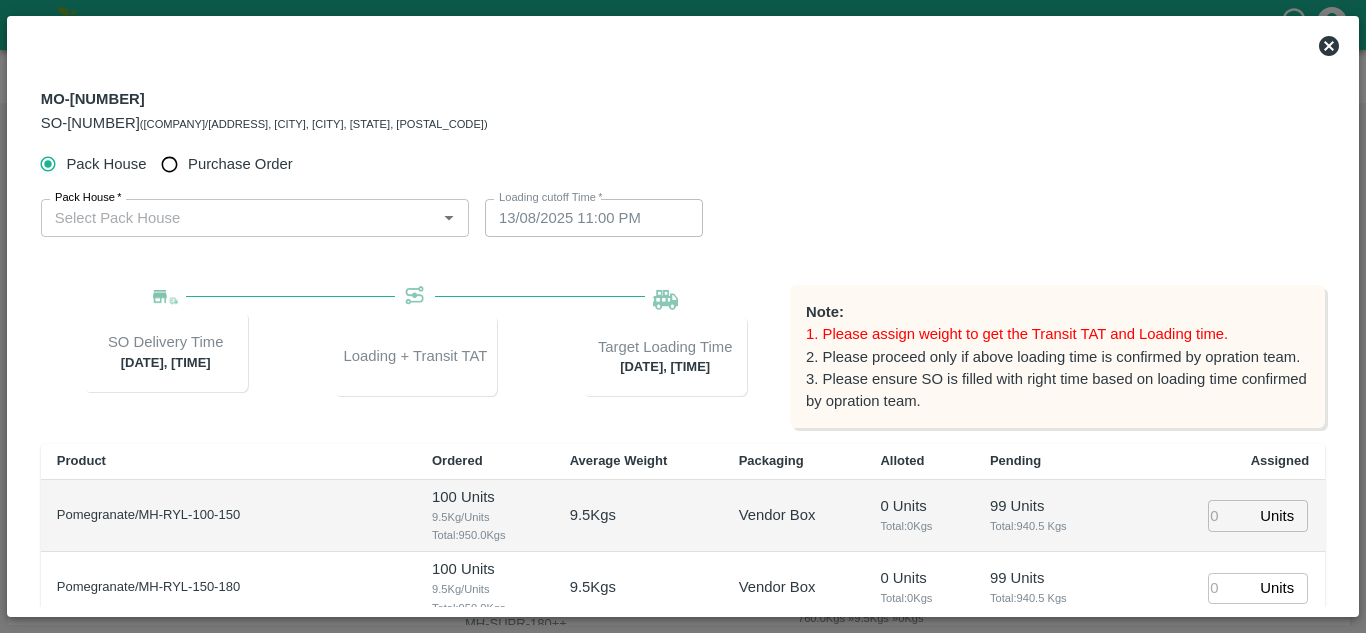 type 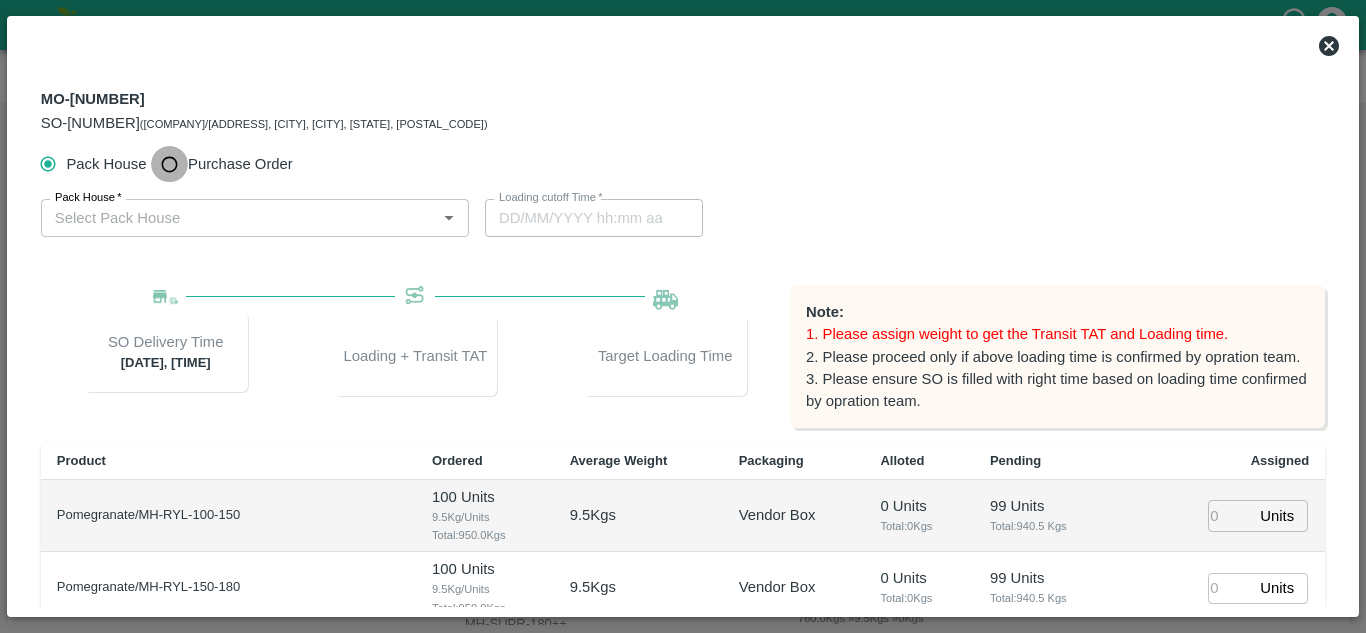 click on "Purchase Order" at bounding box center (169, 164) 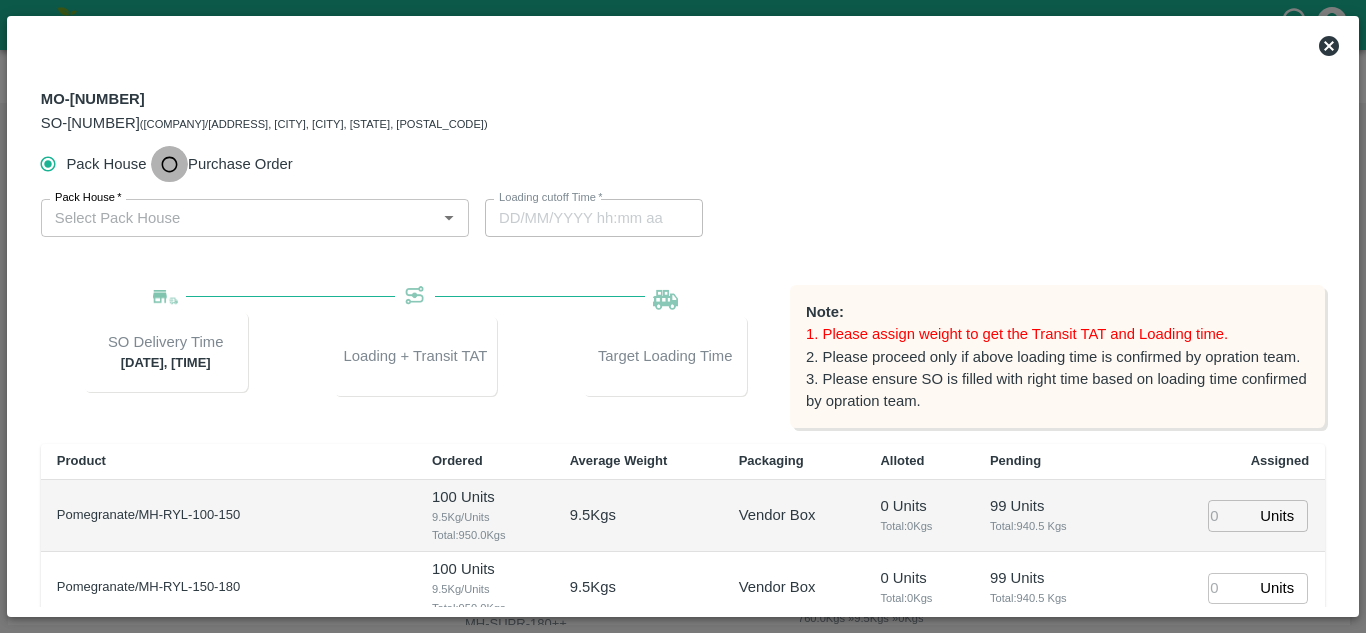 radio on "true" 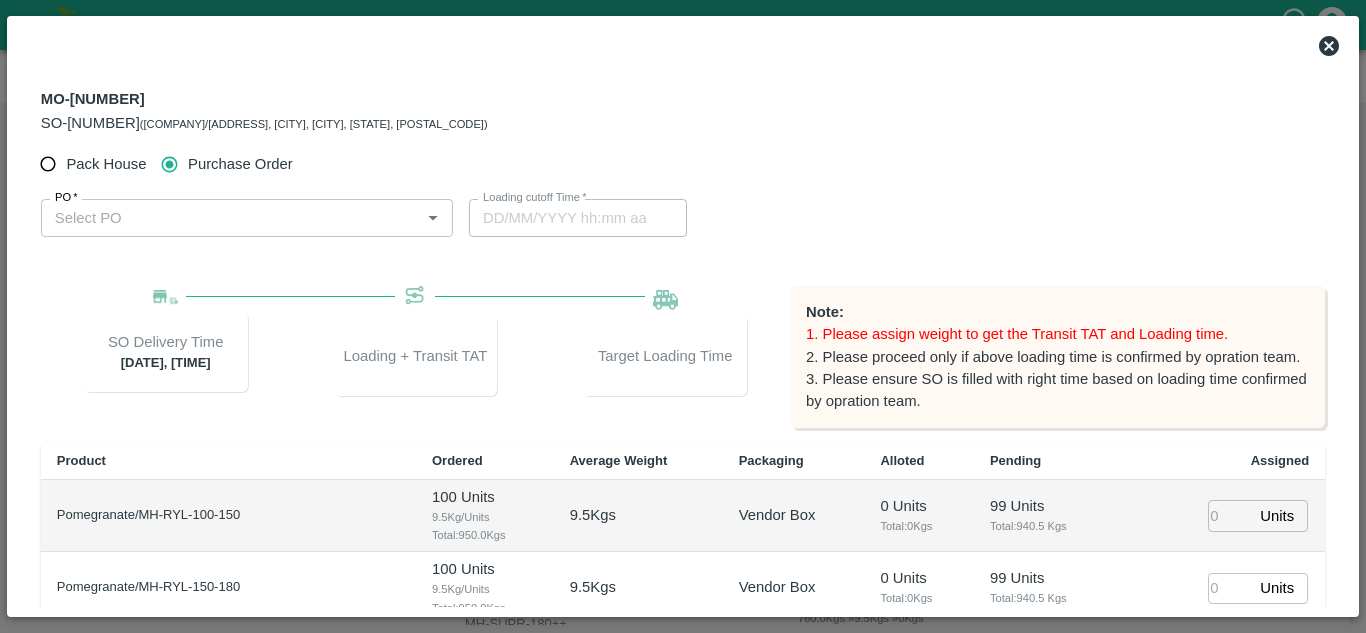 click on "PO   *" at bounding box center [230, 218] 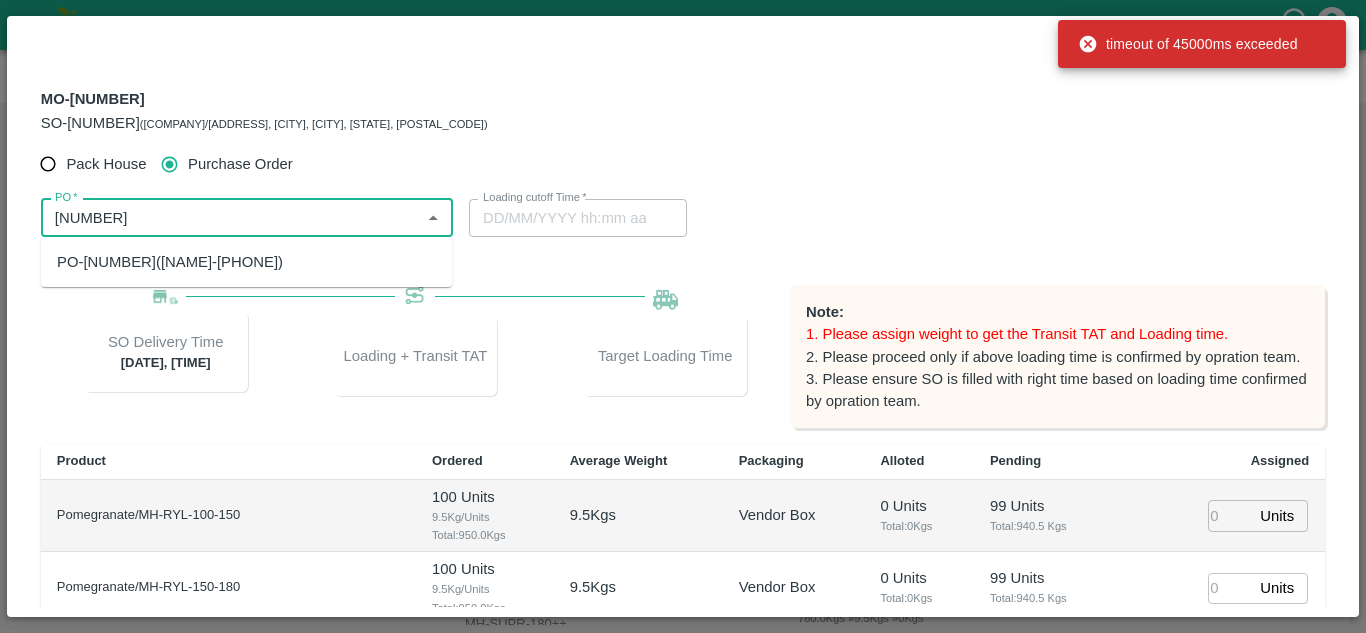 click on "PO-168267(SHIVAJI RAJARAM AVACHAR-9552904036)" at bounding box center (170, 262) 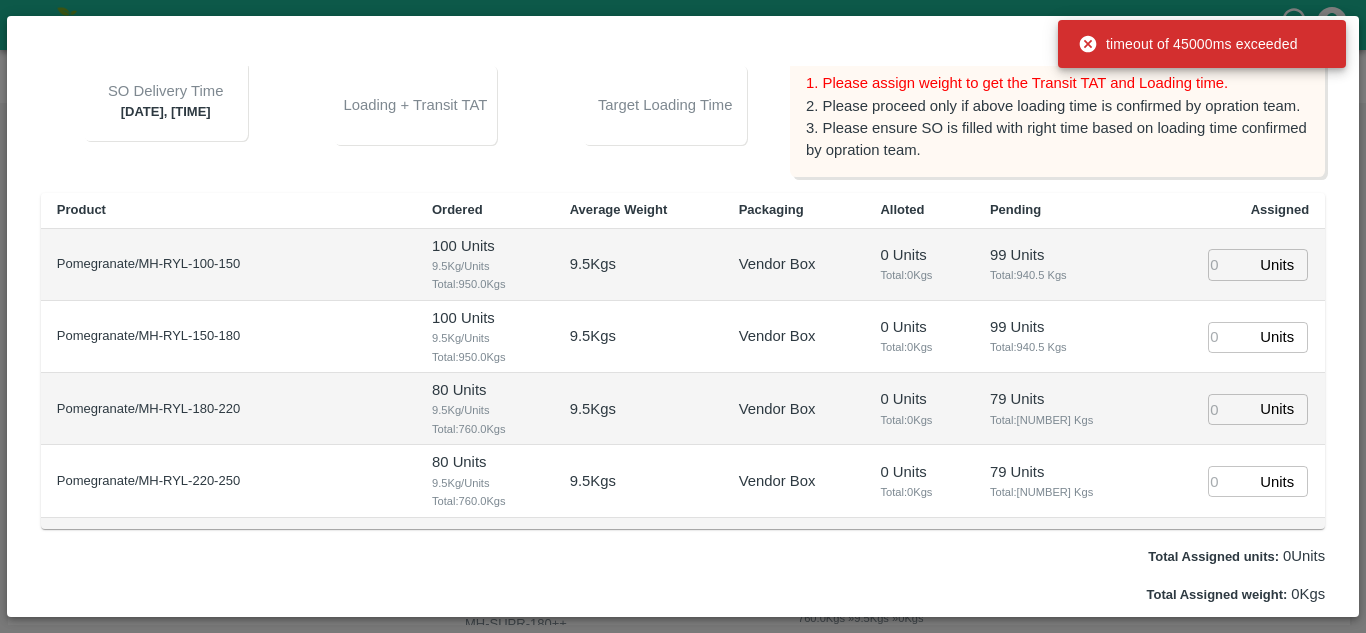 scroll, scrollTop: 300, scrollLeft: 0, axis: vertical 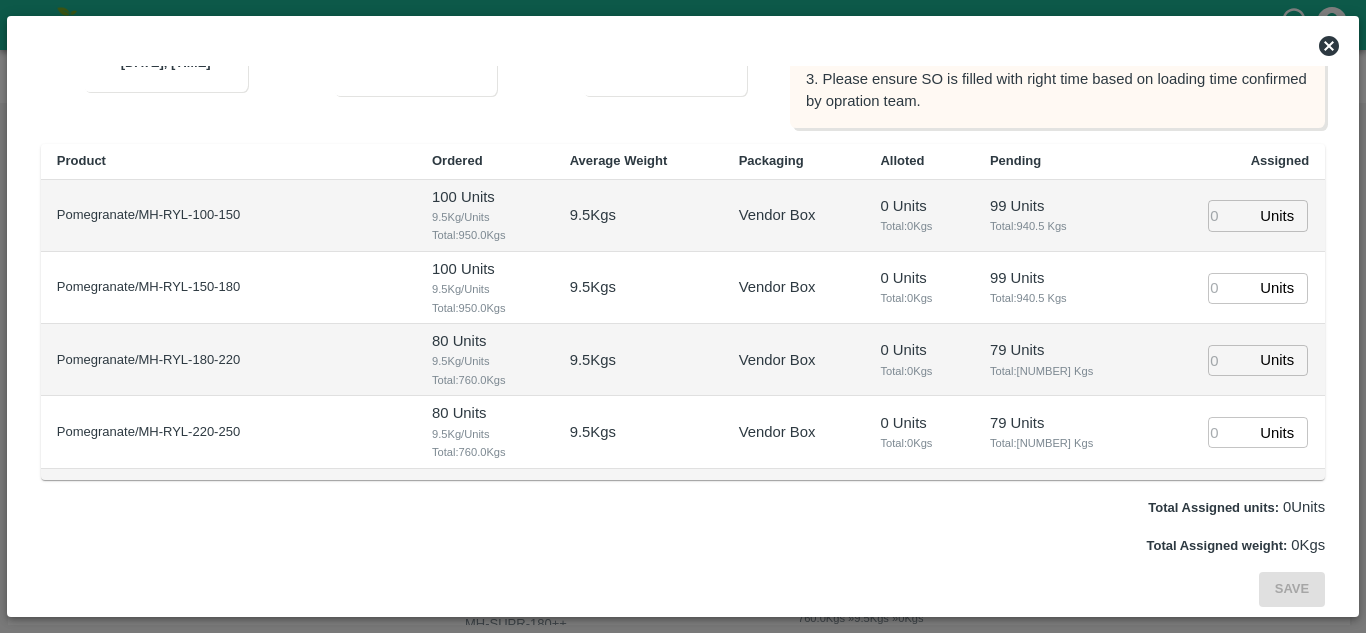 type on "PO-168267(SHIVAJI RAJARAM AVACHAR-9552904036)" 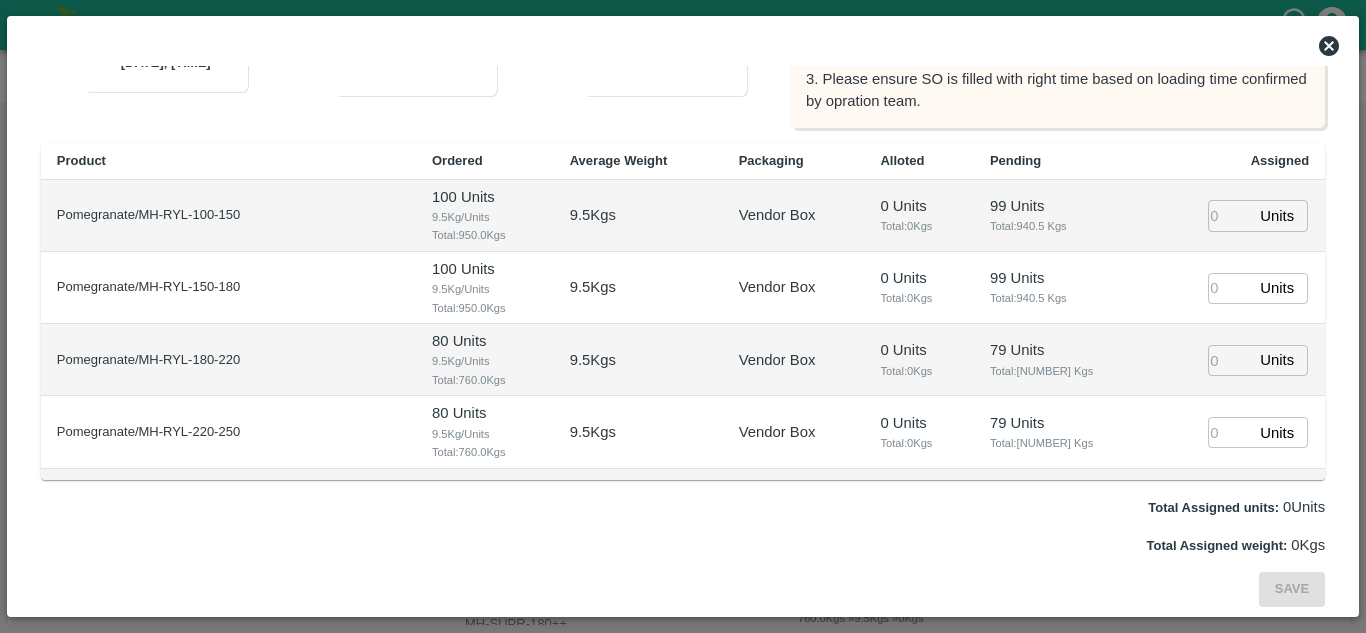 click at bounding box center (1230, 215) 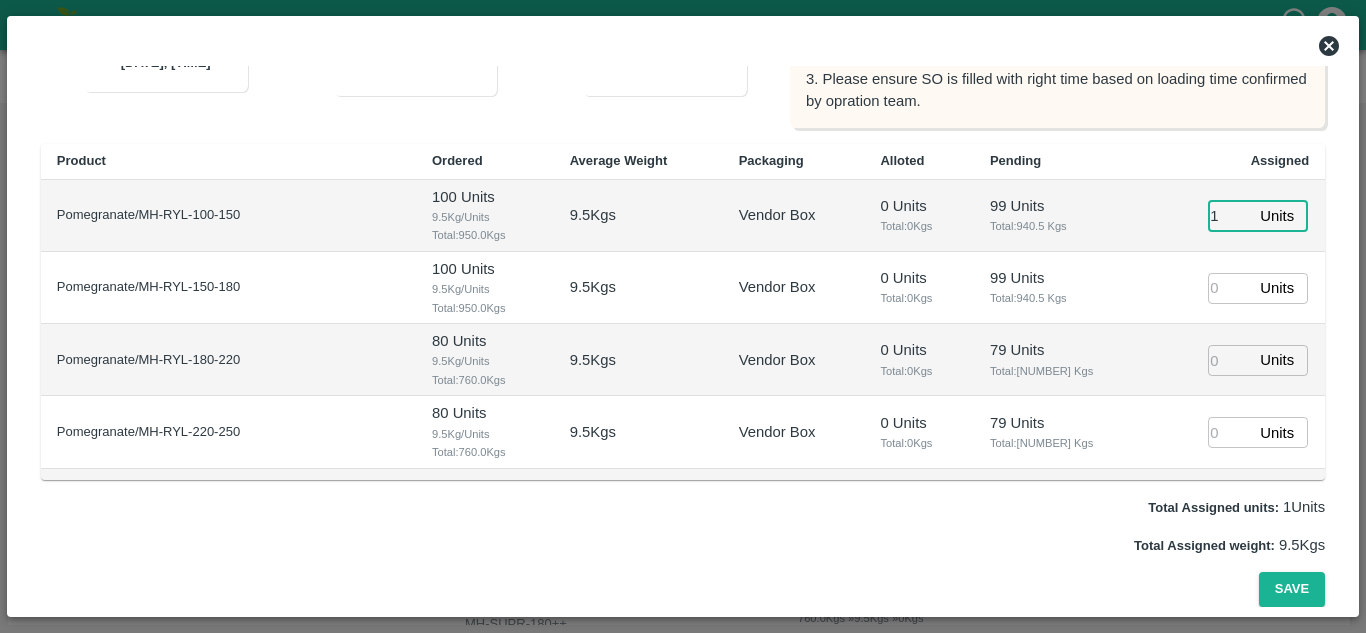 type on "1" 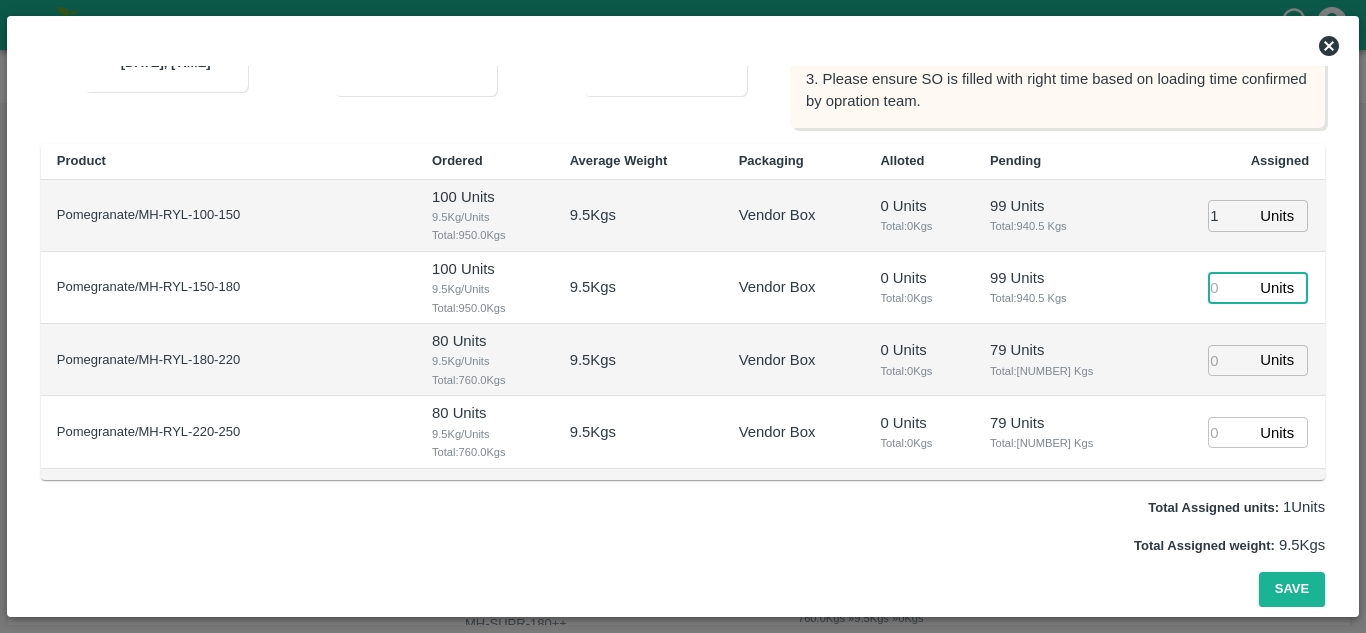 type on "12/08/2025 10:50 AM" 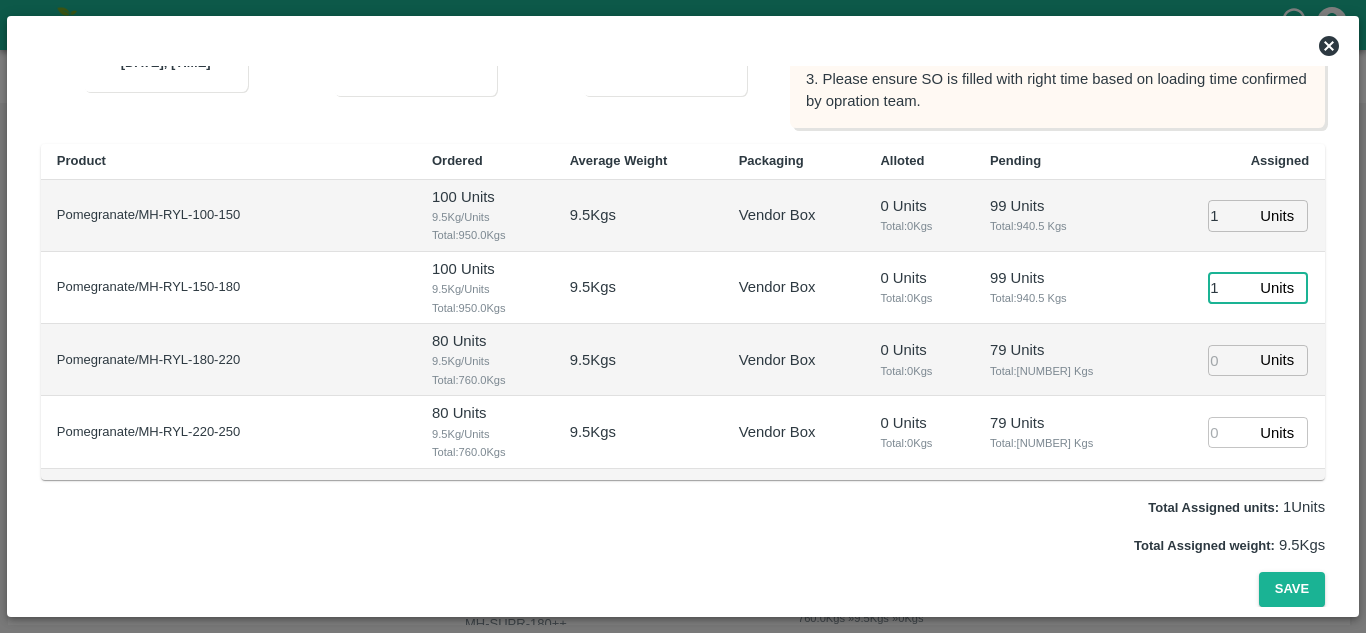 click on "1" at bounding box center (1230, 288) 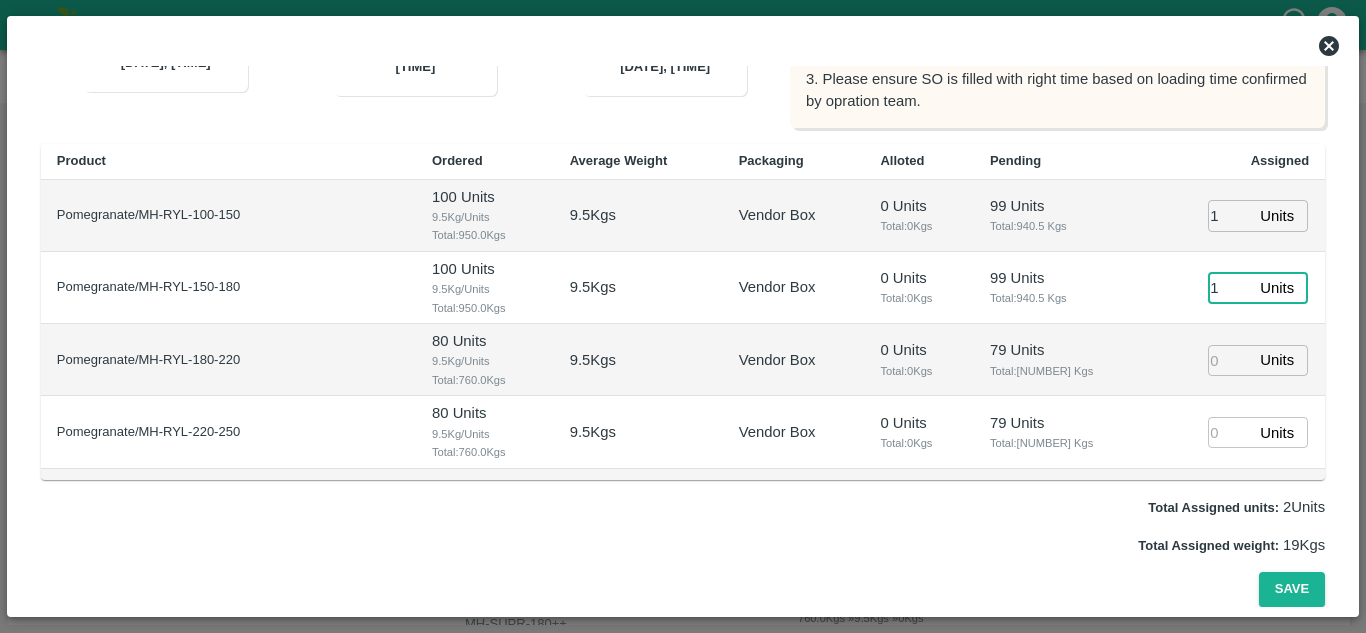type on "1" 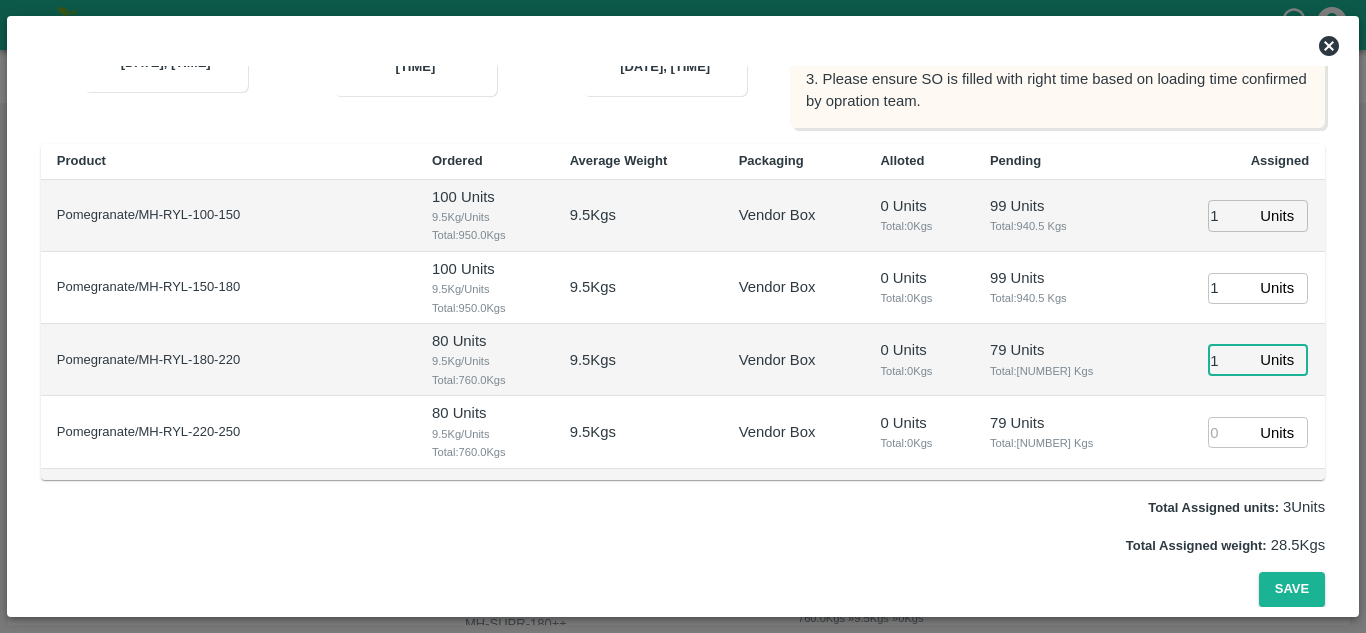 click on "1" at bounding box center (1230, 360) 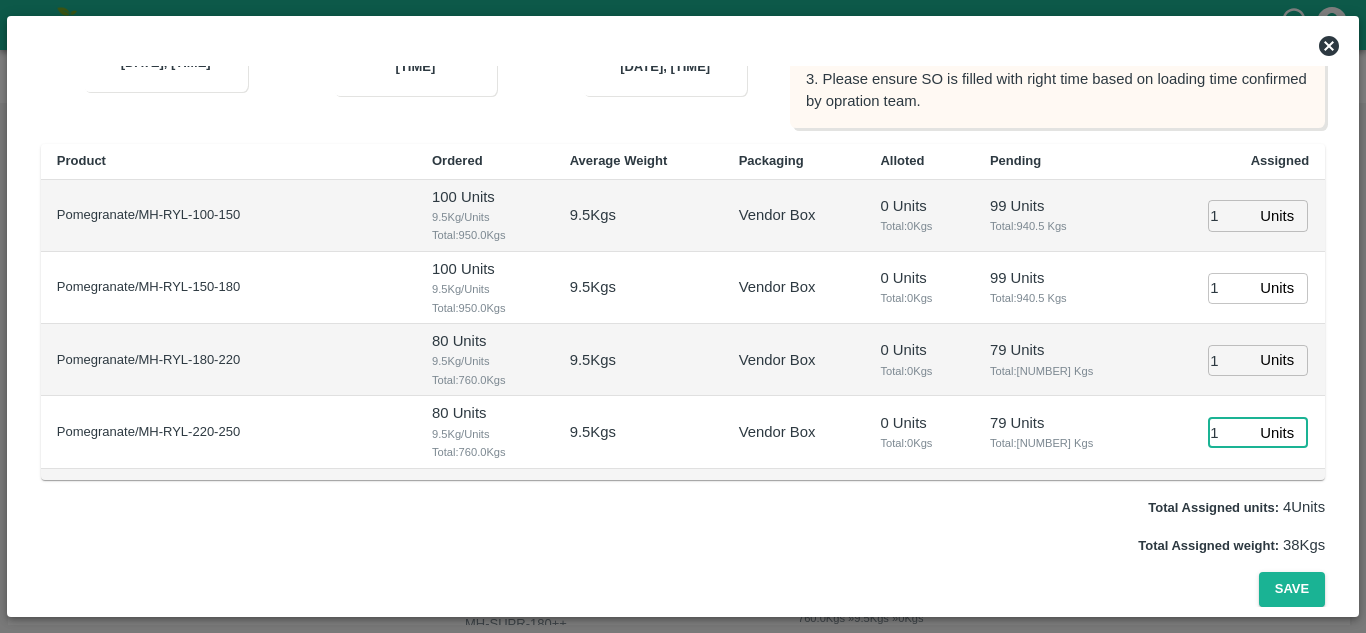 click on "1" at bounding box center [1230, 432] 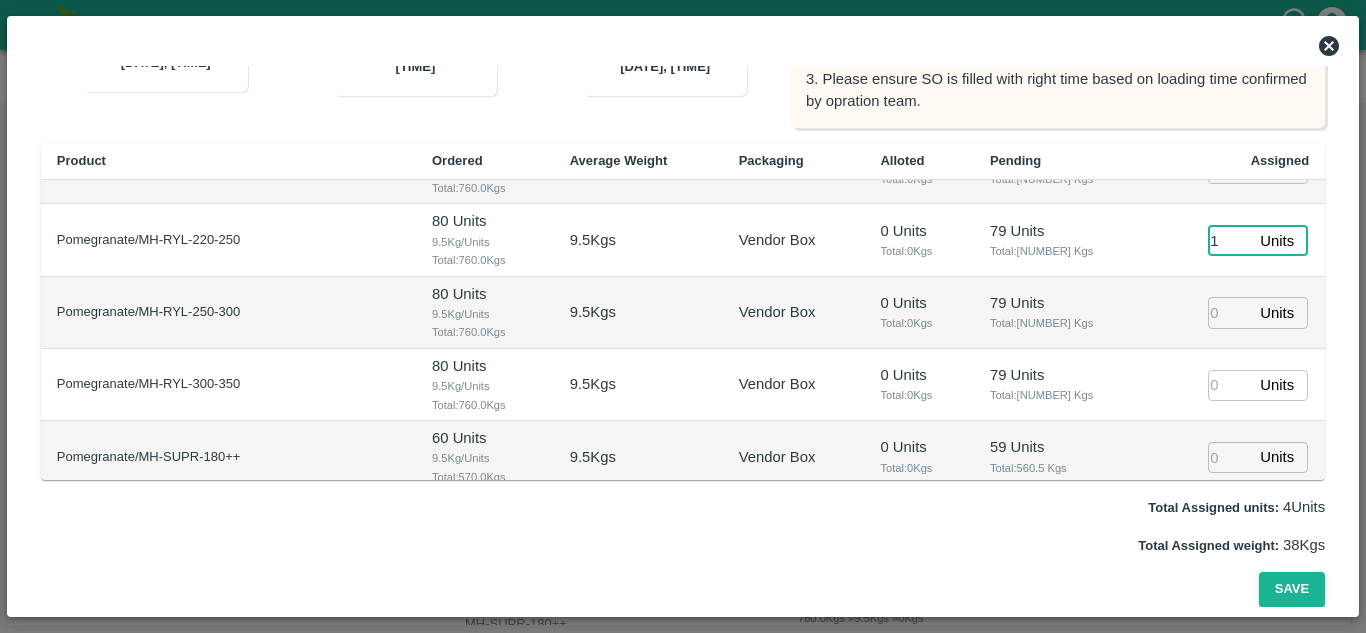 scroll, scrollTop: 214, scrollLeft: 0, axis: vertical 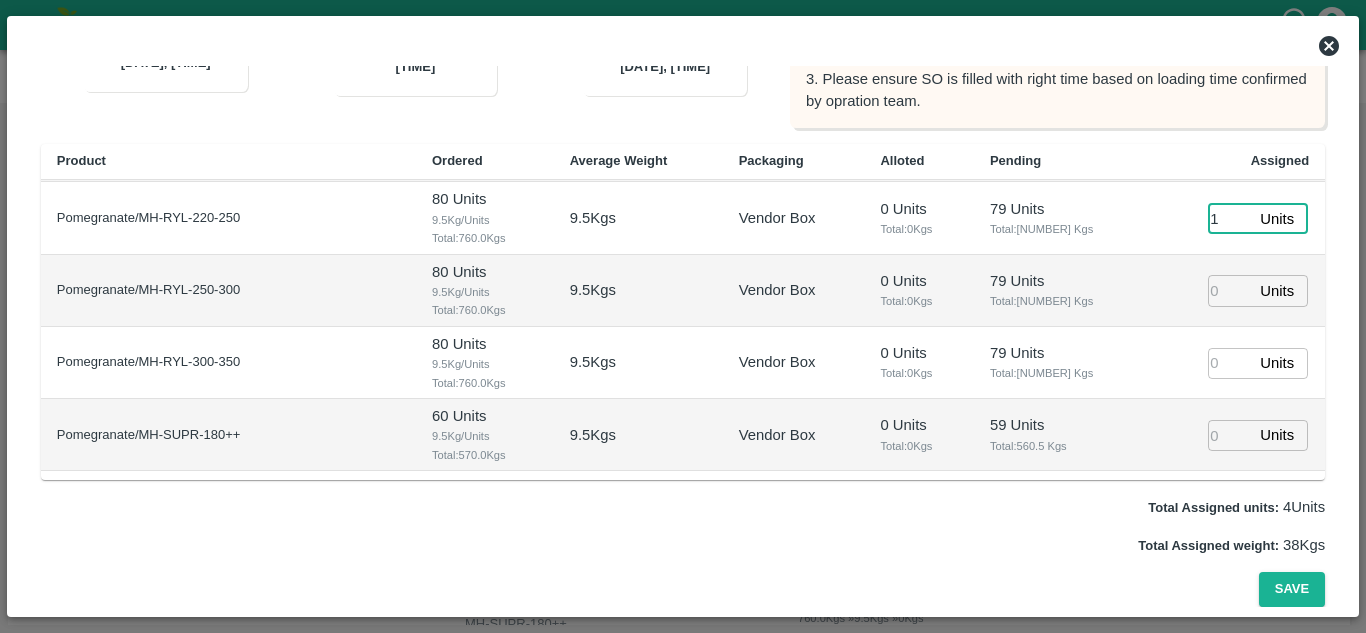 type on "1" 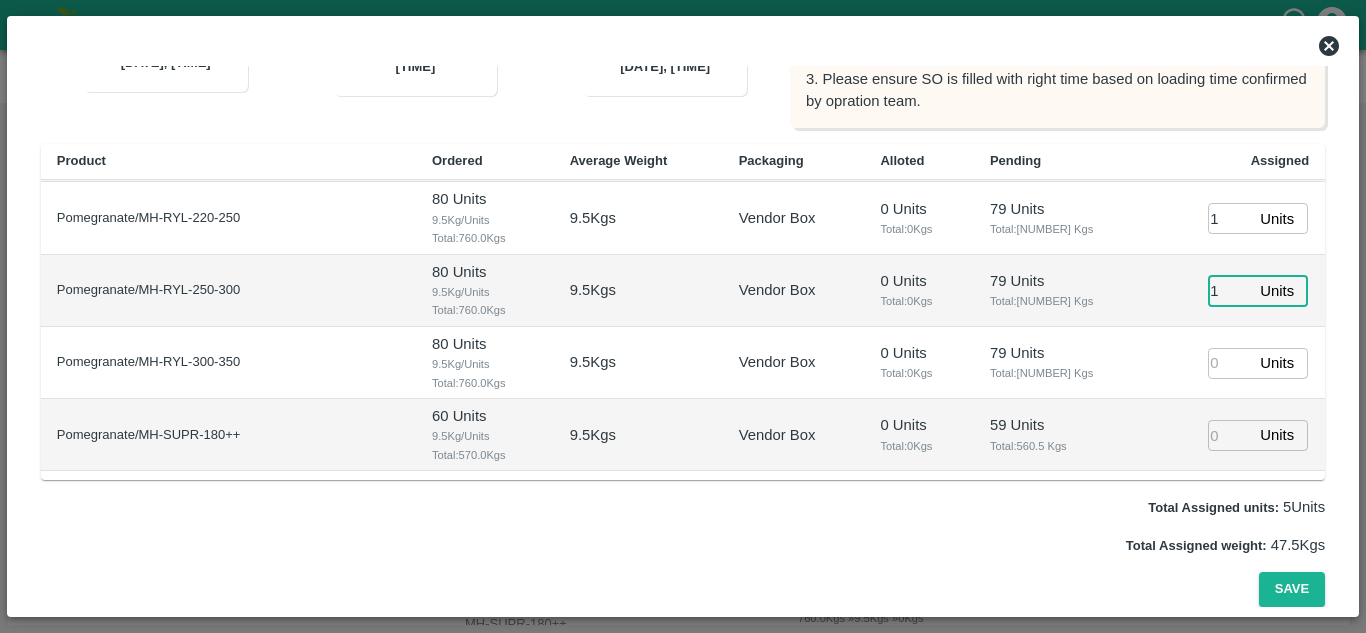 click on "1" at bounding box center [1230, 290] 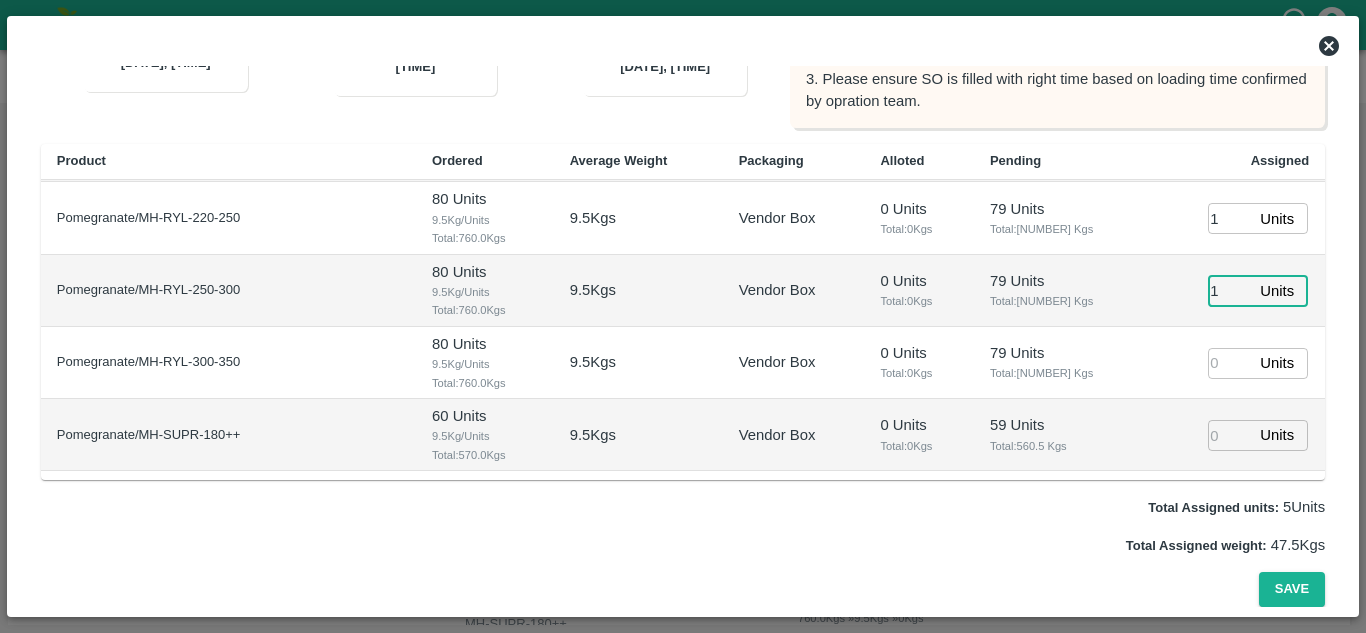 type on "1" 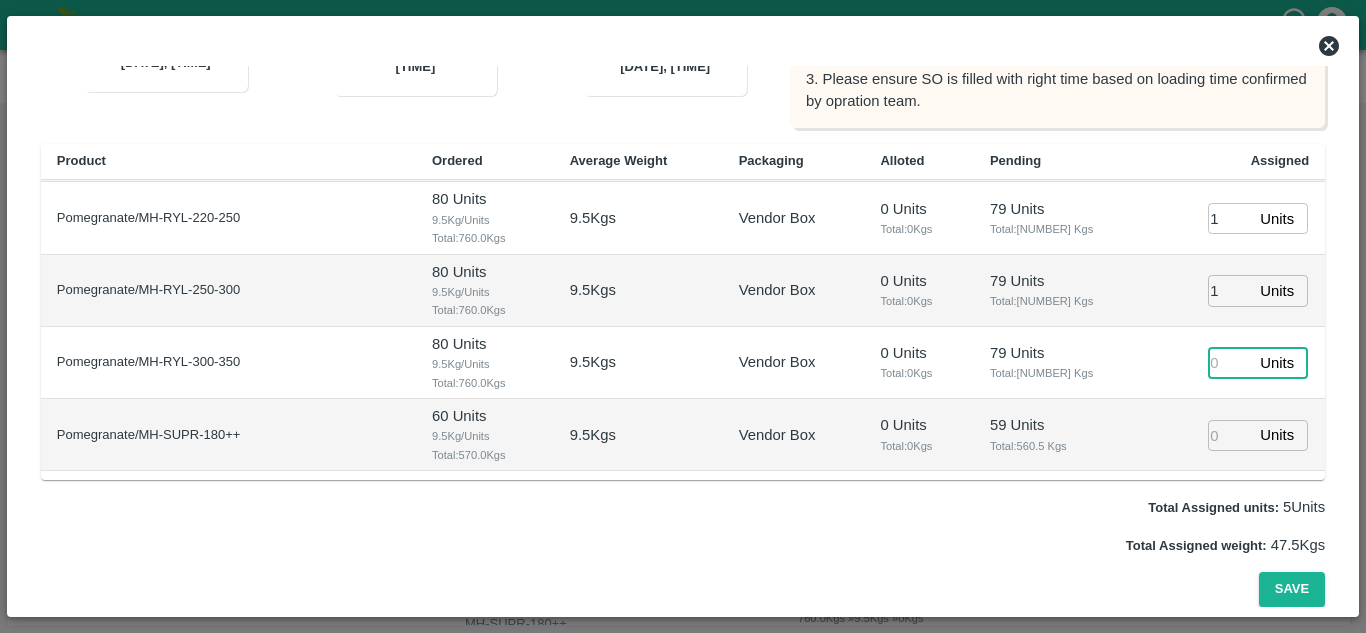 click at bounding box center [1230, 363] 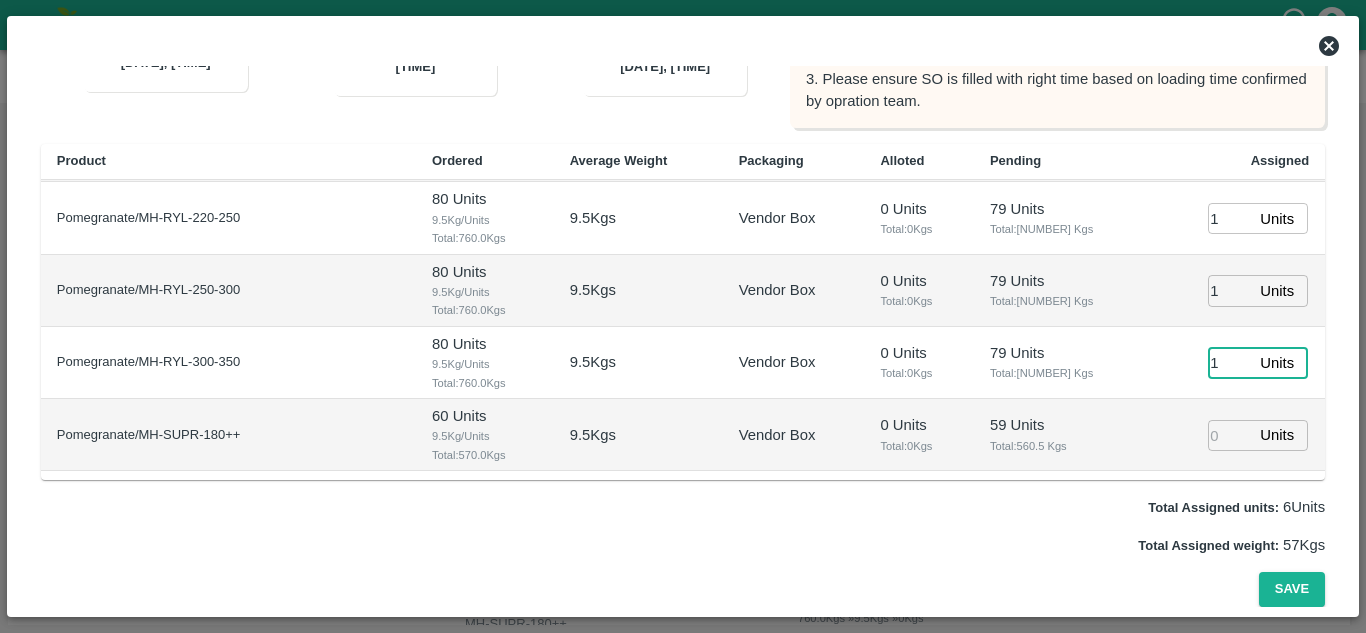 type on "1" 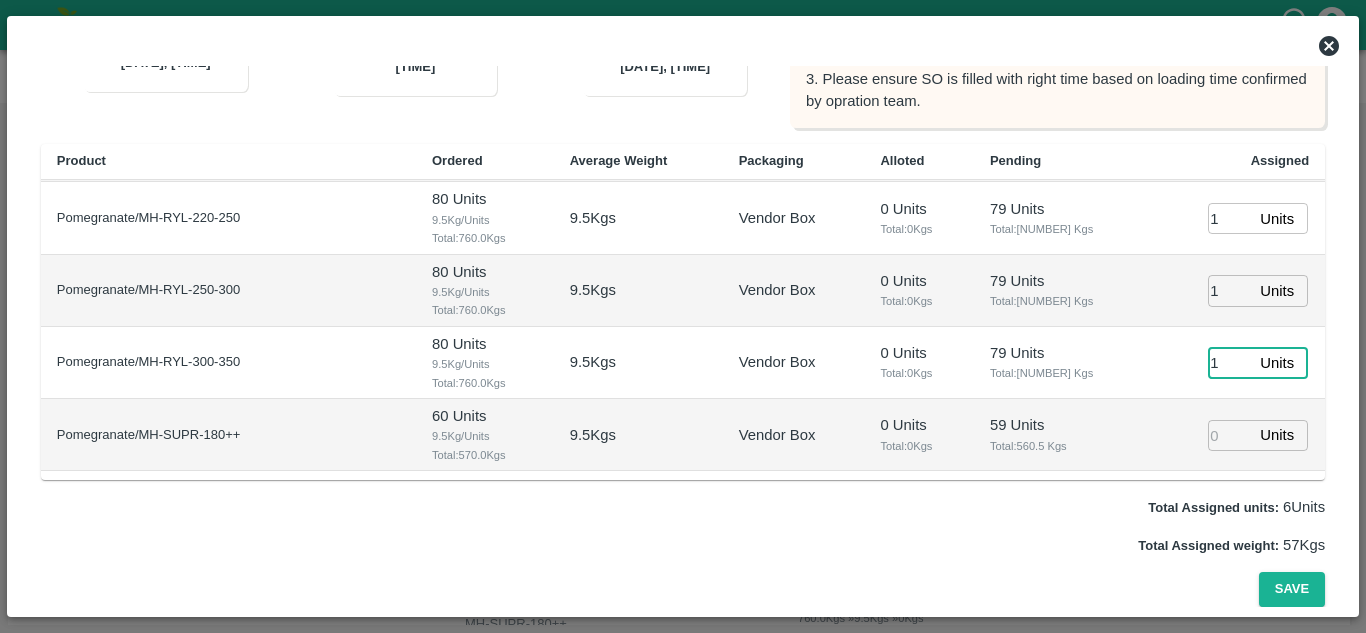 click at bounding box center (1230, 435) 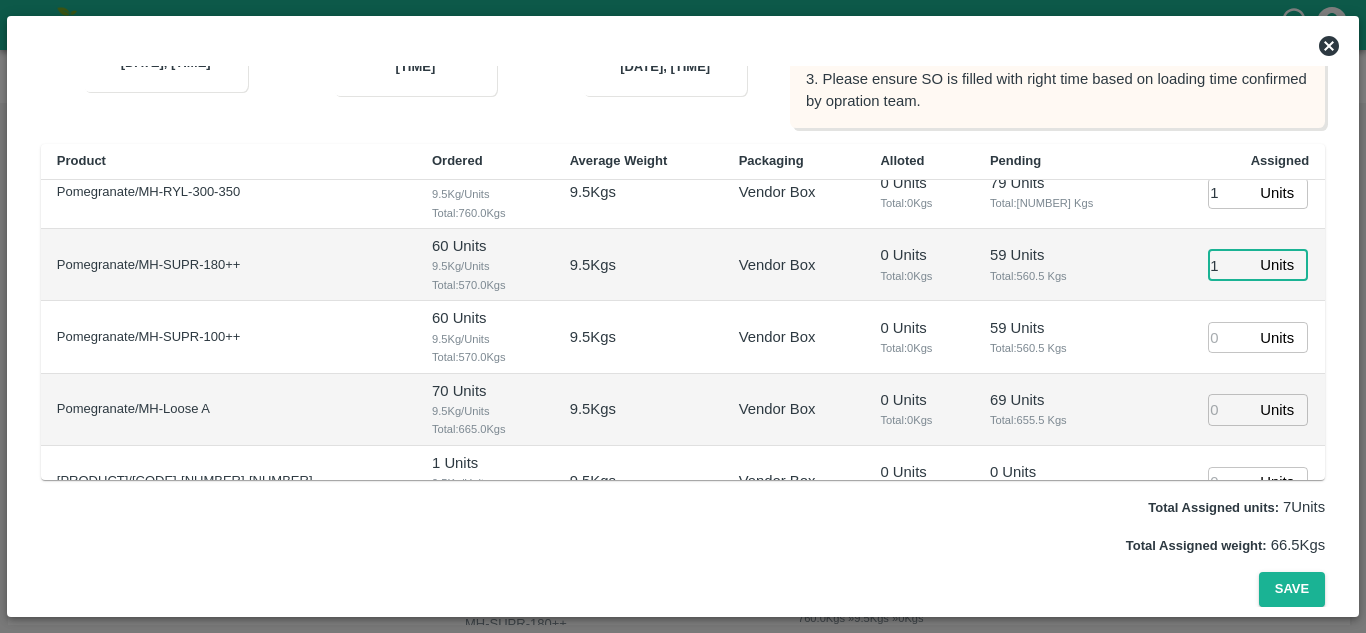 scroll, scrollTop: 422, scrollLeft: 0, axis: vertical 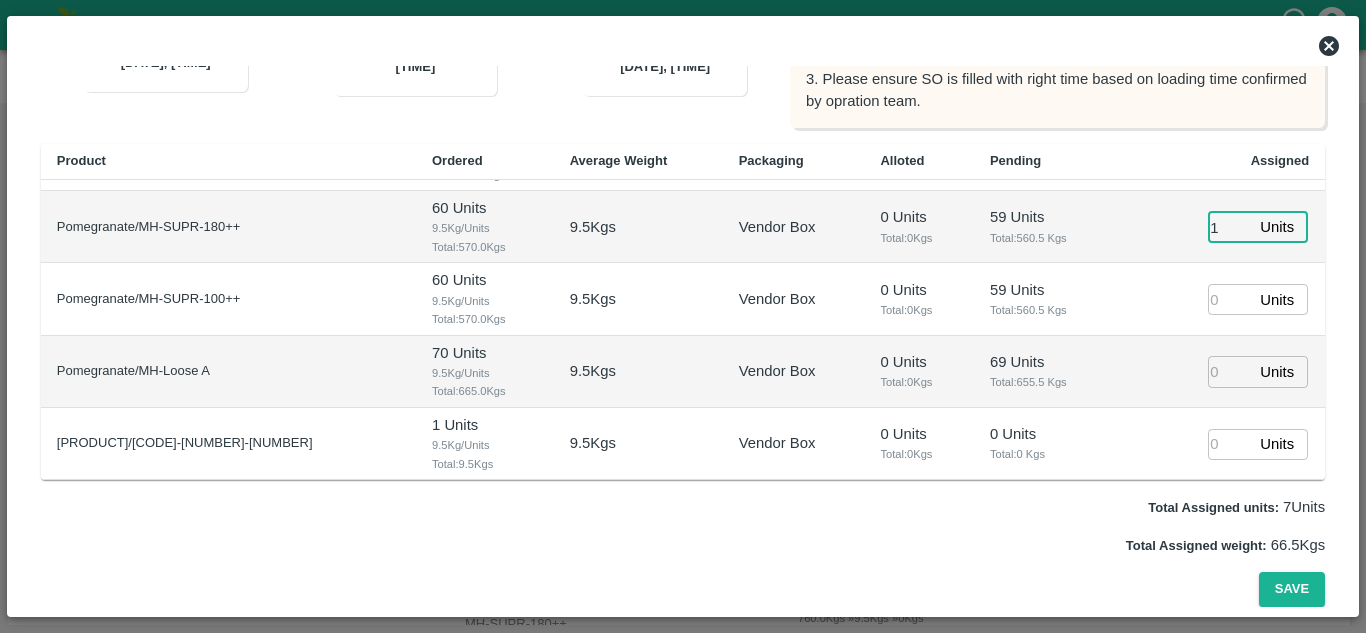 type on "1" 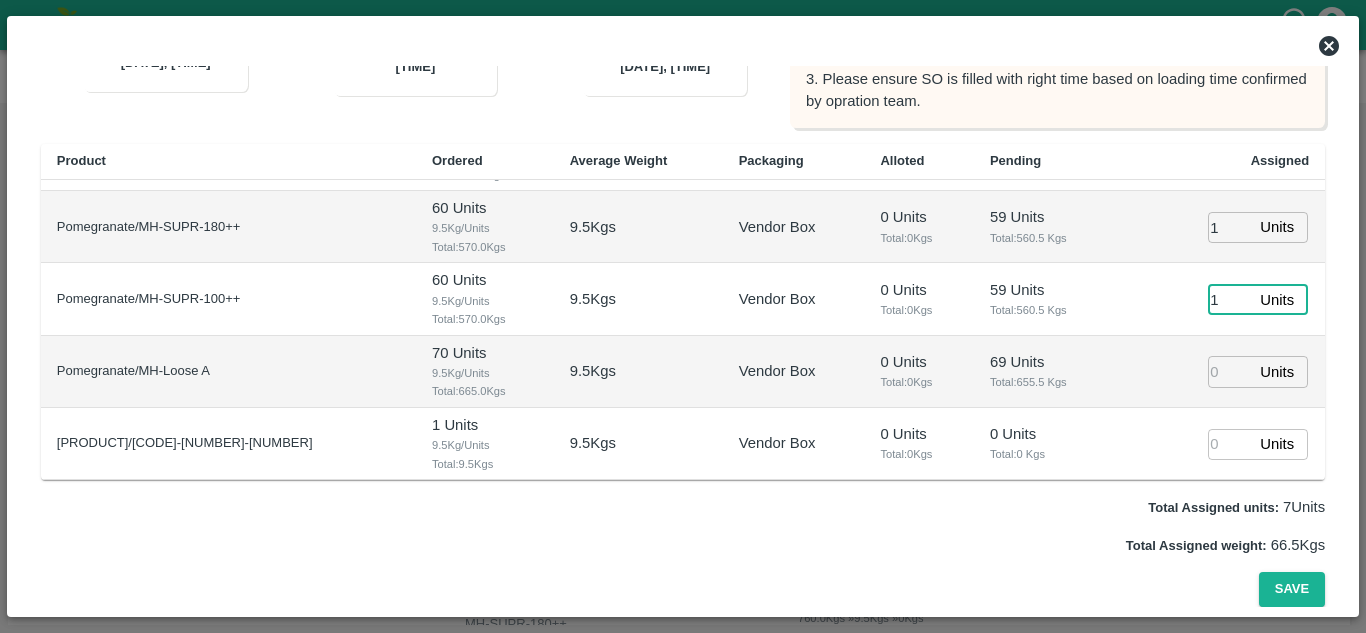 click on "1" at bounding box center (1230, 299) 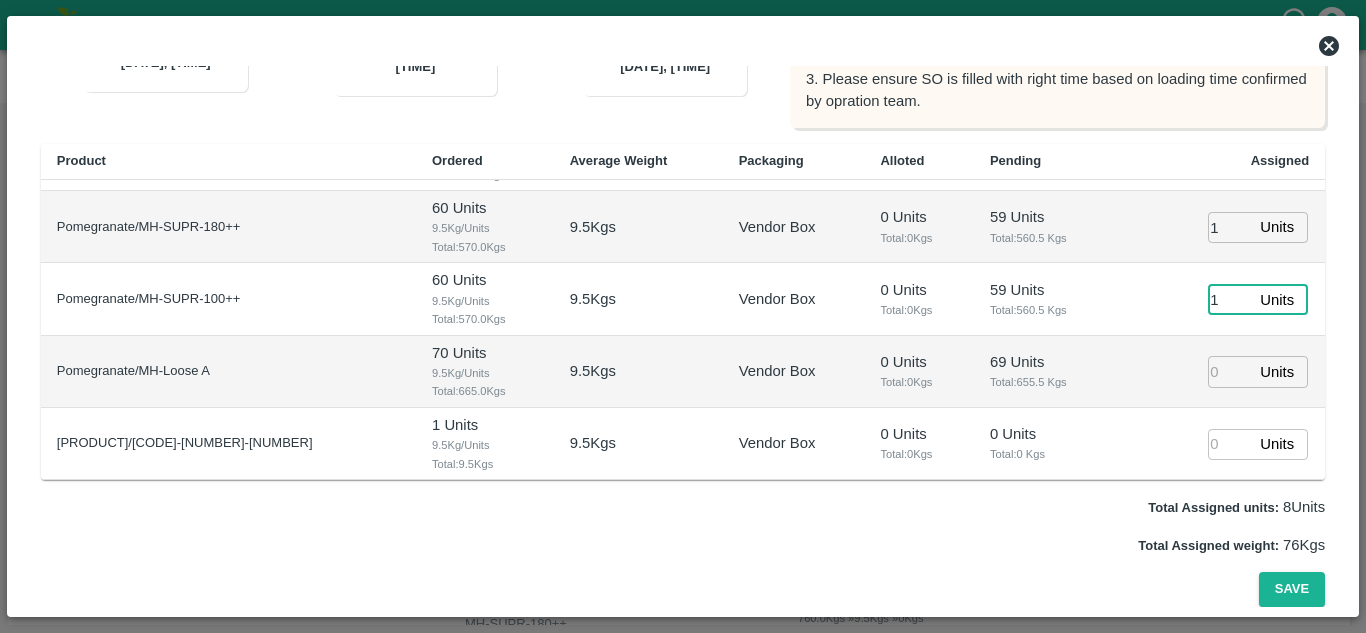 type on "1" 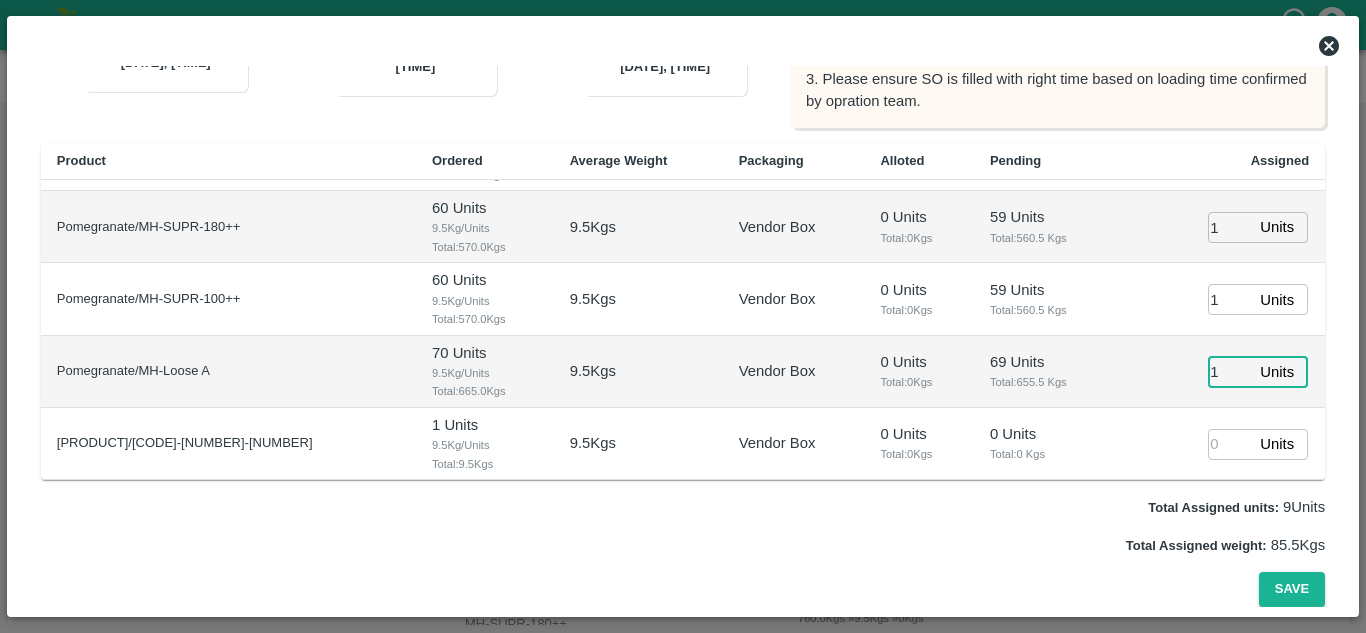 click on "1" at bounding box center [1230, 371] 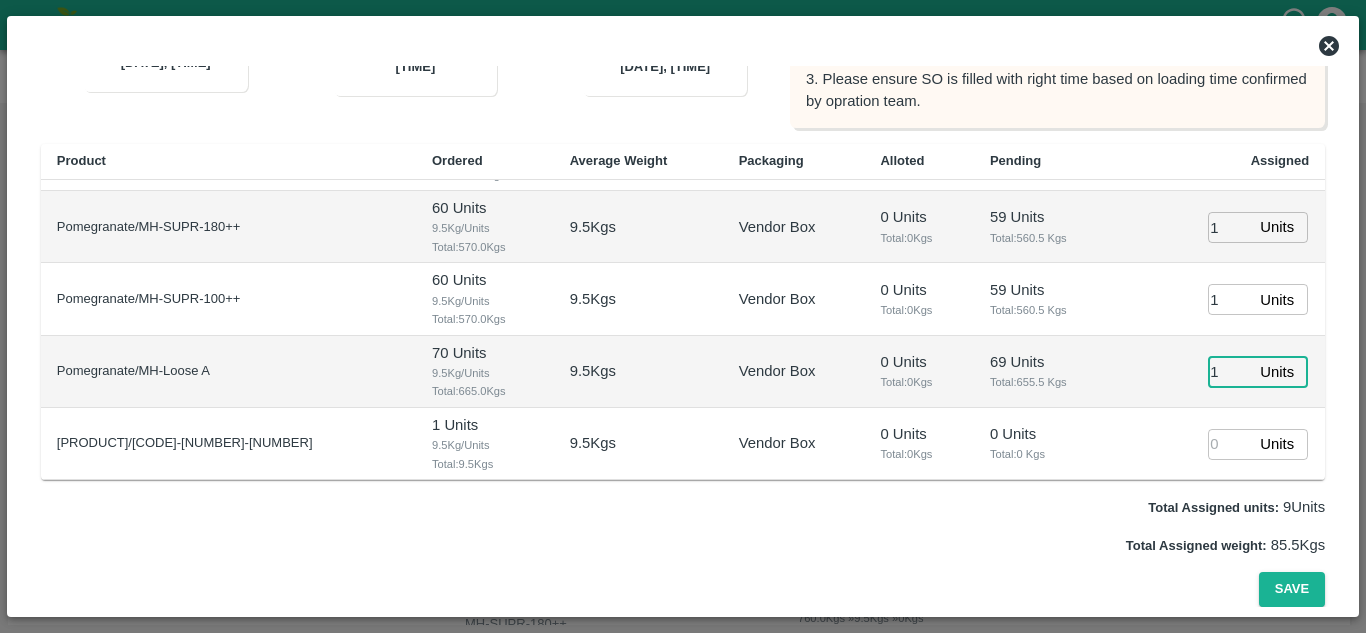 type on "1" 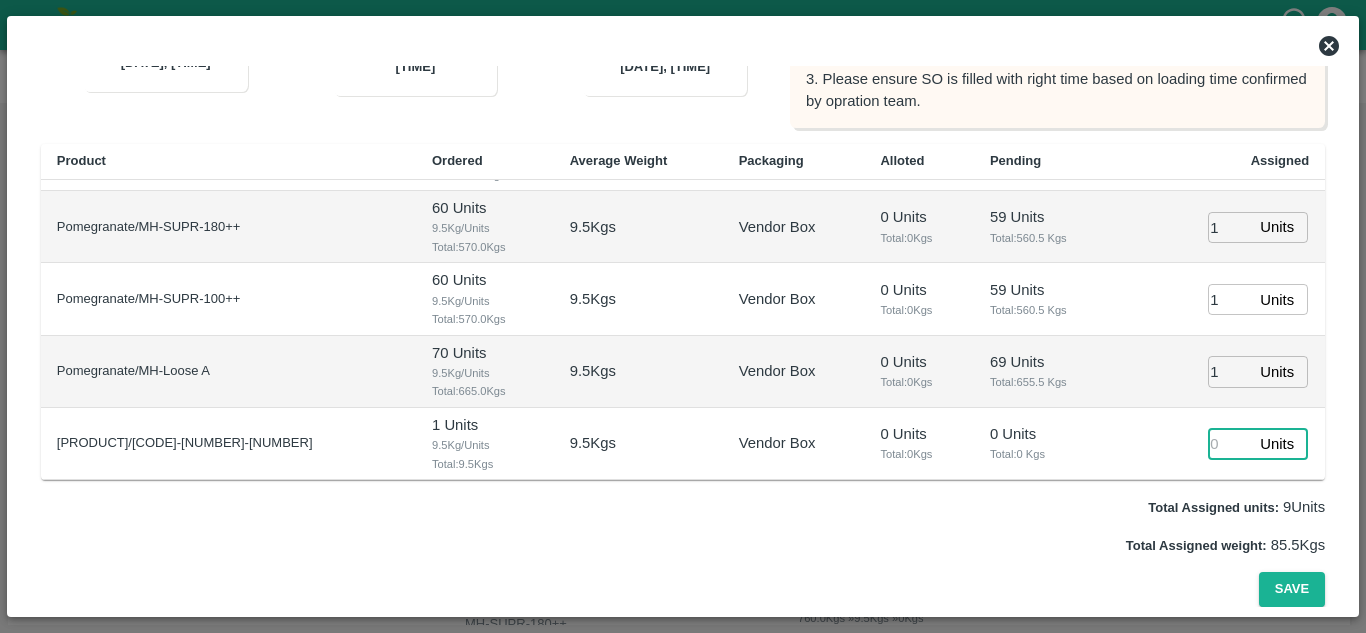 click at bounding box center (1230, 444) 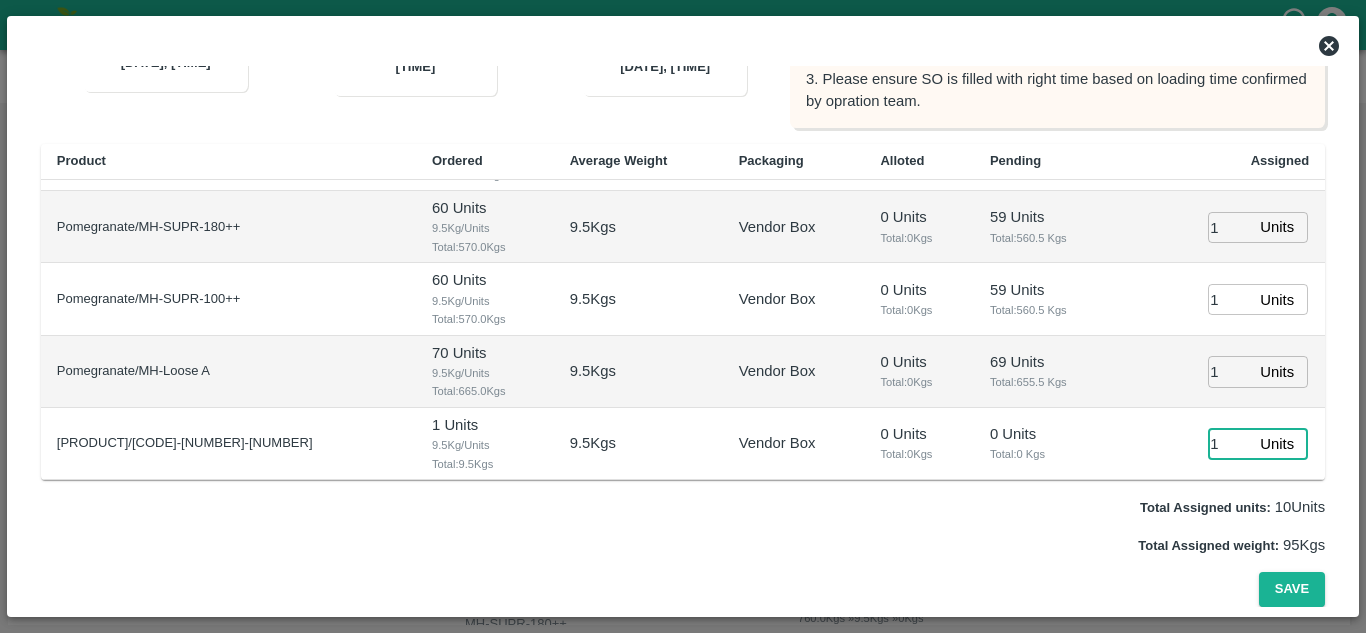 type on "1" 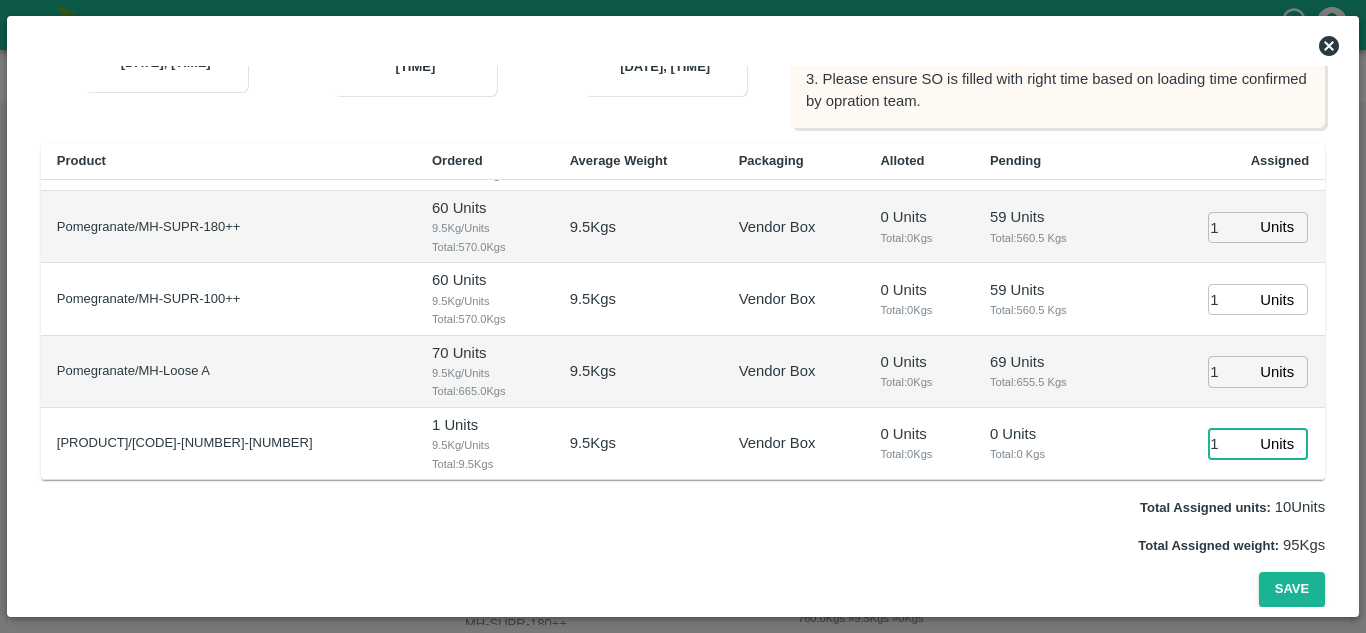 click on "0   Units Total:  0   Kgs" at bounding box center [1062, 444] 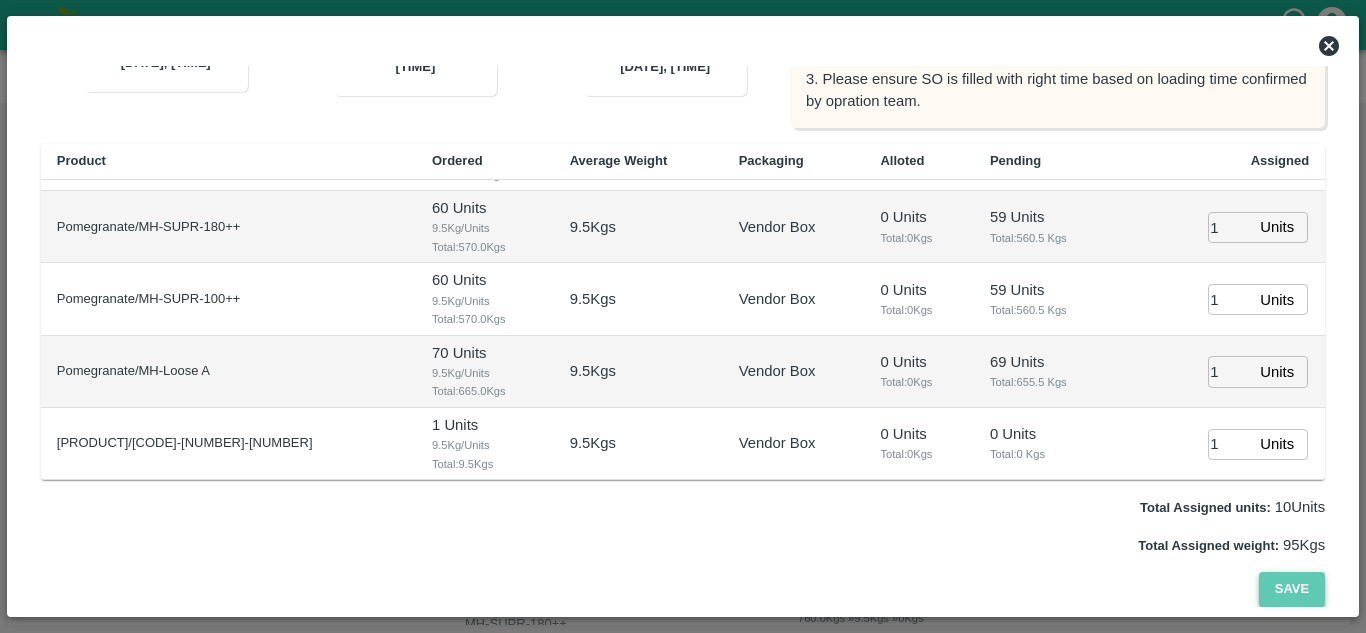 click on "Save" at bounding box center [1292, 589] 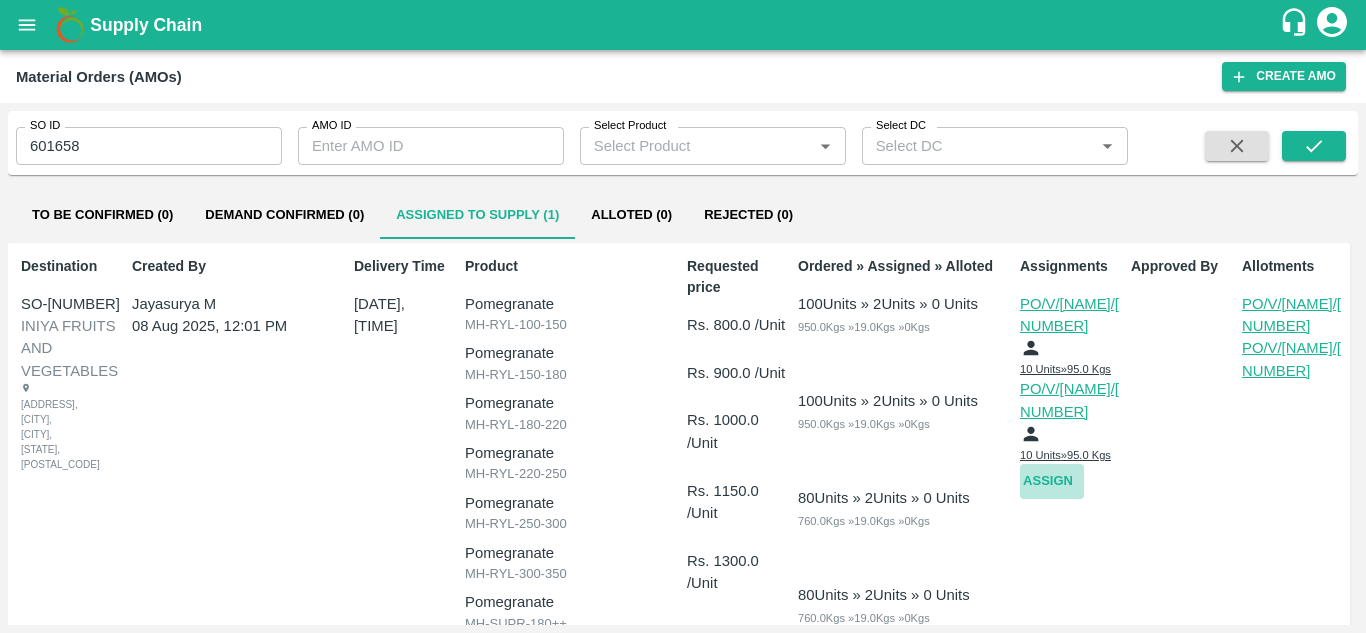 click on "Assign" at bounding box center [1052, 481] 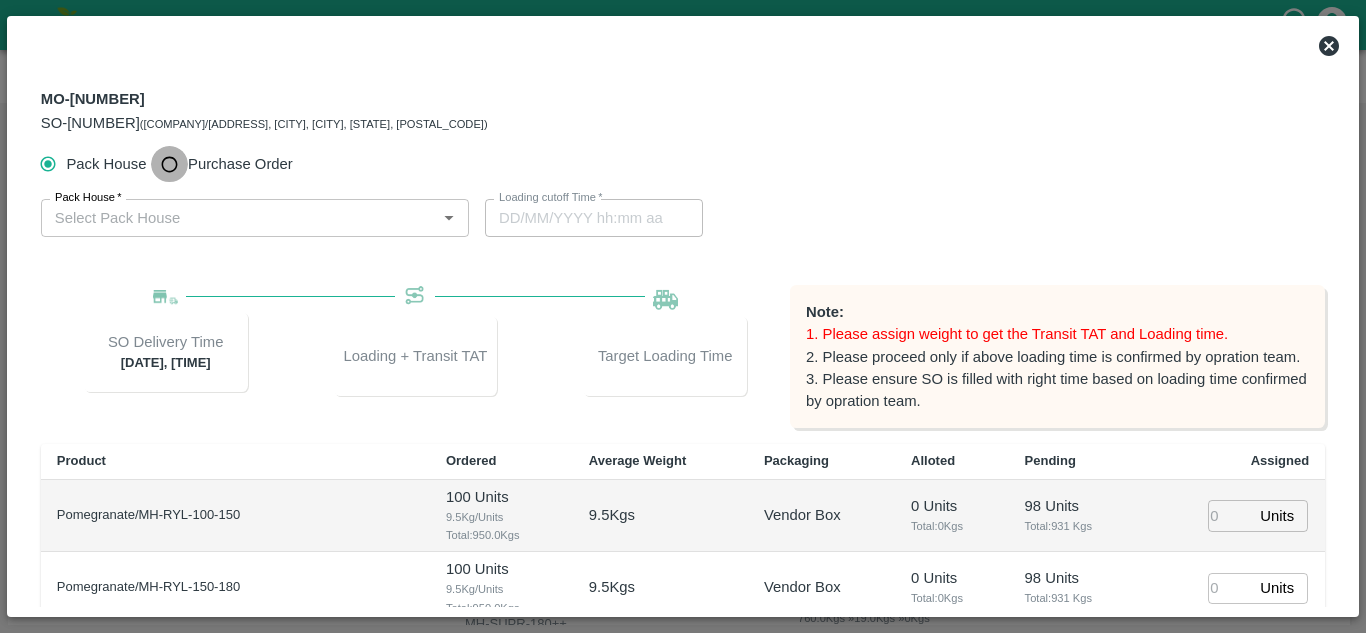 click on "Purchase Order" at bounding box center (169, 164) 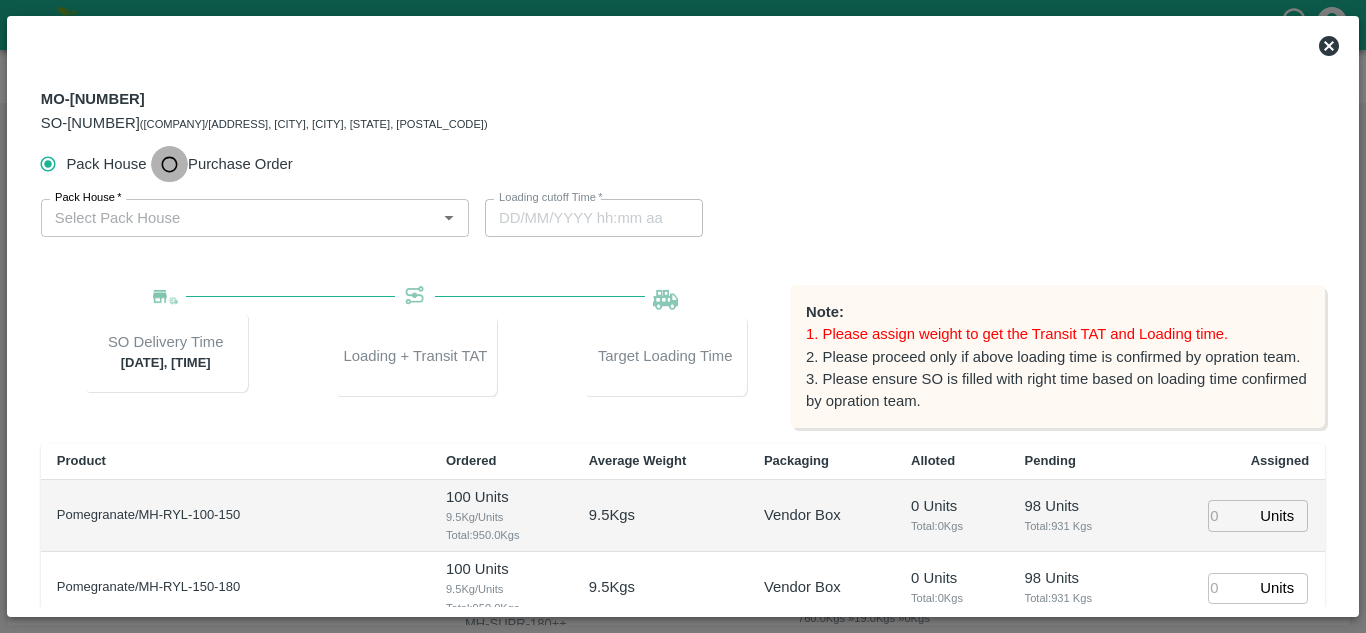 radio on "true" 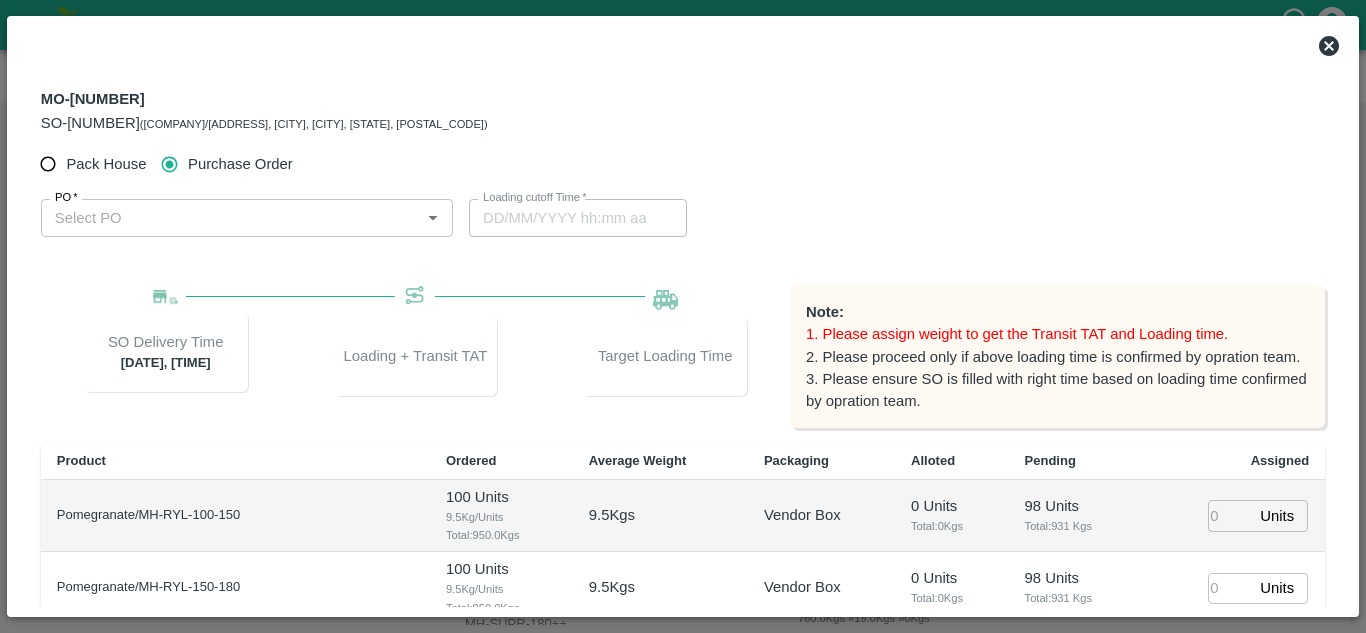 click on "PO   *" at bounding box center [230, 218] 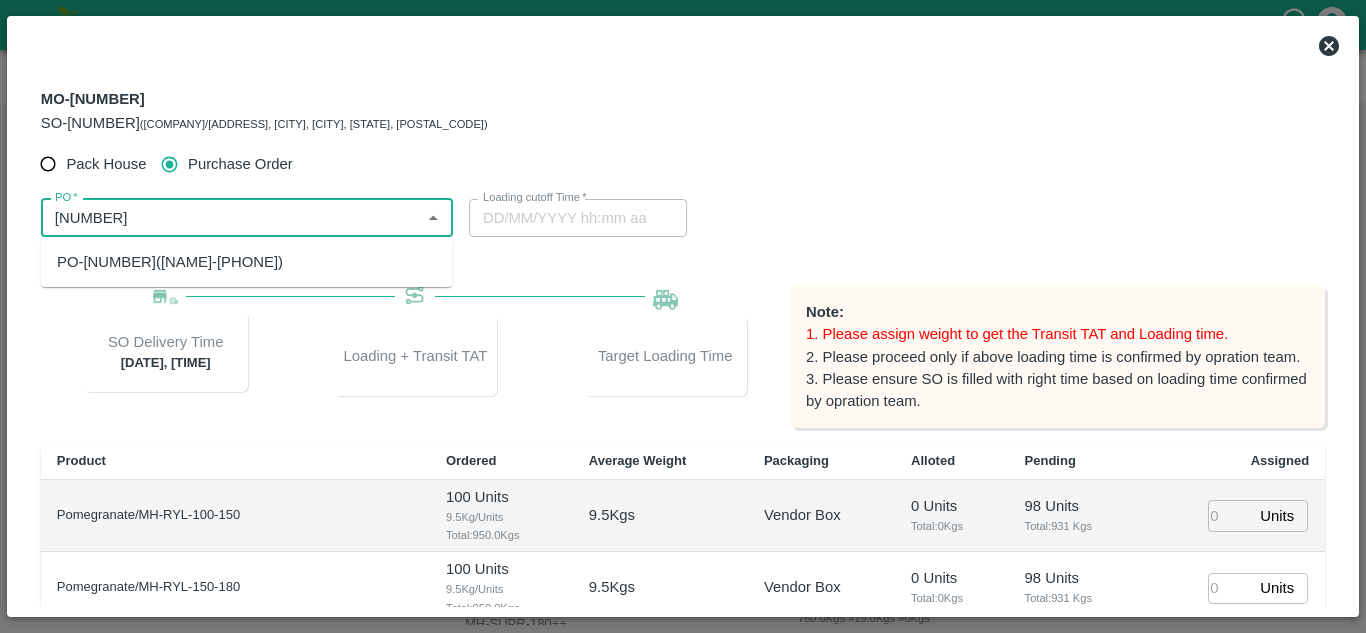 click on "PO-168268(SHIVAJI RAJARAM AVACHAR-9552904036)" at bounding box center [170, 262] 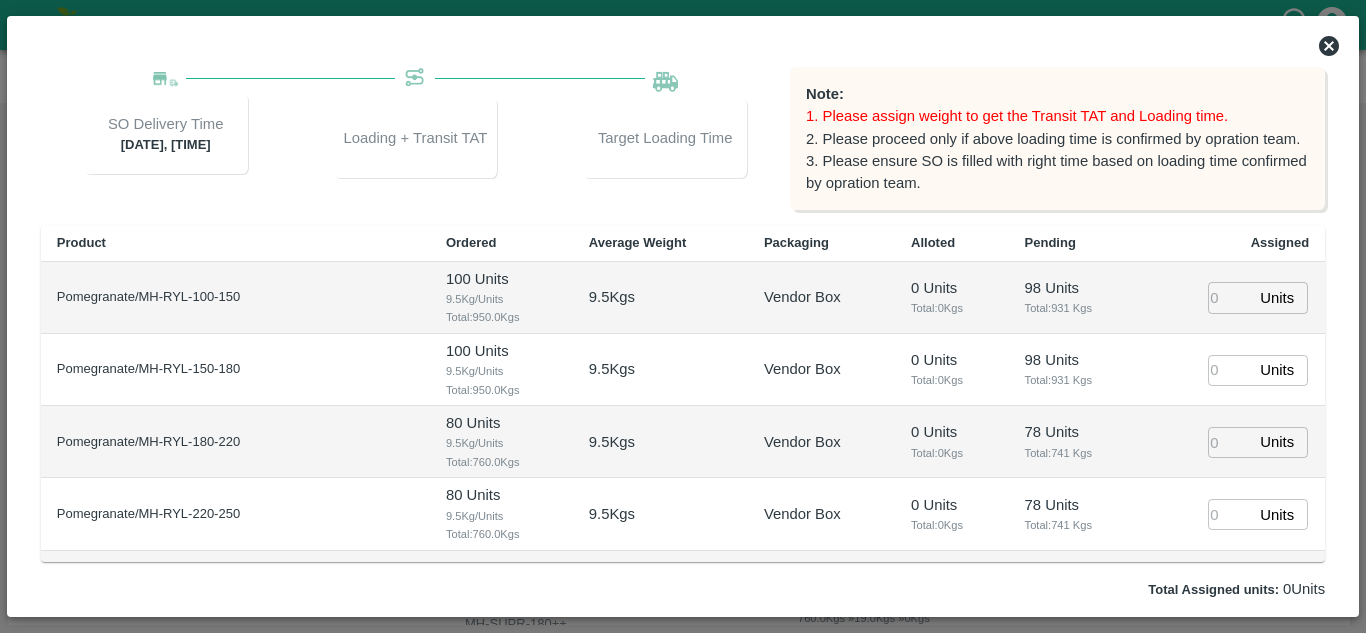 scroll, scrollTop: 220, scrollLeft: 0, axis: vertical 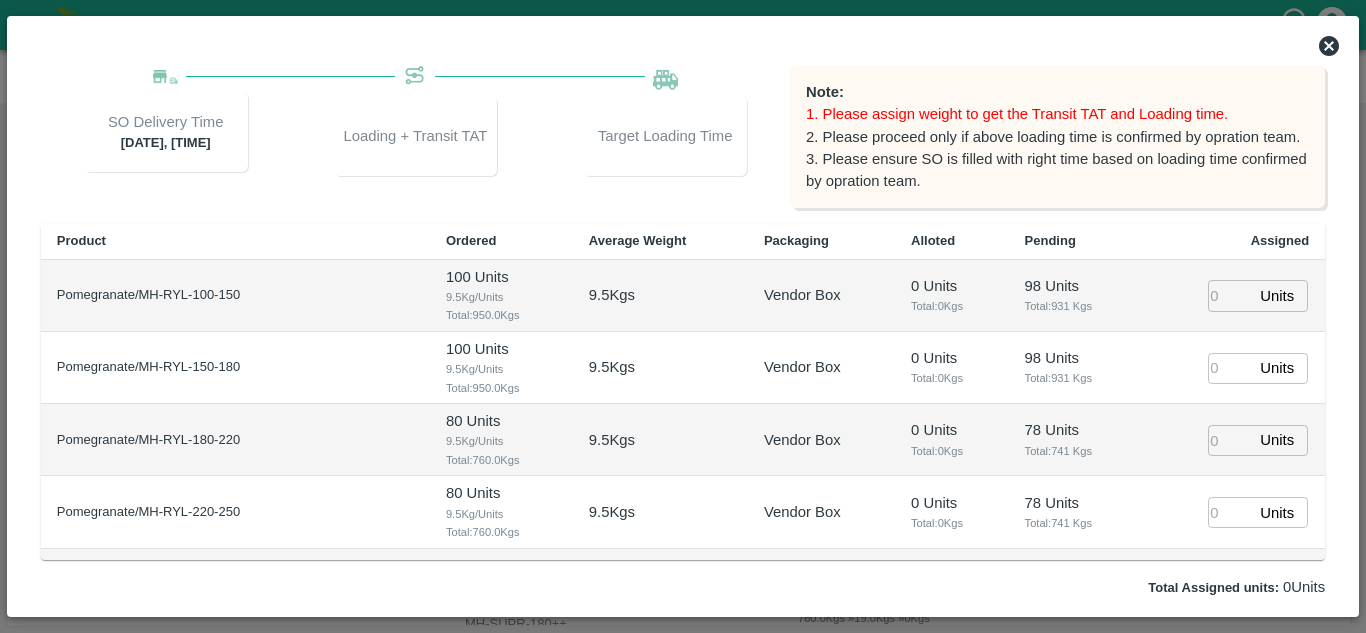 type on "PO-168268(SHIVAJI RAJARAM AVACHAR-9552904036)" 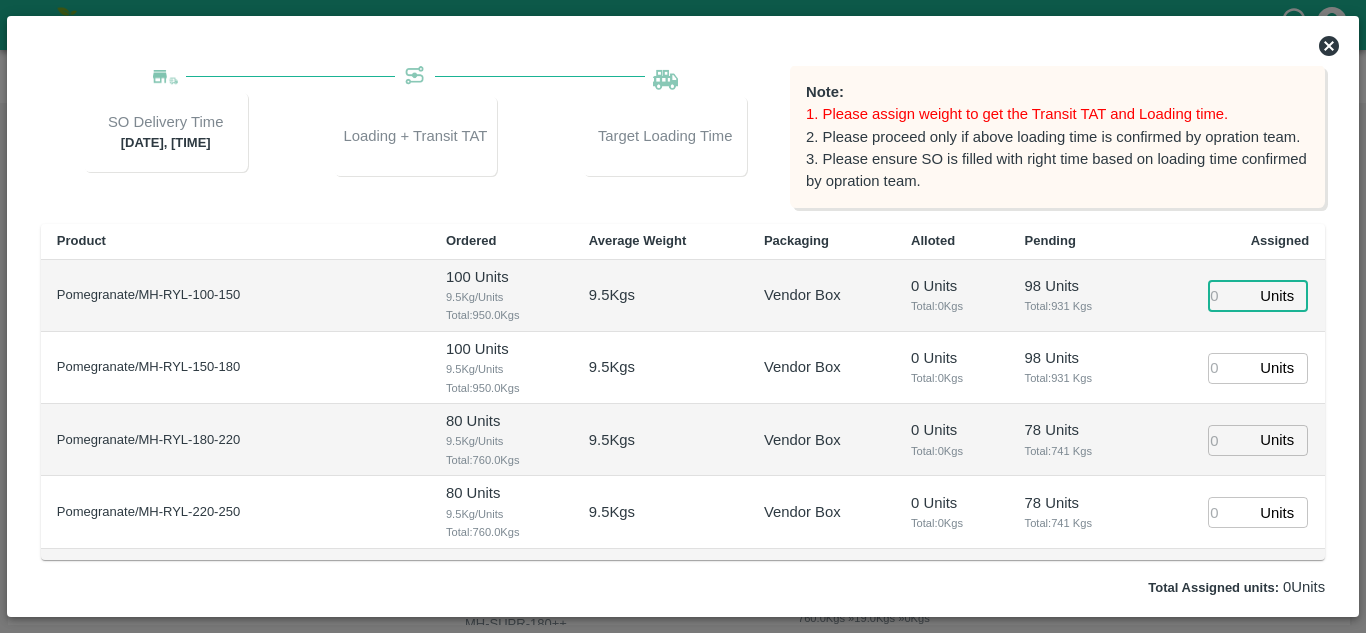 click at bounding box center (1230, 295) 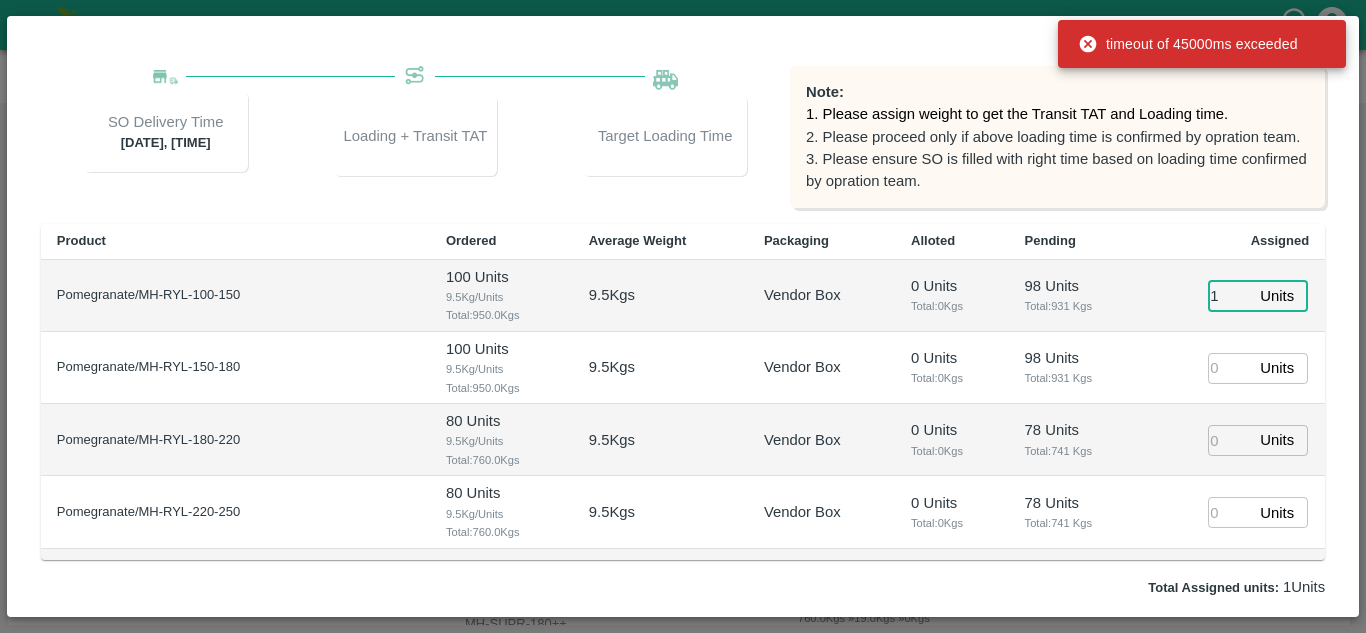 type on "1" 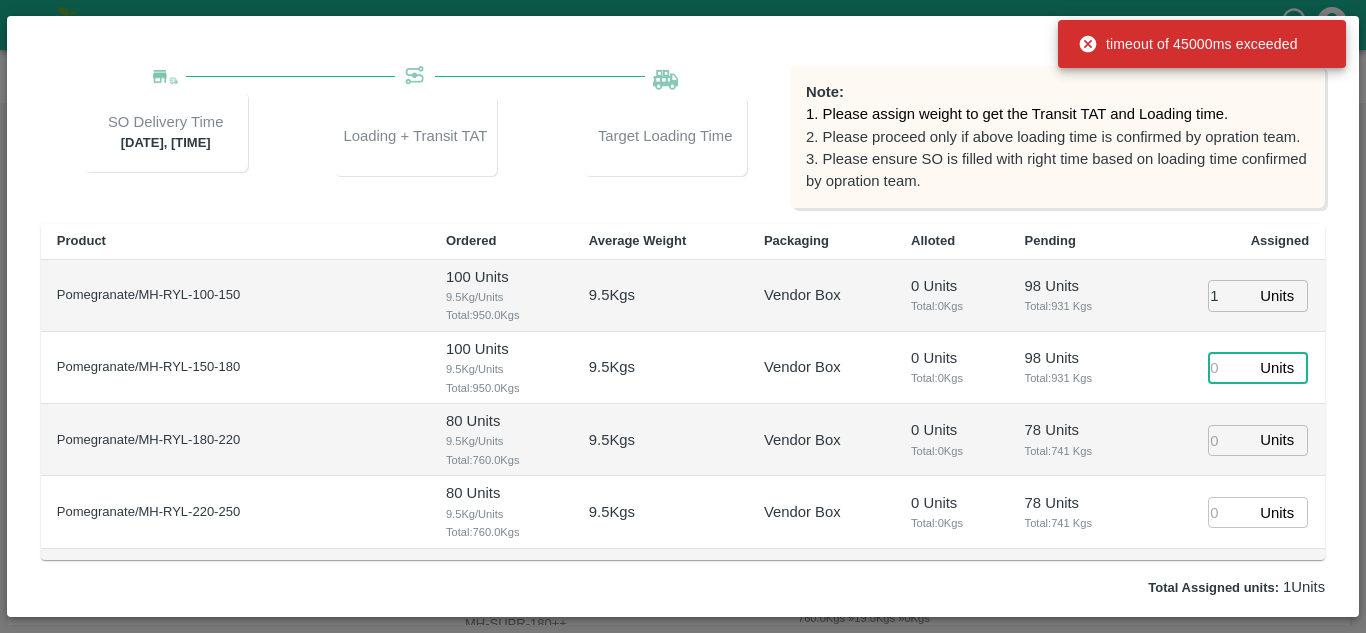 click at bounding box center [1230, 368] 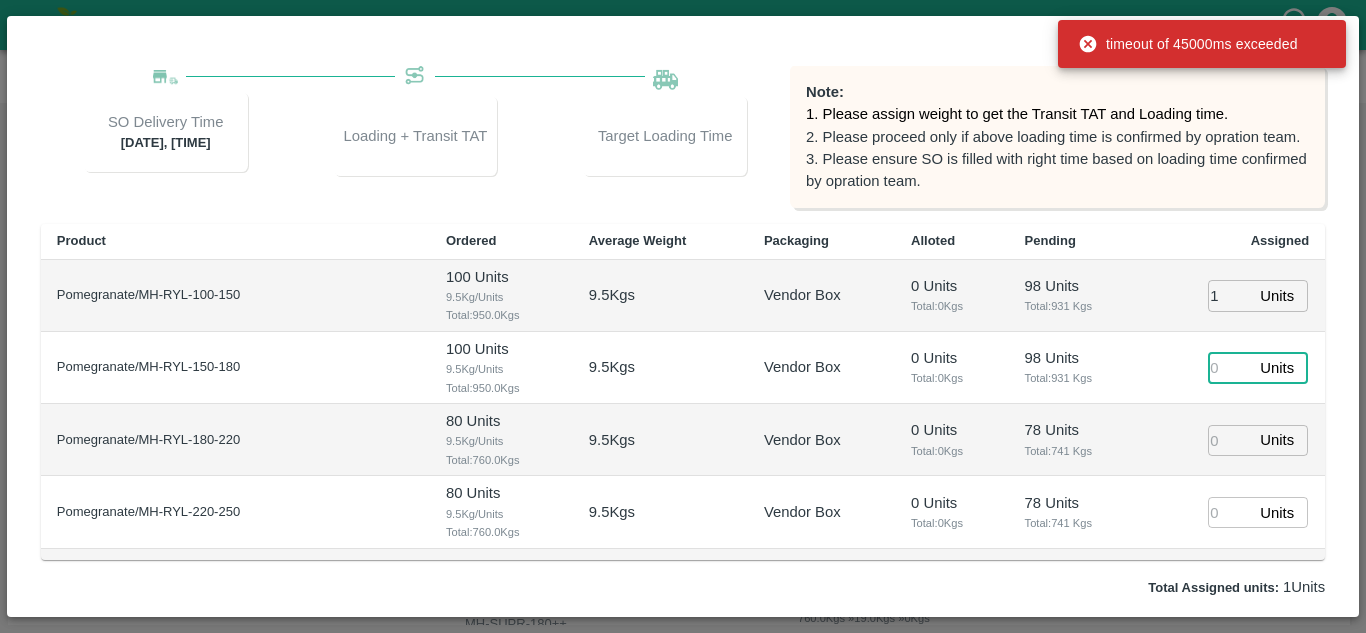 type on "1" 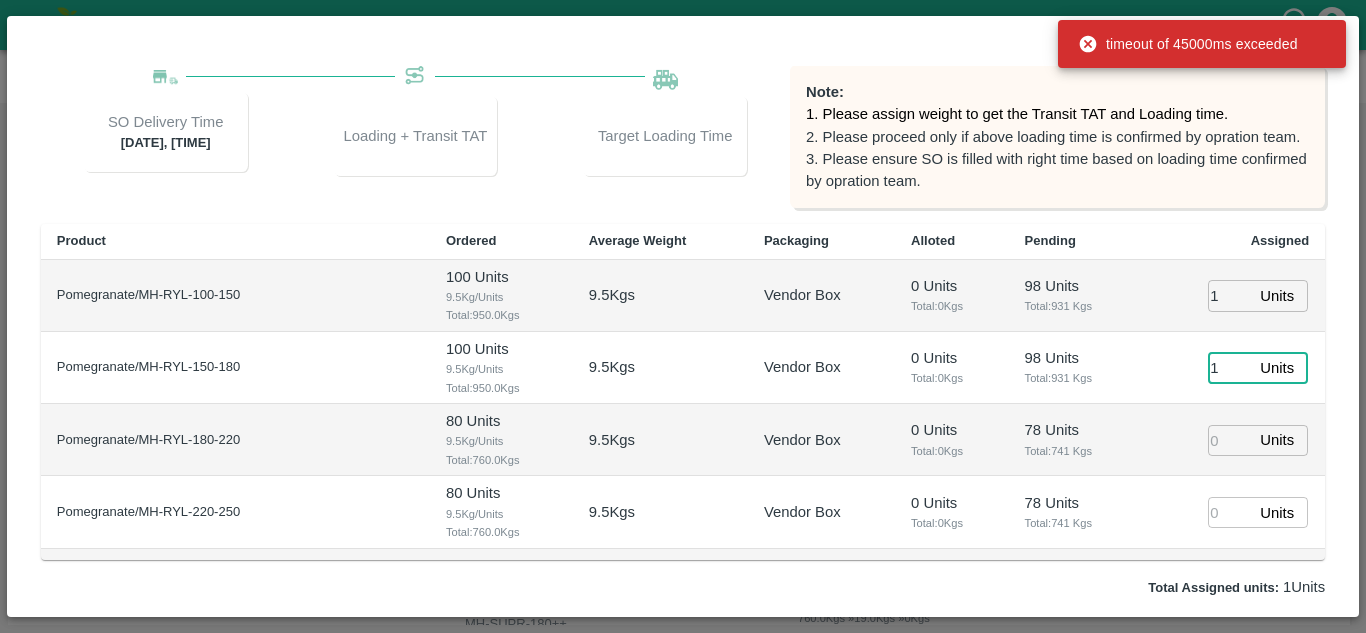 type on "12/08/2025 10:50 AM" 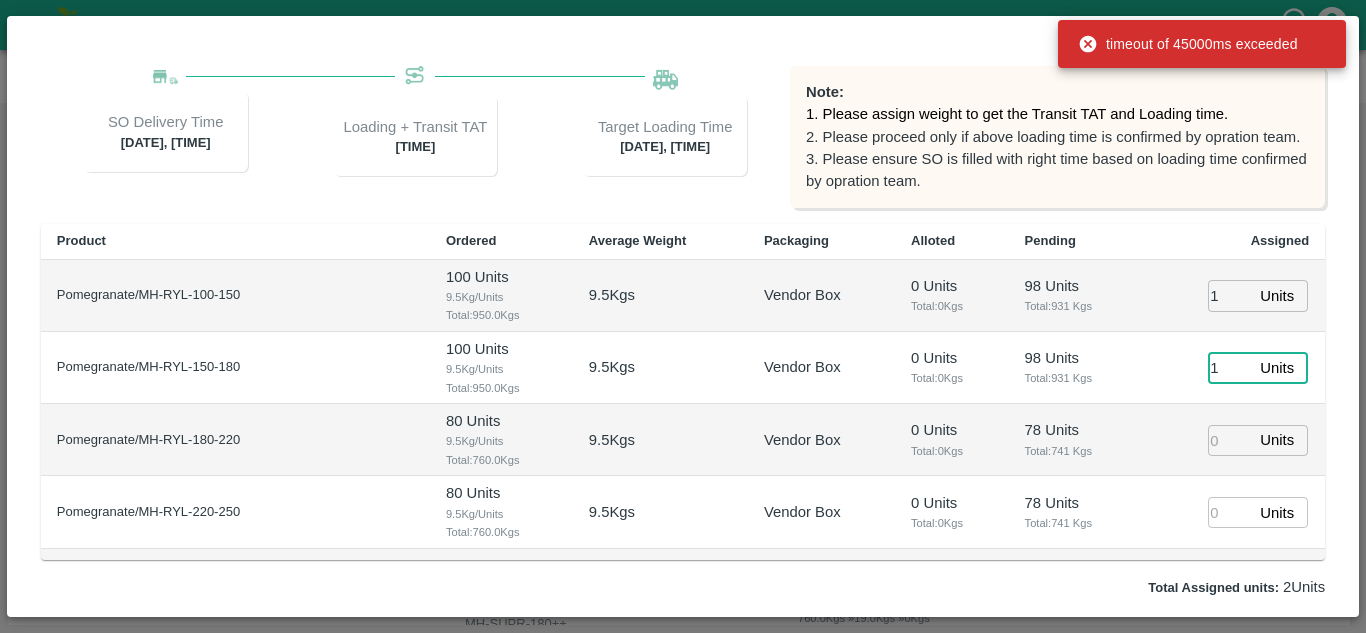 type on "1" 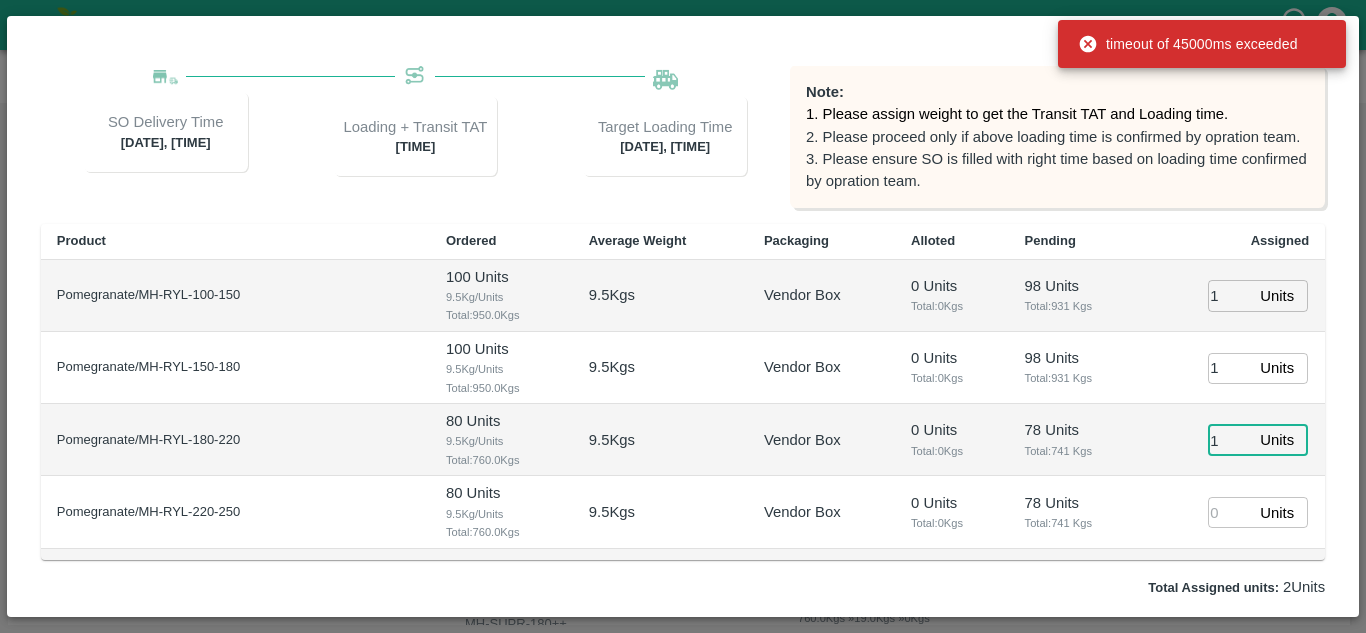 click on "1" at bounding box center (1230, 440) 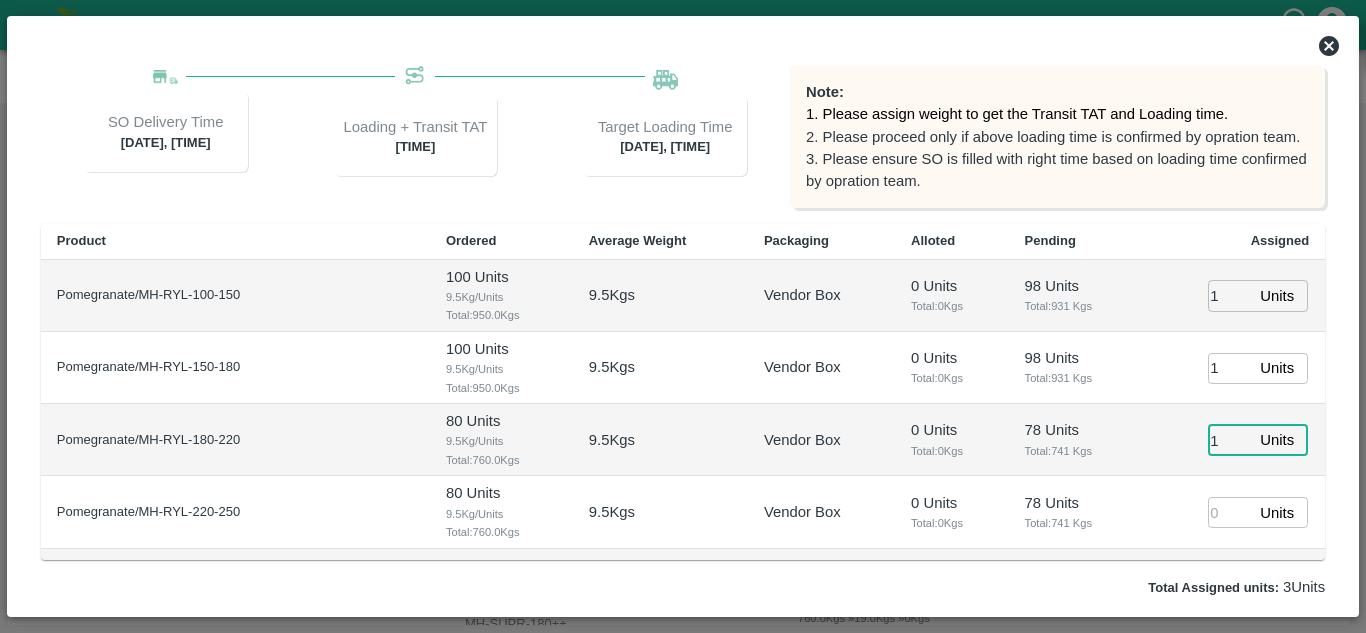 type on "1" 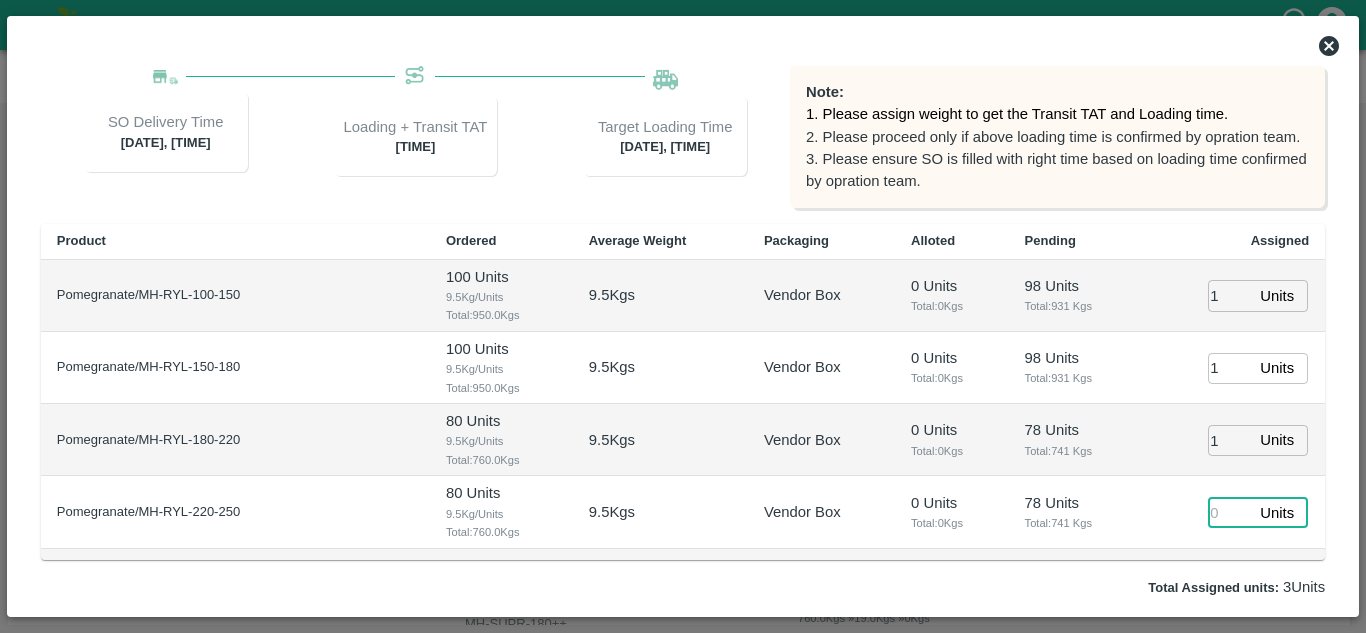 click at bounding box center (1230, 512) 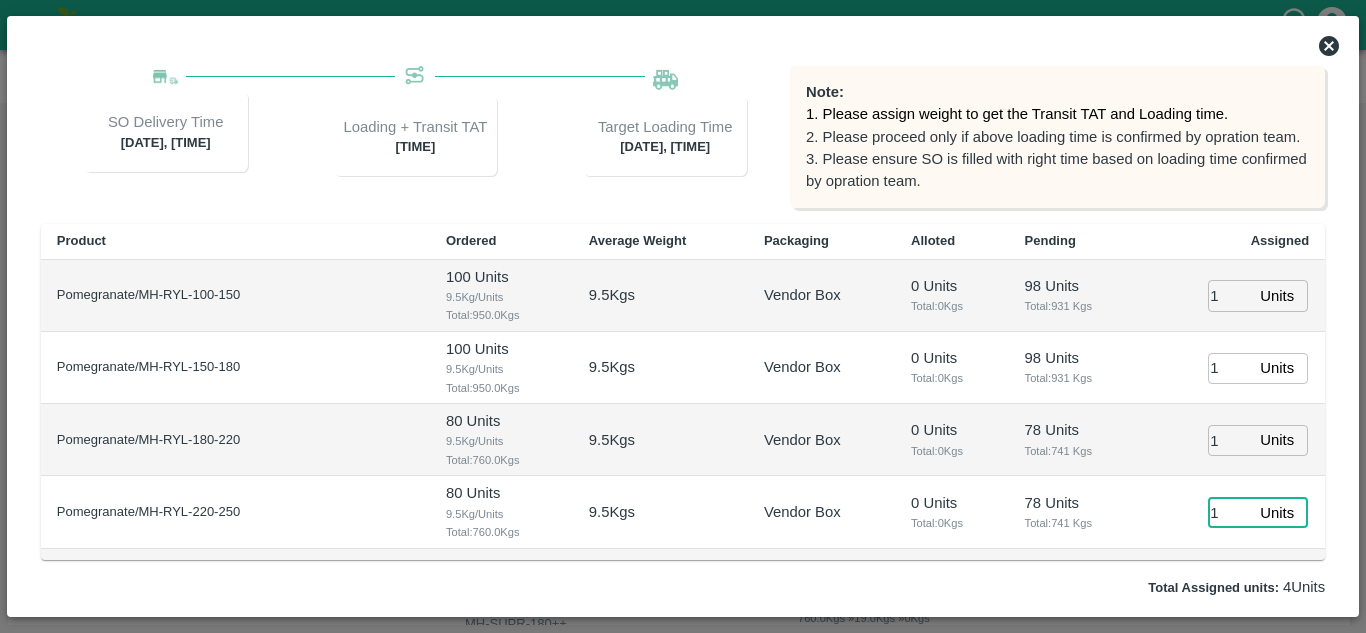 type on "1" 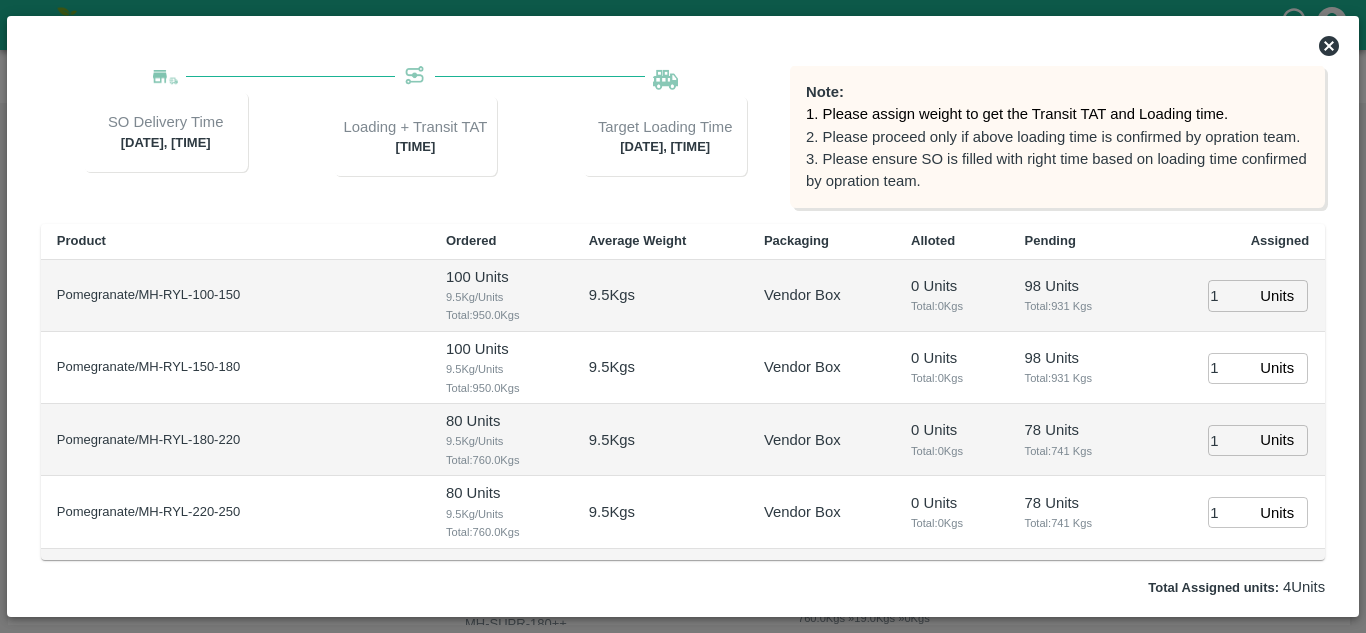 click on "Total:  741   Kgs" at bounding box center [1076, 451] 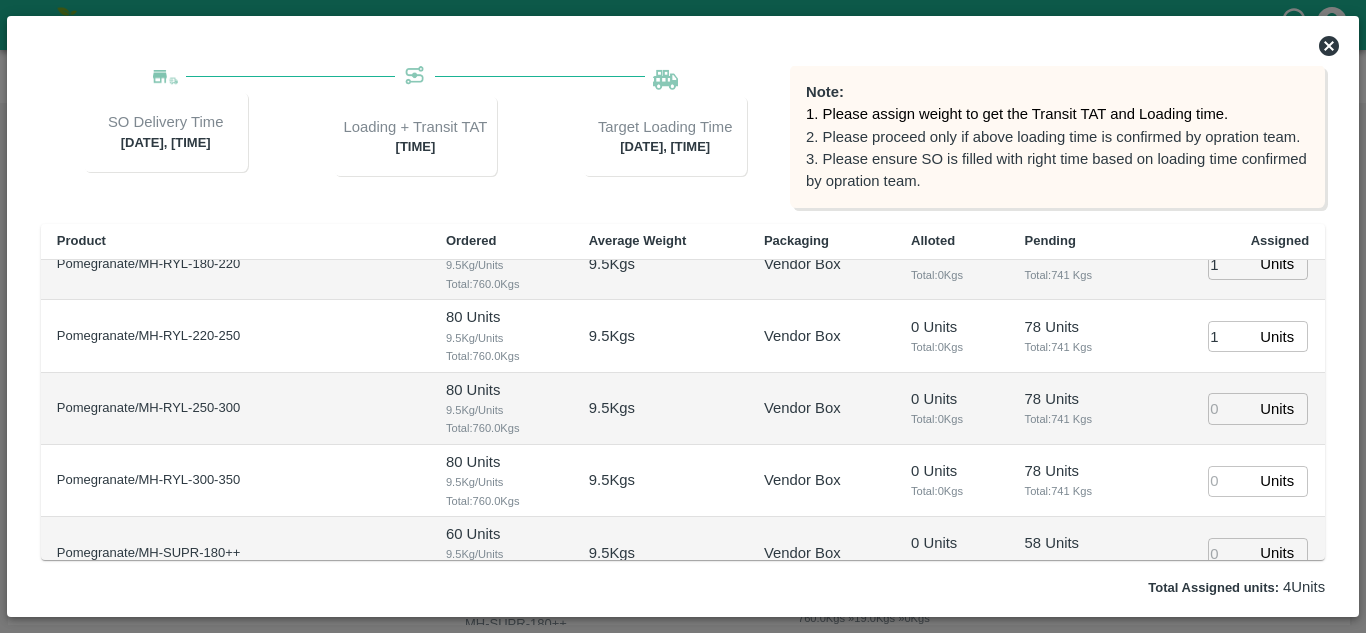 scroll, scrollTop: 185, scrollLeft: 0, axis: vertical 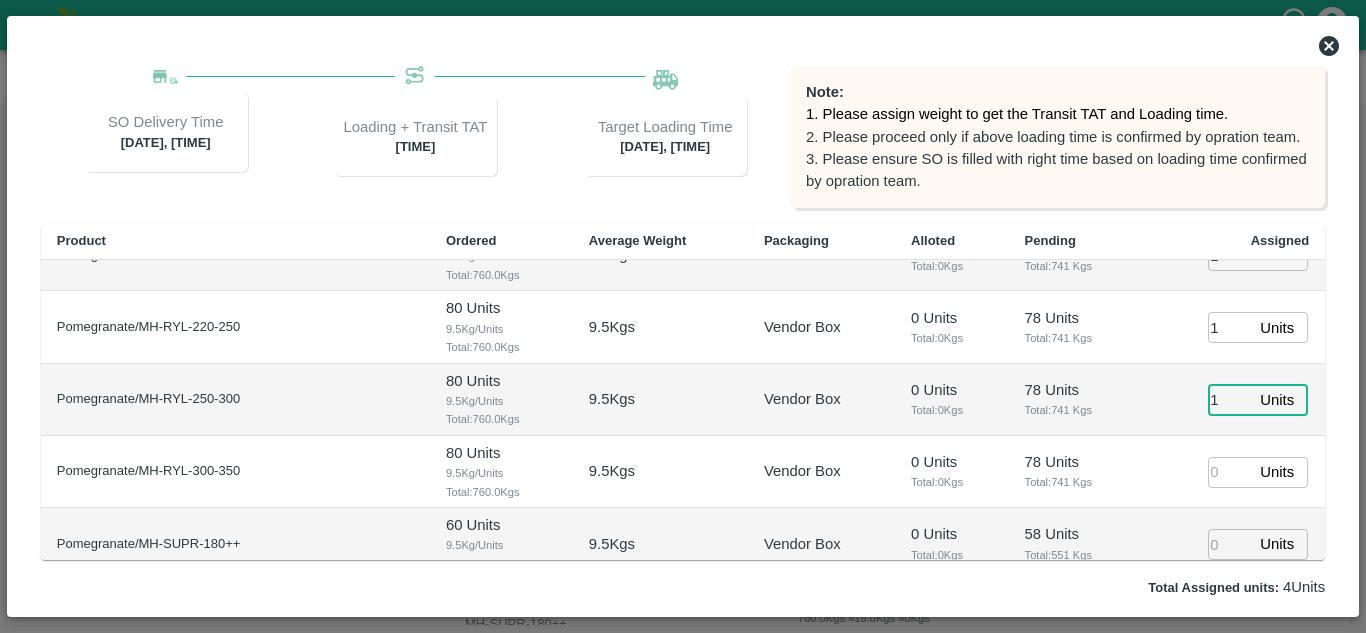 click on "1" at bounding box center [1230, 399] 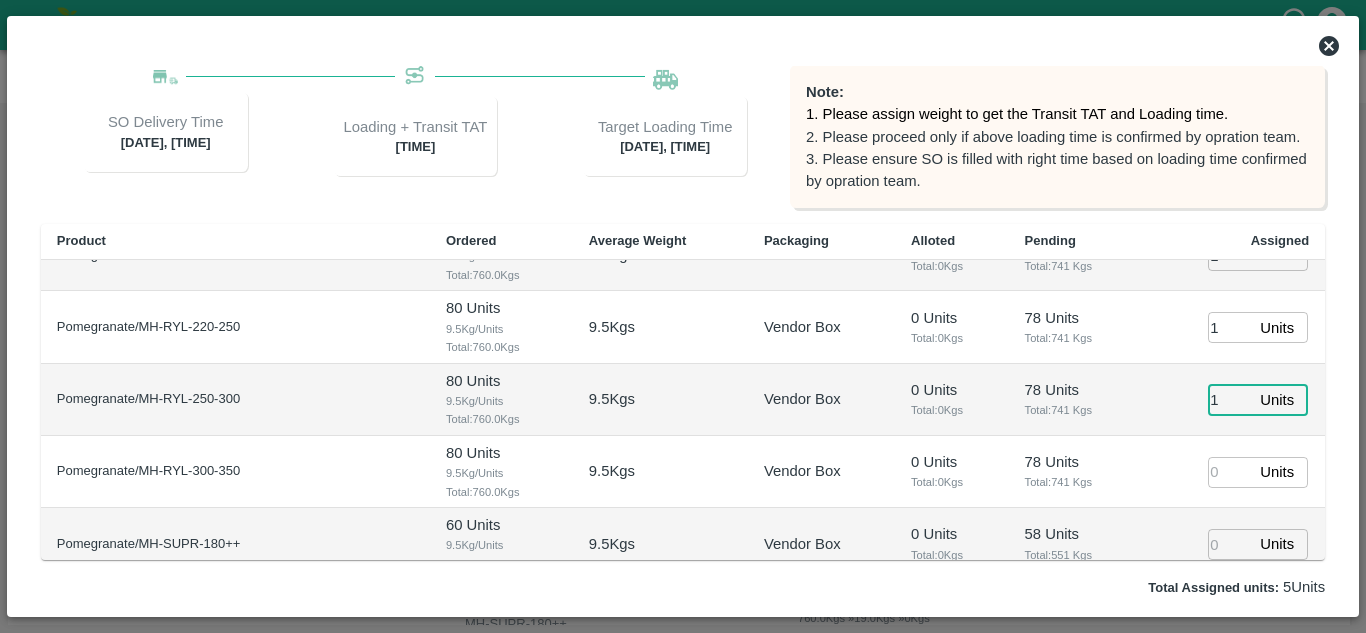 type on "1" 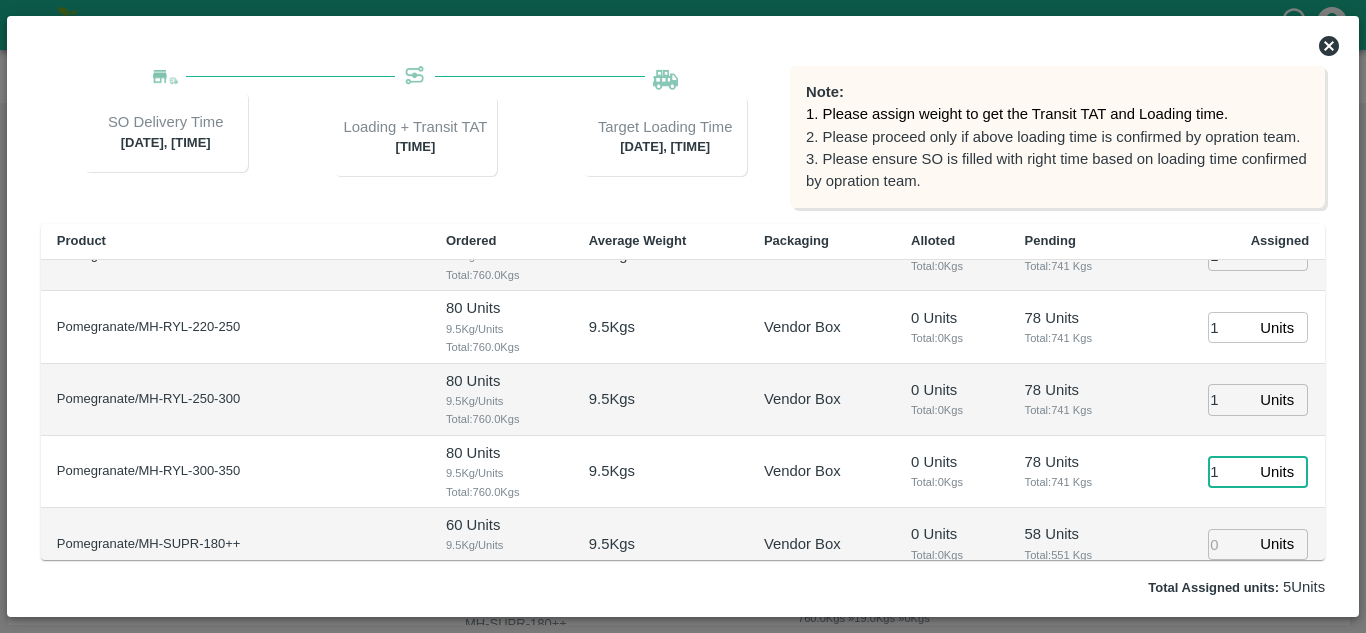 click on "1" at bounding box center [1230, 472] 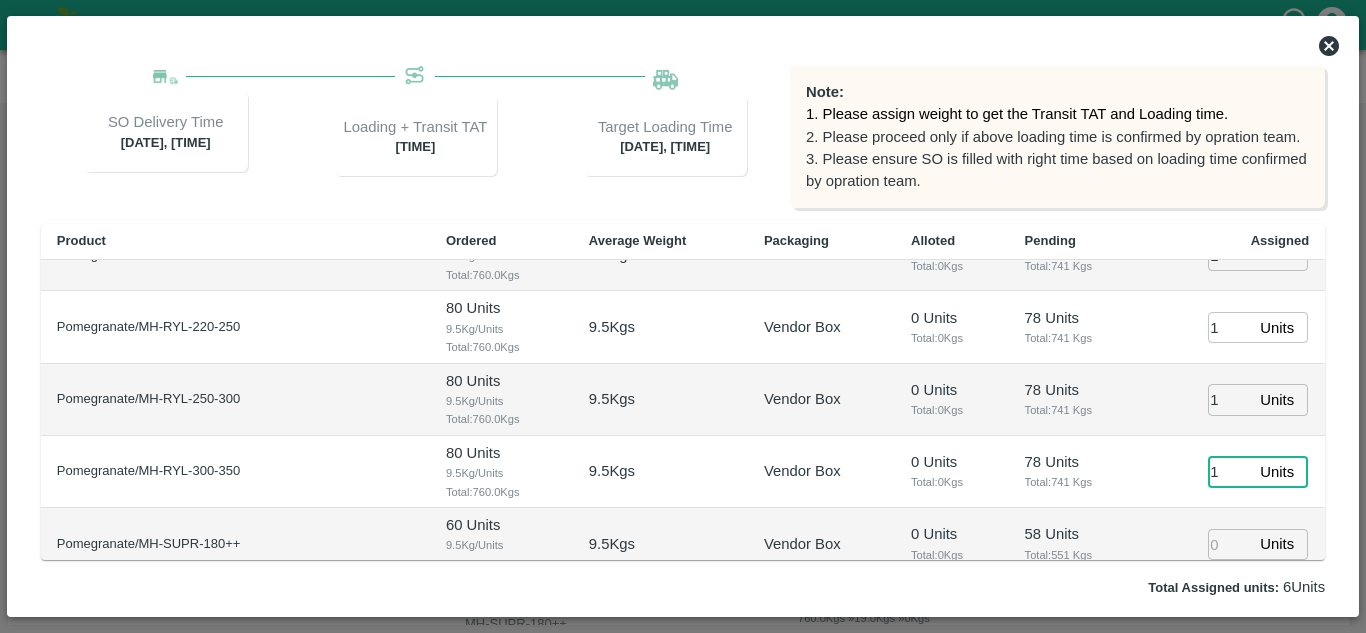 type on "1" 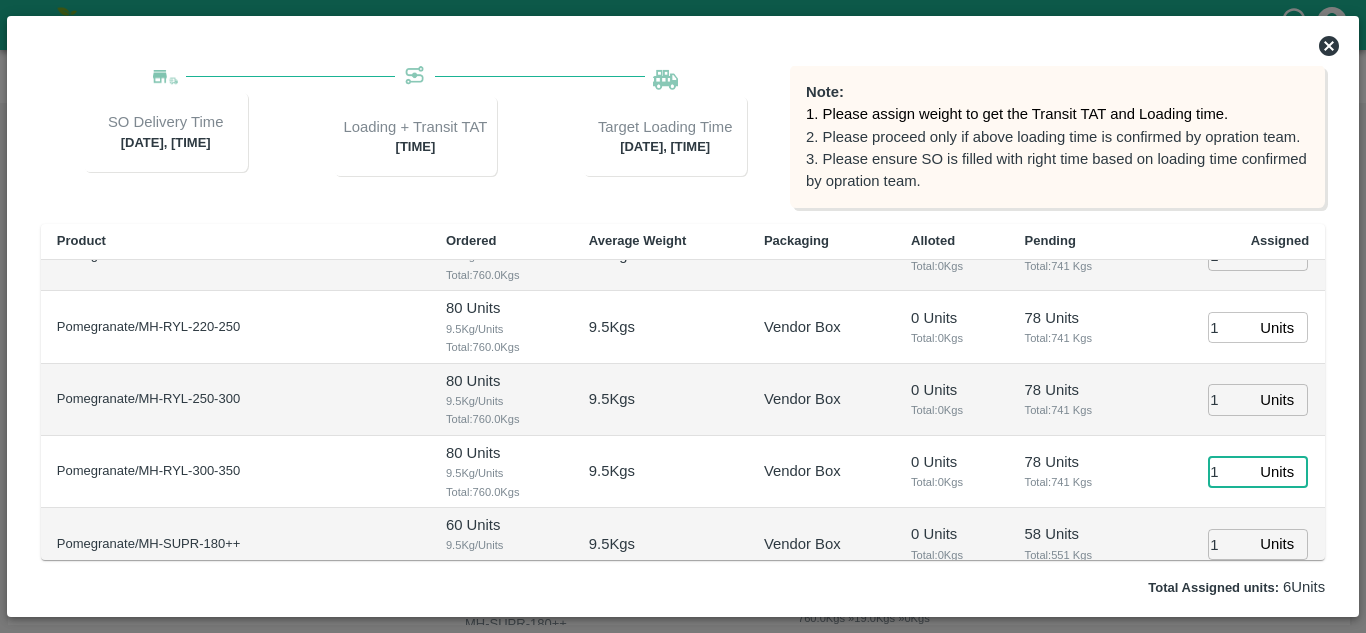 click on "1" at bounding box center [1230, 544] 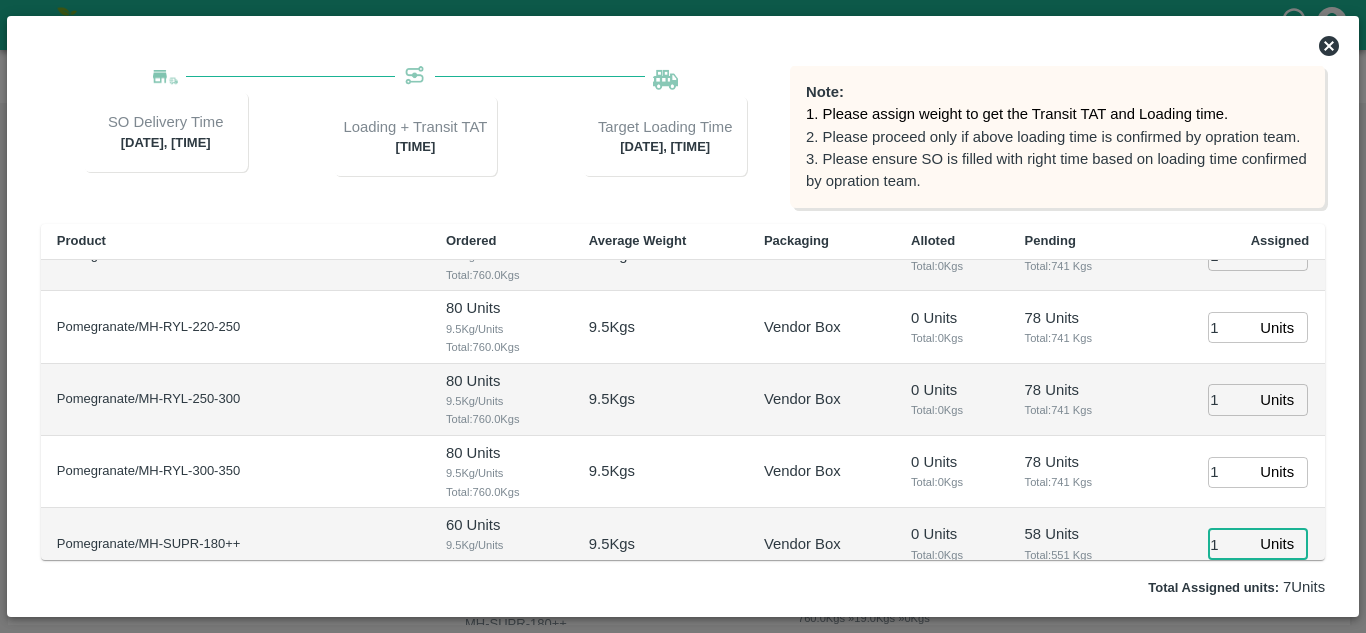 scroll, scrollTop: 422, scrollLeft: 0, axis: vertical 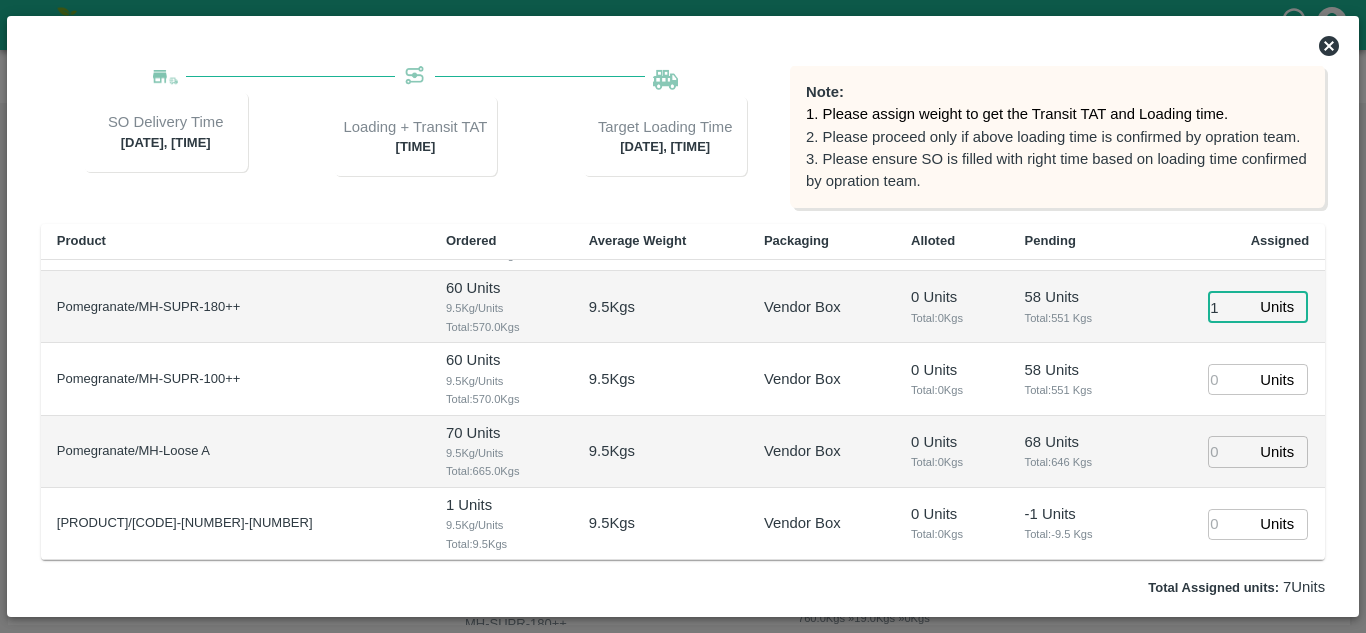type on "1" 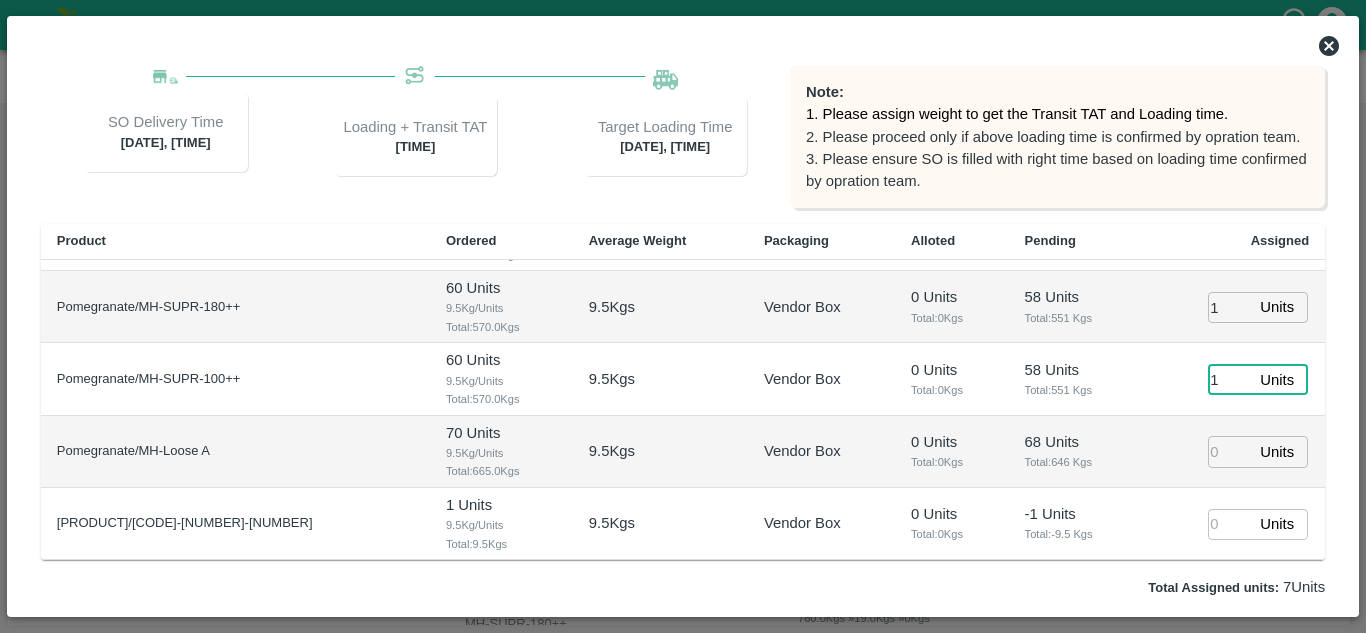 click on "1" at bounding box center (1230, 379) 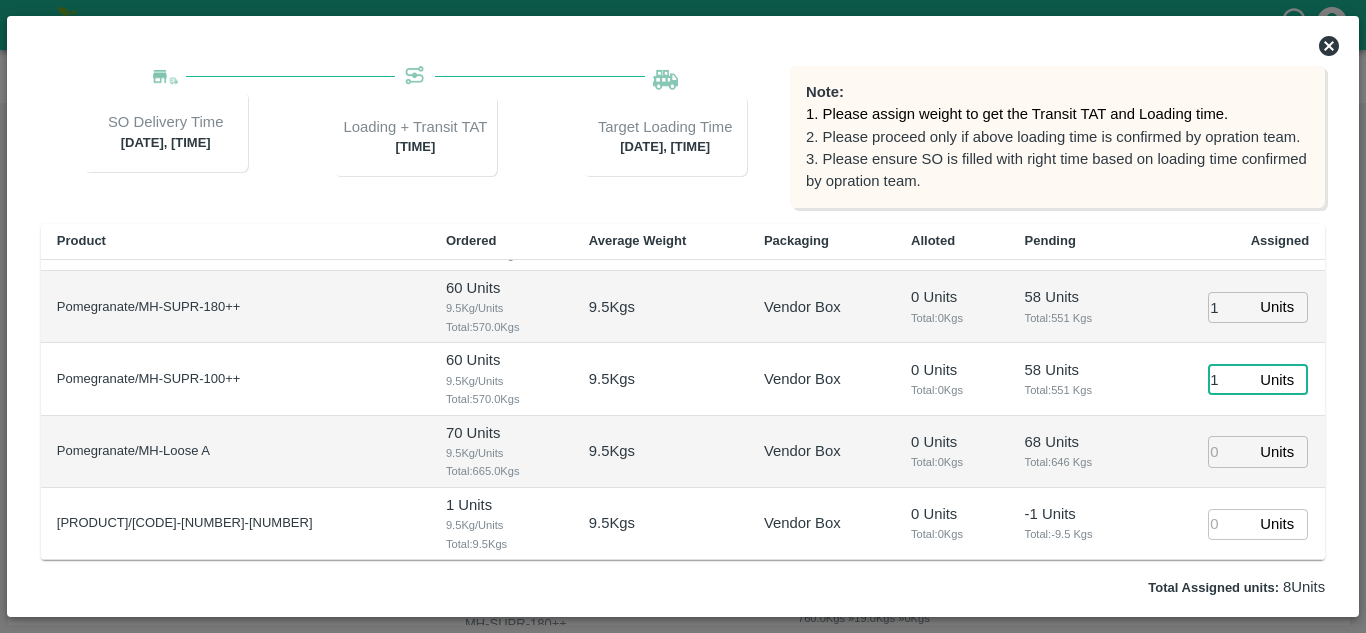 type on "1" 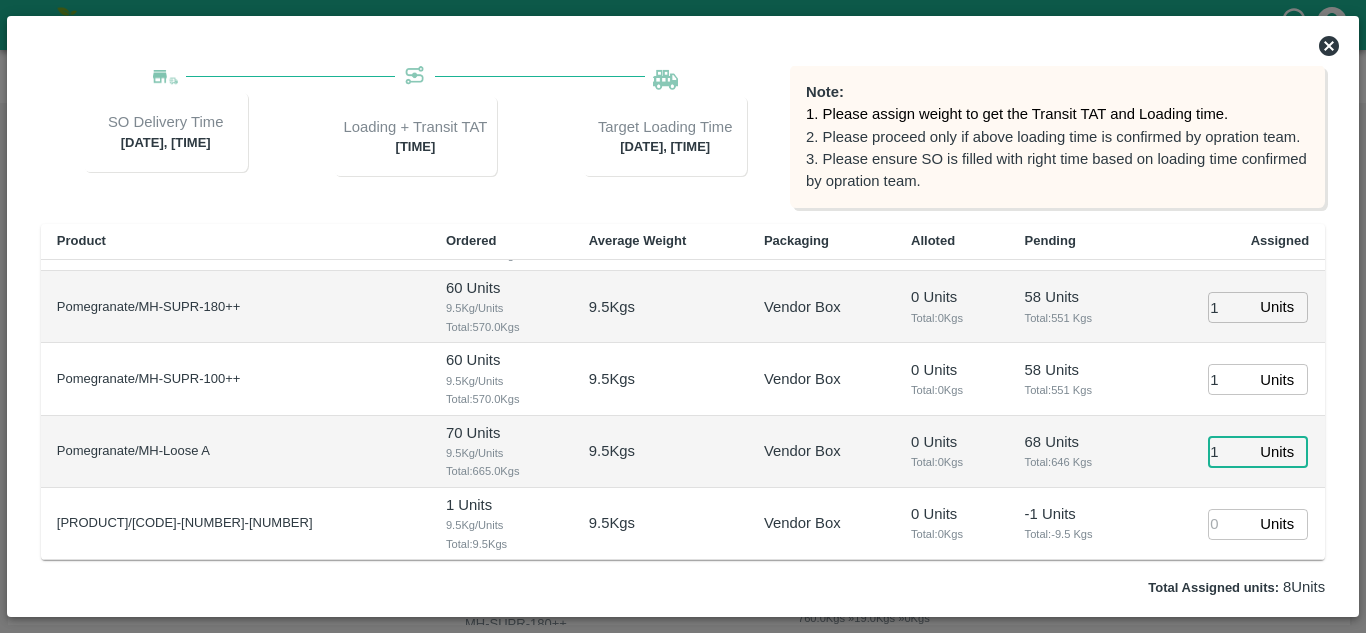 click on "1" at bounding box center (1230, 451) 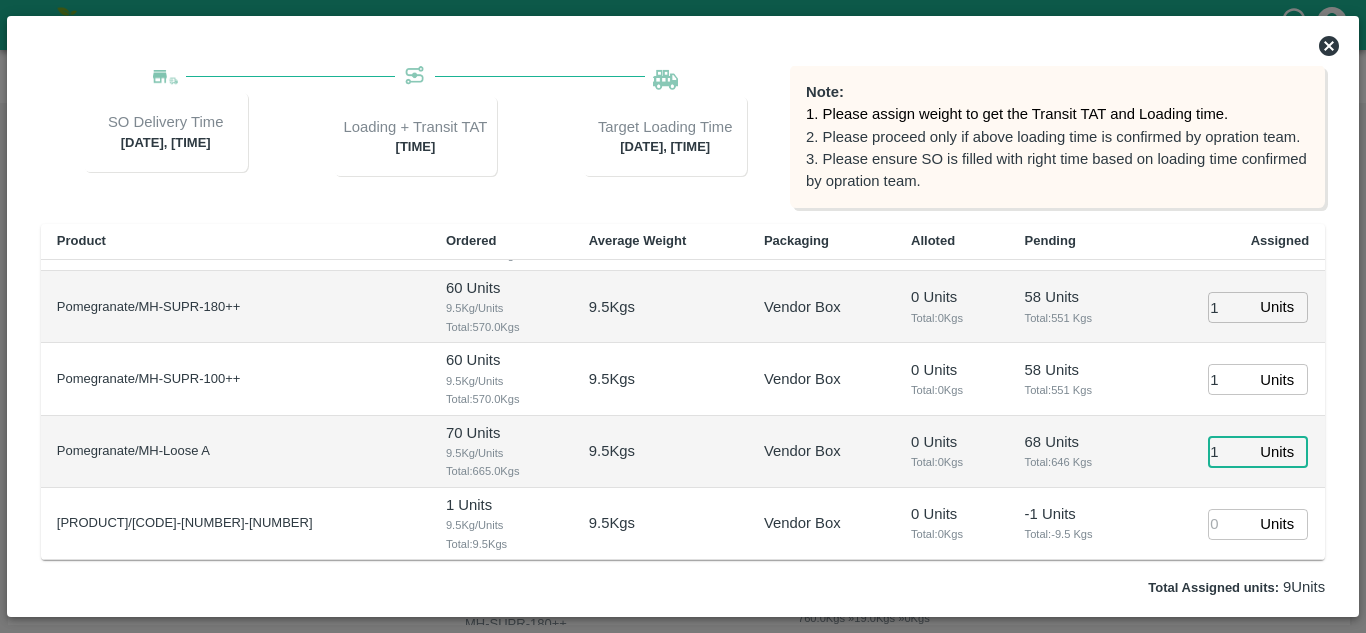 type on "1" 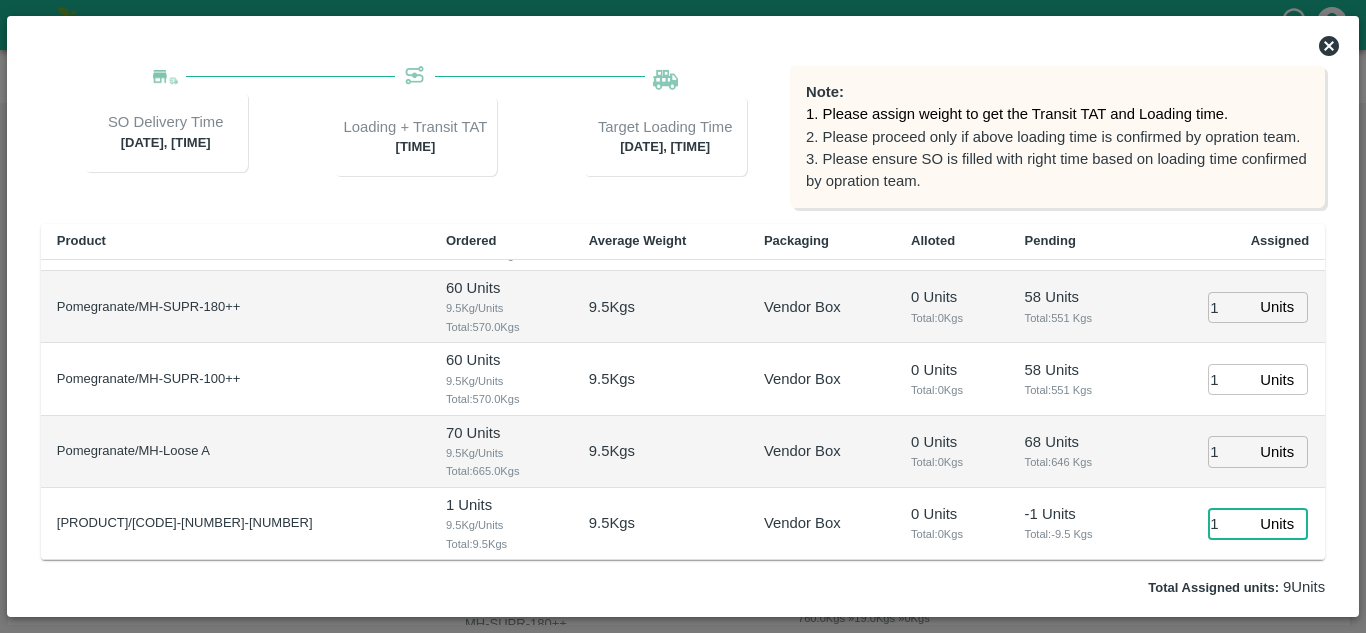 click on "1" at bounding box center (1230, 524) 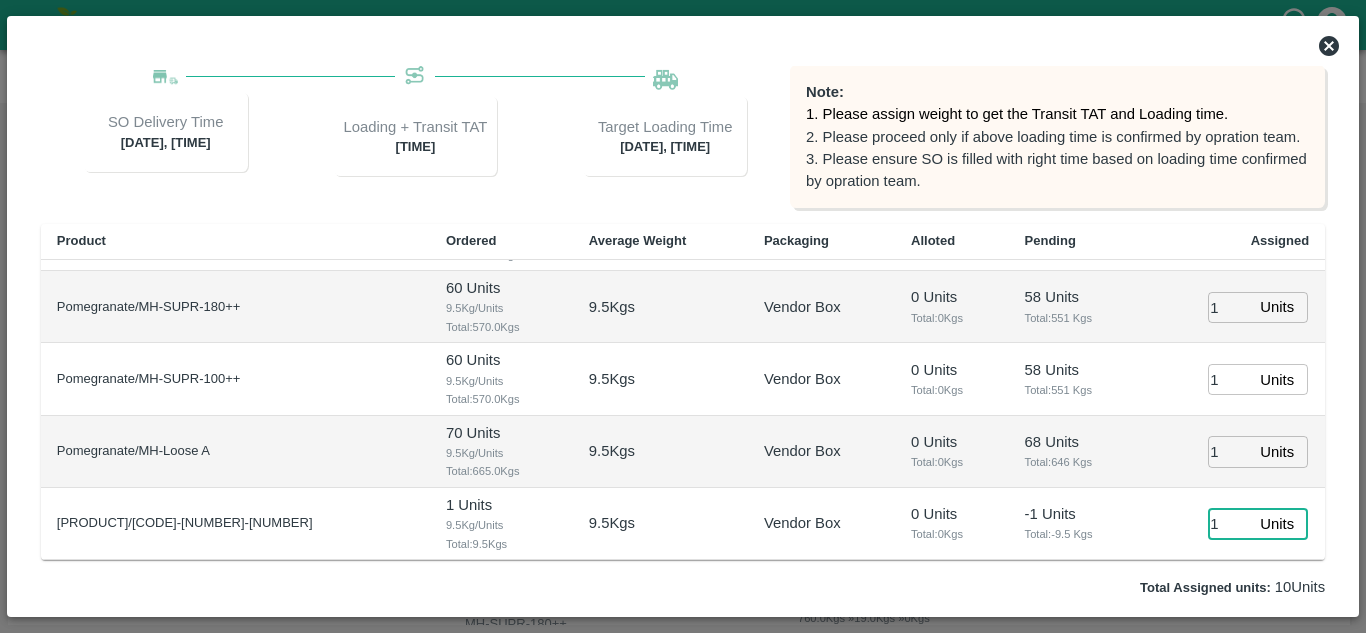 scroll, scrollTop: 300, scrollLeft: 0, axis: vertical 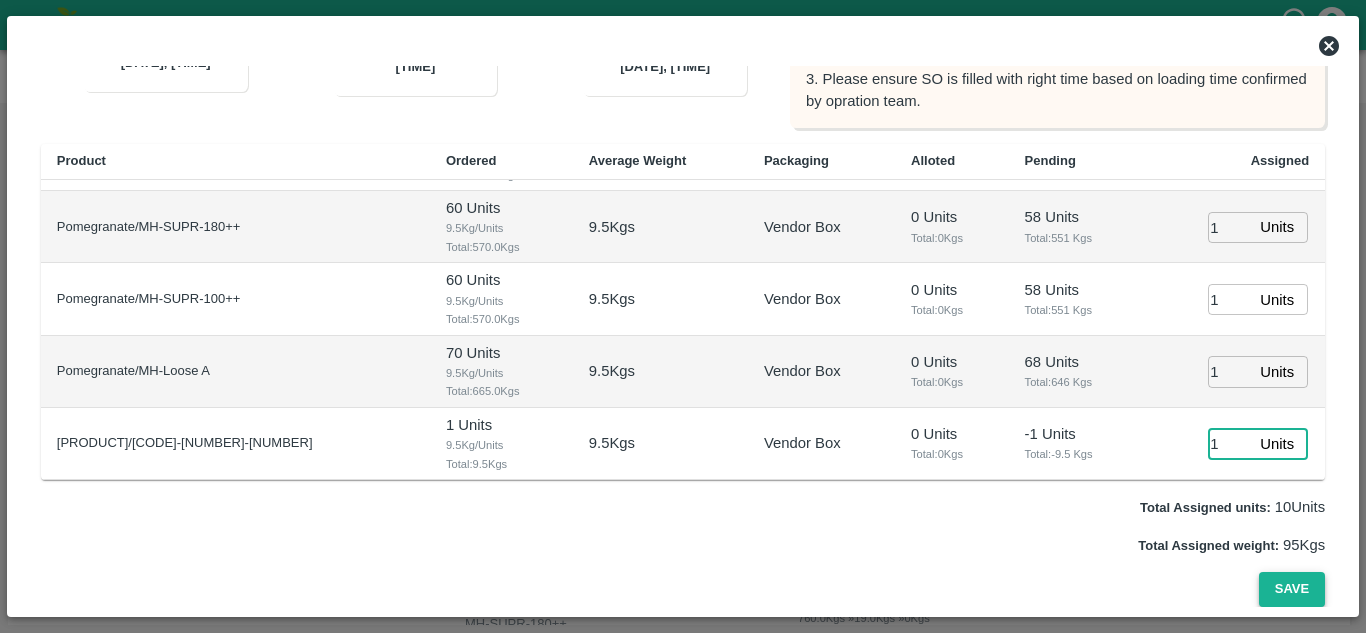 type on "1" 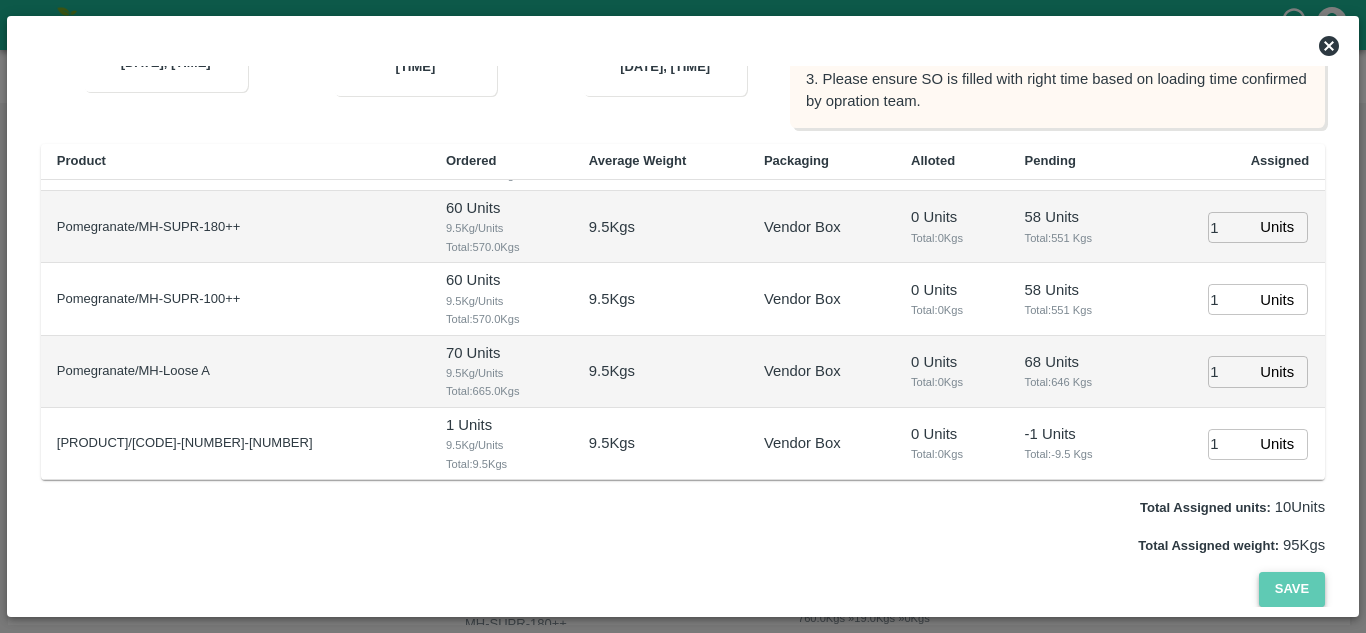 click on "Save" at bounding box center (1292, 589) 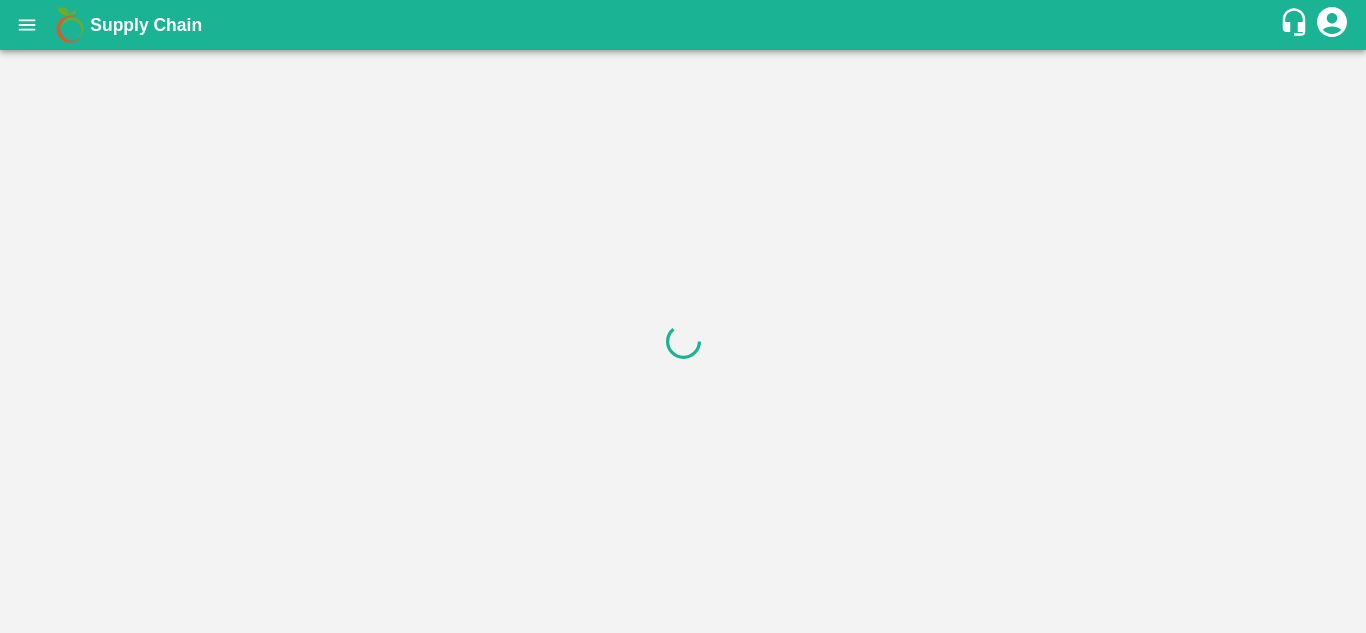 scroll, scrollTop: 0, scrollLeft: 0, axis: both 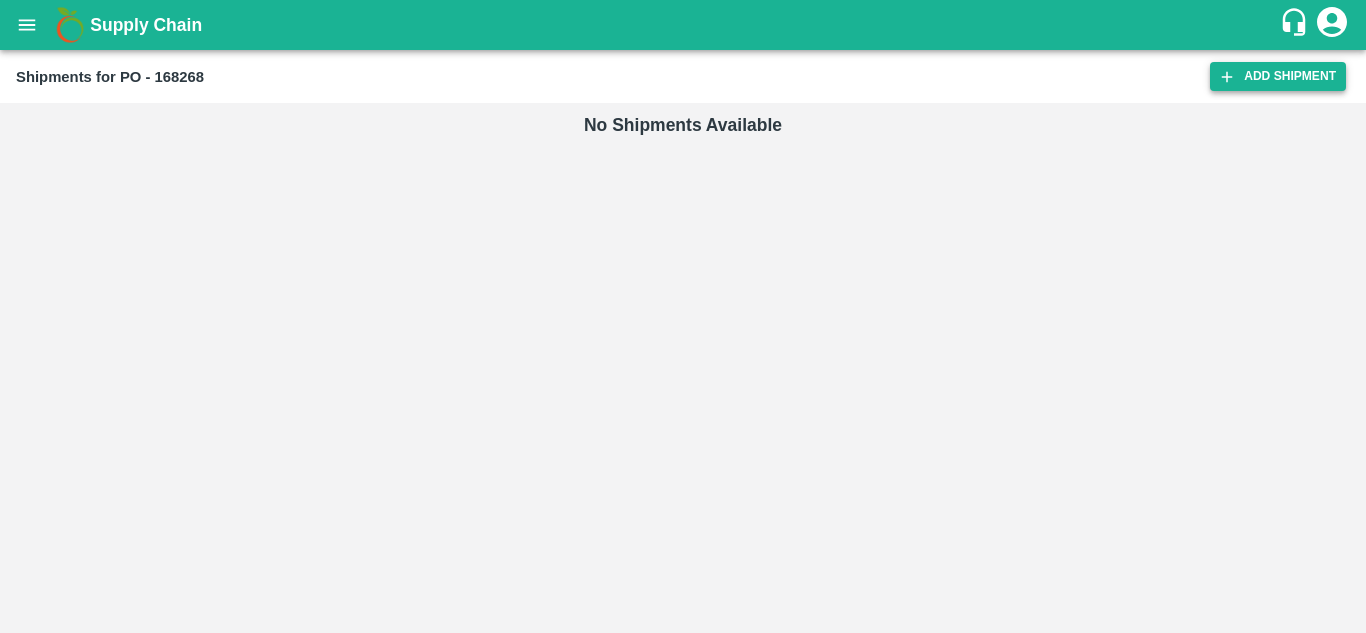 click on "Add Shipment" at bounding box center [1278, 76] 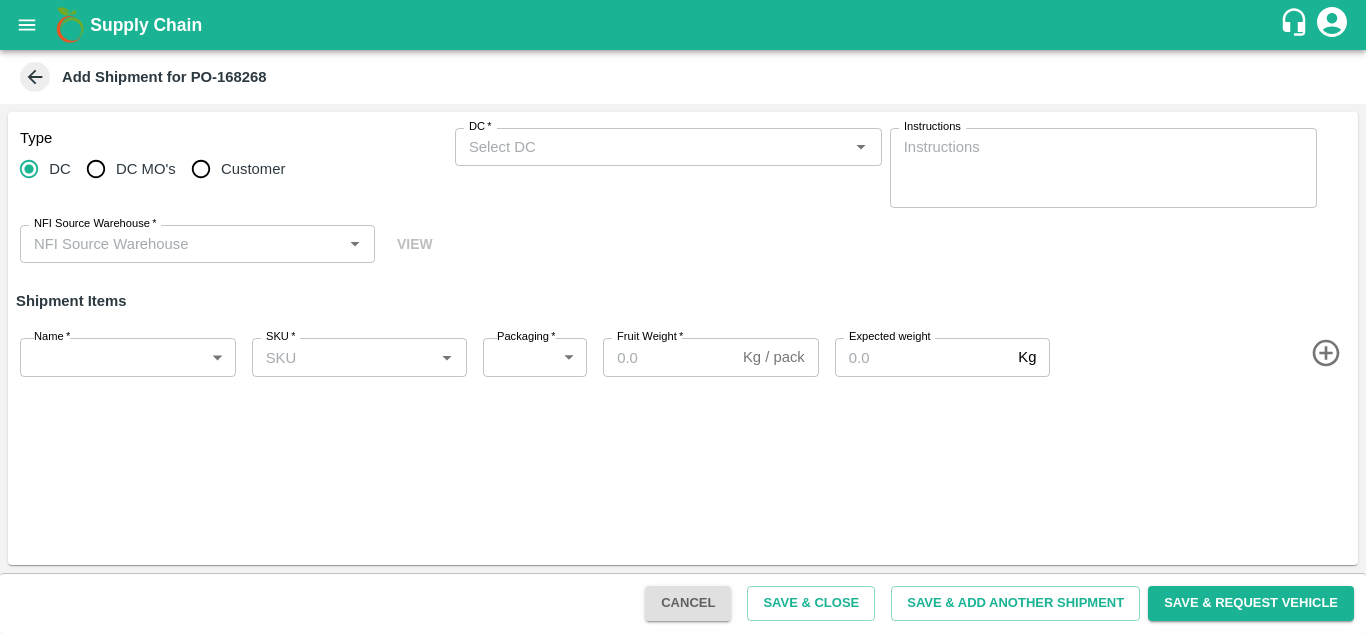 scroll, scrollTop: 0, scrollLeft: 0, axis: both 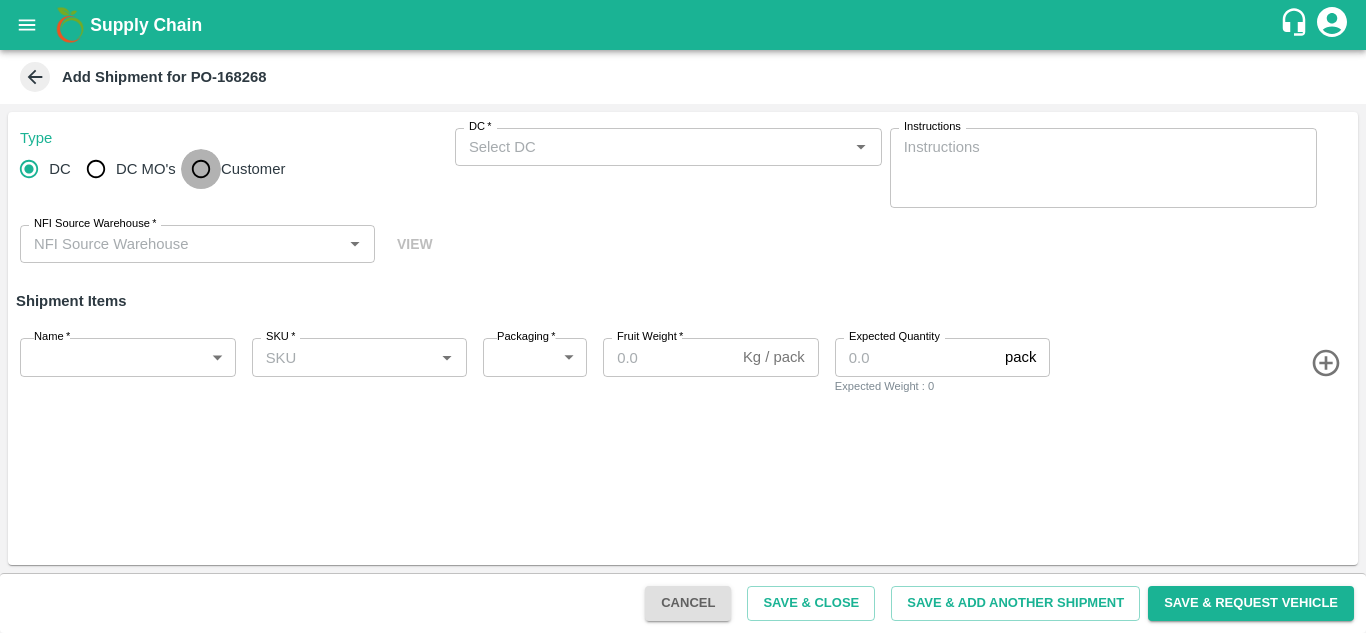 click on "Customer" at bounding box center [201, 169] 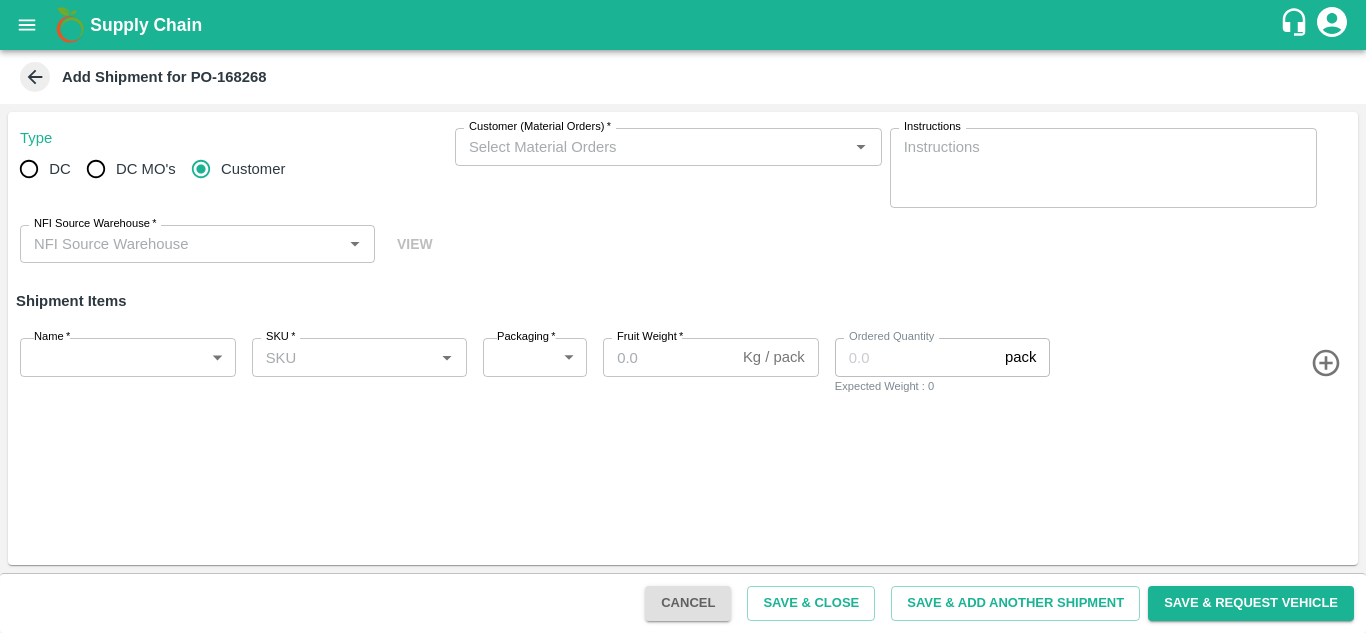 click on "Customer (Material Orders)   *" at bounding box center [540, 127] 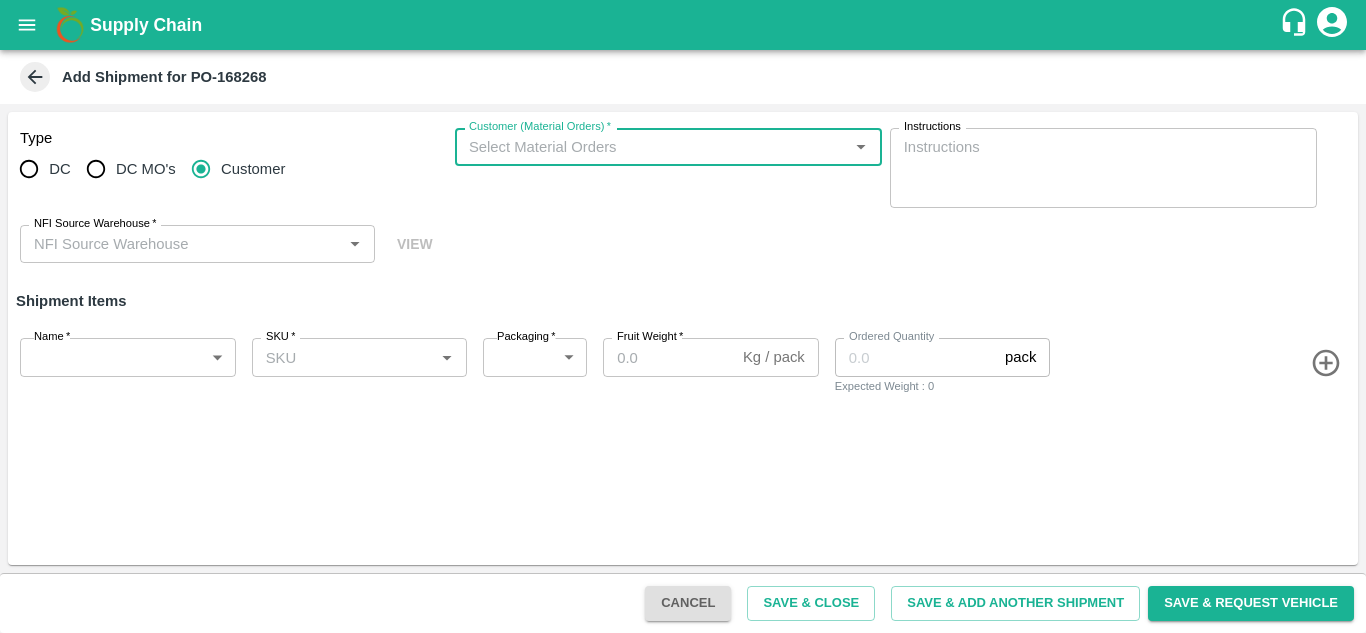 click on "Customer (Material Orders)   *" at bounding box center [540, 127] 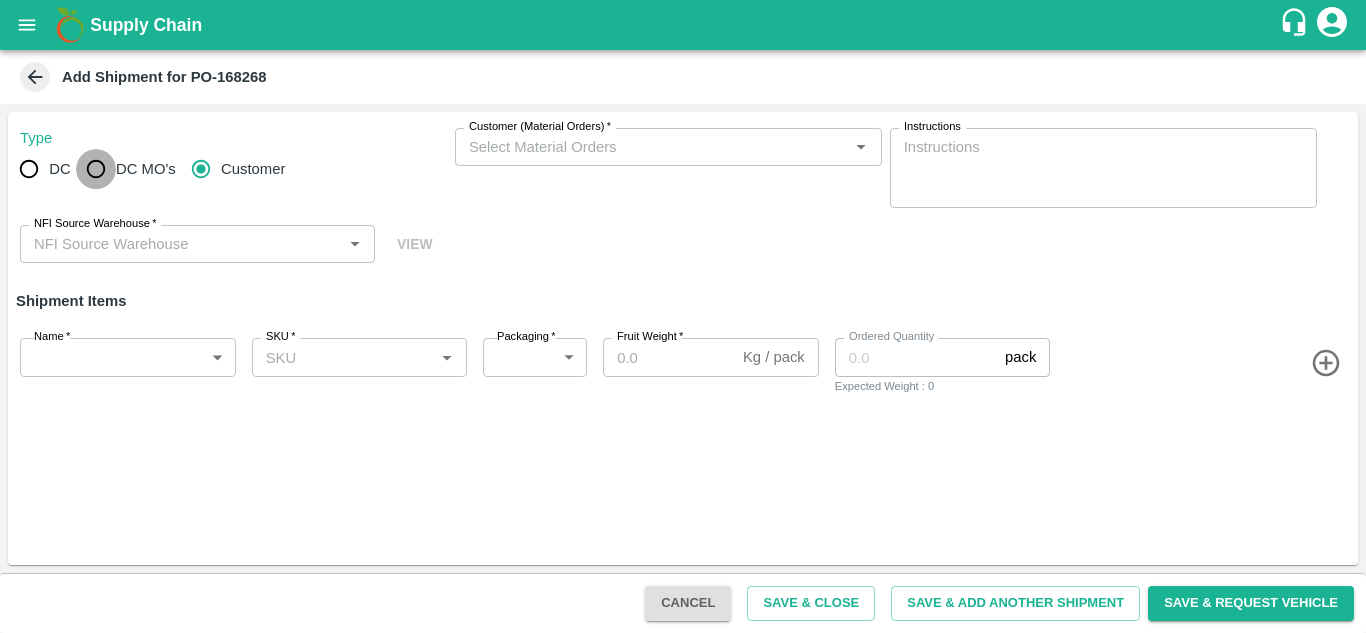 click on "DC MO's" at bounding box center [96, 169] 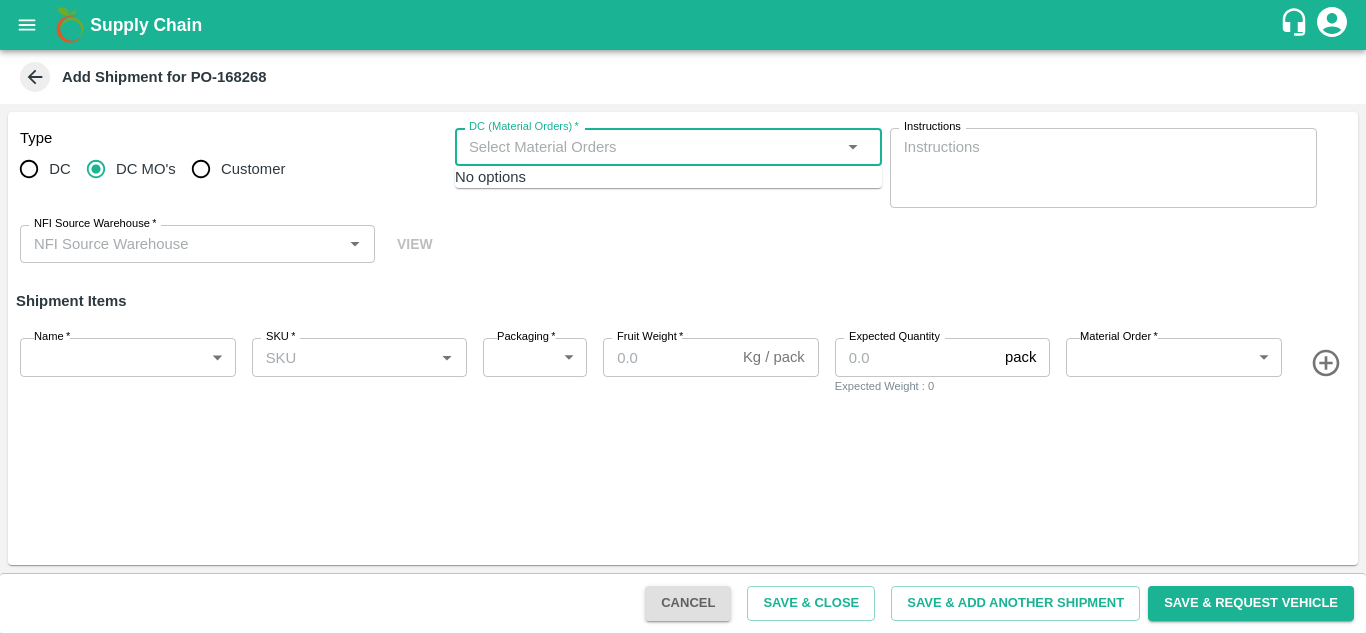 click on "DC (Material Orders)   *" at bounding box center (652, 147) 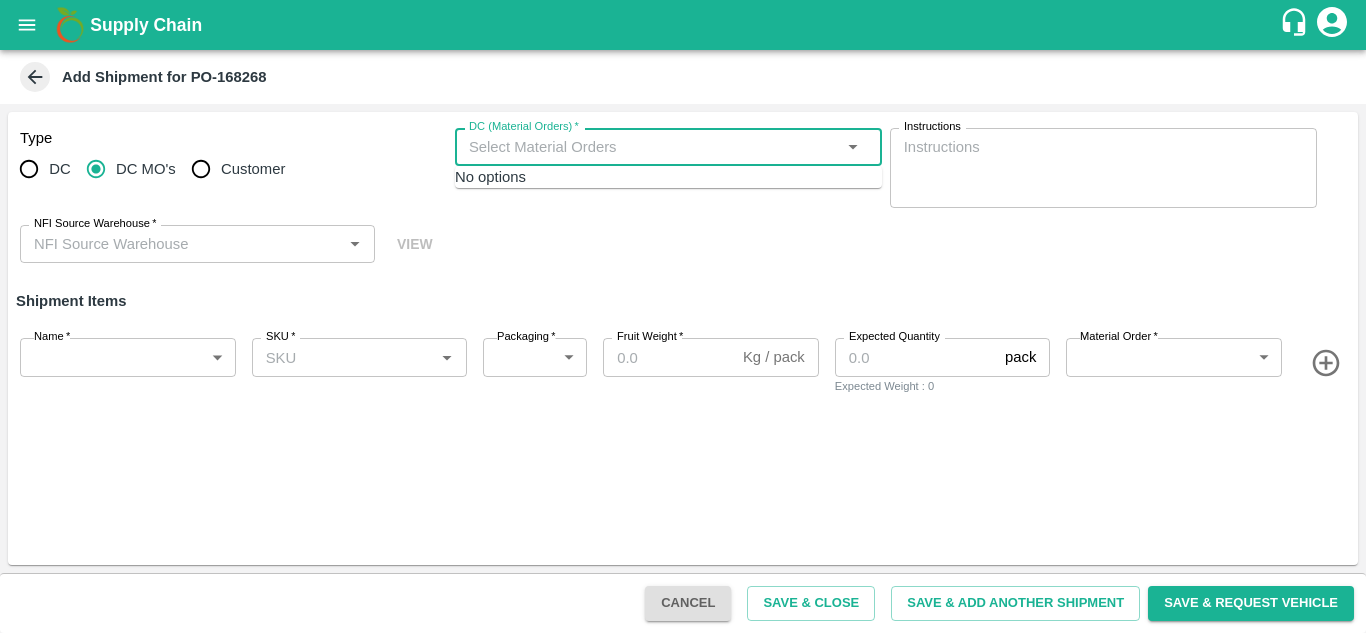 click on "DC" at bounding box center (29, 169) 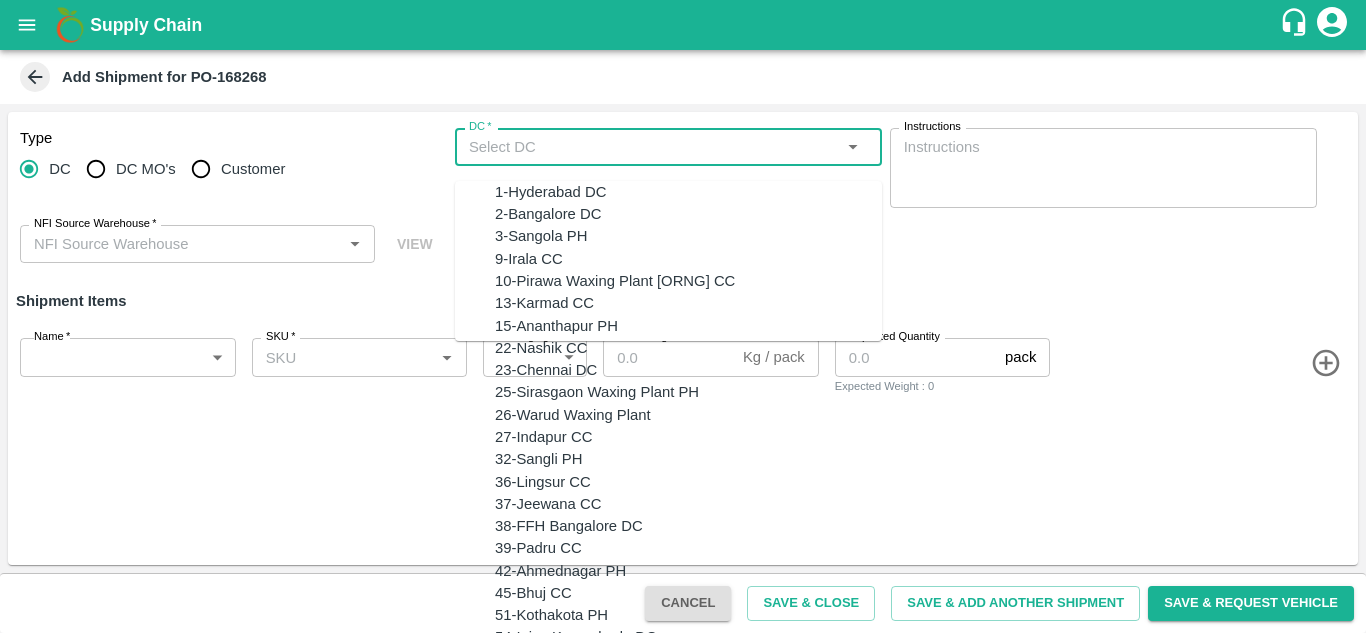 click on "DC   *" at bounding box center (652, 147) 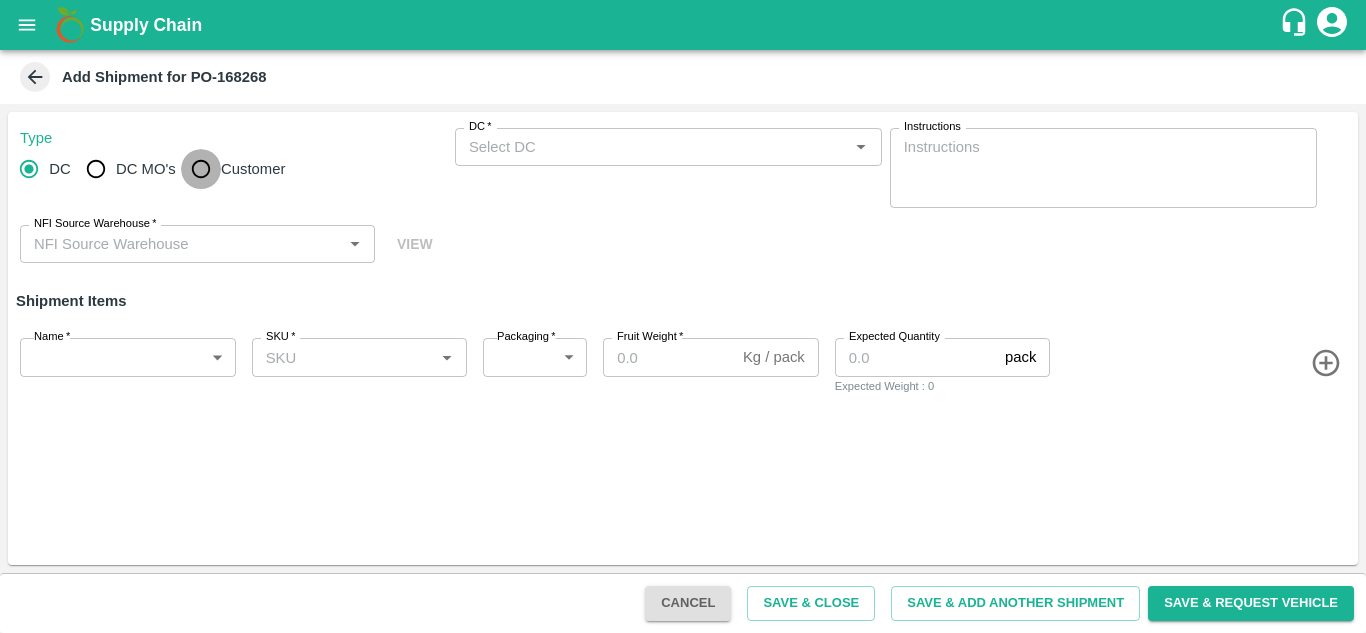 click on "Customer" at bounding box center (201, 169) 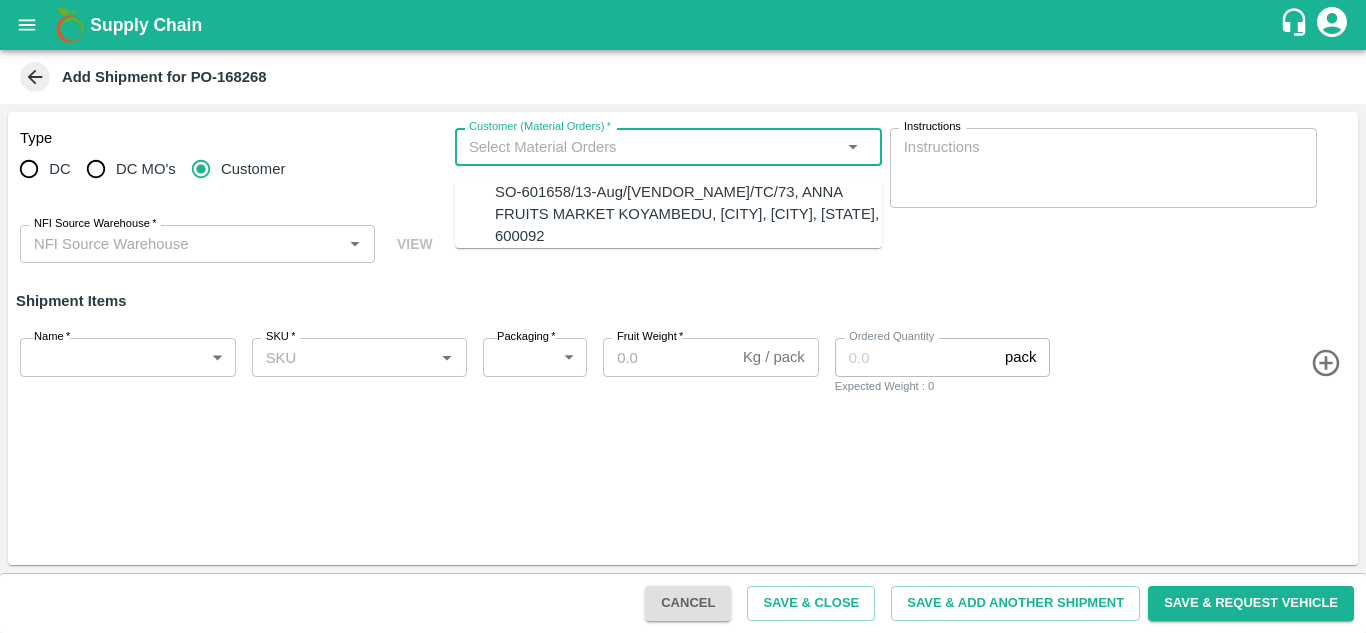 click on "Customer (Material Orders)   *" at bounding box center (652, 147) 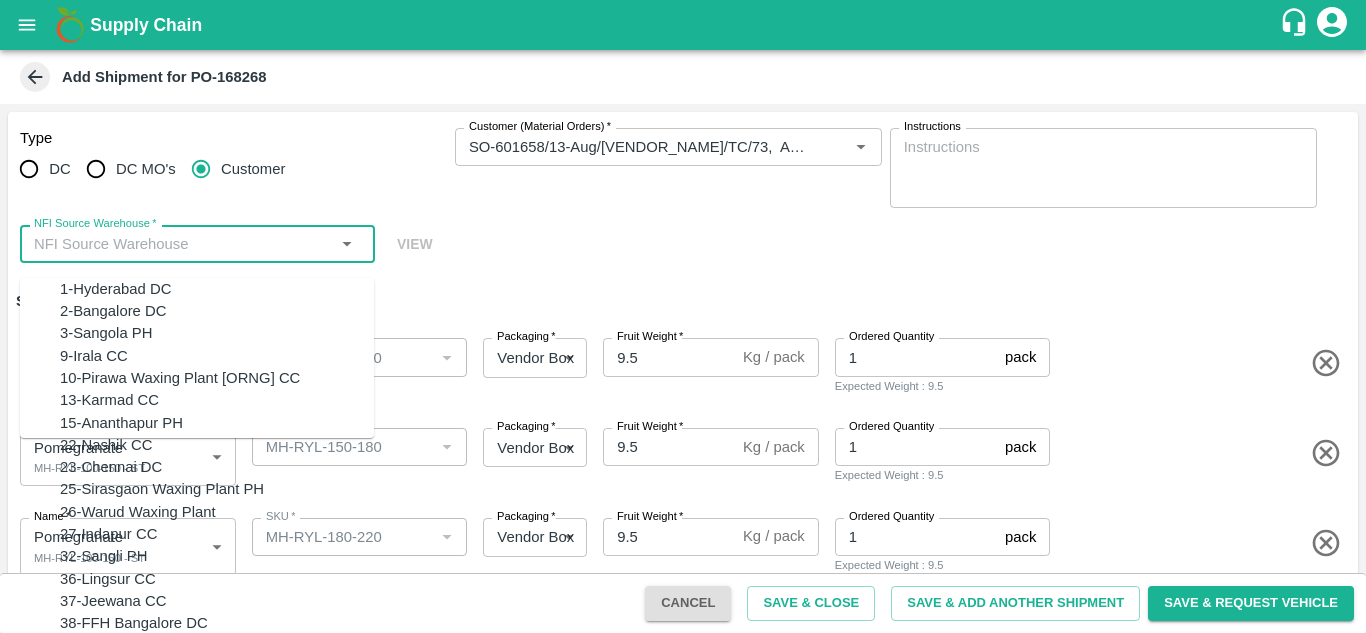 click on "NFI Source Warehouse   *" at bounding box center (181, 244) 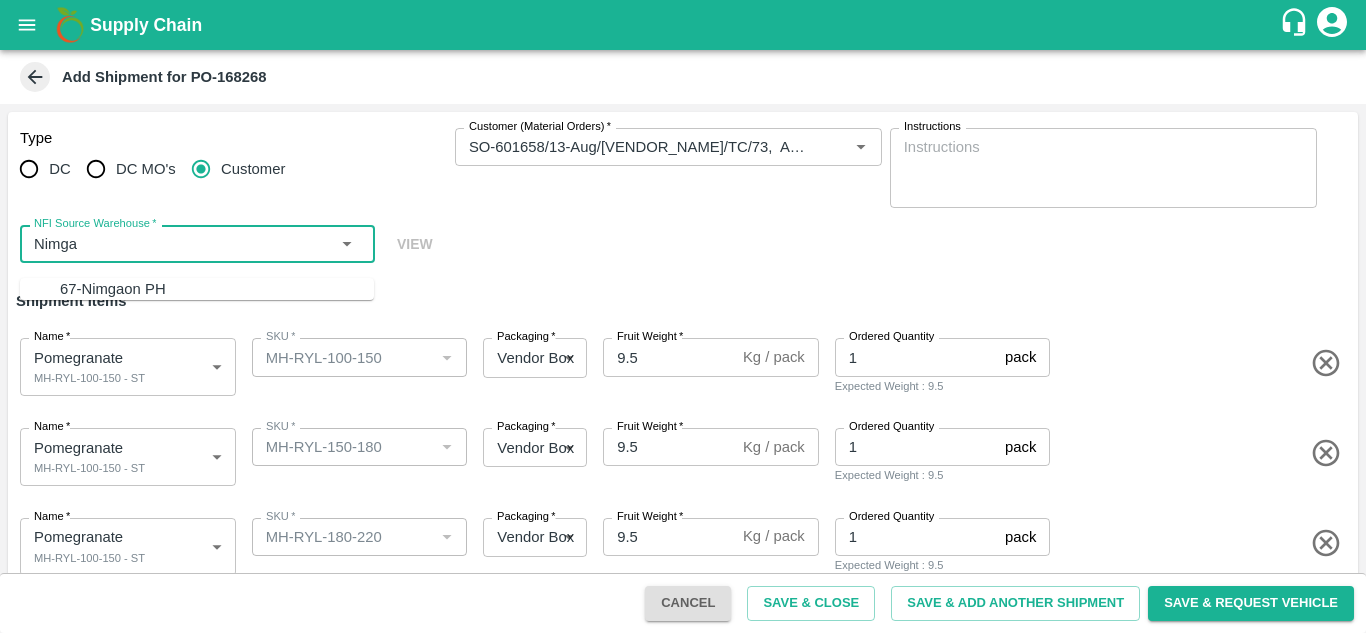 click on "67-Nimgaon PH" at bounding box center [217, 289] 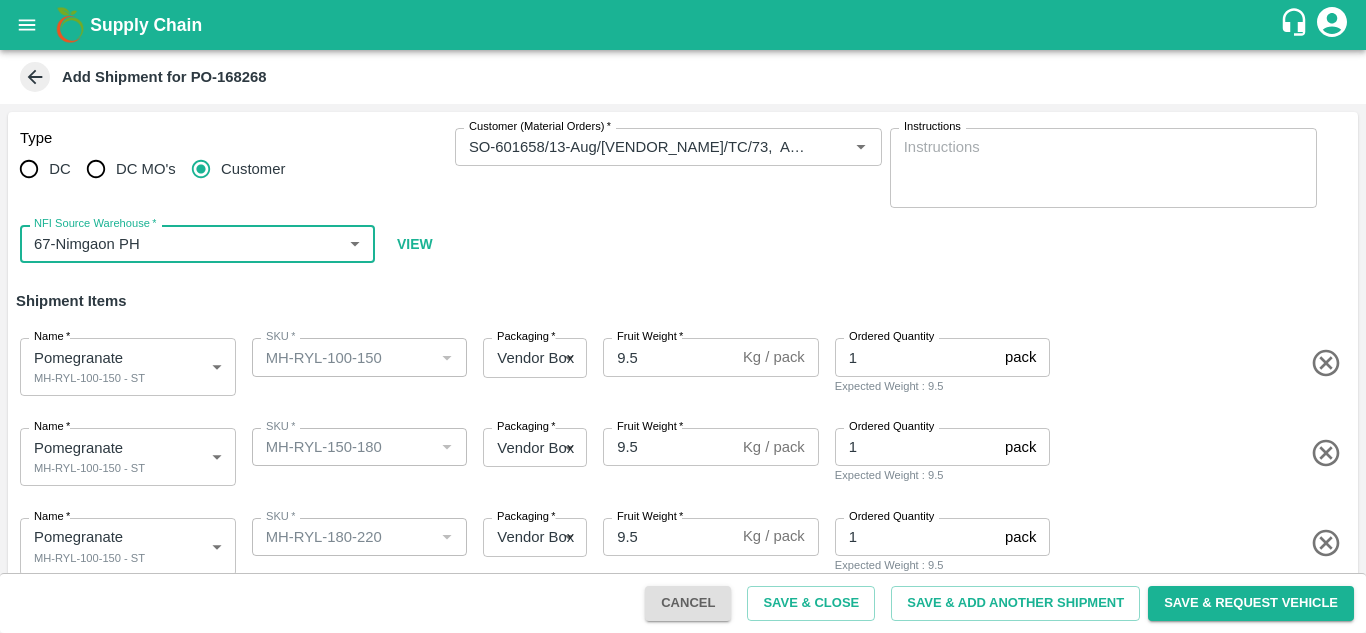 type on "67-Nimgaon PH" 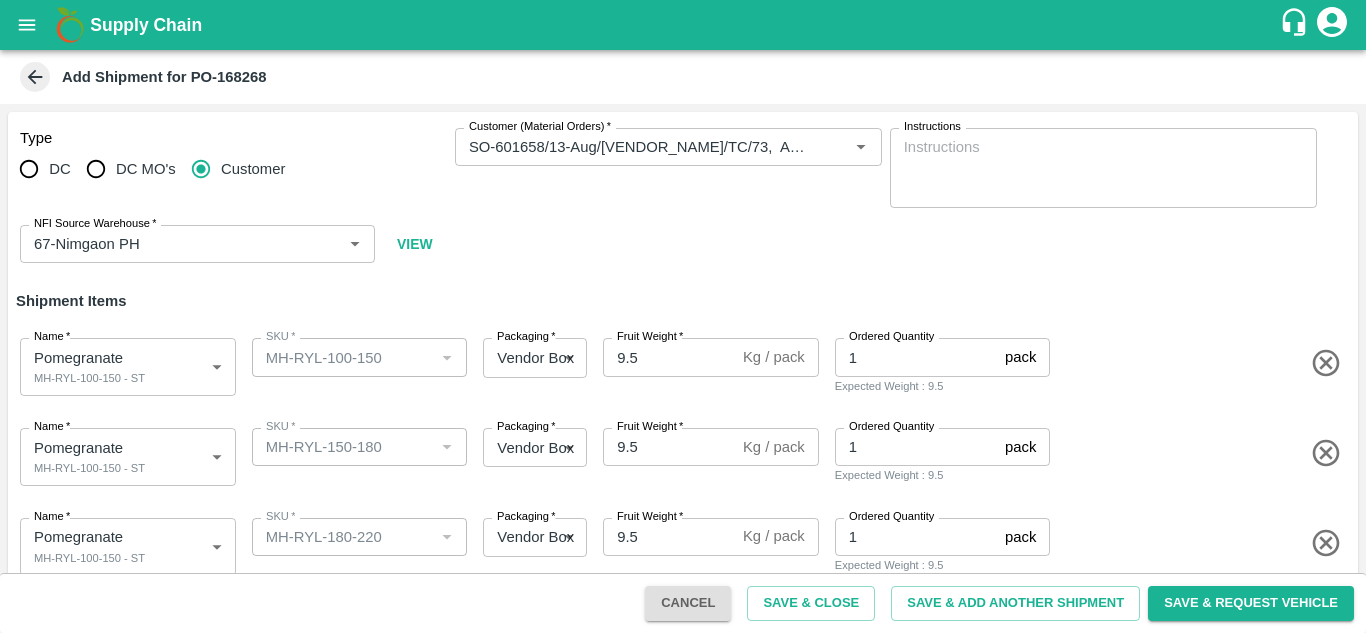 click on "Type DC DC MO's Customer Customer (Material Orders)   * Customer (Material Orders)   * Instructions x Instructions NFI Source Warehouse   * NFI Source Warehouse   * VIEW" at bounding box center (683, 196) 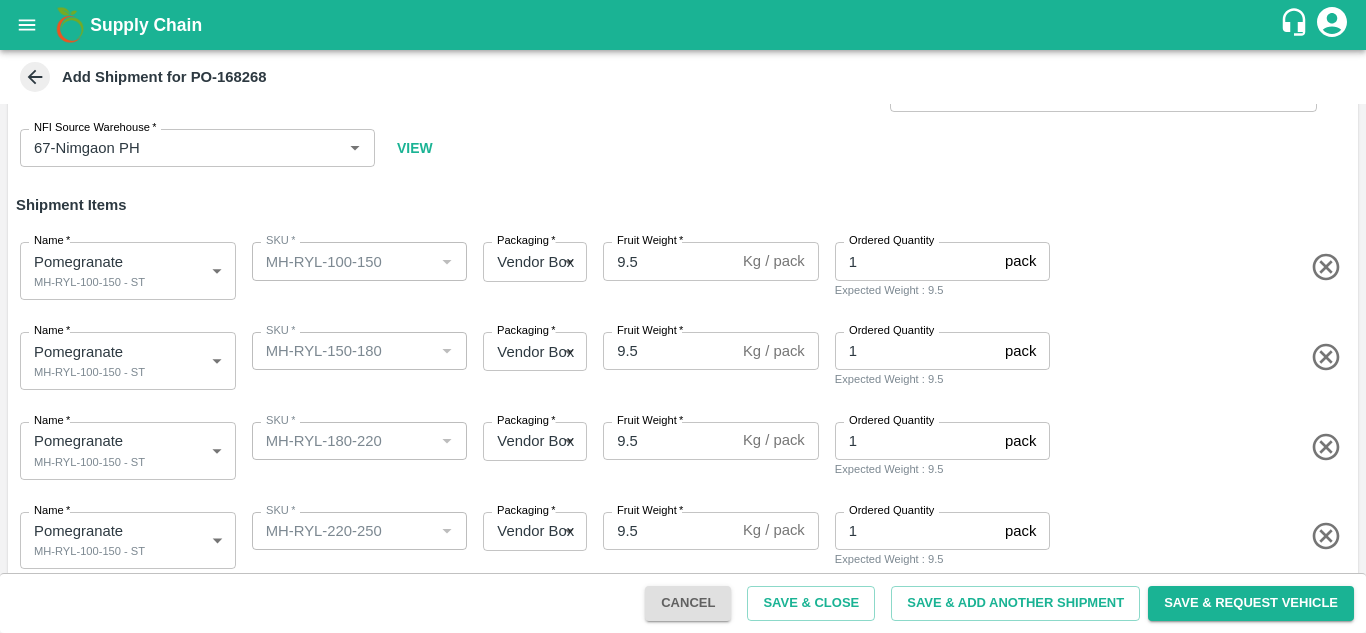 scroll, scrollTop: 97, scrollLeft: 0, axis: vertical 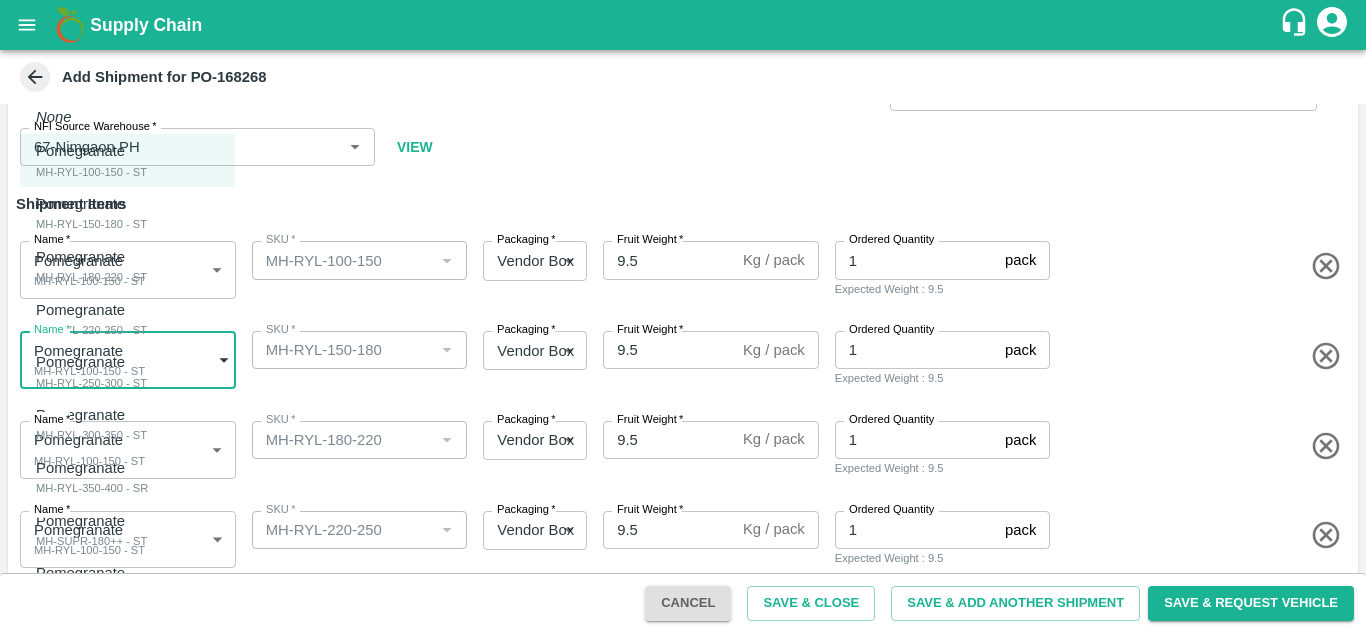 click on "Supply Chain Add Shipment for PO-168268 Type DC DC MO's Customer Customer (Material Orders)   * Customer (Material Orders)   * Instructions x Instructions NFI Source Warehouse   * NFI Source Warehouse   * VIEW Shipment Items Name   * Pomegranate MH-RYL-100-150 - ST  1893865 Name SKU   * SKU   * Packaging   * Vendor Box 276 Packaging Fruit Weight   * 9.5 Kg /   pack Fruit Weight Ordered Quantity 1 pack Ordered Quantity Expected Weight :   9.5 Name   * Pomegranate MH-RYL-100-150 - ST  1893865 Name SKU   * SKU   * Packaging   * Vendor Box 276 Packaging Fruit Weight   * 9.5 Kg /   pack Fruit Weight Ordered Quantity 1 pack Ordered Quantity Expected Weight :   9.5 Name   * Pomegranate MH-RYL-100-150 - ST  1893865 Name SKU   * SKU   * Packaging   * Vendor Box 276 Packaging Fruit Weight   * 9.5 Kg /   pack Fruit Weight Ordered Quantity 1 pack Ordered Quantity Expected Weight :   9.5 Name   * Pomegranate MH-RYL-100-150 - ST  1893865 Name SKU   * SKU   * Packaging   * 276 *" at bounding box center [683, 316] 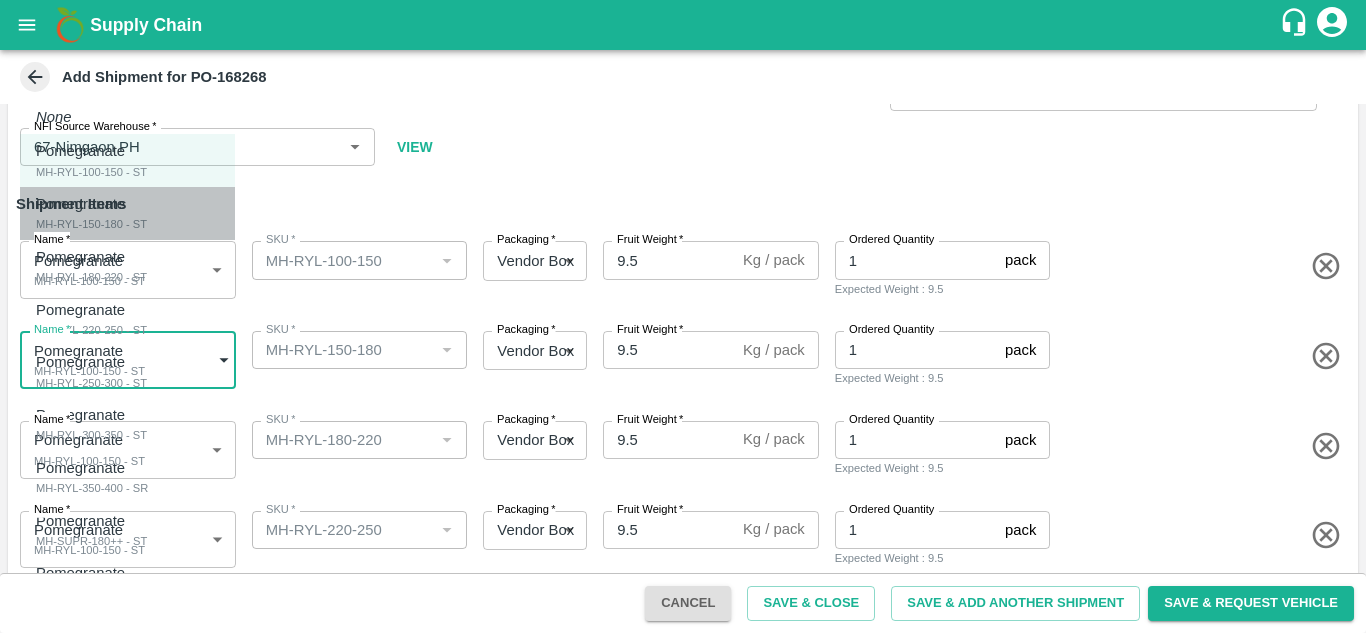 click on "MH-RYL-150-180 - ST" at bounding box center [91, 224] 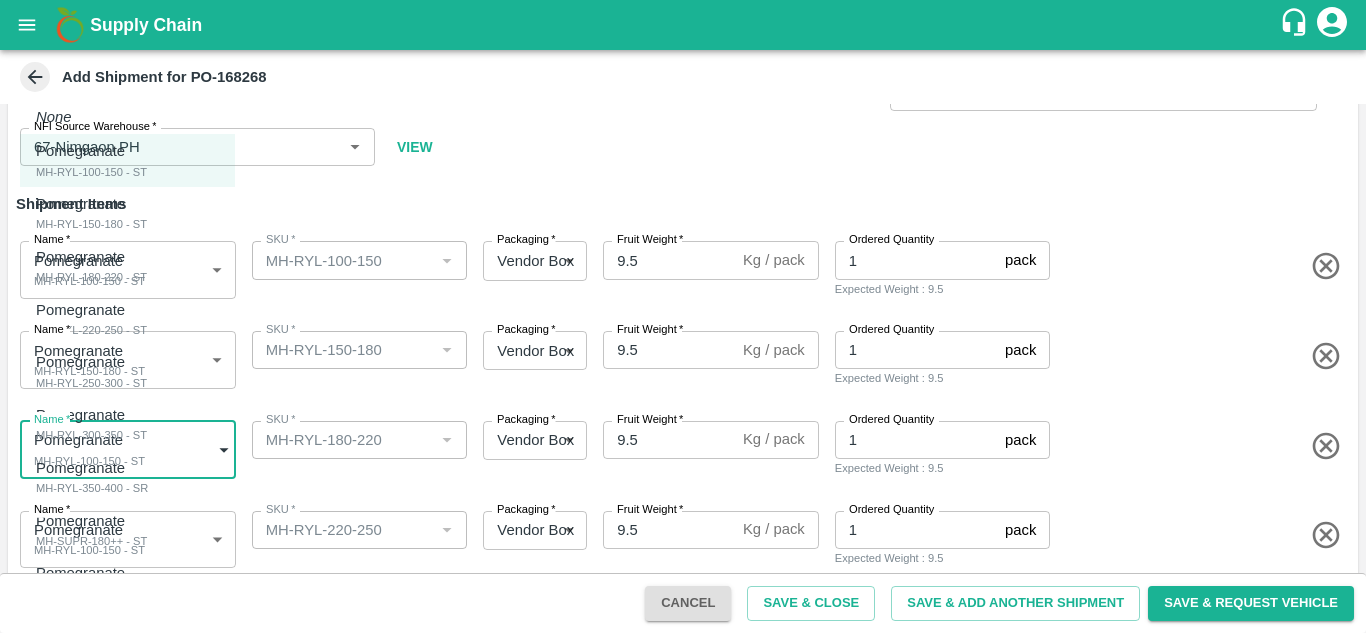 click on "Supply Chain Add Shipment for PO-168268 Type DC DC MO's Customer Customer (Material Orders)   * Customer (Material Orders)   * Instructions x Instructions NFI Source Warehouse   * NFI Source Warehouse   * VIEW Shipment Items Name   * Pomegranate MH-RYL-100-150 - ST  1893865 Name SKU   * SKU   * Packaging   * Vendor Box 276 Packaging Fruit Weight   * 9.5 Kg /   pack Fruit Weight Ordered Quantity 1 pack Ordered Quantity Expected Weight :   9.5 Name   * Pomegranate MH-RYL-150-180 - ST  1893866 Name SKU   * SKU   * Packaging   * Vendor Box 276 Packaging Fruit Weight   * 9.5 Kg /   pack Fruit Weight Ordered Quantity 1 pack Ordered Quantity Expected Weight :   9.5 Name   * Pomegranate MH-RYL-100-150 - ST  1893865 Name SKU   * SKU   * Packaging   * Vendor Box 276 Packaging Fruit Weight   * 9.5 Kg /   pack Fruit Weight Ordered Quantity 1 pack Ordered Quantity Expected Weight :   9.5 Name   * Pomegranate MH-RYL-100-150 - ST  1893865 Name SKU   * SKU   * Packaging   * 276 *" at bounding box center (683, 316) 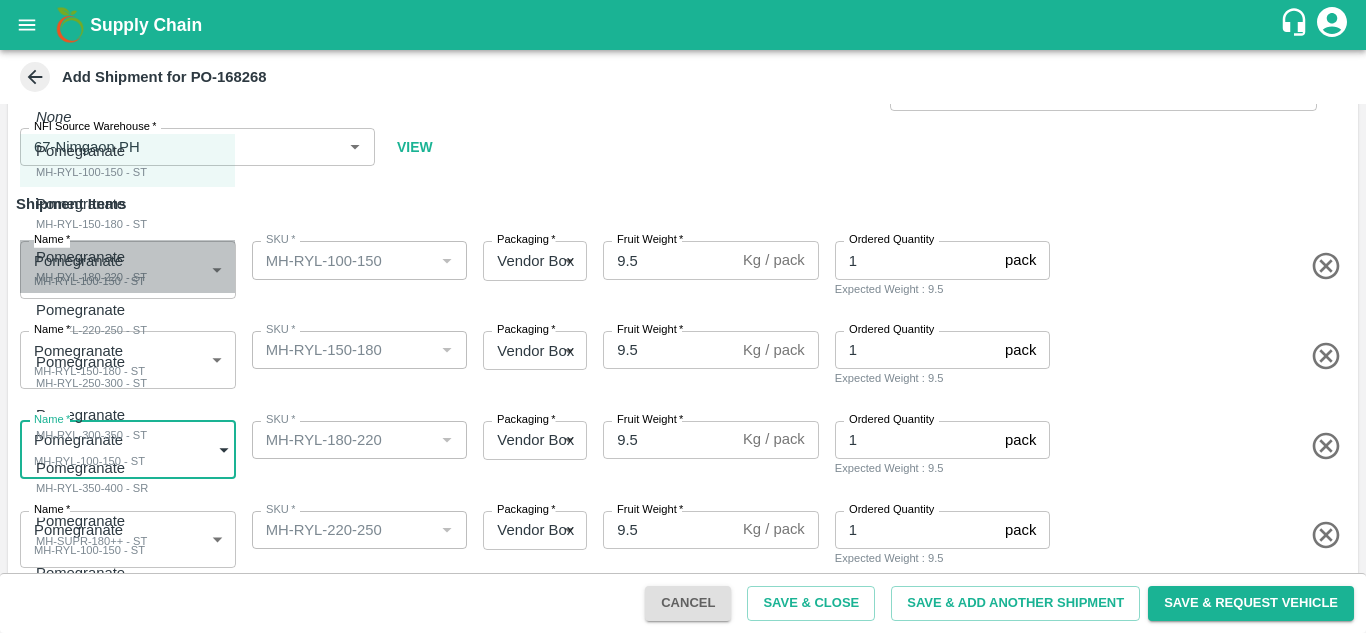 click on "Pomegranate" at bounding box center [86, 257] 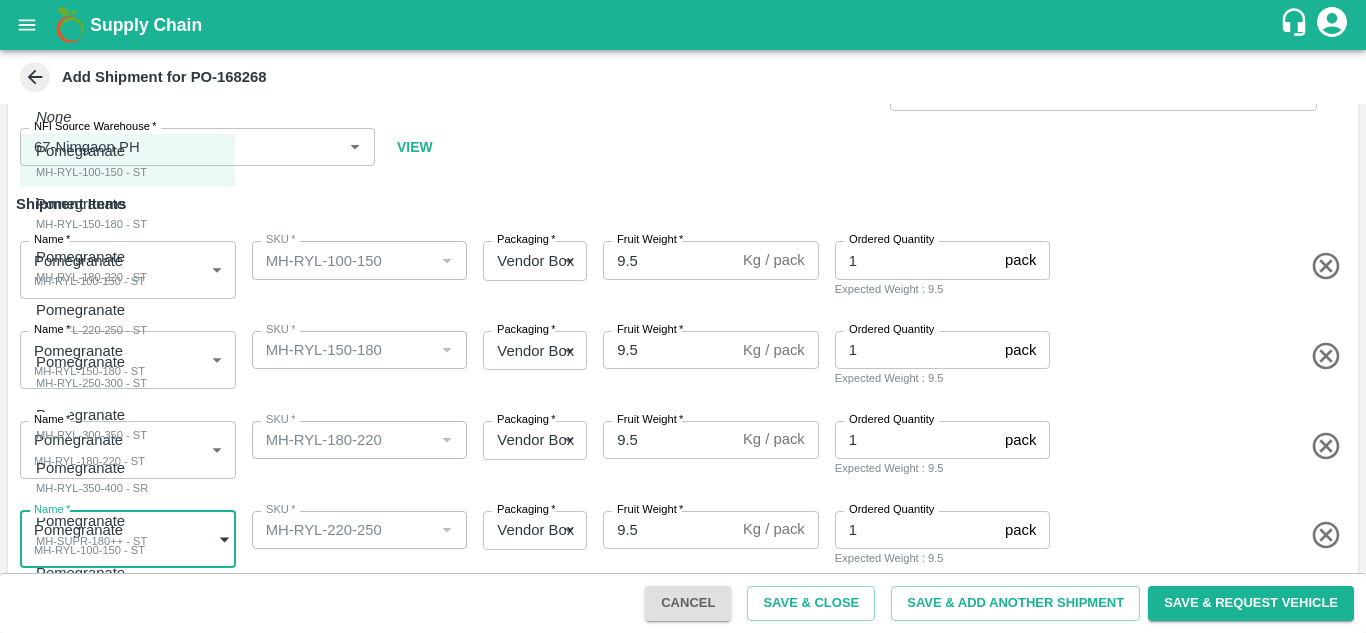 click on "Supply Chain Add Shipment for PO-168268 Type DC DC MO's Customer Customer (Material Orders)   * Customer (Material Orders)   * Instructions x Instructions NFI Source Warehouse   * NFI Source Warehouse   * VIEW Shipment Items Name   * Pomegranate MH-RYL-100-150 - ST  1893865 Name SKU   * SKU   * Packaging   * Vendor Box 276 Packaging Fruit Weight   * 9.5 Kg /   pack Fruit Weight Ordered Quantity 1 pack Ordered Quantity Expected Weight :   9.5 Name   * Pomegranate MH-RYL-150-180 - ST  1893866 Name SKU   * SKU   * Packaging   * Vendor Box 276 Packaging Fruit Weight   * 9.5 Kg /   pack Fruit Weight Ordered Quantity 1 pack Ordered Quantity Expected Weight :   9.5 Name   * Pomegranate MH-RYL-180-220 - ST  1893867 Name SKU   * SKU   * Packaging   * Vendor Box 276 Packaging Fruit Weight   * 9.5 Kg /   pack Fruit Weight Ordered Quantity 1 pack Ordered Quantity Expected Weight :   9.5 Name   * Pomegranate MH-RYL-100-150 - ST  1893865 Name SKU   * SKU   * Packaging   * 276 *" at bounding box center [683, 316] 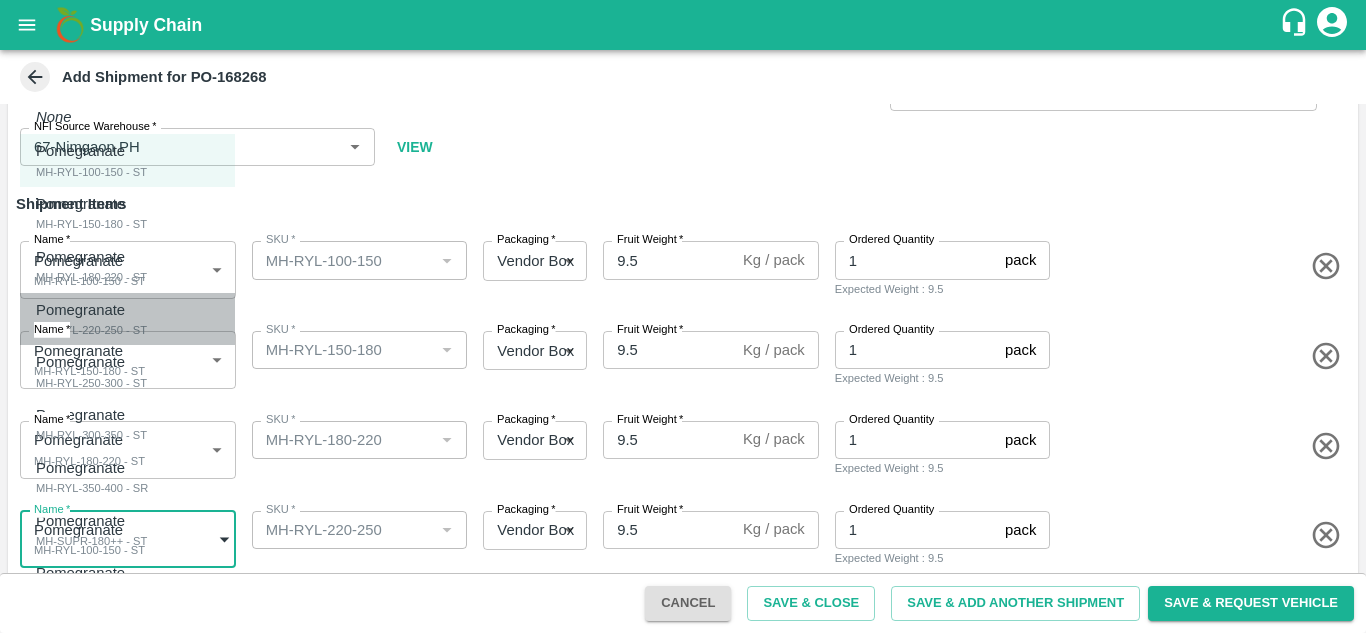 click on "MH-RYL-220-250 - ST" at bounding box center (91, 330) 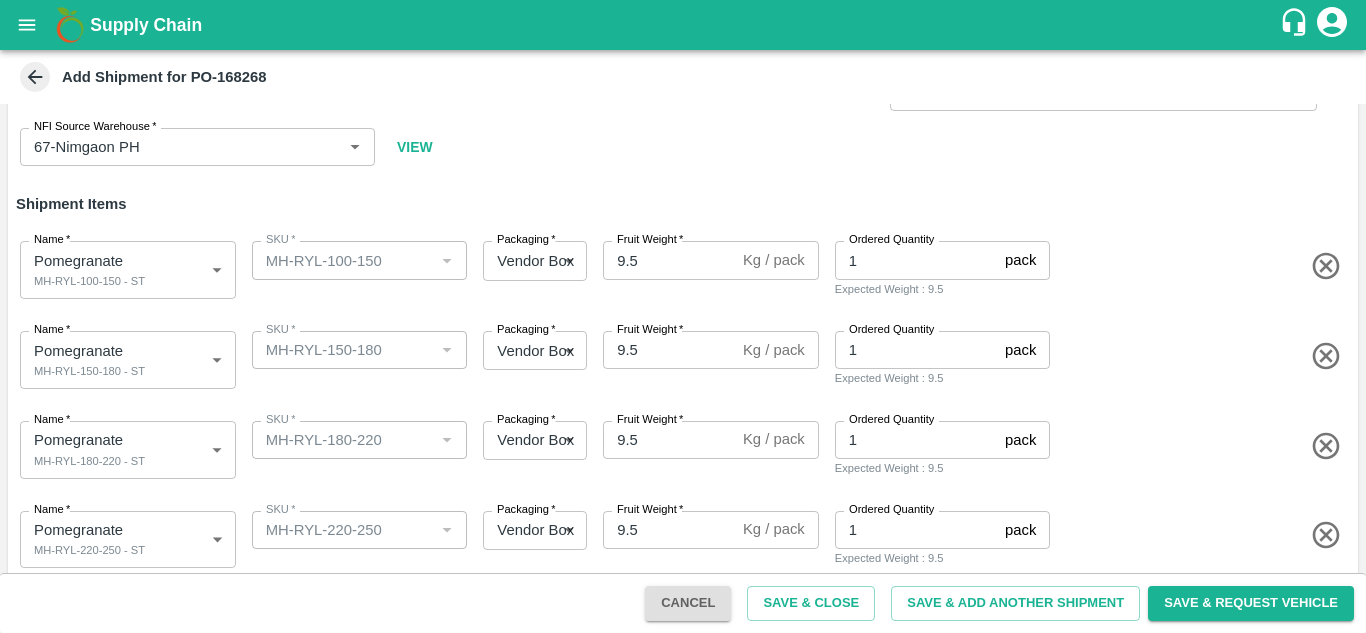 click on "SKU   * SKU   *" at bounding box center (356, 356) 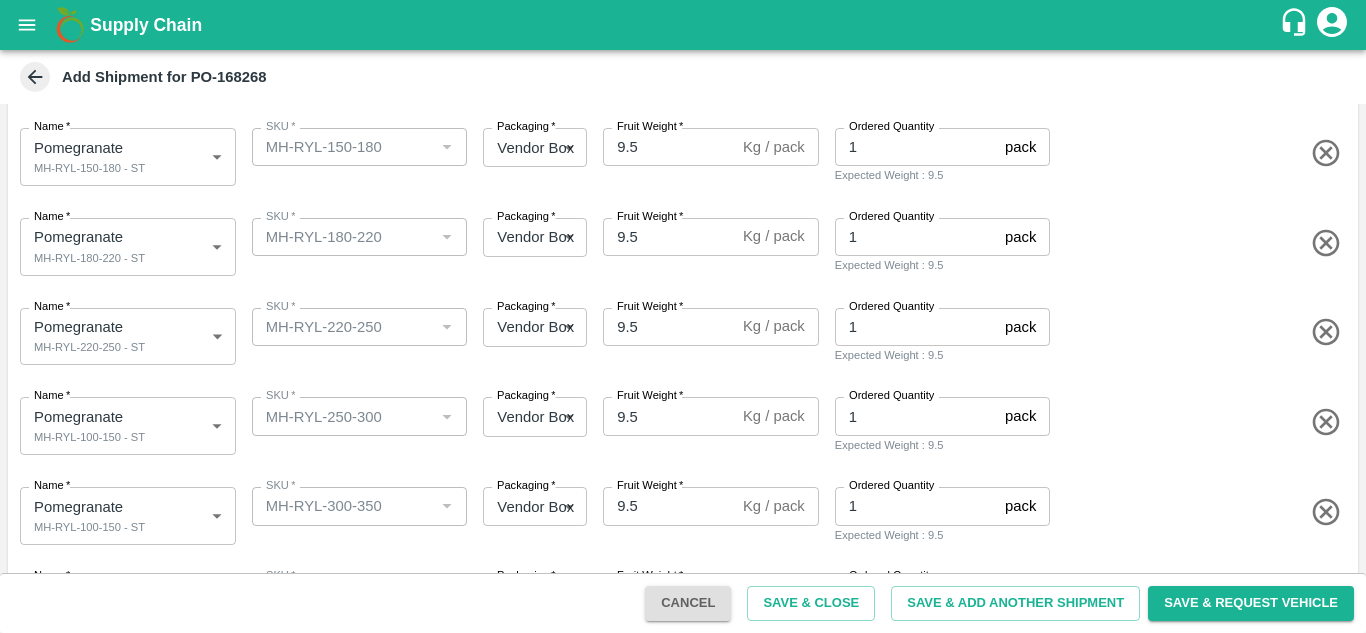 scroll, scrollTop: 303, scrollLeft: 0, axis: vertical 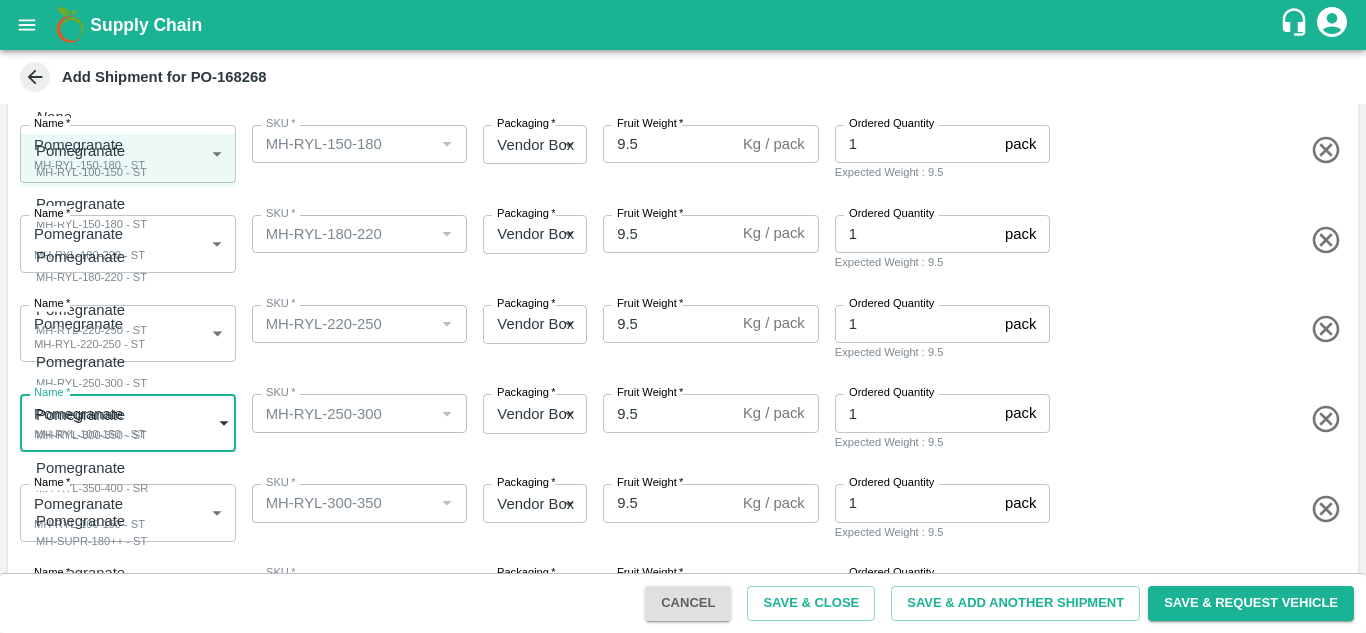 click on "Supply Chain Add Shipment for PO-168268 Type DC DC MO's Customer Customer (Material Orders)   * Customer (Material Orders)   * Instructions x Instructions NFI Source Warehouse   * NFI Source Warehouse   * VIEW Shipment Items Name   * Pomegranate MH-RYL-100-150 - ST  1893865 Name SKU   * SKU   * Packaging   * Vendor Box 276 Packaging Fruit Weight   * 9.5 Kg /   pack Fruit Weight Ordered Quantity 1 pack Ordered Quantity Expected Weight :   9.5 Name   * Pomegranate MH-RYL-150-180 - ST  1893866 Name SKU   * SKU   * Packaging   * Vendor Box 276 Packaging Fruit Weight   * 9.5 Kg /   pack Fruit Weight Ordered Quantity 1 pack Ordered Quantity Expected Weight :   9.5 Name   * Pomegranate MH-RYL-180-220 - ST  1893867 Name SKU   * SKU   * Packaging   * Vendor Box 276 Packaging Fruit Weight   * 9.5 Kg /   pack Fruit Weight Ordered Quantity 1 pack Ordered Quantity Expected Weight :   9.5 Name   * Pomegranate MH-RYL-220-250 - ST  1893868 Name SKU   * SKU   * Packaging   * 276 *" at bounding box center [683, 316] 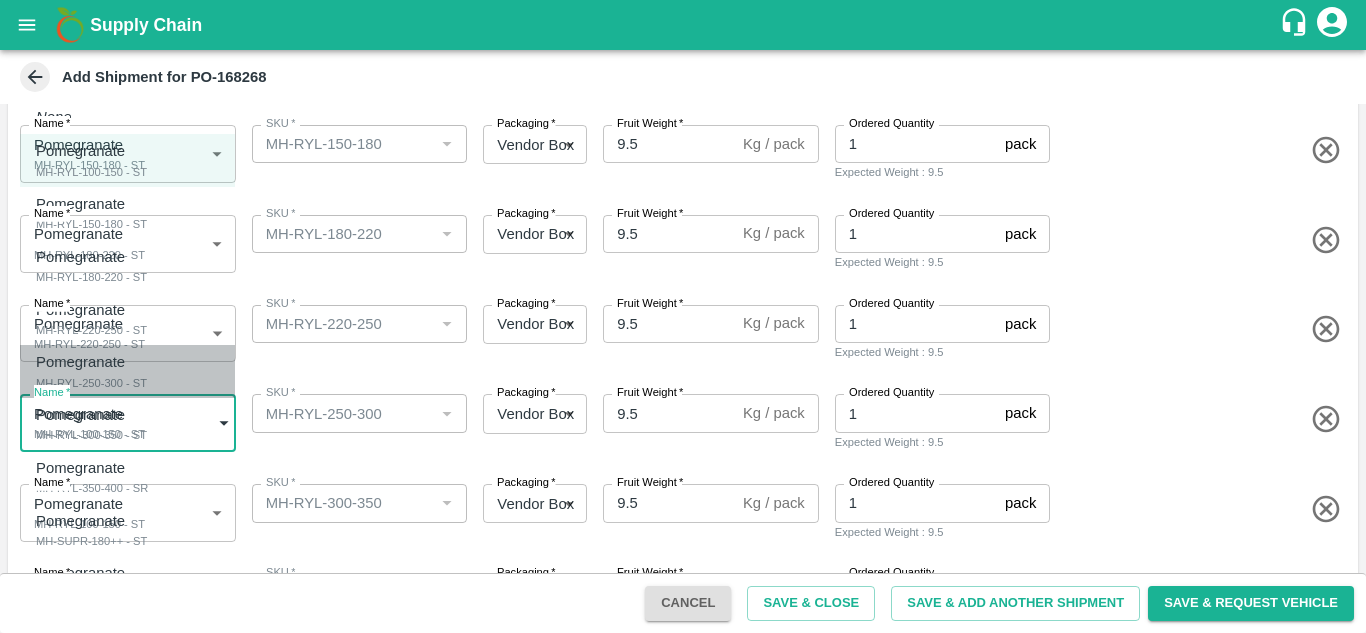 click on "MH-RYL-250-300 - ST" at bounding box center [91, 383] 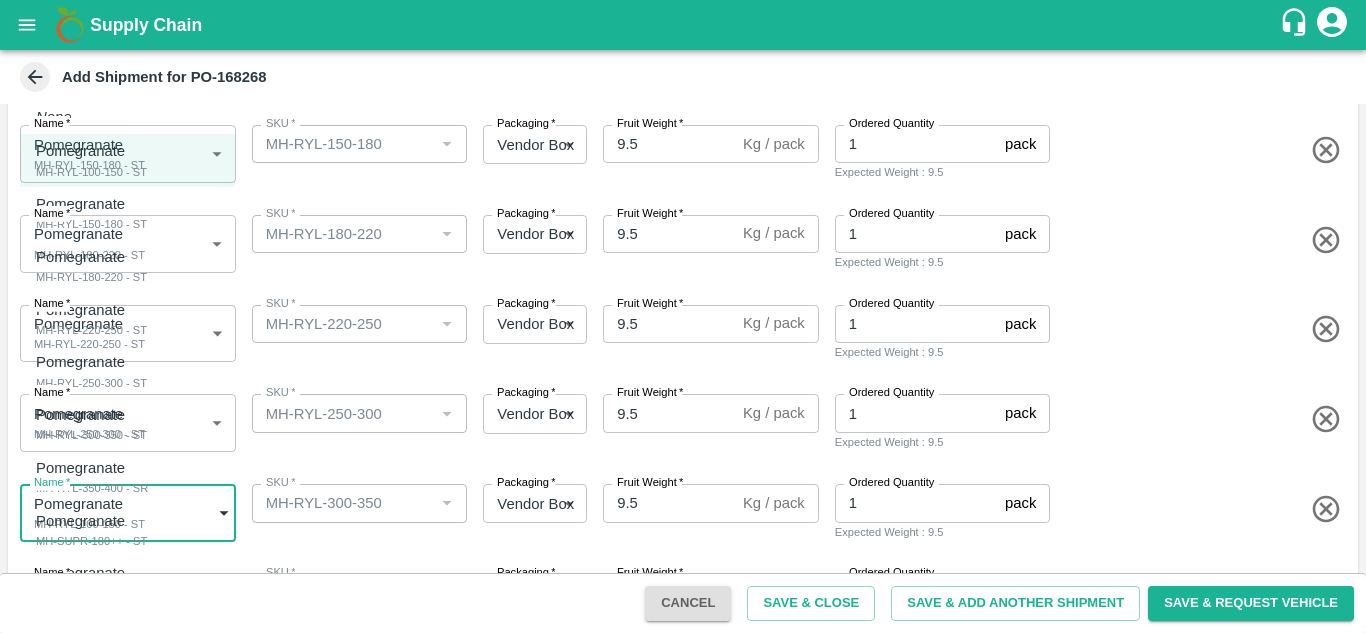 click on "Supply Chain Add Shipment for PO-168268 Type DC DC MO's Customer Customer (Material Orders)   * Customer (Material Orders)   * Instructions x Instructions NFI Source Warehouse   * NFI Source Warehouse   * VIEW Shipment Items Name   * Pomegranate MH-RYL-100-150 - ST  1893865 Name SKU   * SKU   * Packaging   * Vendor Box 276 Packaging Fruit Weight   * 9.5 Kg /   pack Fruit Weight Ordered Quantity 1 pack Ordered Quantity Expected Weight :   9.5 Name   * Pomegranate MH-RYL-150-180 - ST  1893866 Name SKU   * SKU   * Packaging   * Vendor Box 276 Packaging Fruit Weight   * 9.5 Kg /   pack Fruit Weight Ordered Quantity 1 pack Ordered Quantity Expected Weight :   9.5 Name   * Pomegranate MH-RYL-180-220 - ST  1893867 Name SKU   * SKU   * Packaging   * Vendor Box 276 Packaging Fruit Weight   * 9.5 Kg /   pack Fruit Weight Ordered Quantity 1 pack Ordered Quantity Expected Weight :   9.5 Name   * Pomegranate MH-RYL-220-250 - ST  1893868 Name SKU   * SKU   * Packaging   * 276 *" at bounding box center (683, 316) 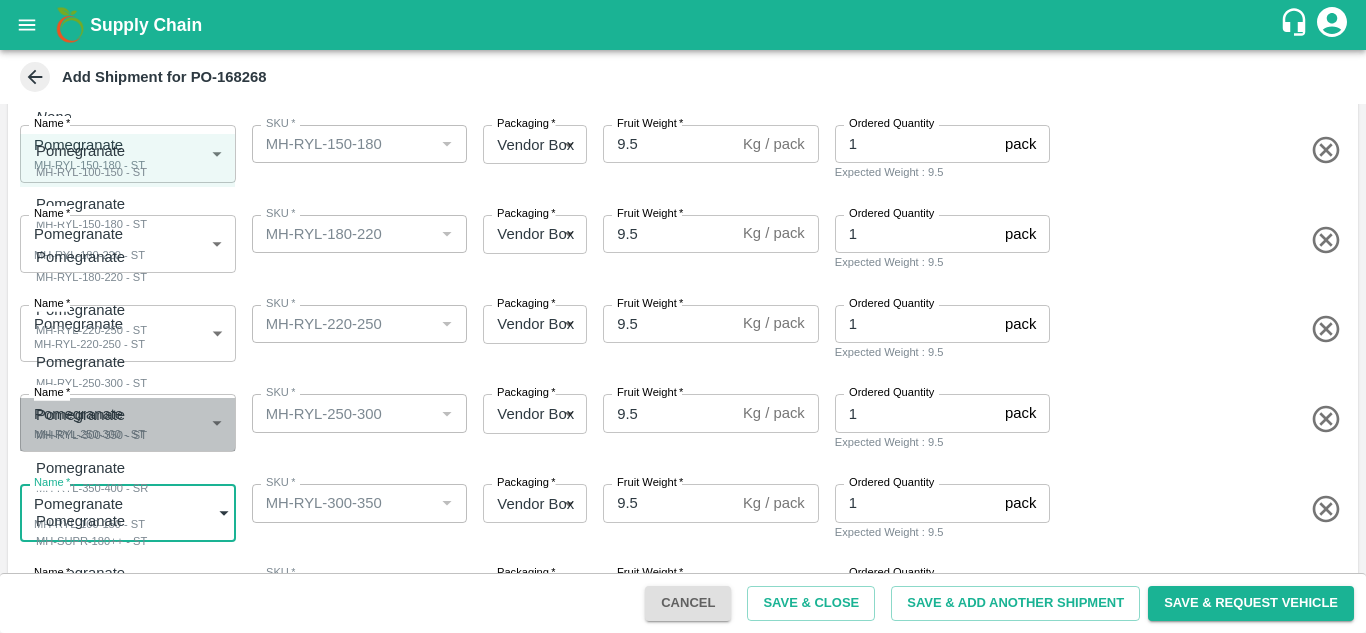 click on "Pomegranate" at bounding box center (86, 415) 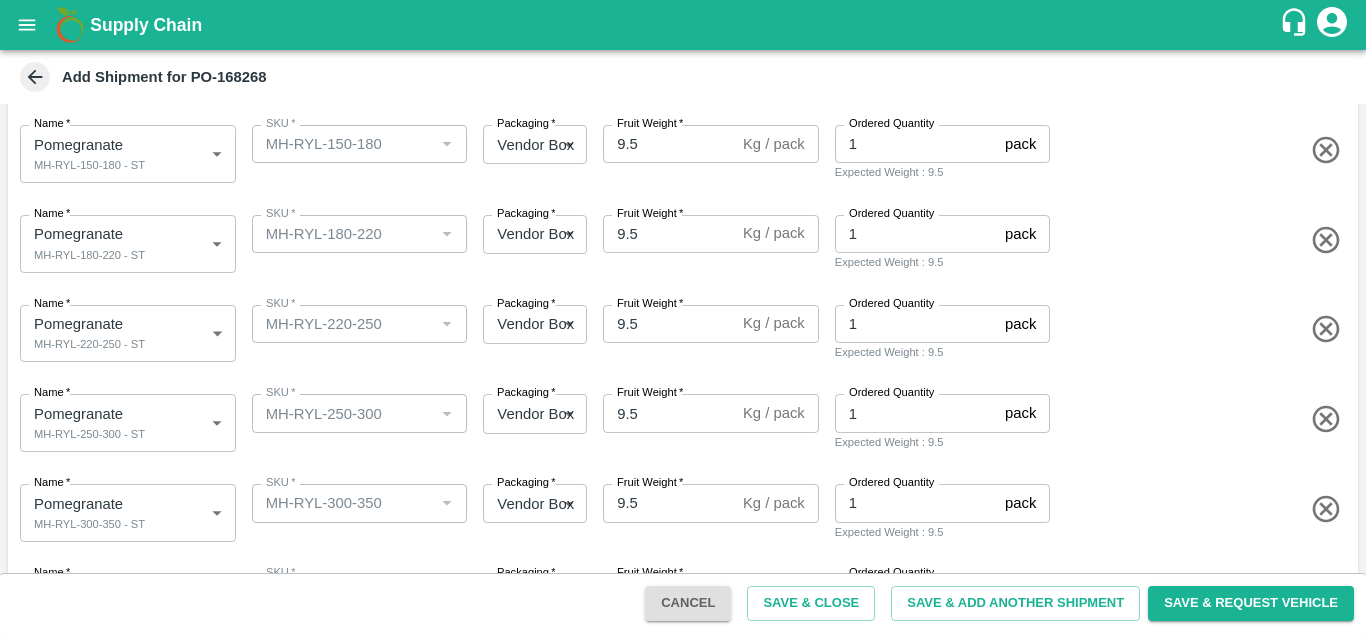 click on "Name   * Pomegranate MH-RYL-300-350 - ST  1893870 Name SKU   * SKU   * Packaging   * Vendor Box 276 Packaging Fruit Weight   * 9.5 Kg /   pack Fruit Weight Ordered Quantity 1 pack Ordered Quantity Expected Weight :   9.5" at bounding box center (679, 509) 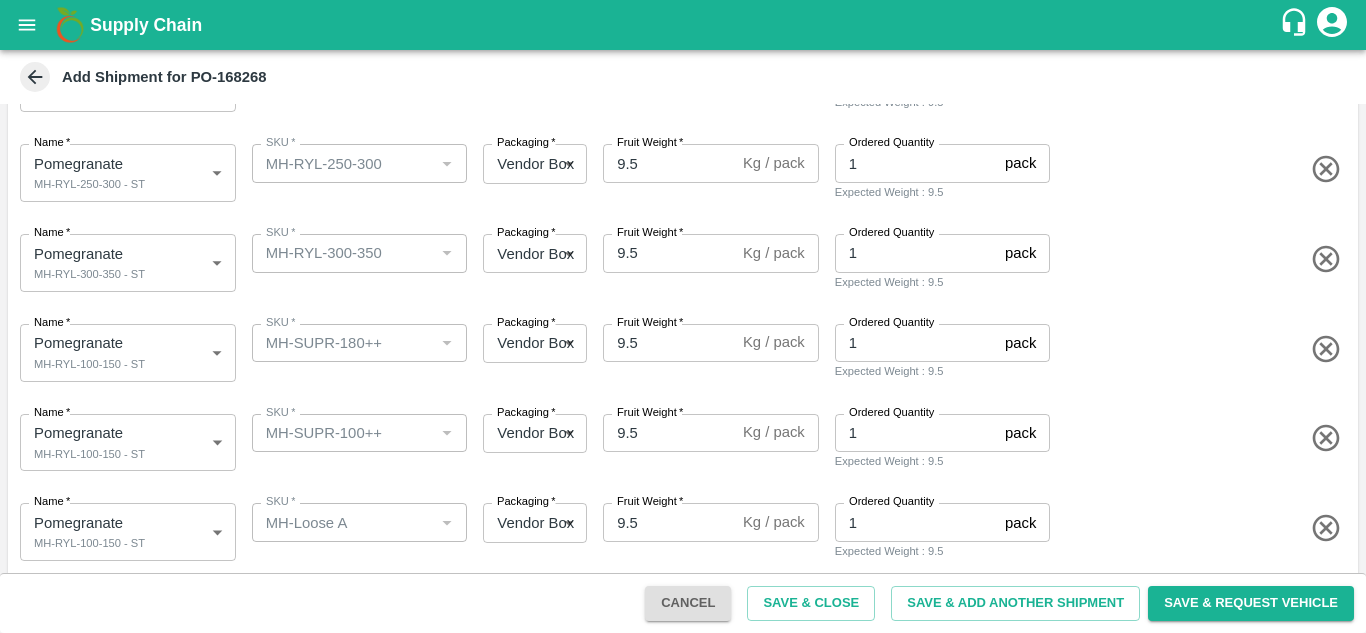 scroll, scrollTop: 554, scrollLeft: 0, axis: vertical 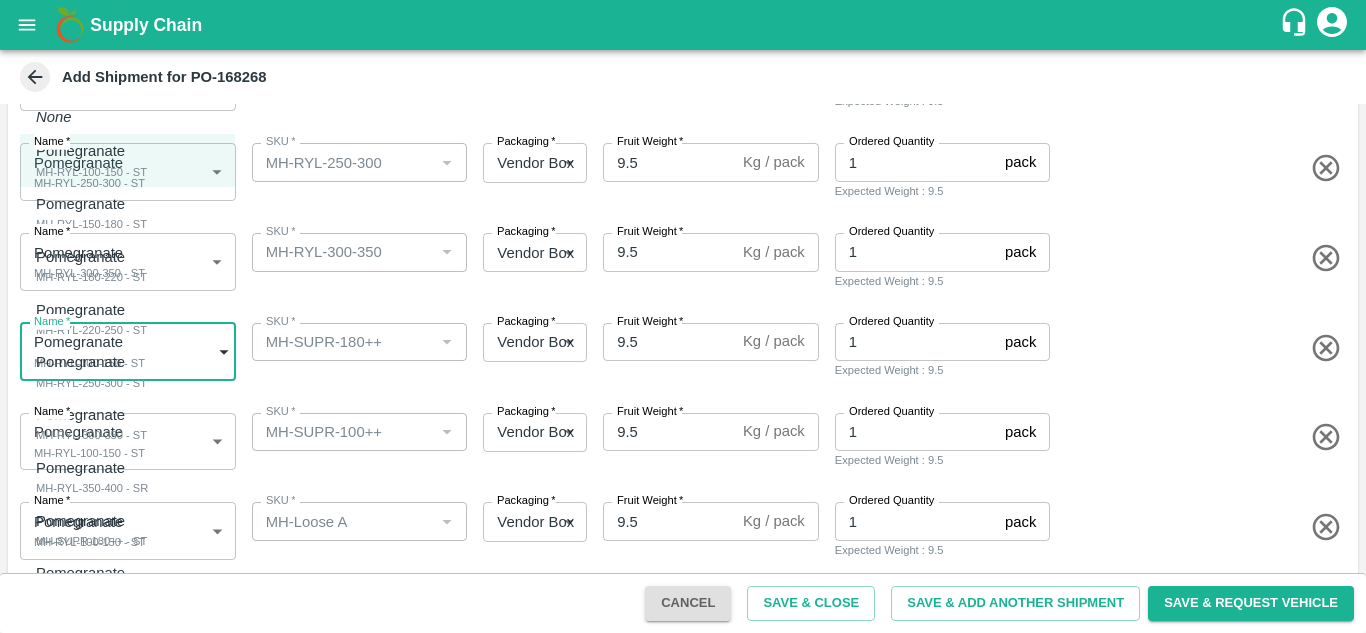 click on "Supply Chain Add Shipment for PO-168268 Type DC DC MO's Customer Customer (Material Orders)   * Customer (Material Orders)   * Instructions x Instructions NFI Source Warehouse   * NFI Source Warehouse   * VIEW Shipment Items Name   * Pomegranate MH-RYL-100-150 - ST  1893865 Name SKU   * SKU   * Packaging   * Vendor Box 276 Packaging Fruit Weight   * 9.5 Kg /   pack Fruit Weight Ordered Quantity 1 pack Ordered Quantity Expected Weight :   9.5 Name   * Pomegranate MH-RYL-150-180 - ST  1893866 Name SKU   * SKU   * Packaging   * Vendor Box 276 Packaging Fruit Weight   * 9.5 Kg /   pack Fruit Weight Ordered Quantity 1 pack Ordered Quantity Expected Weight :   9.5 Name   * Pomegranate MH-RYL-180-220 - ST  1893867 Name SKU   * SKU   * Packaging   * Vendor Box 276 Packaging Fruit Weight   * 9.5 Kg /   pack Fruit Weight Ordered Quantity 1 pack Ordered Quantity Expected Weight :   9.5 Name   * Pomegranate MH-RYL-220-250 - ST  1893868 Name SKU   * SKU   * Packaging   * 276 *" at bounding box center [683, 316] 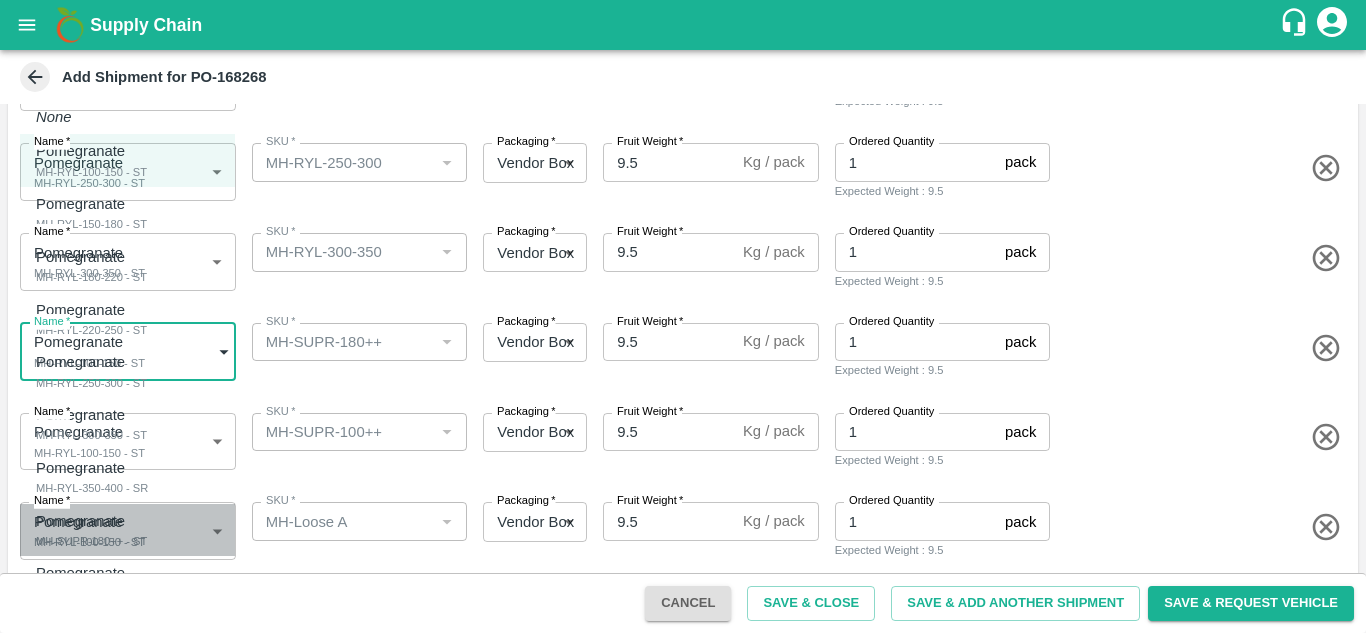 click on "MH-SUPR-180++ - ST" at bounding box center (91, 541) 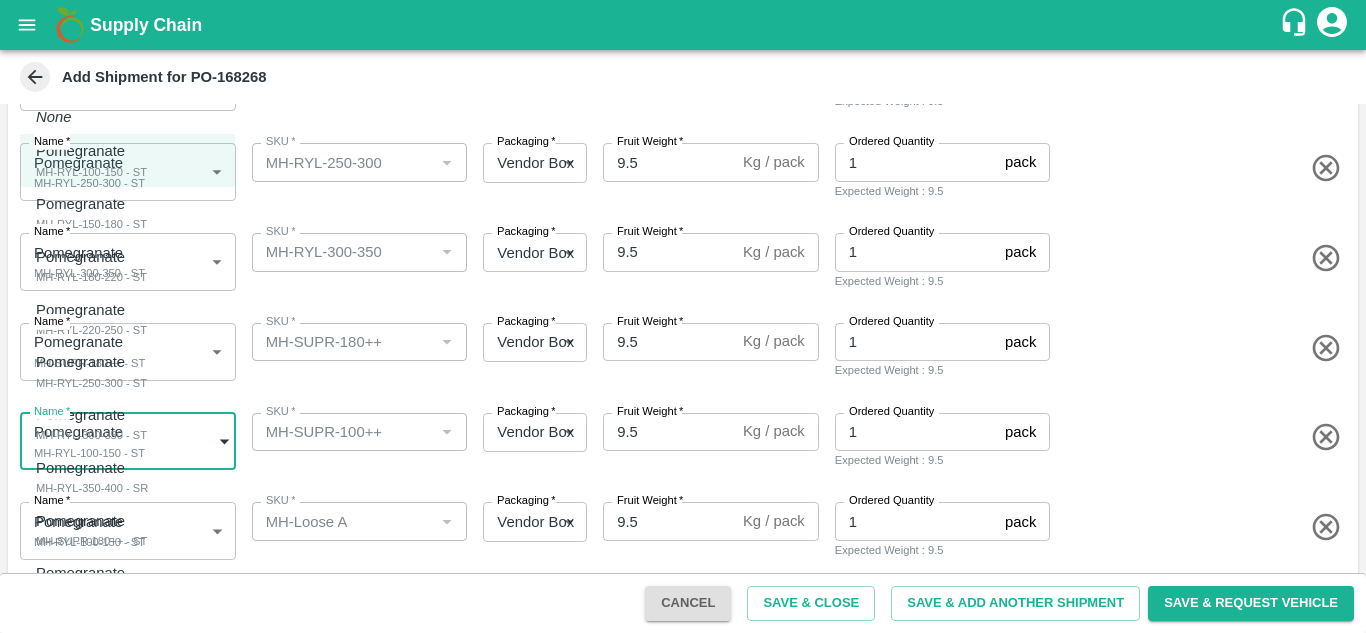 click on "Supply Chain Add Shipment for PO-168268 Type DC DC MO's Customer Customer (Material Orders)   * Customer (Material Orders)   * Instructions x Instructions NFI Source Warehouse   * NFI Source Warehouse   * VIEW Shipment Items Name   * Pomegranate MH-RYL-100-150 - ST  1893865 Name SKU   * SKU   * Packaging   * Vendor Box 276 Packaging Fruit Weight   * 9.5 Kg /   pack Fruit Weight Ordered Quantity 1 pack Ordered Quantity Expected Weight :   9.5 Name   * Pomegranate MH-RYL-150-180 - ST  1893866 Name SKU   * SKU   * Packaging   * Vendor Box 276 Packaging Fruit Weight   * 9.5 Kg /   pack Fruit Weight Ordered Quantity 1 pack Ordered Quantity Expected Weight :   9.5 Name   * Pomegranate MH-RYL-180-220 - ST  1893867 Name SKU   * SKU   * Packaging   * Vendor Box 276 Packaging Fruit Weight   * 9.5 Kg /   pack Fruit Weight Ordered Quantity 1 pack Ordered Quantity Expected Weight :   9.5 Name   * Pomegranate MH-RYL-220-250 - ST  1893868 Name SKU   * SKU   * Packaging   * 276 *" at bounding box center [683, 316] 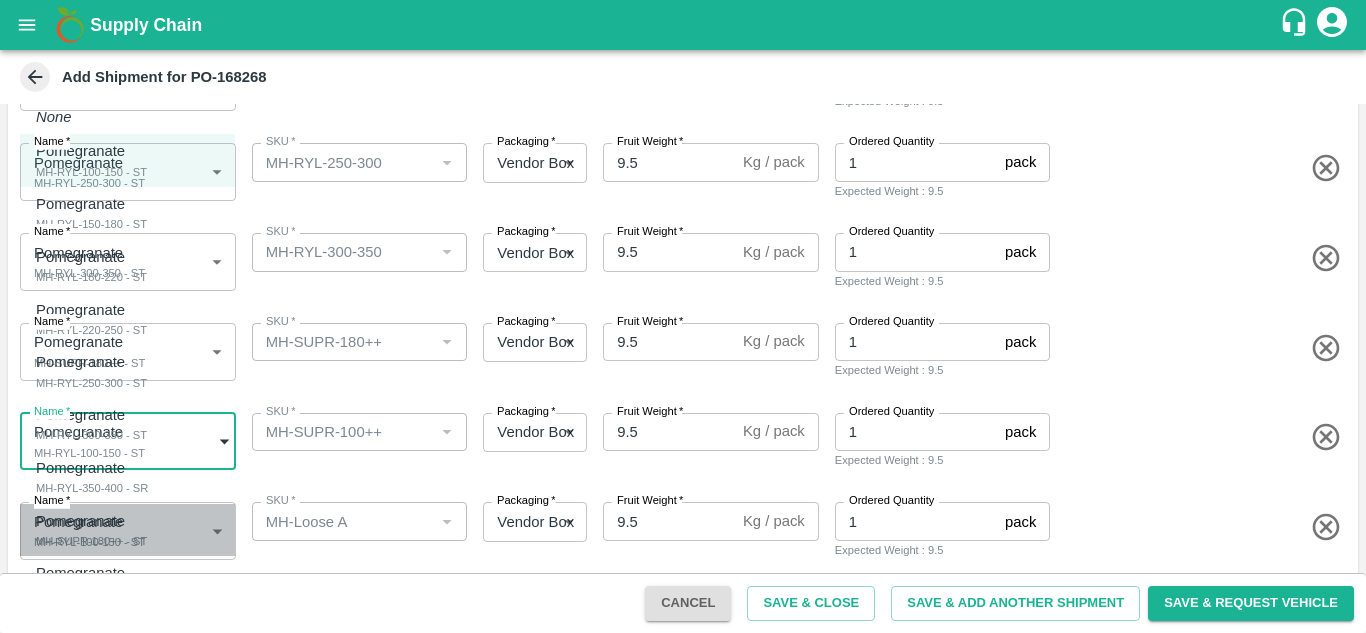 click on "Pomegranate" at bounding box center (86, 521) 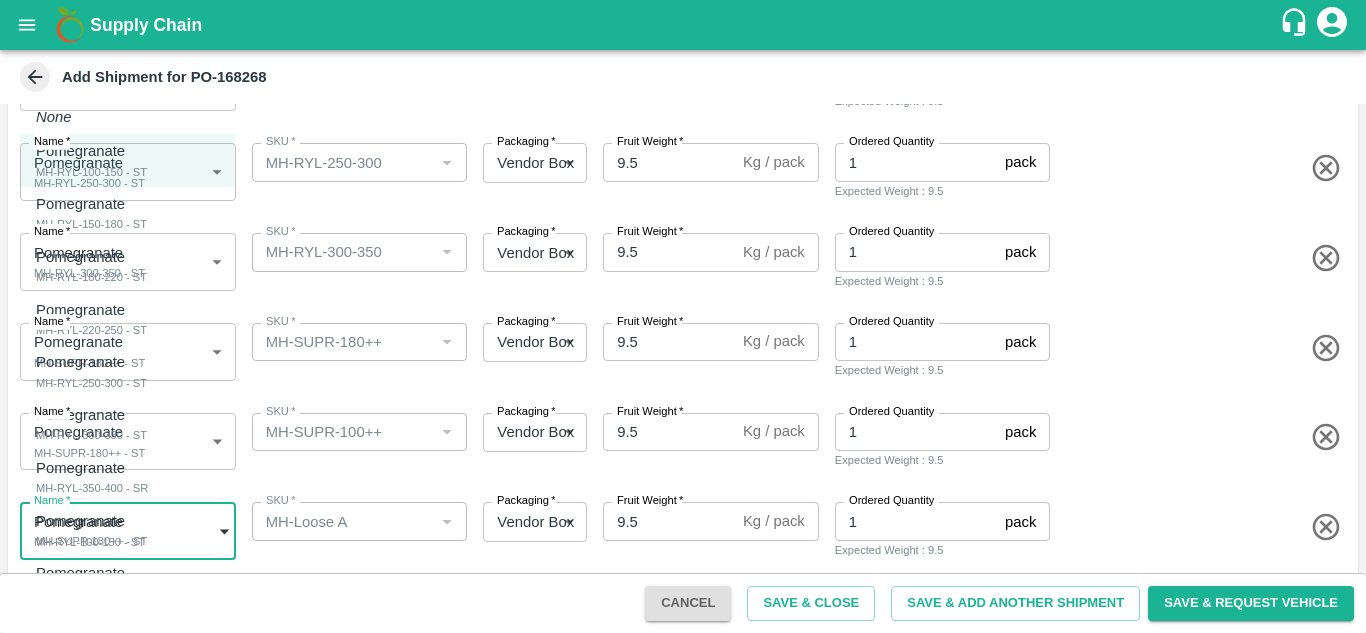 click on "Supply Chain Add Shipment for PO-168268 Type DC DC MO's Customer Customer (Material Orders)   * Customer (Material Orders)   * Instructions x Instructions NFI Source Warehouse   * NFI Source Warehouse   * VIEW Shipment Items Name   * Pomegranate MH-RYL-100-150 - ST  1893865 Name SKU   * SKU   * Packaging   * Vendor Box 276 Packaging Fruit Weight   * 9.5 Kg /   pack Fruit Weight Ordered Quantity 1 pack Ordered Quantity Expected Weight :   9.5 Name   * Pomegranate MH-RYL-150-180 - ST  1893866 Name SKU   * SKU   * Packaging   * Vendor Box 276 Packaging Fruit Weight   * 9.5 Kg /   pack Fruit Weight Ordered Quantity 1 pack Ordered Quantity Expected Weight :   9.5 Name   * Pomegranate MH-RYL-180-220 - ST  1893867 Name SKU   * SKU   * Packaging   * Vendor Box 276 Packaging Fruit Weight   * 9.5 Kg /   pack Fruit Weight Ordered Quantity 1 pack Ordered Quantity Expected Weight :   9.5 Name   * Pomegranate MH-RYL-220-250 - ST  1893868 Name SKU   * SKU   * Packaging   * 276 *" at bounding box center (683, 316) 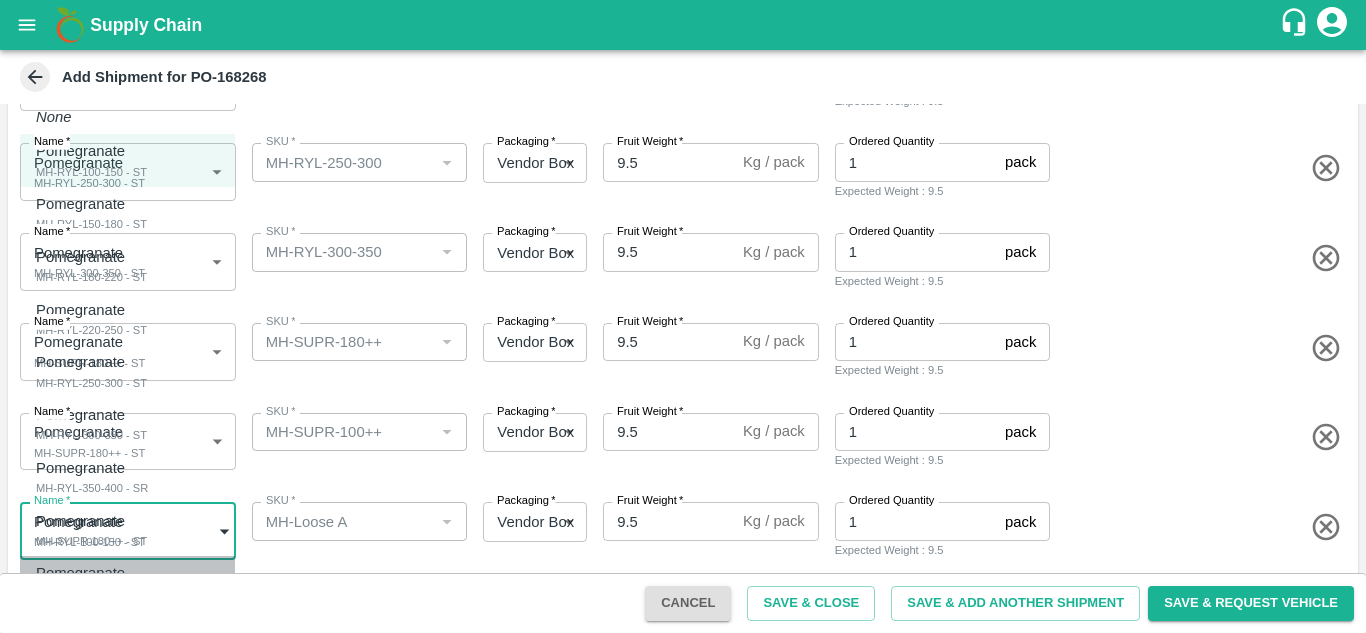 click on "MH-Loose A - ST" at bounding box center [85, 594] 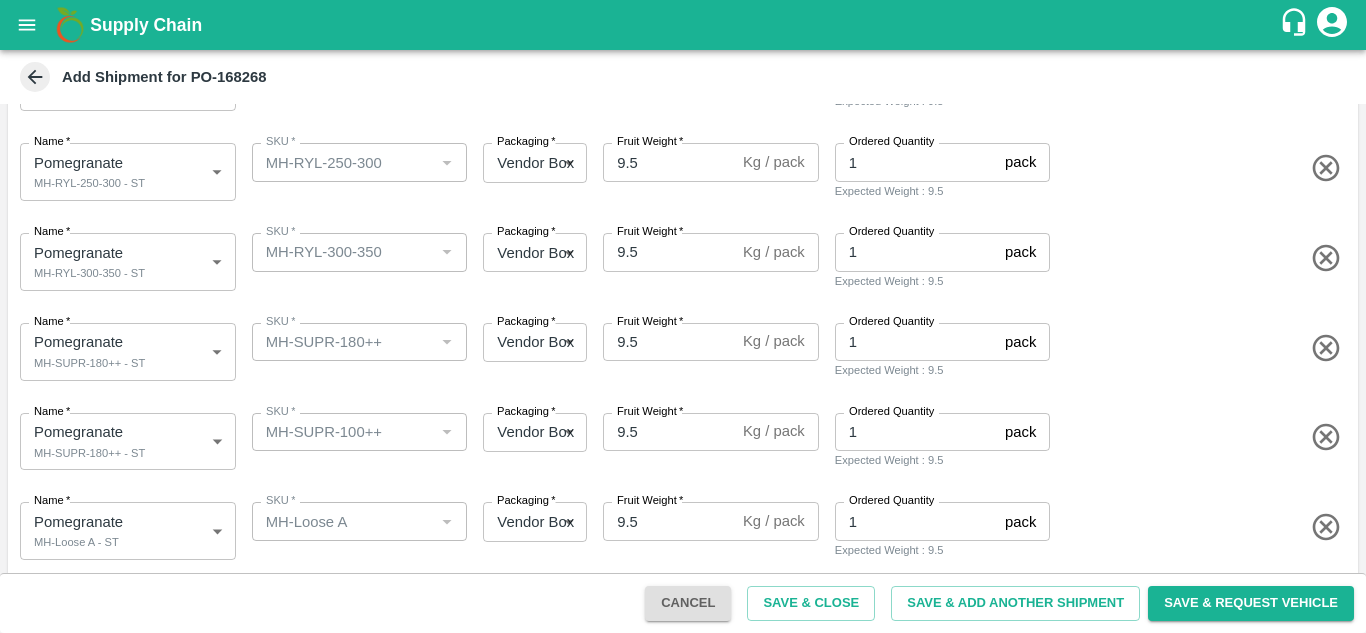 click on "Name   * Pomegranate MH-Loose A - ST  1893873 Name SKU   * SKU   * Packaging   * Vendor Box 276 Packaging Fruit Weight   * 9.5 Kg /   pack Fruit Weight Ordered Quantity 1 pack Ordered Quantity Expected Weight :   9.5" at bounding box center [679, 527] 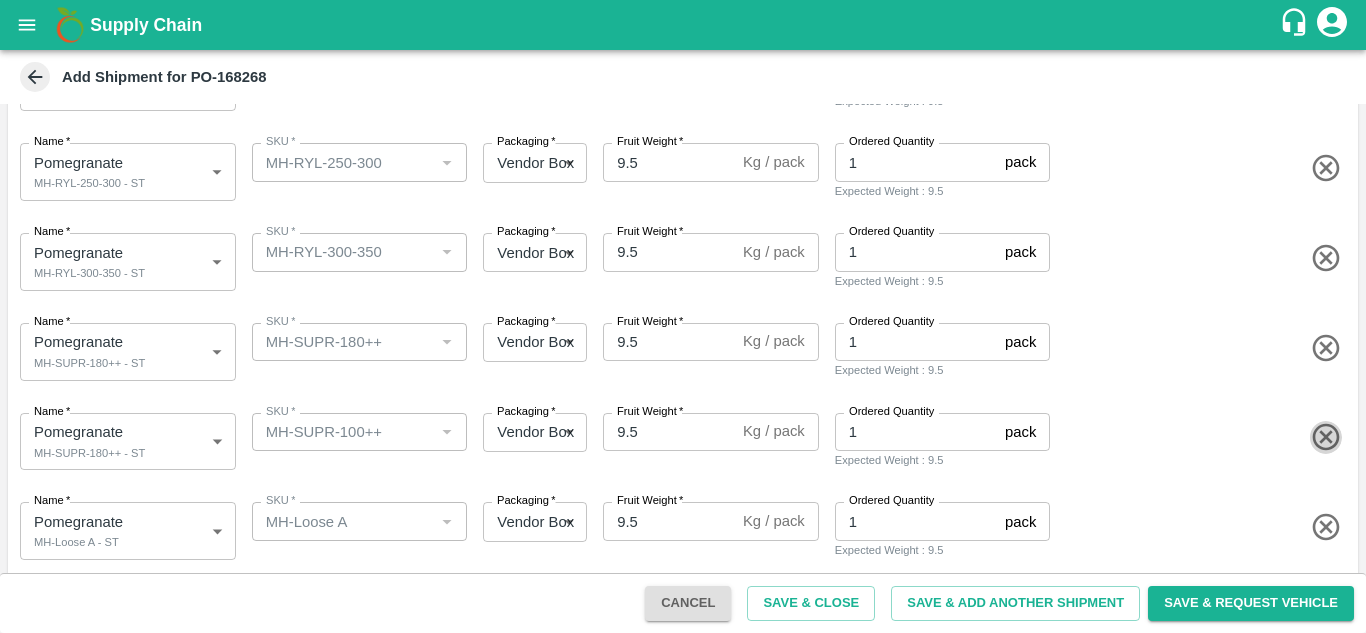 click 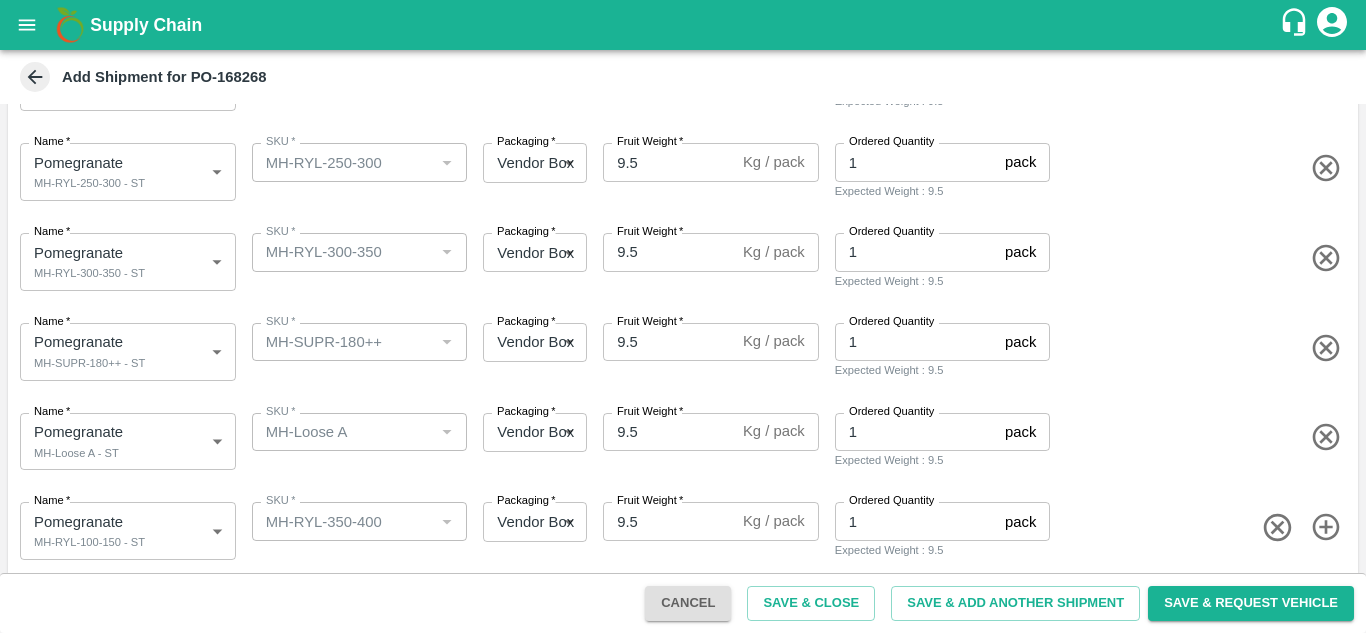scroll, scrollTop: 565, scrollLeft: 0, axis: vertical 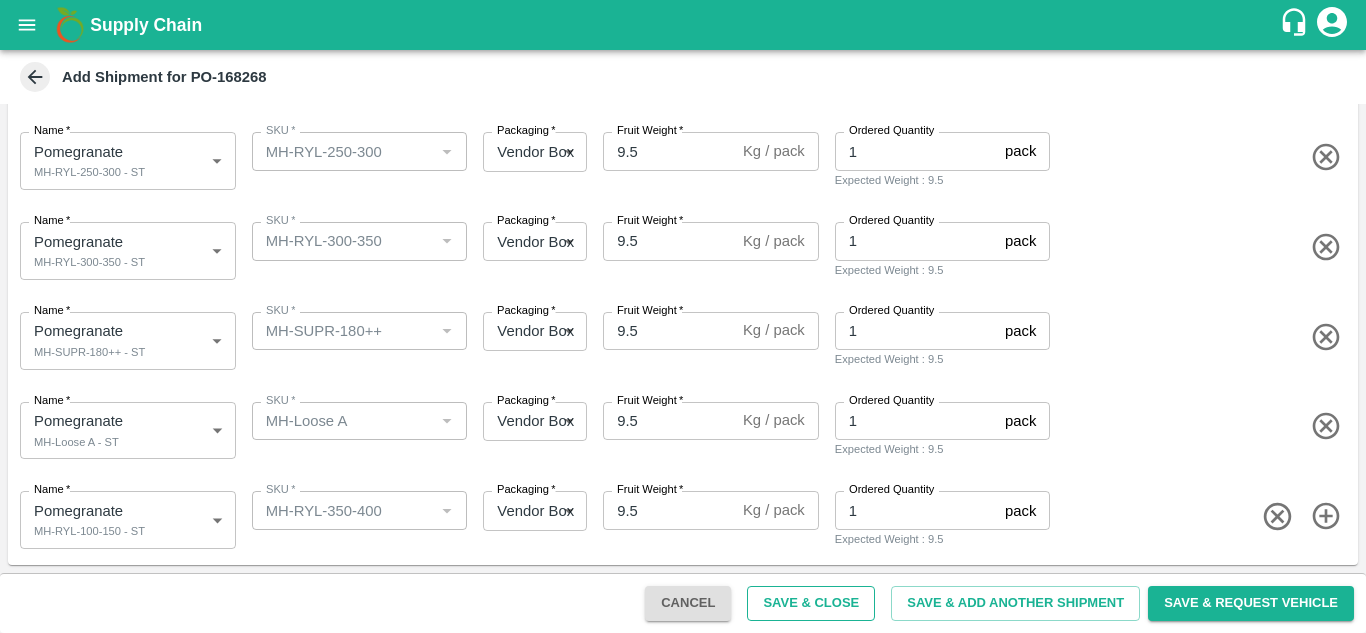 click on "Save & Close" at bounding box center (811, 603) 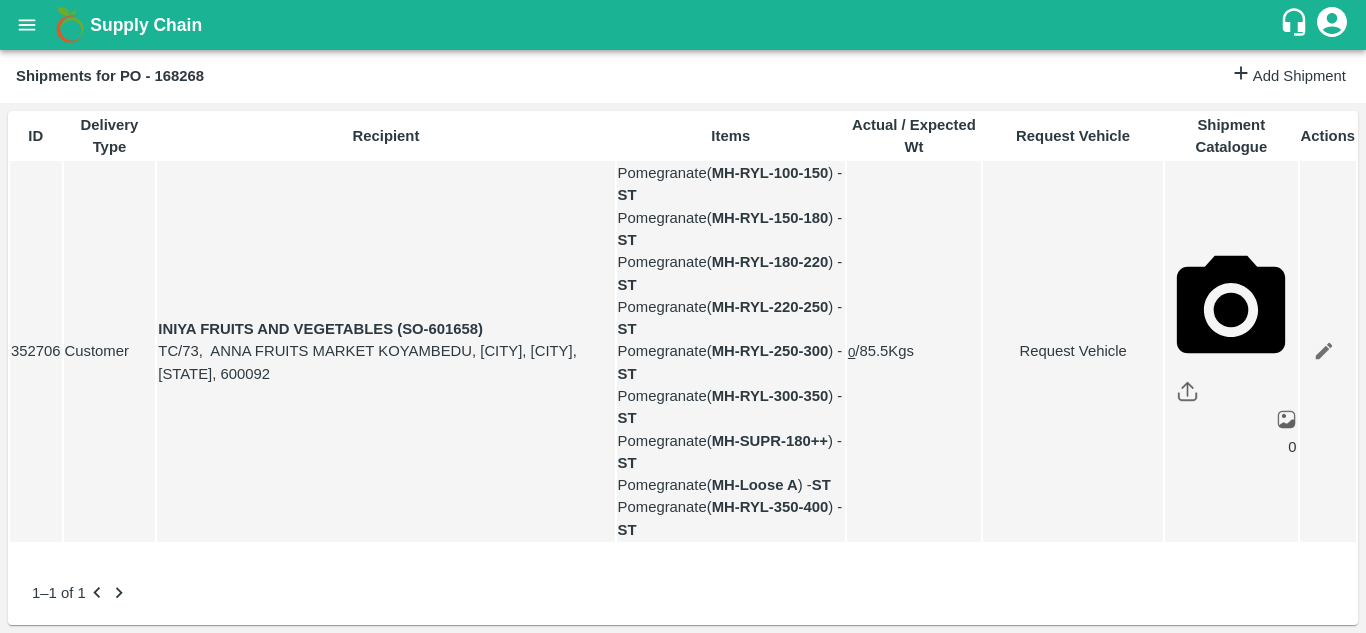 click on "Request Vehicle" at bounding box center [1073, 351] 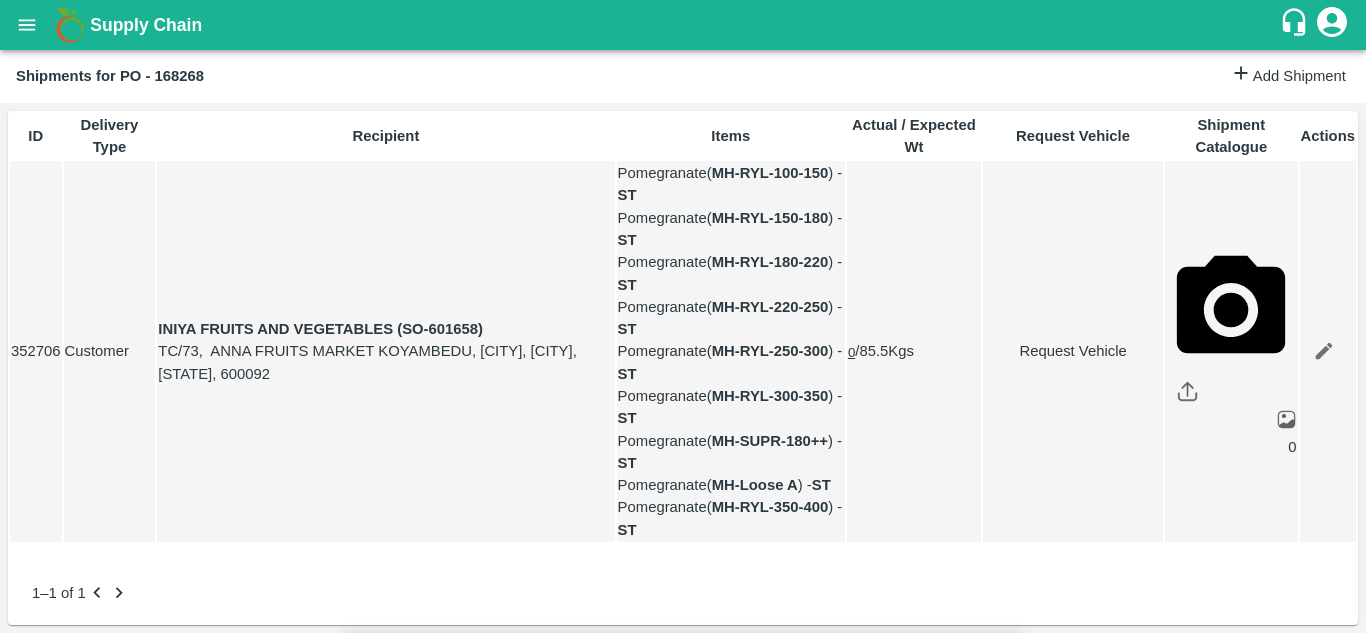 type on "12/08/2025 10:50 AM" 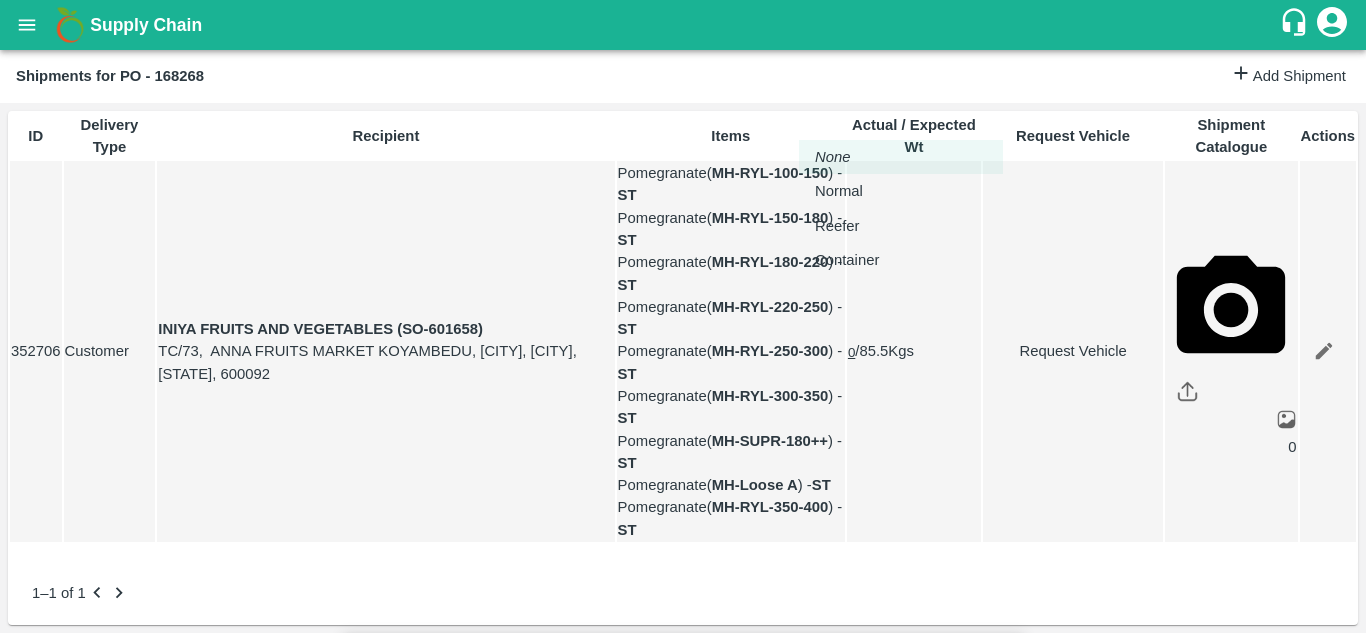 click on "Supply Chain Shipments for PO - 168268 Add Shipment ID Delivery Type Recipient Items Actual / Expected Wt Request Vehicle Shipment Catalogue Actions 352706 Customer INIYA FRUITS AND VEGETABLES (SO-601658) TC/73,  ANNA FRUITS MARKET KOYAMBEDU, Chennai, Chennai, TAMILNADU, 600092 Pomegranate  ( MH-RYL-100-150 )   -  ST Pomegranate  ( MH-RYL-150-180 )   -  ST Pomegranate  ( MH-RYL-180-220 )   -  ST Pomegranate  ( MH-RYL-220-250 )   -  ST Pomegranate  ( MH-RYL-250-300 )   -  ST Pomegranate  ( MH-RYL-300-350 )   -  ST Pomegranate  ( MH-SUPR-180++ )   -  ST Pomegranate  ( MH-Loose A )   -  ST Pomegranate  ( MH-RYL-350-400 )   -  ST 0 / 85.5  Kgs Request Vehicle   0 1–1 of 1 Jeewana CC Avinash kumar Logout Request Vehicle Expected Loading Time   * 04/08/2025 12:00 AM Expected Loading Time Expected Delivery Time   * 12/08/2025 10:50 AM Expected Delivery Time Vehicle type   * ​ Vehicle type Pick Up: PO/V/SHIVAJ/168268 Indapur, Pune, , Maharashtra Delivery: INIYA FRUITS AND VEGETABLES (SO-601658) Brand/Marka" at bounding box center (683, 316) 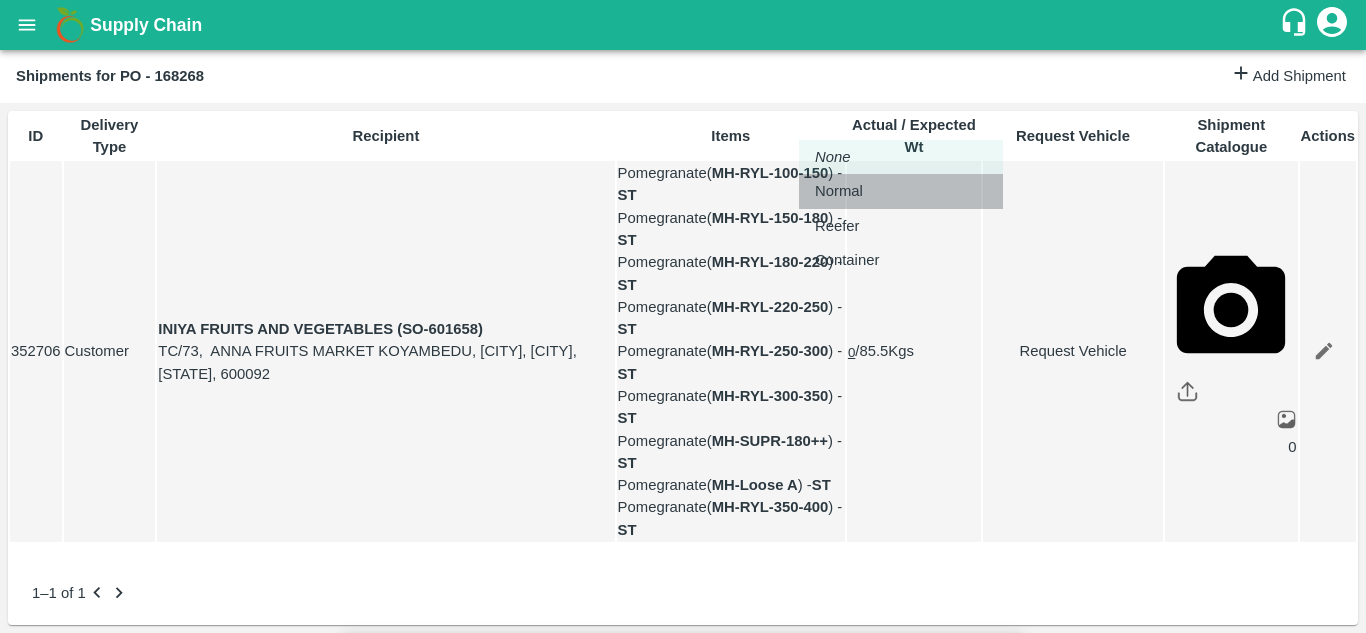 click on "Normal" at bounding box center (839, 191) 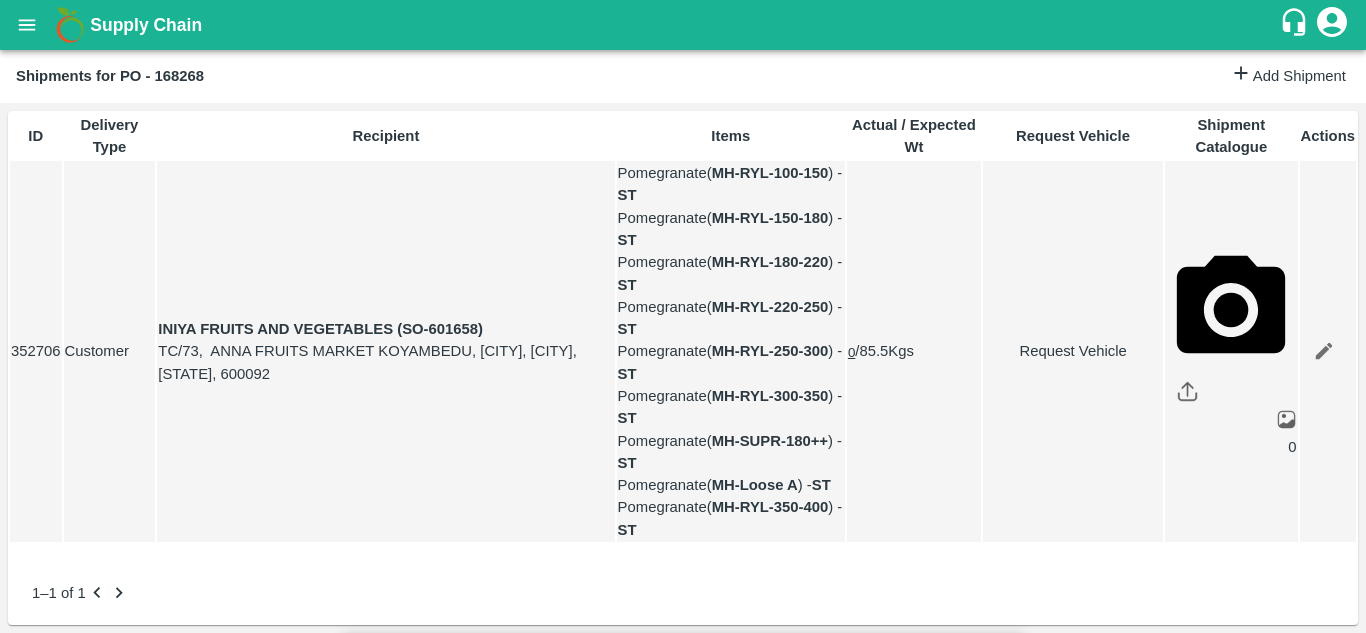 click on "Submit" at bounding box center (985, 1755) 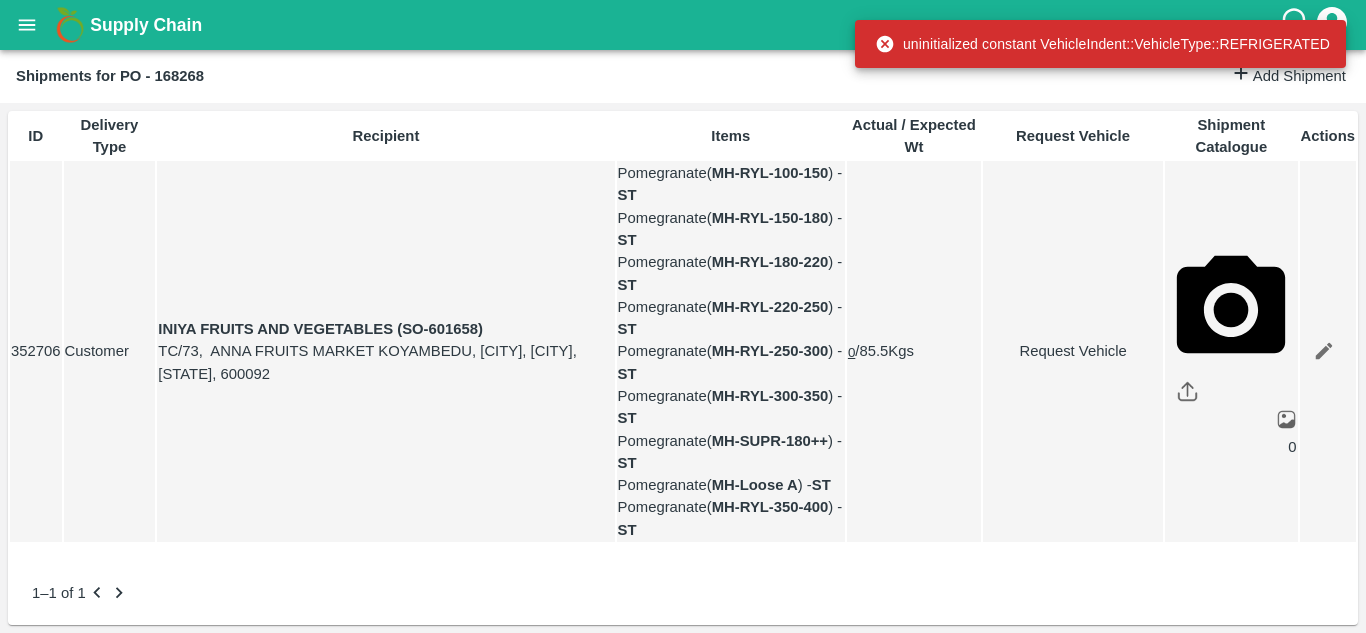 click on "Request Vehicle" at bounding box center (1073, 351) 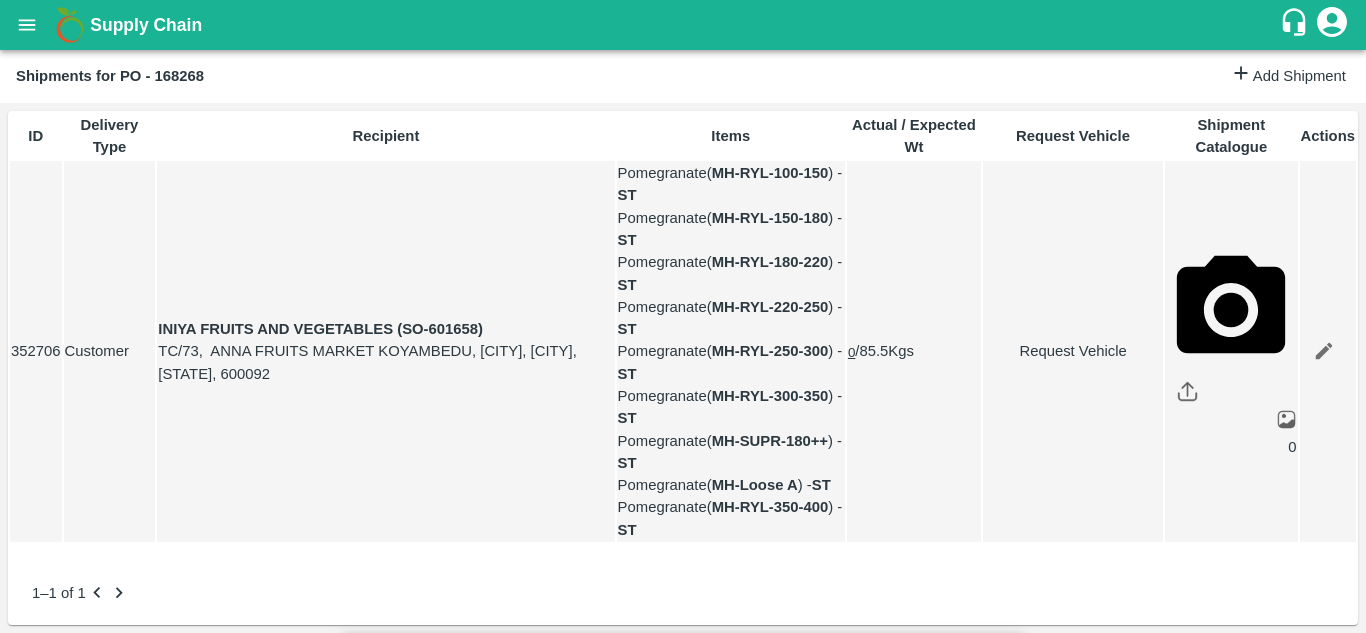 type on "1" 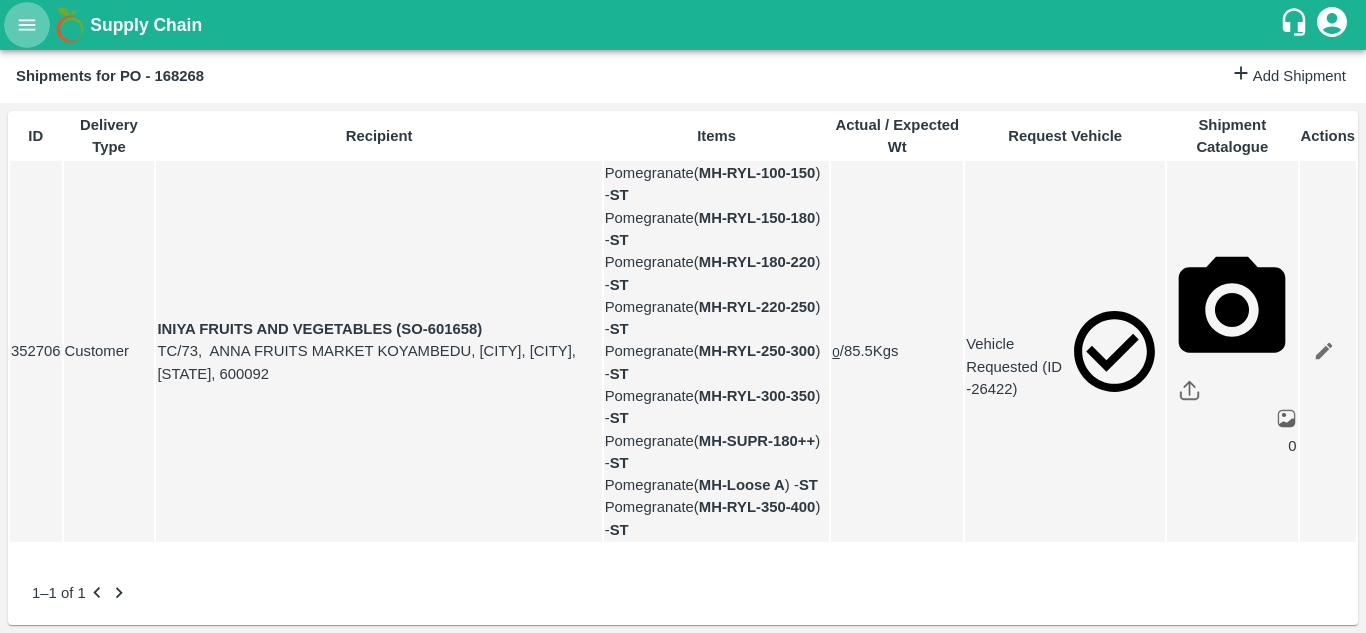 click at bounding box center (27, 25) 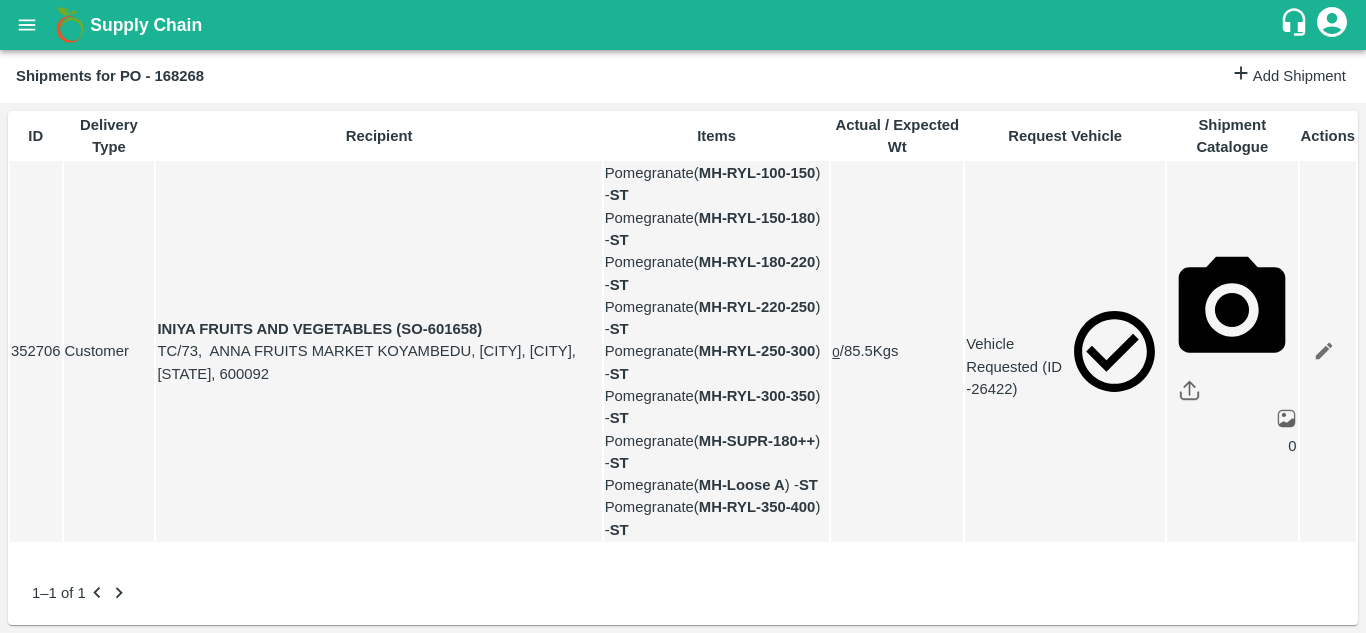 click on "Purchase Orders" at bounding box center (148, 738) 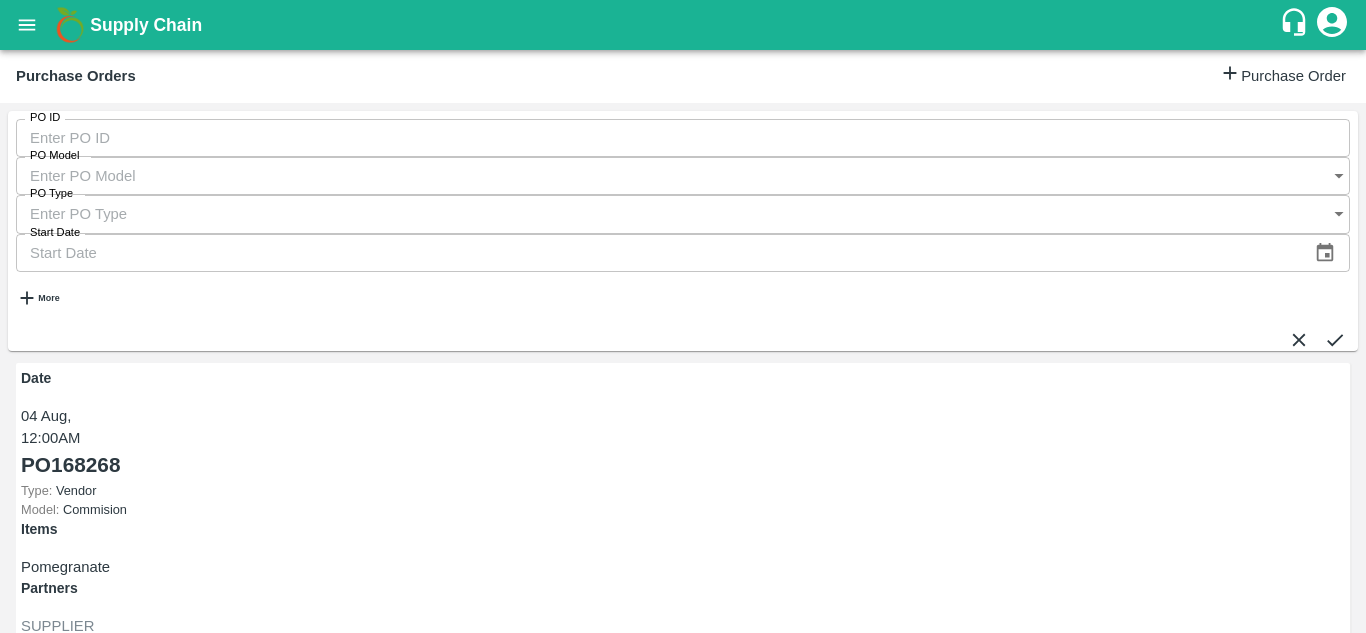 scroll, scrollTop: 127, scrollLeft: 0, axis: vertical 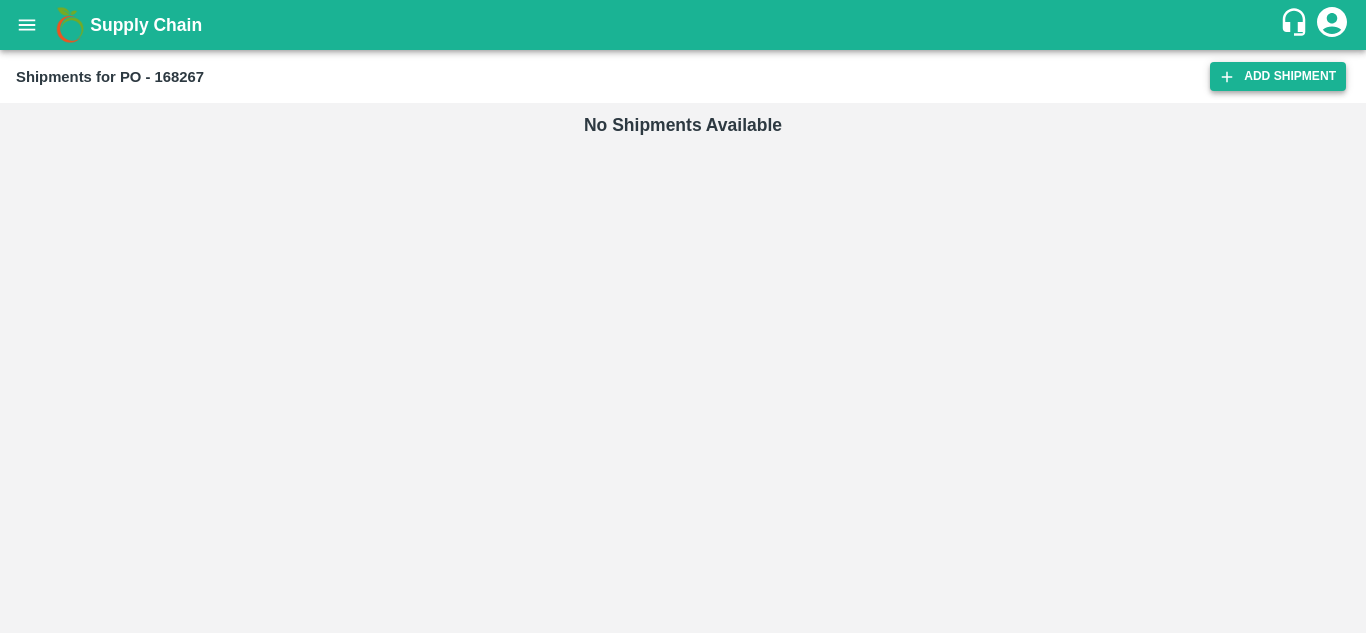 click on "Add Shipment" at bounding box center (1278, 76) 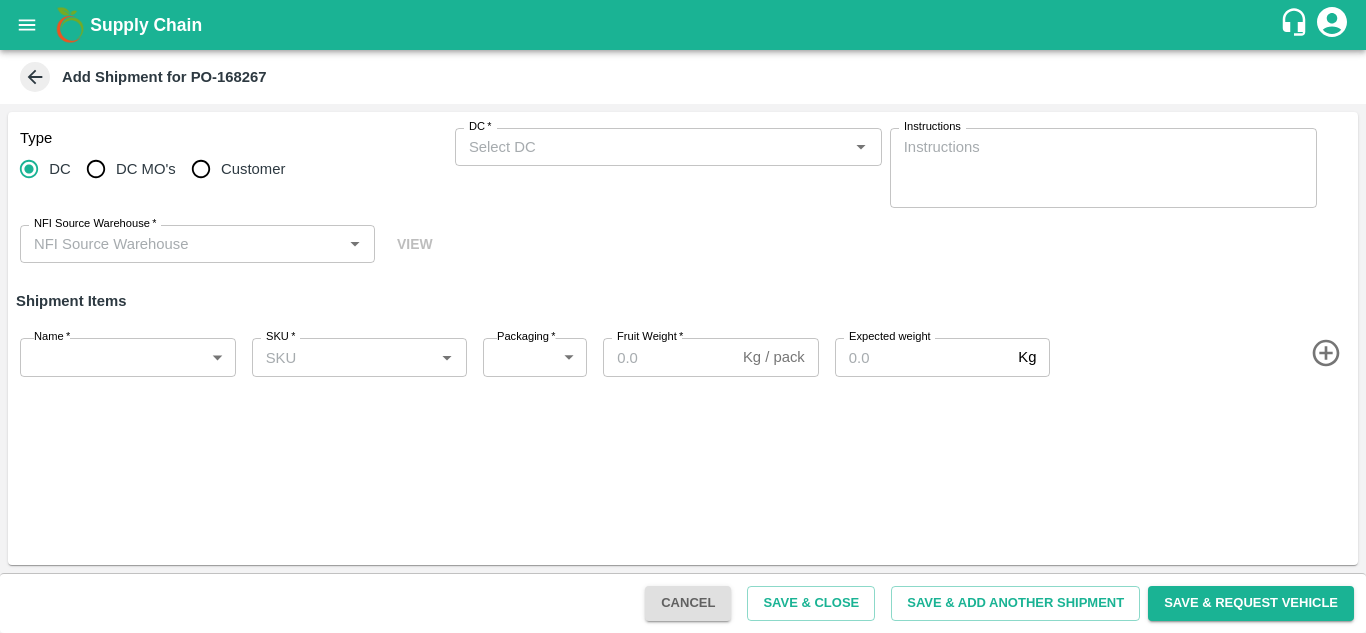 scroll, scrollTop: 0, scrollLeft: 0, axis: both 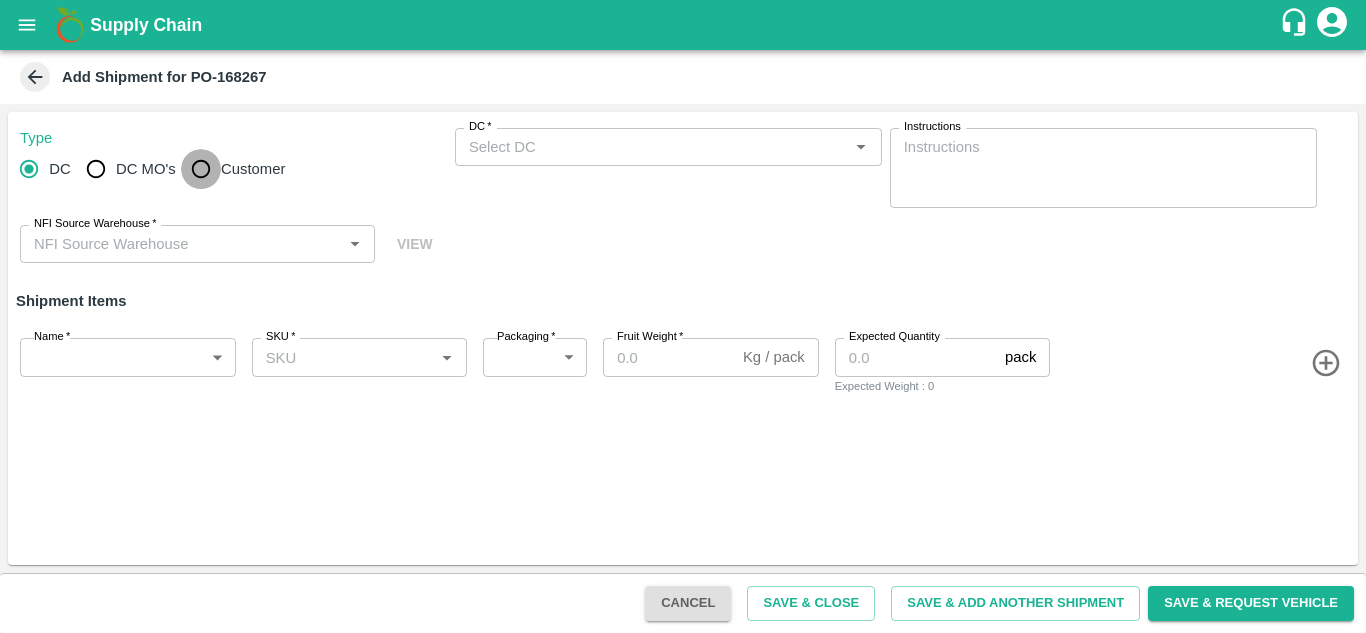 click on "Customer" at bounding box center (201, 169) 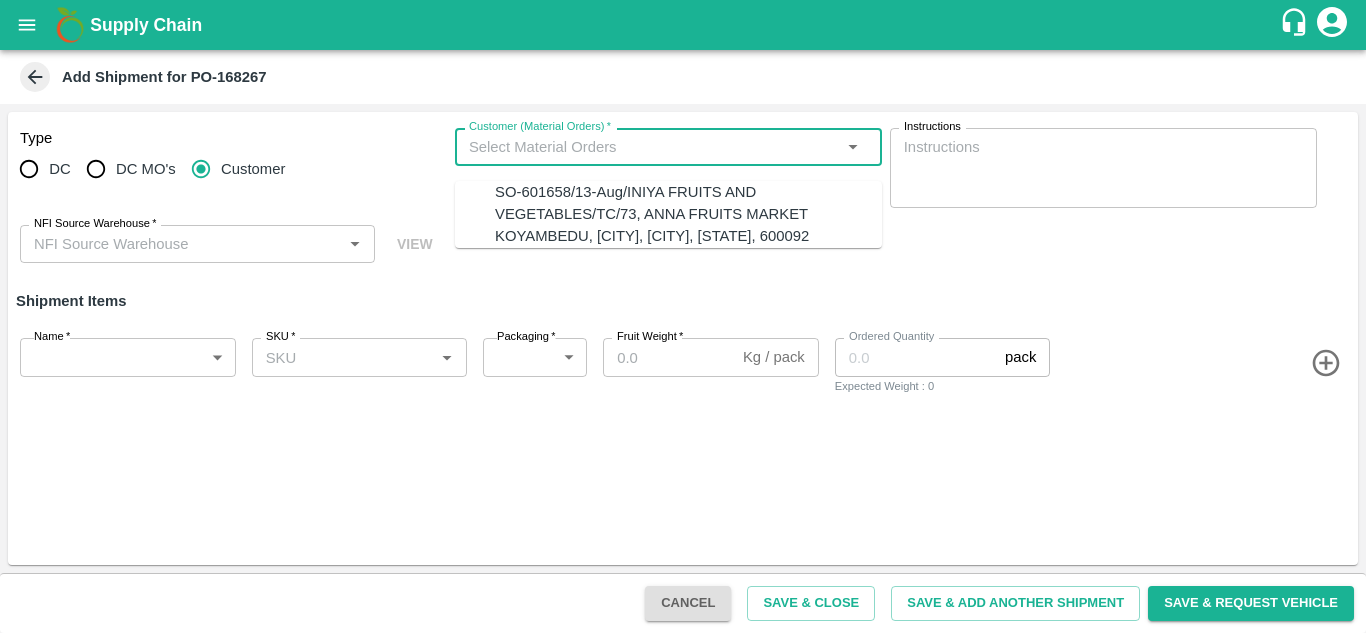 click on "Customer (Material Orders)   *" at bounding box center [652, 147] 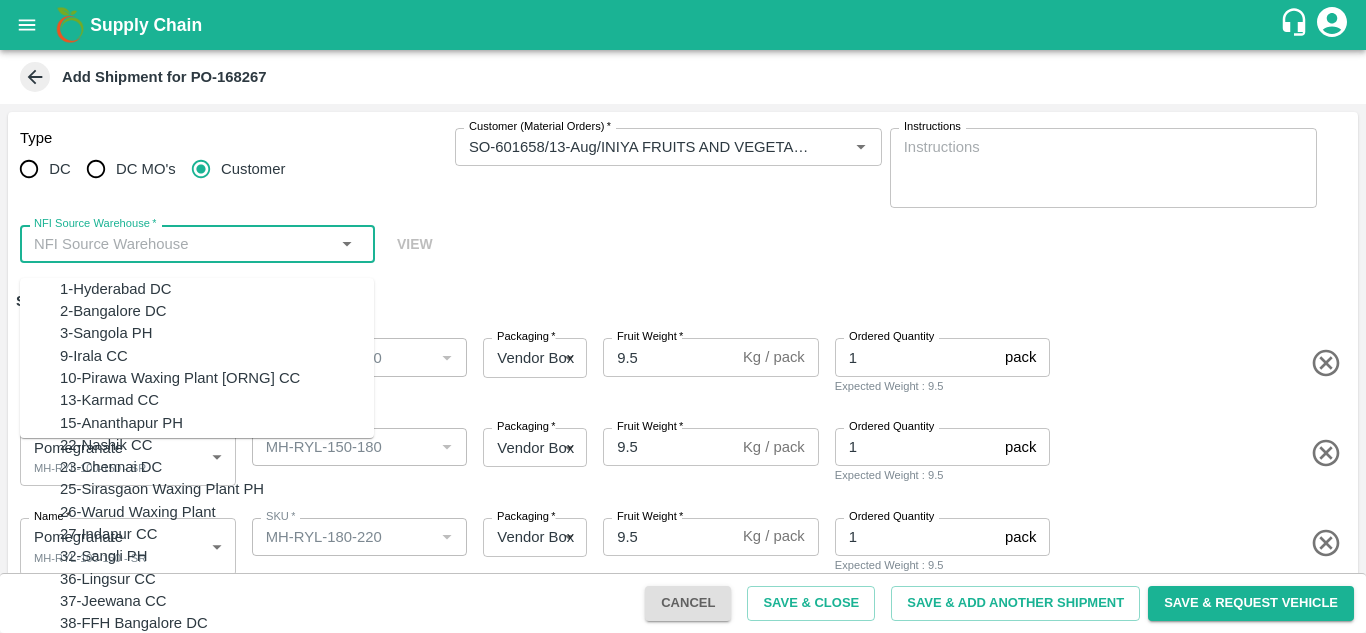 click on "NFI Source Warehouse   *" at bounding box center (181, 244) 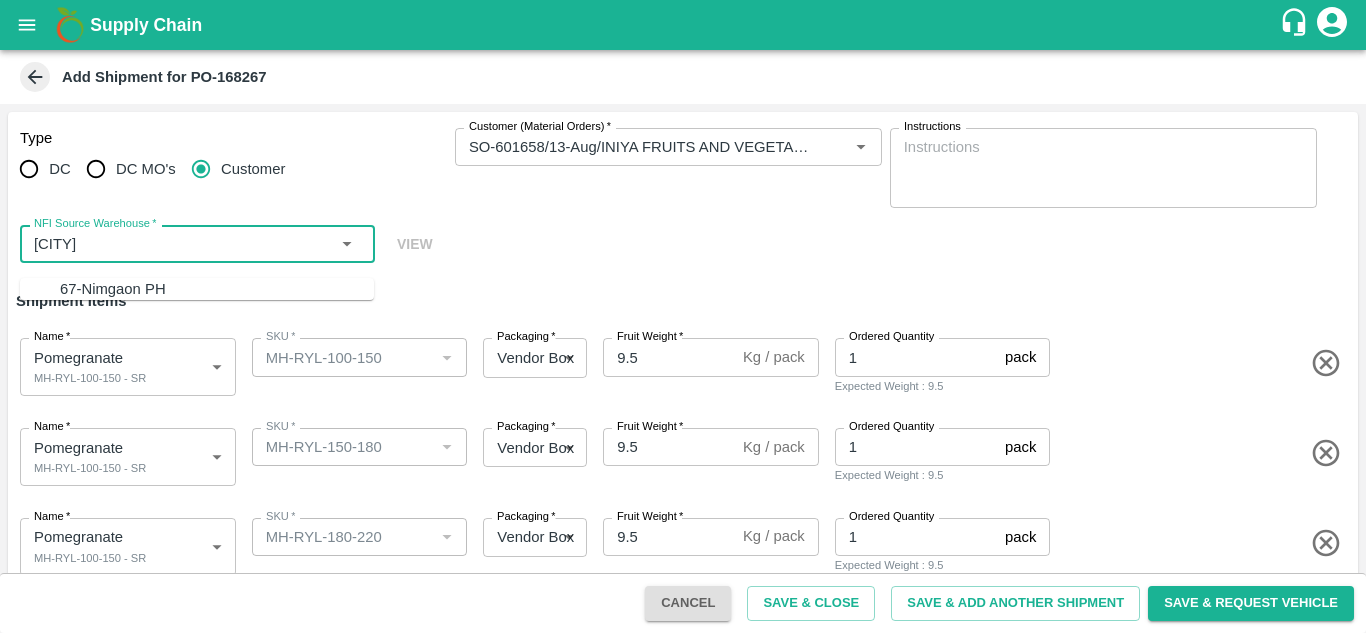 click on "67-Nimgaon PH" at bounding box center (217, 289) 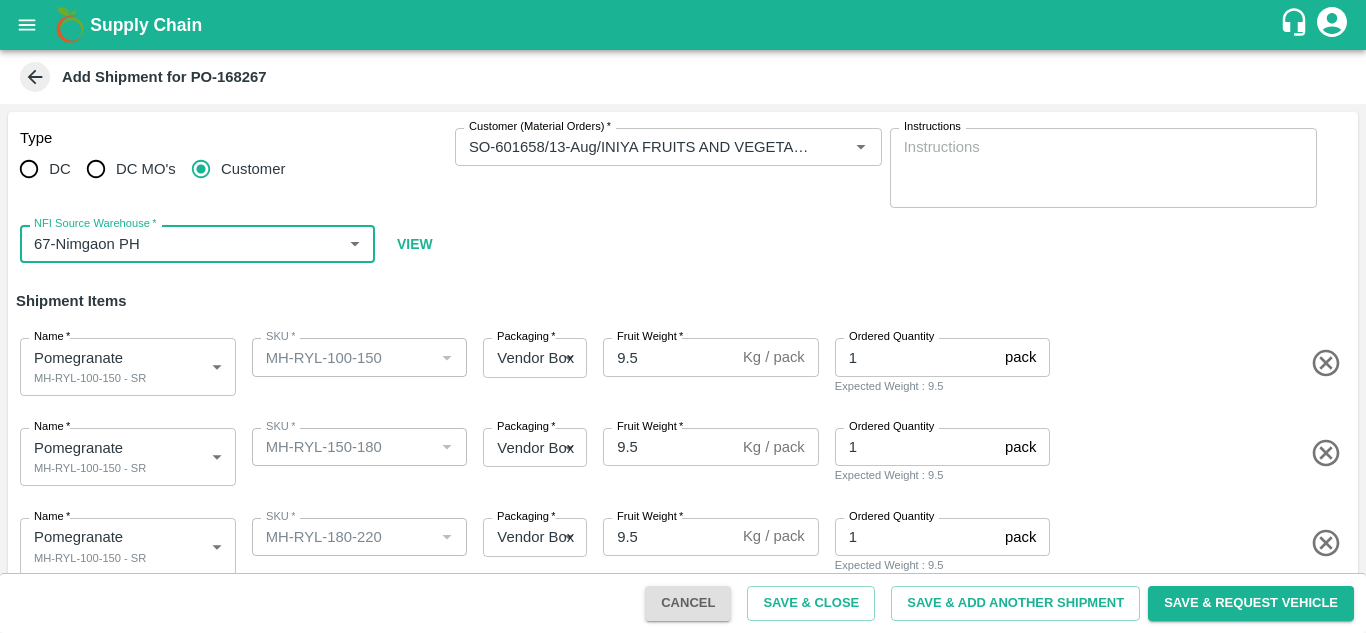 type on "67-Nimgaon PH" 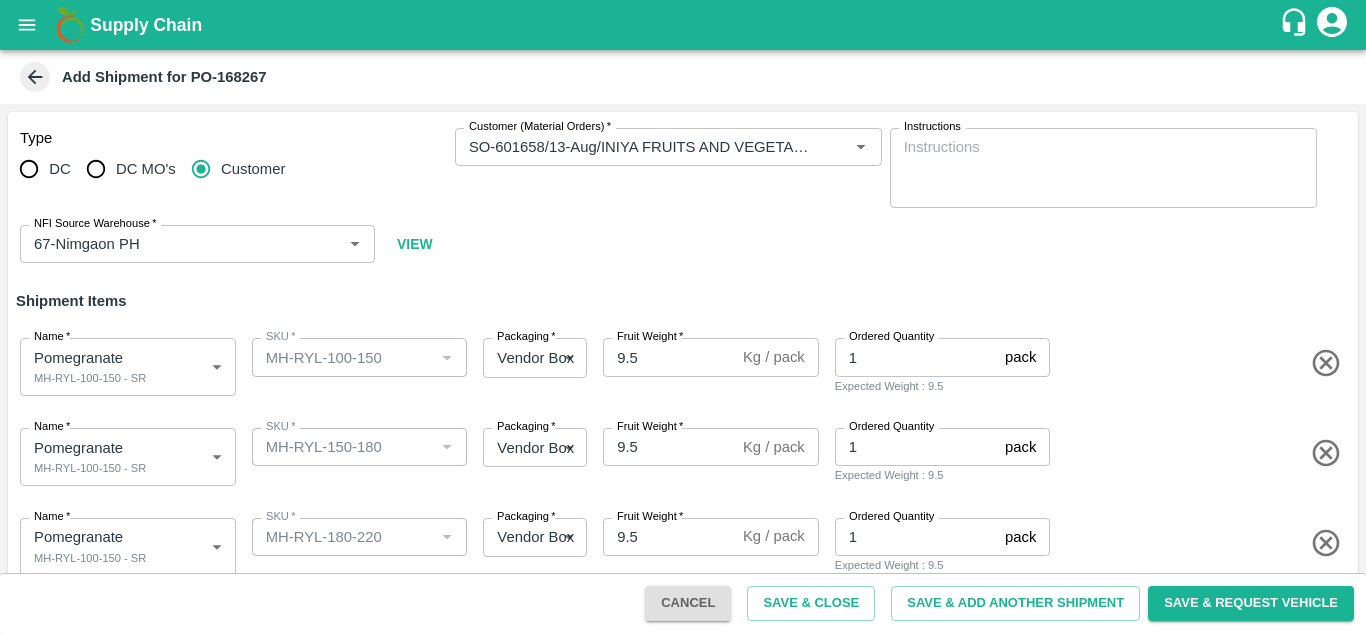 click on "Shipment Items" at bounding box center (683, 301) 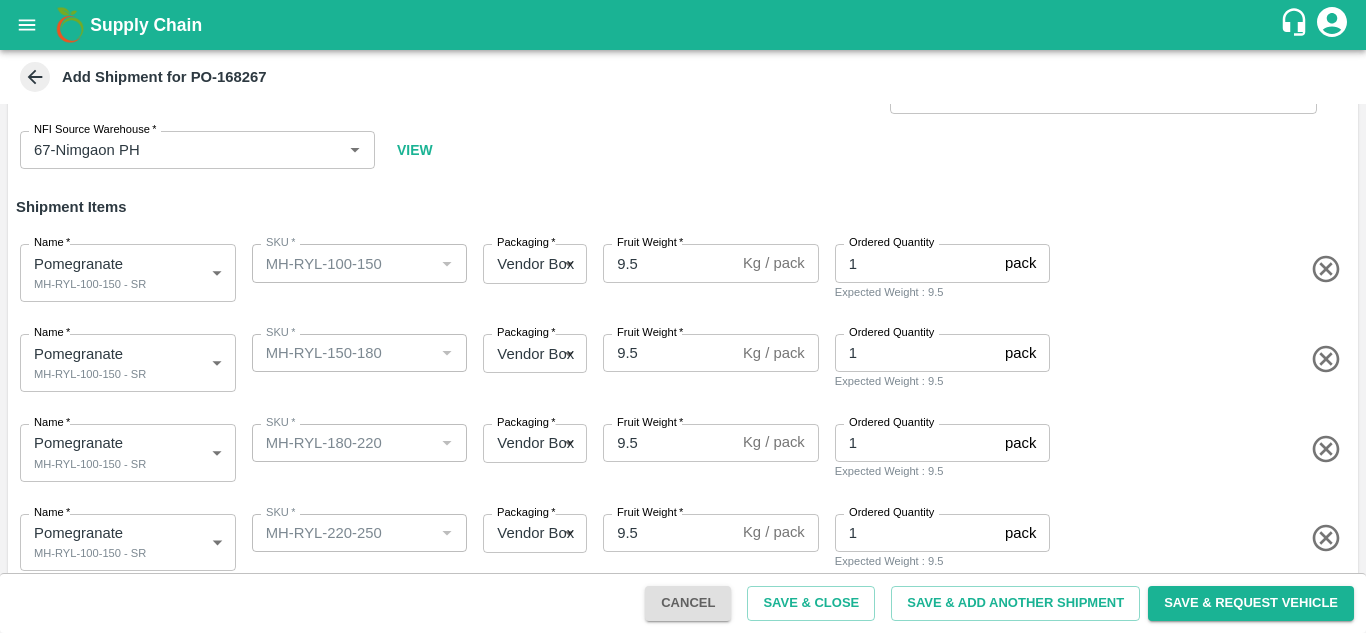 scroll, scrollTop: 95, scrollLeft: 0, axis: vertical 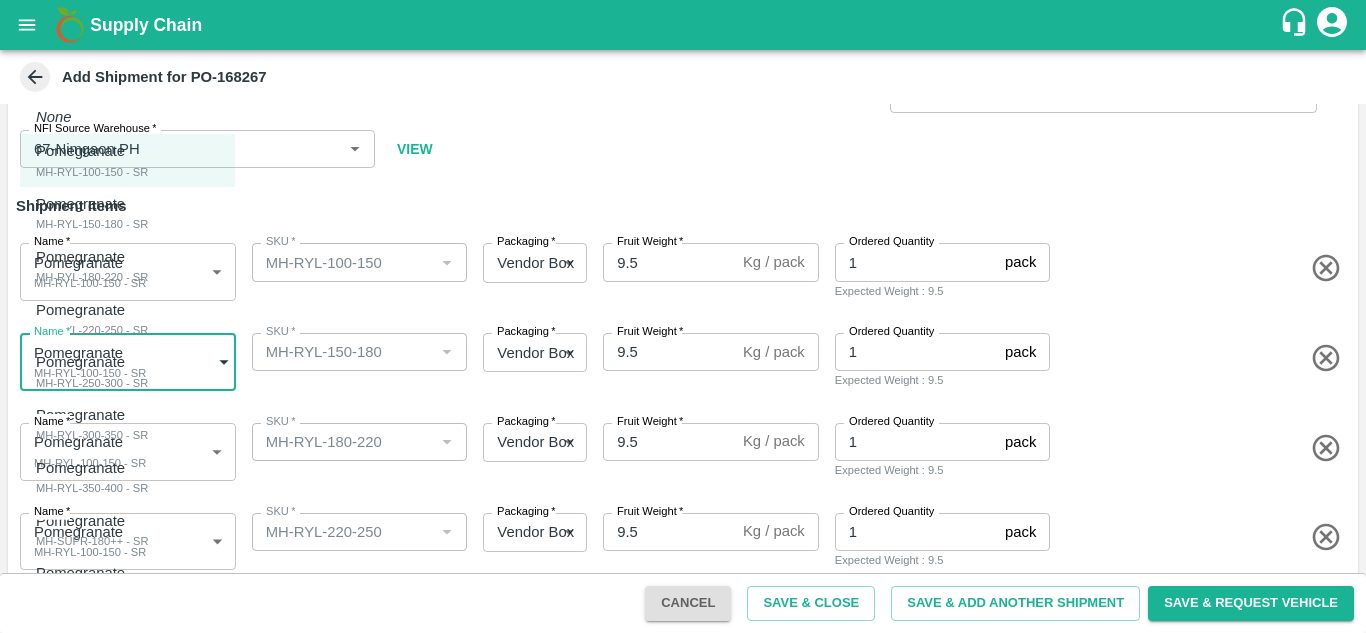 click on "Supply Chain Add Shipment for PO-168267 Type DC DC MO's Customer Customer (Material Orders)   * Customer (Material Orders)   * Instructions x Instructions NFI Source Warehouse   * NFI Source Warehouse   * VIEW Shipment Items Name   * Pomegranate MH-RYL-100-150 - SR  1893856 Name SKU   * SKU   * Packaging   * Vendor Box 276 Packaging Fruit Weight   * 9.5 Kg /   pack Fruit Weight Ordered Quantity 1 pack Ordered Quantity Expected Weight :   9.5 Name   * Pomegranate MH-RYL-100-150 - SR  1893856 Name SKU   * SKU   * Packaging   * Vendor Box 276 Packaging Fruit Weight   * 9.5 Kg /   pack Fruit Weight Ordered Quantity 1 pack Ordered Quantity Expected Weight :   9.5 Name   * Pomegranate MH-RYL-100-150 - SR  1893856 Name SKU   * SKU   * Packaging   * Vendor Box 276 Packaging Fruit Weight   * 9.5 Kg /   pack Fruit Weight Ordered Quantity 1 pack Ordered Quantity Expected Weight :   9.5 Name   * Pomegranate MH-RYL-100-150 - SR  1893856 Name SKU   * SKU   * Packaging   * 276 *" at bounding box center (683, 316) 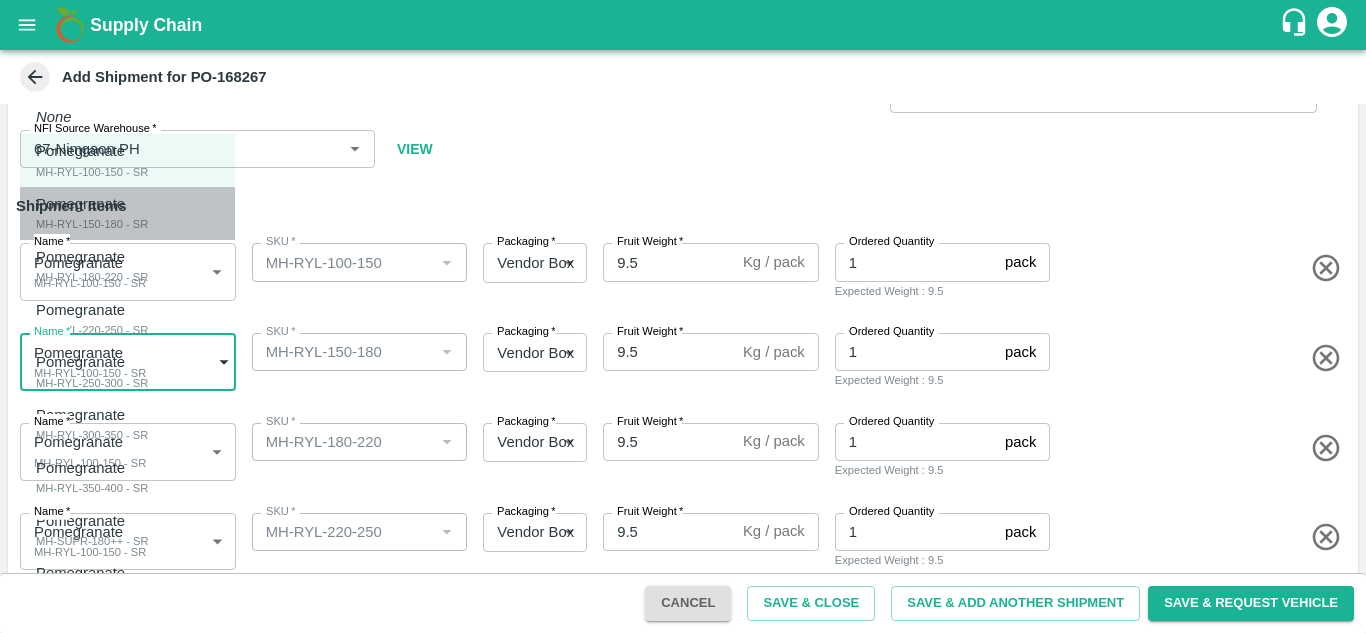 click on "MH-RYL-150-180 - SR" at bounding box center (92, 224) 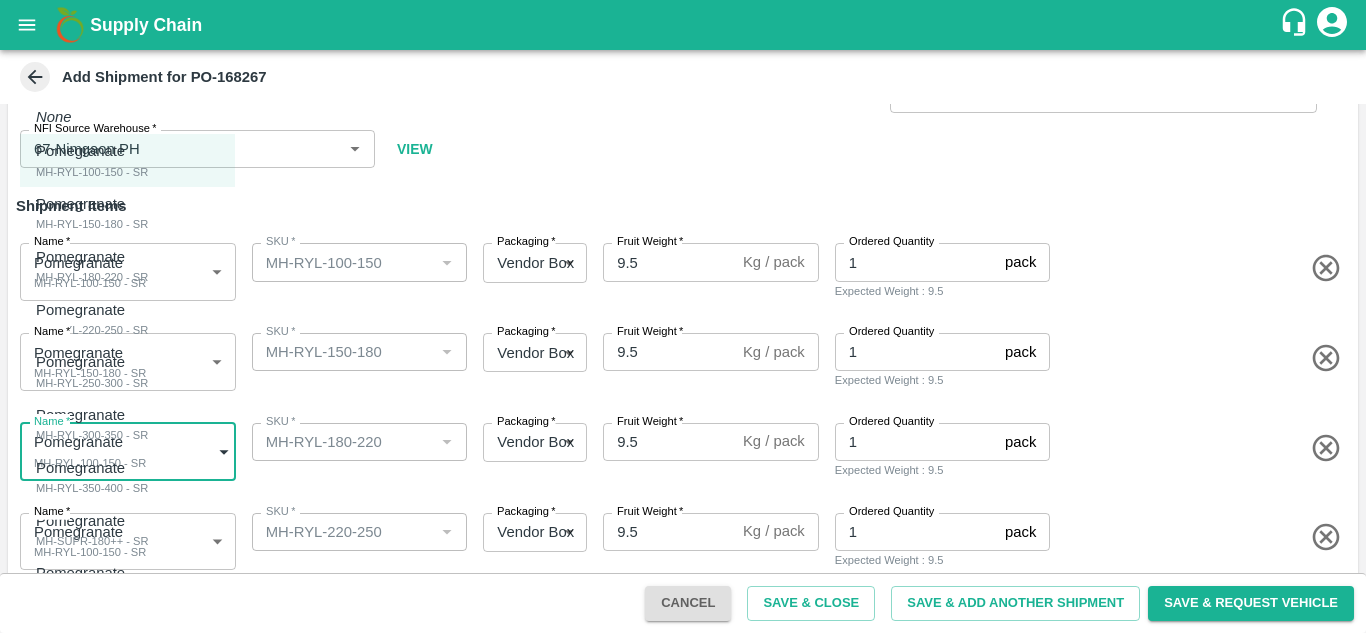 click on "Supply Chain Add Shipment for PO-168267 Type DC DC MO's Customer Customer (Material Orders)   * Customer (Material Orders)   * Instructions x Instructions NFI Source Warehouse   * NFI Source Warehouse   * VIEW Shipment Items Name   * Pomegranate MH-RYL-100-150 - SR  1893856 Name SKU   * SKU   * Packaging   * Vendor Box 276 Packaging Fruit Weight   * 9.5 Kg /   pack Fruit Weight Ordered Quantity 1 pack Ordered Quantity Expected Weight :   9.5 Name   * Pomegranate MH-RYL-150-180 - SR  1893857 Name SKU   * SKU   * Packaging   * Vendor Box 276 Packaging Fruit Weight   * 9.5 Kg /   pack Fruit Weight Ordered Quantity 1 pack Ordered Quantity Expected Weight :   9.5 Name   * Pomegranate MH-RYL-100-150 - SR  1893856 Name SKU   * SKU   * Packaging   * Vendor Box 276 Packaging Fruit Weight   * 9.5 Kg /   pack Fruit Weight Ordered Quantity 1 pack Ordered Quantity Expected Weight :   9.5 Name   * Pomegranate MH-RYL-100-150 - SR  1893856 Name SKU   * SKU   * Packaging   * 276 *" at bounding box center (683, 316) 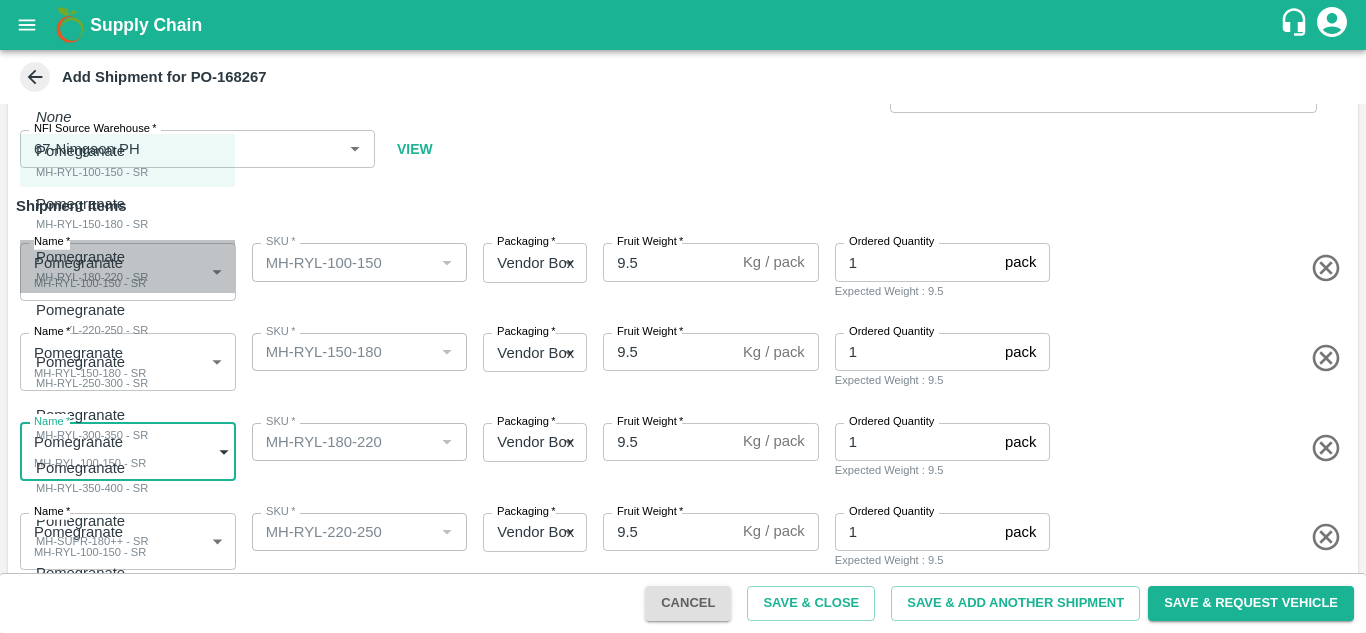 click on "MH-RYL-180-220 - SR" at bounding box center (92, 277) 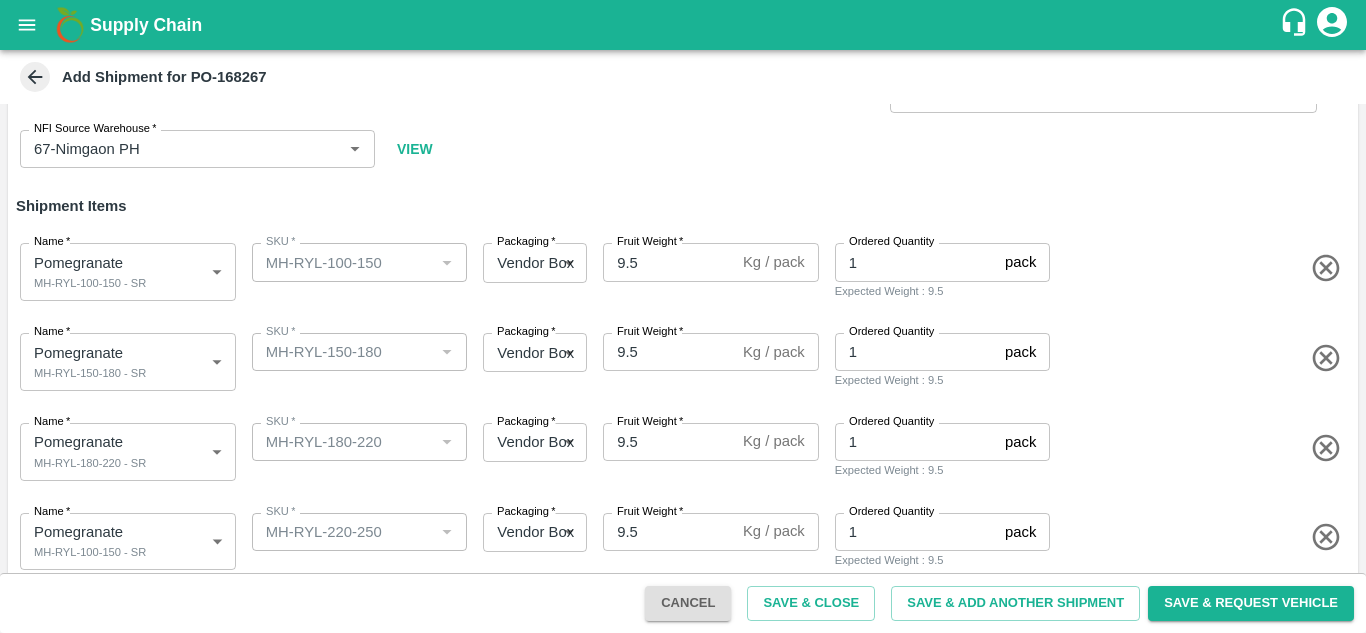 click on "Name   * Pomegranate MH-RYL-150-180 - SR  1893857 Name SKU   * SKU   * Packaging   * Vendor Box 276 Packaging Fruit Weight   * 9.5 Kg /   pack Fruit Weight Ordered Quantity 1 pack Ordered Quantity Expected Weight :   9.5" at bounding box center [679, 358] 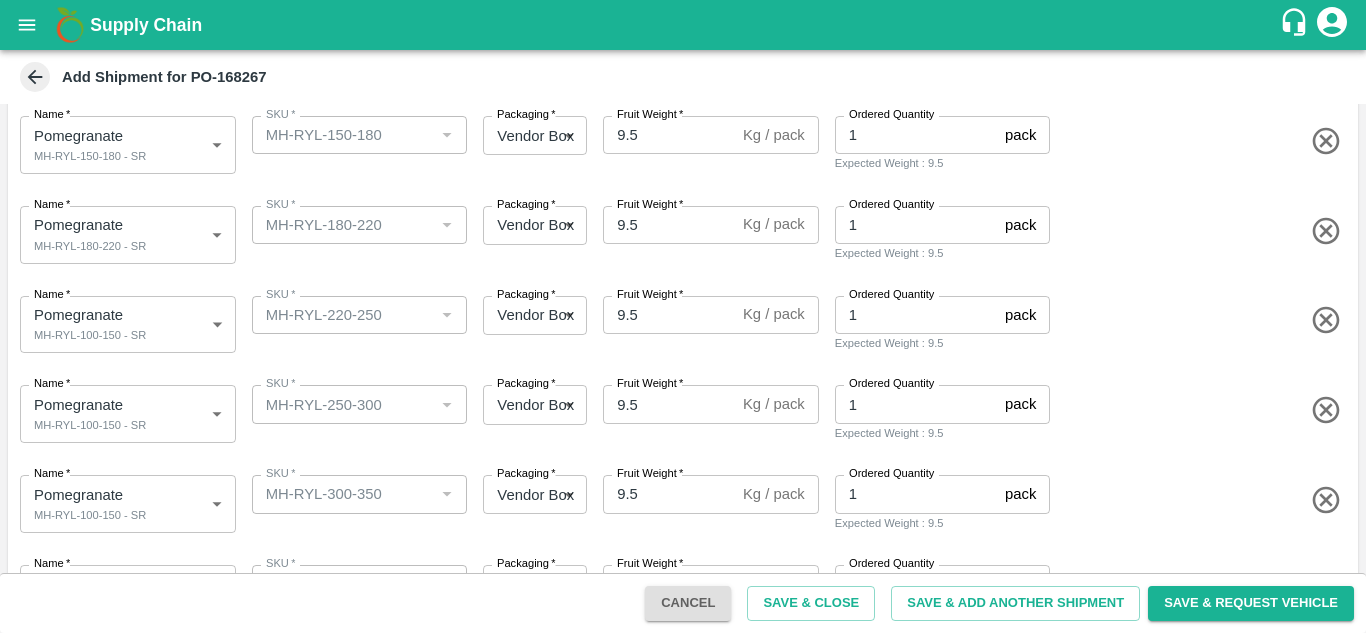 scroll, scrollTop: 316, scrollLeft: 0, axis: vertical 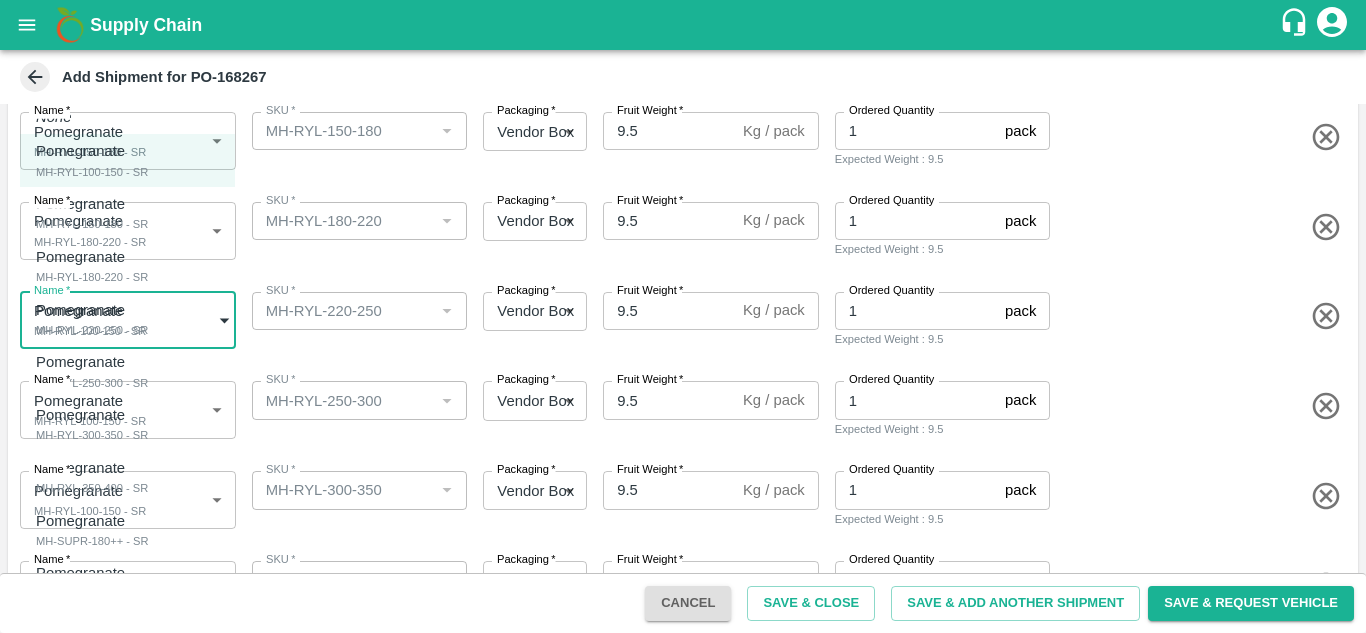 click on "Supply Chain Add Shipment for PO-168267 Type DC DC MO's Customer Customer (Material Orders)   * Customer (Material Orders)   * Instructions x Instructions NFI Source Warehouse   * NFI Source Warehouse   * VIEW Shipment Items Name   * Pomegranate MH-RYL-100-150 - SR  1893856 Name SKU   * SKU   * Packaging   * Vendor Box 276 Packaging Fruit Weight   * 9.5 Kg /   pack Fruit Weight Ordered Quantity 1 pack Ordered Quantity Expected Weight :   9.5 Name   * Pomegranate MH-RYL-150-180 - SR  1893857 Name SKU   * SKU   * Packaging   * Vendor Box 276 Packaging Fruit Weight   * 9.5 Kg /   pack Fruit Weight Ordered Quantity 1 pack Ordered Quantity Expected Weight :   9.5 Name   * Pomegranate MH-RYL-180-220 - SR  1893858 Name SKU   * SKU   * Packaging   * Vendor Box 276 Packaging Fruit Weight   * 9.5 Kg /   pack Fruit Weight Ordered Quantity 1 pack Ordered Quantity Expected Weight :   9.5 Name   * Pomegranate MH-RYL-100-150 - SR  1893856 Name SKU   * SKU   * Packaging   * 276 *" at bounding box center [683, 316] 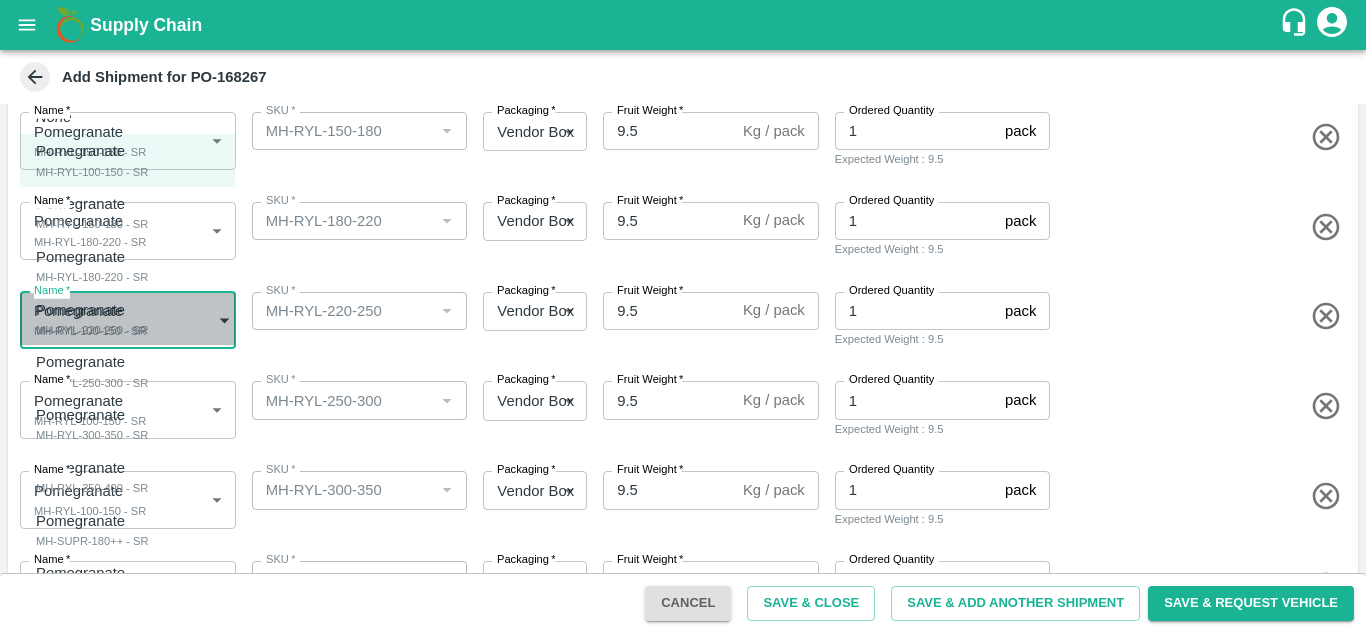 click on "Pomegranate" at bounding box center (87, 310) 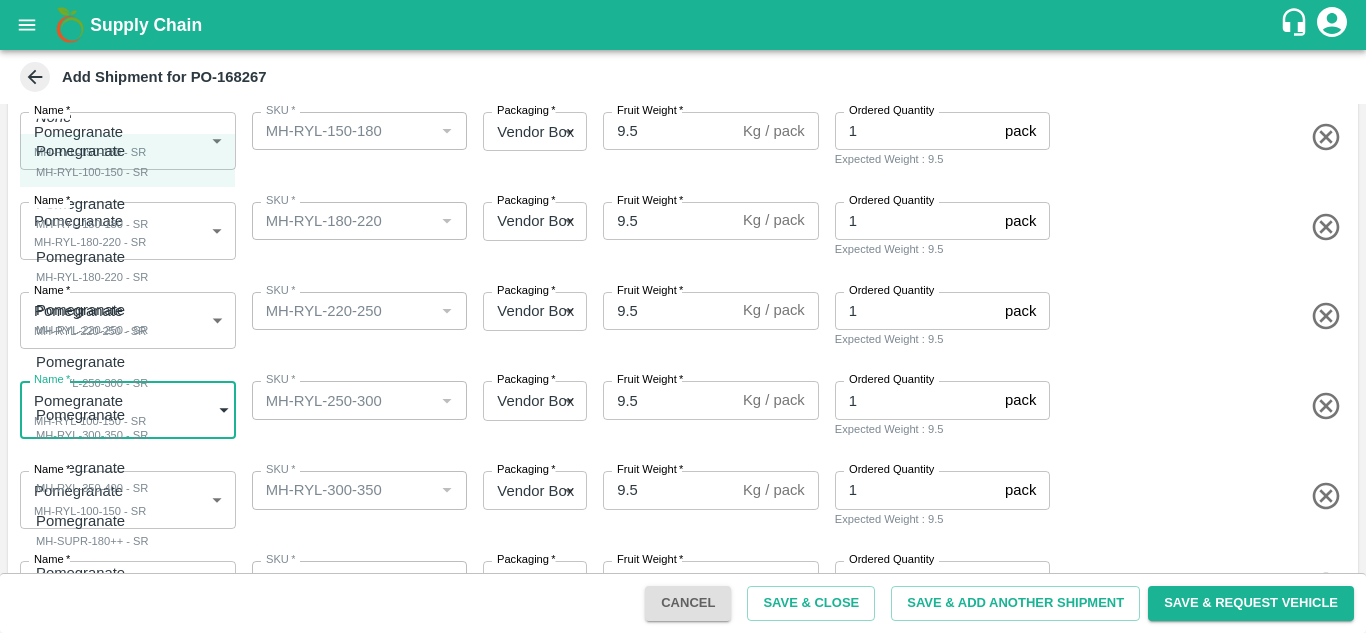click on "Supply Chain Add Shipment for PO-168267 Type DC DC MO's Customer Customer (Material Orders)   * Customer (Material Orders)   * Instructions x Instructions NFI Source Warehouse   * NFI Source Warehouse   * VIEW Shipment Items Name   * Pomegranate MH-RYL-100-150 - SR  1893856 Name SKU   * SKU   * Packaging   * Vendor Box 276 Packaging Fruit Weight   * 9.5 Kg /   pack Fruit Weight Ordered Quantity 1 pack Ordered Quantity Expected Weight :   9.5 Name   * Pomegranate MH-RYL-150-180 - SR  1893857 Name SKU   * SKU   * Packaging   * Vendor Box 276 Packaging Fruit Weight   * 9.5 Kg /   pack Fruit Weight Ordered Quantity 1 pack Ordered Quantity Expected Weight :   9.5 Name   * Pomegranate MH-RYL-180-220 - SR  1893858 Name SKU   * SKU   * Packaging   * Vendor Box 276 Packaging Fruit Weight   * 9.5 Kg /   pack Fruit Weight Ordered Quantity 1 pack Ordered Quantity Expected Weight :   9.5 Name   * Pomegranate MH-RYL-220-250 - SR  1893859 Name SKU   * SKU   * Packaging   * 276 *" at bounding box center (683, 316) 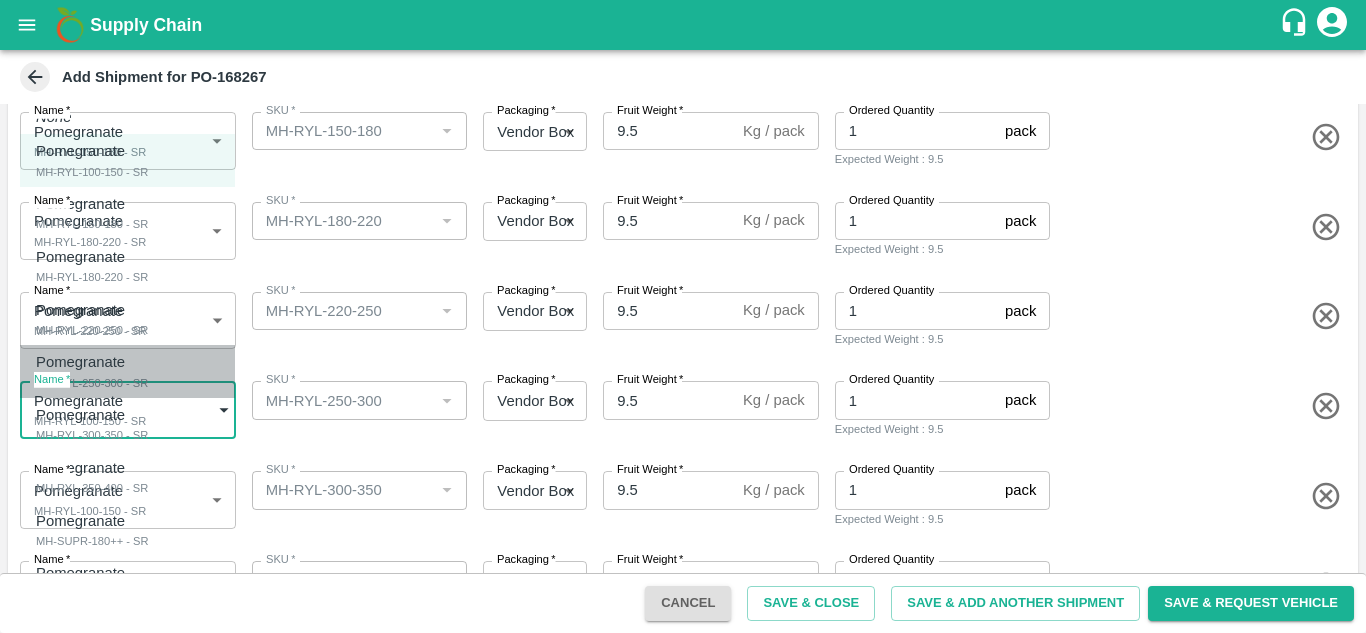 click on "MH-RYL-250-300 - SR" at bounding box center (92, 383) 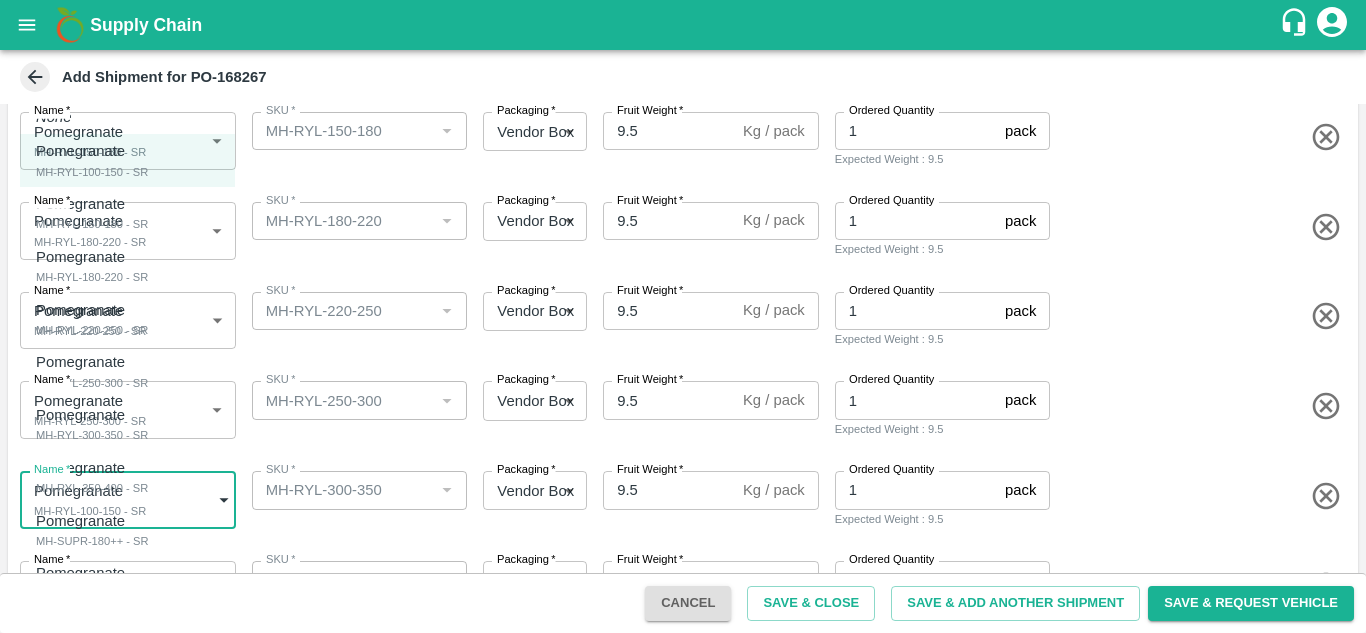 click on "Supply Chain Add Shipment for PO-168267 Type DC DC MO's Customer Customer (Material Orders)   * Customer (Material Orders)   * Instructions x Instructions NFI Source Warehouse   * NFI Source Warehouse   * VIEW Shipment Items Name   * Pomegranate MH-RYL-100-150 - SR  1893856 Name SKU   * SKU   * Packaging   * Vendor Box 276 Packaging Fruit Weight   * 9.5 Kg /   pack Fruit Weight Ordered Quantity 1 pack Ordered Quantity Expected Weight :   9.5 Name   * Pomegranate MH-RYL-150-180 - SR  1893857 Name SKU   * SKU   * Packaging   * Vendor Box 276 Packaging Fruit Weight   * 9.5 Kg /   pack Fruit Weight Ordered Quantity 1 pack Ordered Quantity Expected Weight :   9.5 Name   * Pomegranate MH-RYL-180-220 - SR  1893858 Name SKU   * SKU   * Packaging   * Vendor Box 276 Packaging Fruit Weight   * 9.5 Kg /   pack Fruit Weight Ordered Quantity 1 pack Ordered Quantity Expected Weight :   9.5 Name   * Pomegranate MH-RYL-220-250 - SR  1893859 Name SKU   * SKU   * Packaging   * 276 *" at bounding box center (683, 316) 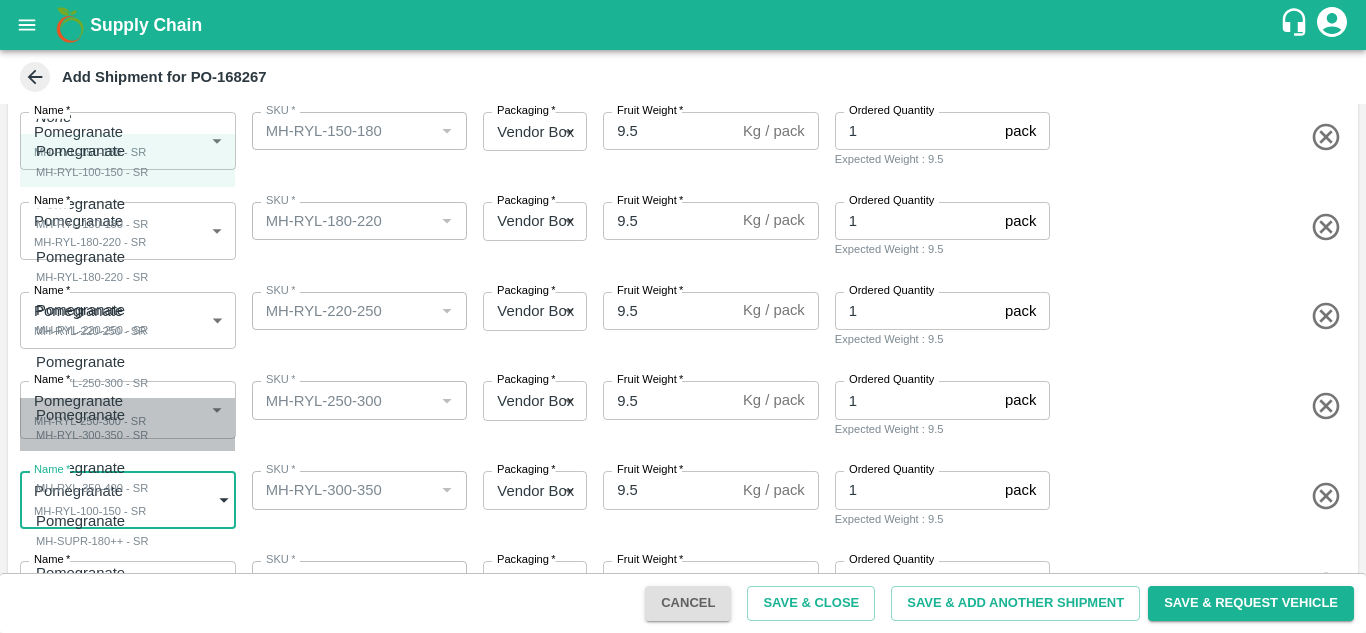 click on "MH-RYL-300-350 - SR" at bounding box center [92, 435] 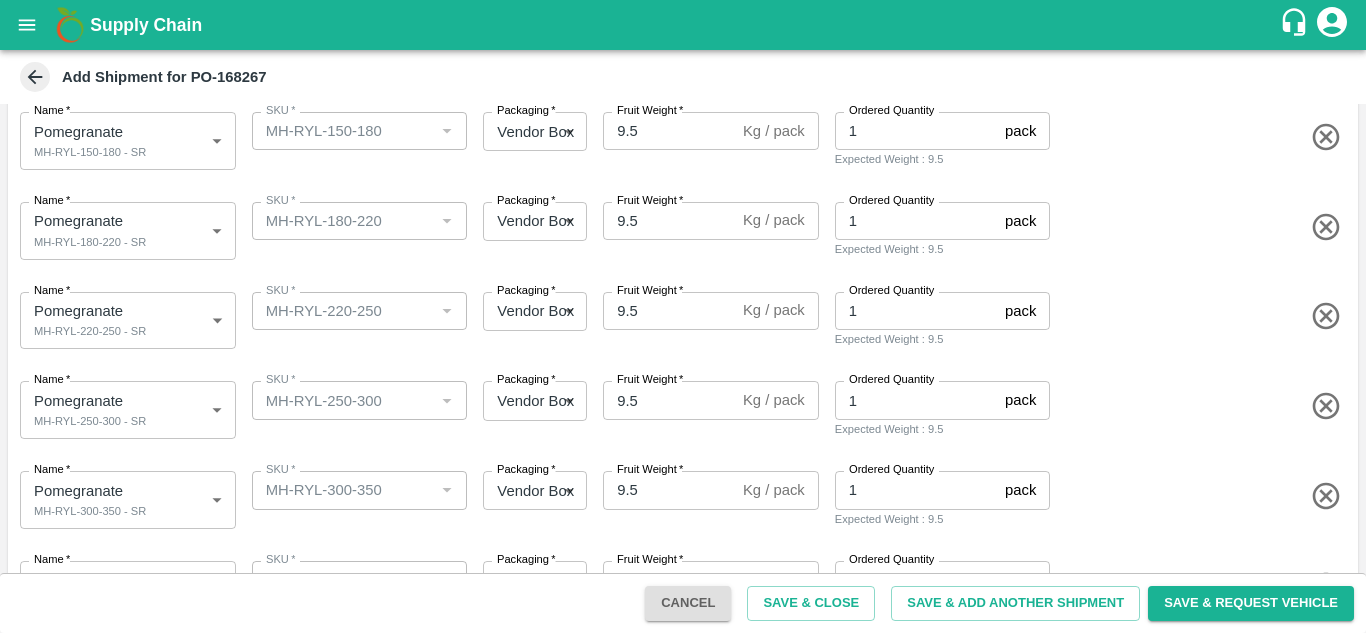 click on "Name   * Pomegranate MH-RYL-300-350 - SR  1893861 Name SKU   * SKU   * Packaging   * Vendor Box 276 Packaging Fruit Weight   * 9.5 Kg /   pack Fruit Weight Ordered Quantity 1 pack Ordered Quantity Expected Weight :   9.5" at bounding box center [679, 496] 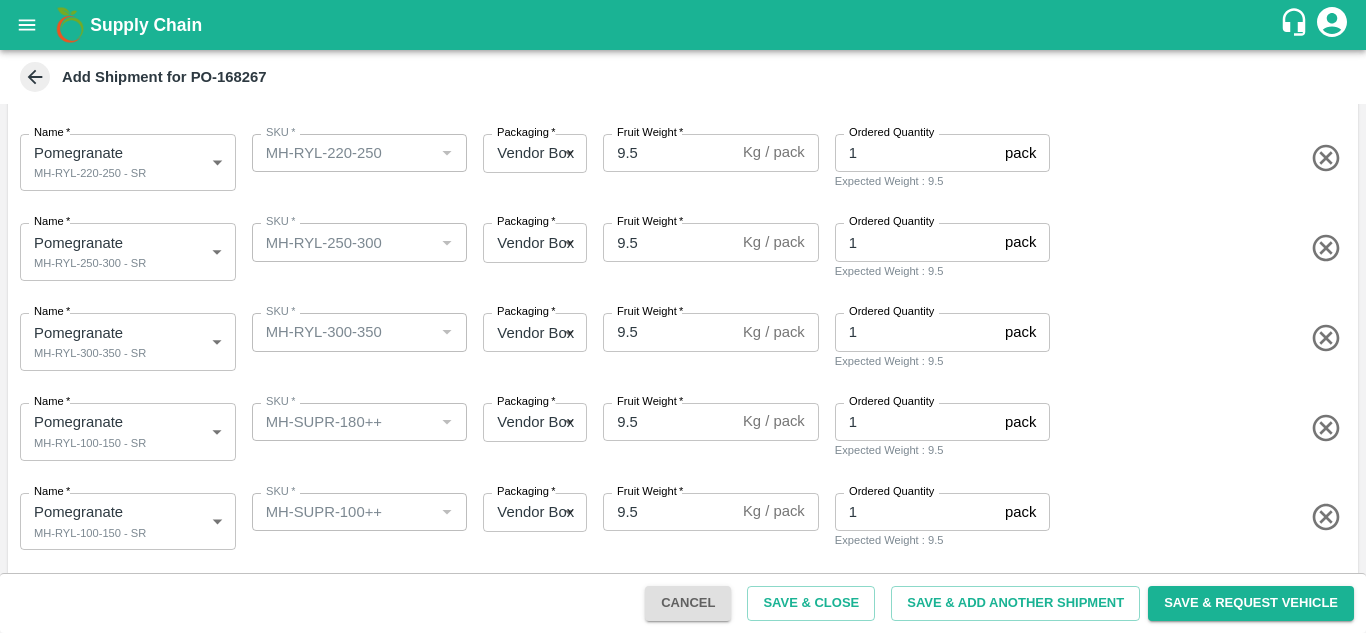 scroll, scrollTop: 475, scrollLeft: 0, axis: vertical 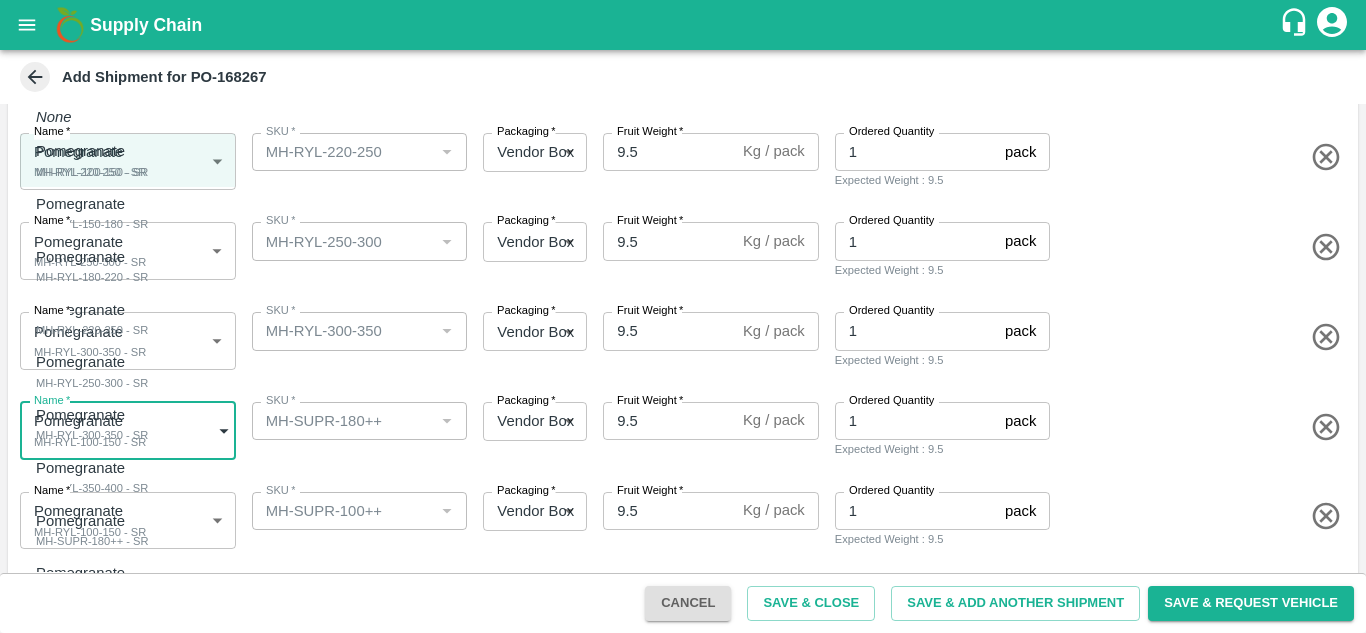 click on "Supply Chain Add Shipment for PO-168267 Type DC DC MO's Customer Customer (Material Orders)   * Customer (Material Orders)   * Instructions x Instructions NFI Source Warehouse   * NFI Source Warehouse   * VIEW Shipment Items Name   * Pomegranate MH-RYL-100-150 - SR  1893856 Name SKU   * SKU   * Packaging   * Vendor Box 276 Packaging Fruit Weight   * 9.5 Kg /   pack Fruit Weight Ordered Quantity 1 pack Ordered Quantity Expected Weight :   9.5 Name   * Pomegranate MH-RYL-150-180 - SR  1893857 Name SKU   * SKU   * Packaging   * Vendor Box 276 Packaging Fruit Weight   * 9.5 Kg /   pack Fruit Weight Ordered Quantity 1 pack Ordered Quantity Expected Weight :   9.5 Name   * Pomegranate MH-RYL-180-220 - SR  1893858 Name SKU   * SKU   * Packaging   * Vendor Box 276 Packaging Fruit Weight   * 9.5 Kg /   pack Fruit Weight Ordered Quantity 1 pack Ordered Quantity Expected Weight :   9.5 Name   * Pomegranate MH-RYL-220-250 - SR  1893859 Name SKU   * SKU   * Packaging   * 276 *" at bounding box center [683, 316] 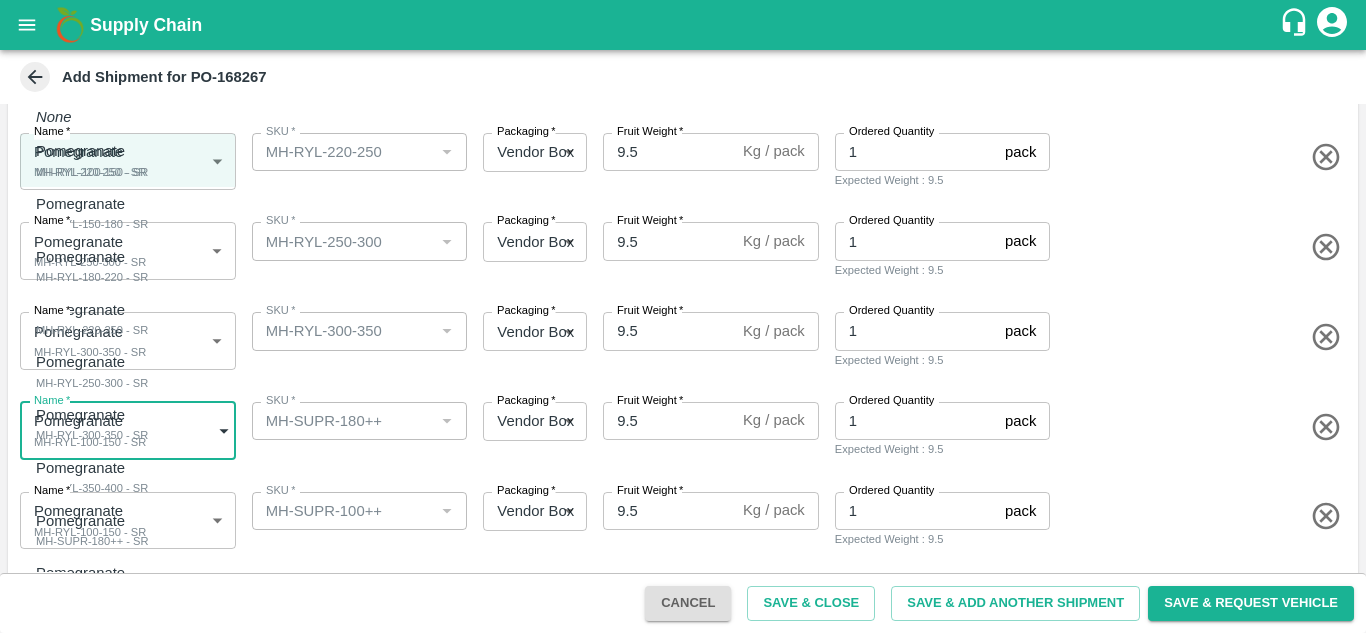 click on "MH-SUPR-180++ - SR" at bounding box center [92, 541] 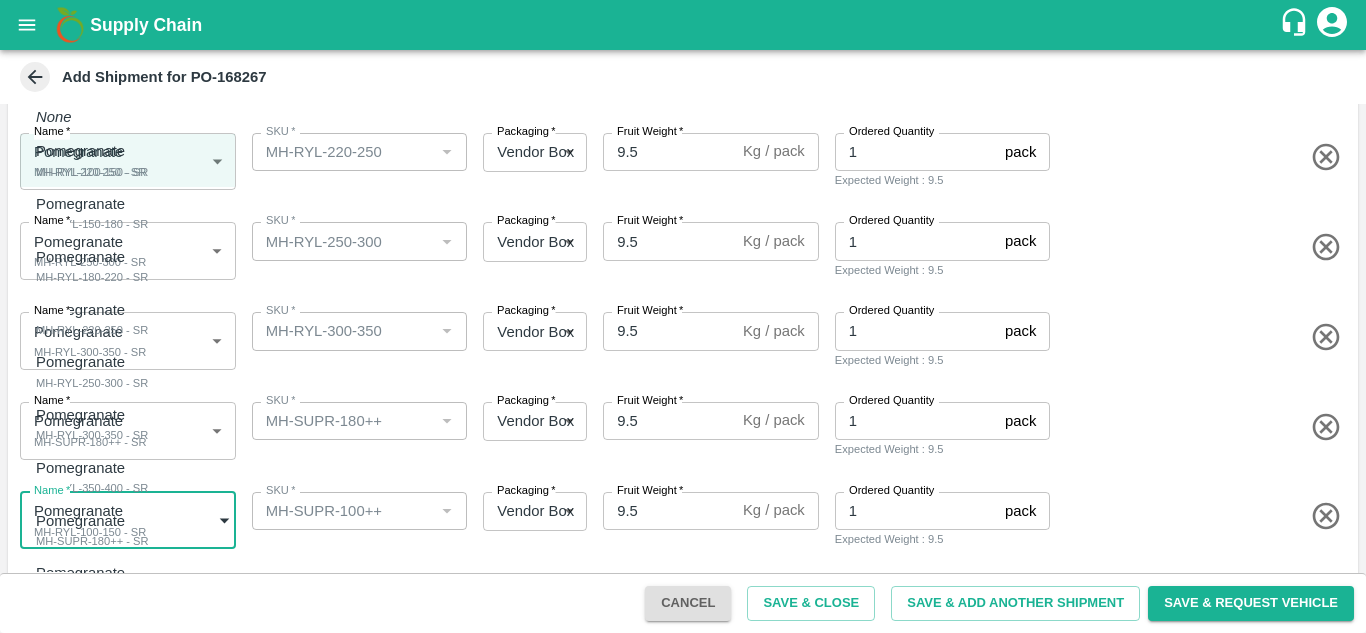 click on "Supply Chain Add Shipment for PO-168267 Type DC DC MO's Customer Customer (Material Orders)   * Customer (Material Orders)   * Instructions x Instructions NFI Source Warehouse   * NFI Source Warehouse   * VIEW Shipment Items Name   * Pomegranate MH-RYL-100-150 - SR  1893856 Name SKU   * SKU   * Packaging   * Vendor Box 276 Packaging Fruit Weight   * 9.5 Kg /   pack Fruit Weight Ordered Quantity 1 pack Ordered Quantity Expected Weight :   9.5 Name   * Pomegranate MH-RYL-150-180 - SR  1893857 Name SKU   * SKU   * Packaging   * Vendor Box 276 Packaging Fruit Weight   * 9.5 Kg /   pack Fruit Weight Ordered Quantity 1 pack Ordered Quantity Expected Weight :   9.5 Name   * Pomegranate MH-RYL-180-220 - SR  1893858 Name SKU   * SKU   * Packaging   * Vendor Box 276 Packaging Fruit Weight   * 9.5 Kg /   pack Fruit Weight Ordered Quantity 1 pack Ordered Quantity Expected Weight :   9.5 Name   * Pomegranate MH-RYL-220-250 - SR  1893859 Name SKU   * SKU   * Packaging   * 276 *" at bounding box center (683, 316) 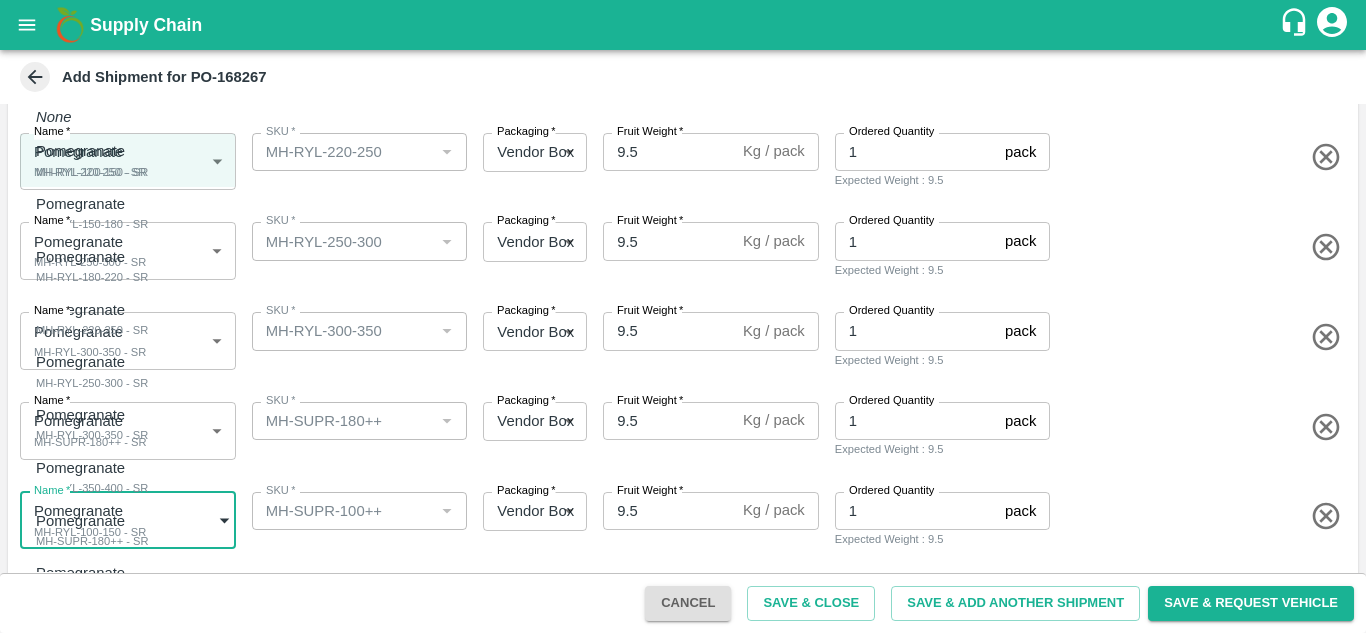 click at bounding box center [683, 316] 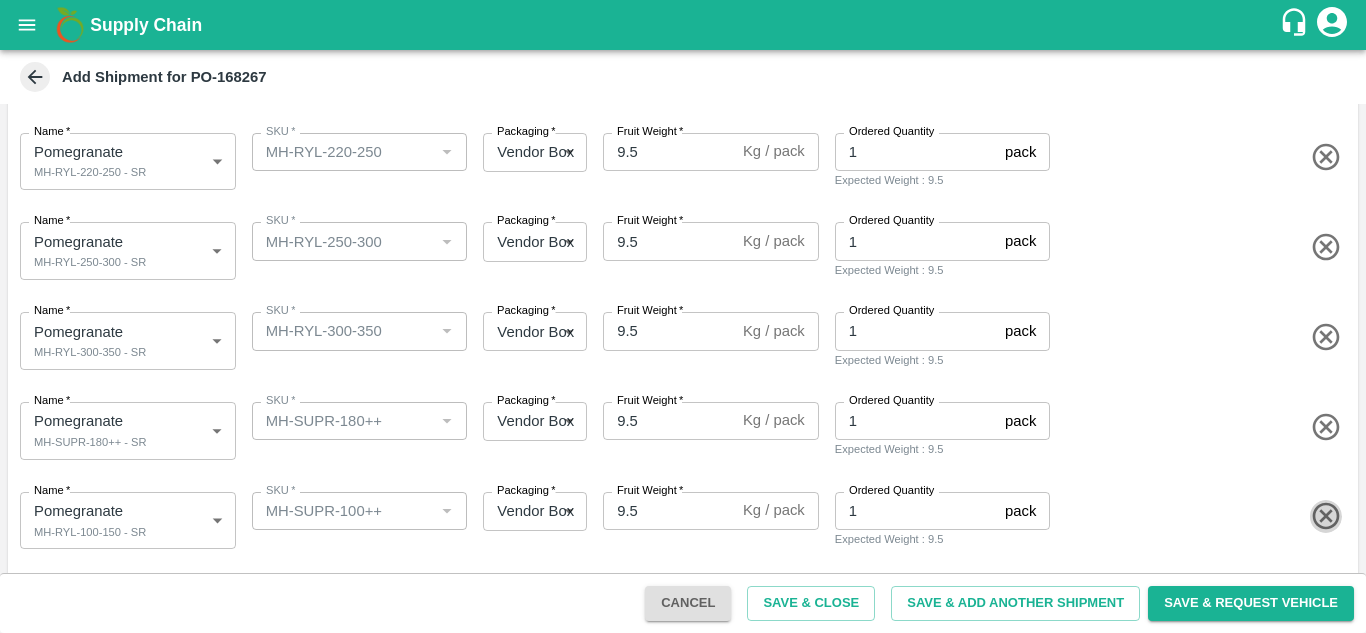 click 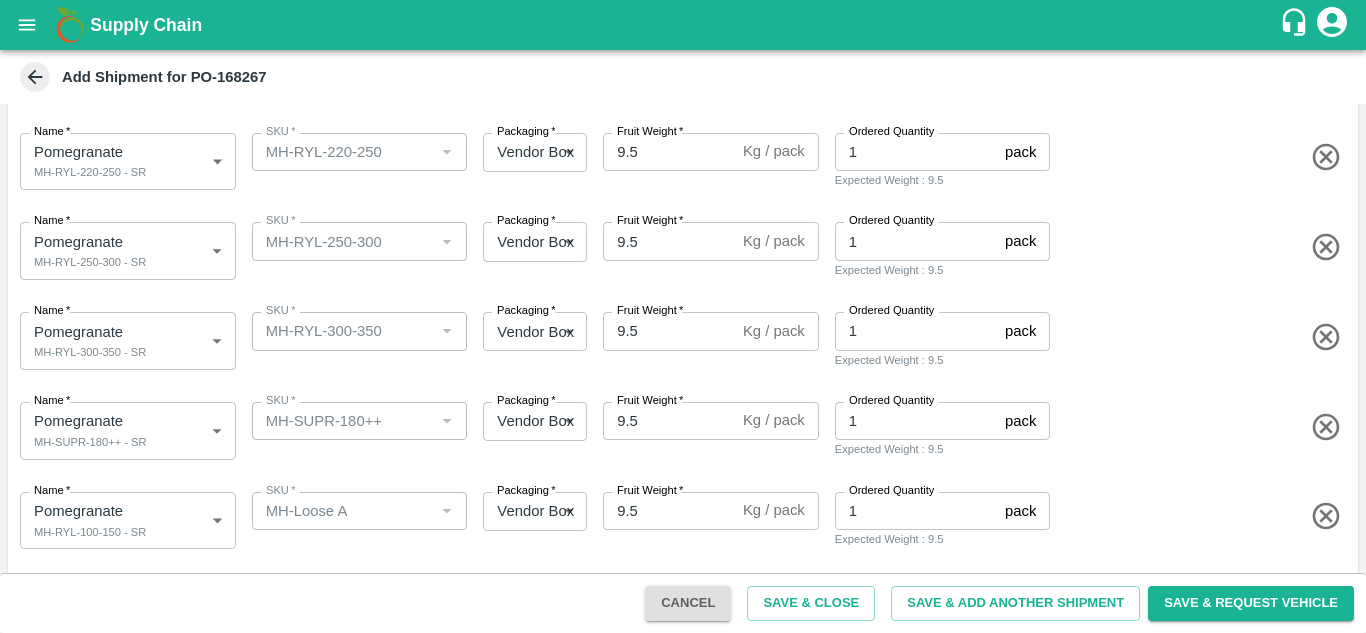 scroll, scrollTop: 565, scrollLeft: 0, axis: vertical 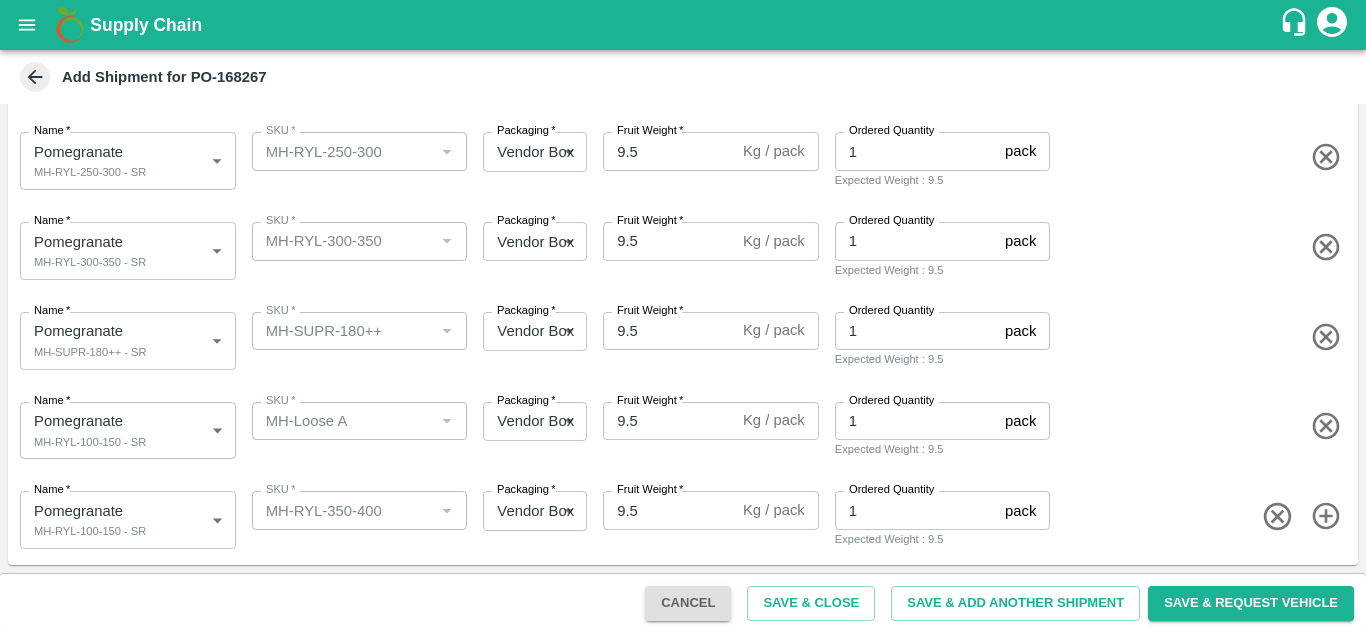 click on "Supply Chain Add Shipment for PO-168267 Type DC DC MO's Customer Customer (Material Orders)   * Customer (Material Orders)   * Instructions x Instructions NFI Source Warehouse   * NFI Source Warehouse   * VIEW Shipment Items Name   * Pomegranate MH-RYL-100-150 - SR  1893856 Name SKU   * SKU   * Packaging   * Vendor Box 276 Packaging Fruit Weight   * 9.5 Kg /   pack Fruit Weight Ordered Quantity 1 pack Ordered Quantity Expected Weight :   9.5 Name   * Pomegranate MH-RYL-150-180 - SR  1893857 Name SKU   * SKU   * Packaging   * Vendor Box 276 Packaging Fruit Weight   * 9.5 Kg /   pack Fruit Weight Ordered Quantity 1 pack Ordered Quantity Expected Weight :   9.5 Name   * Pomegranate MH-RYL-180-220 - SR  1893858 Name SKU   * SKU   * Packaging   * Vendor Box 276 Packaging Fruit Weight   * 9.5 Kg /   pack Fruit Weight Ordered Quantity 1 pack Ordered Quantity Expected Weight :   9.5 Name   * Pomegranate MH-RYL-220-250 - SR  1893859 Name SKU   * SKU   * Packaging   * 276 *" at bounding box center [683, 316] 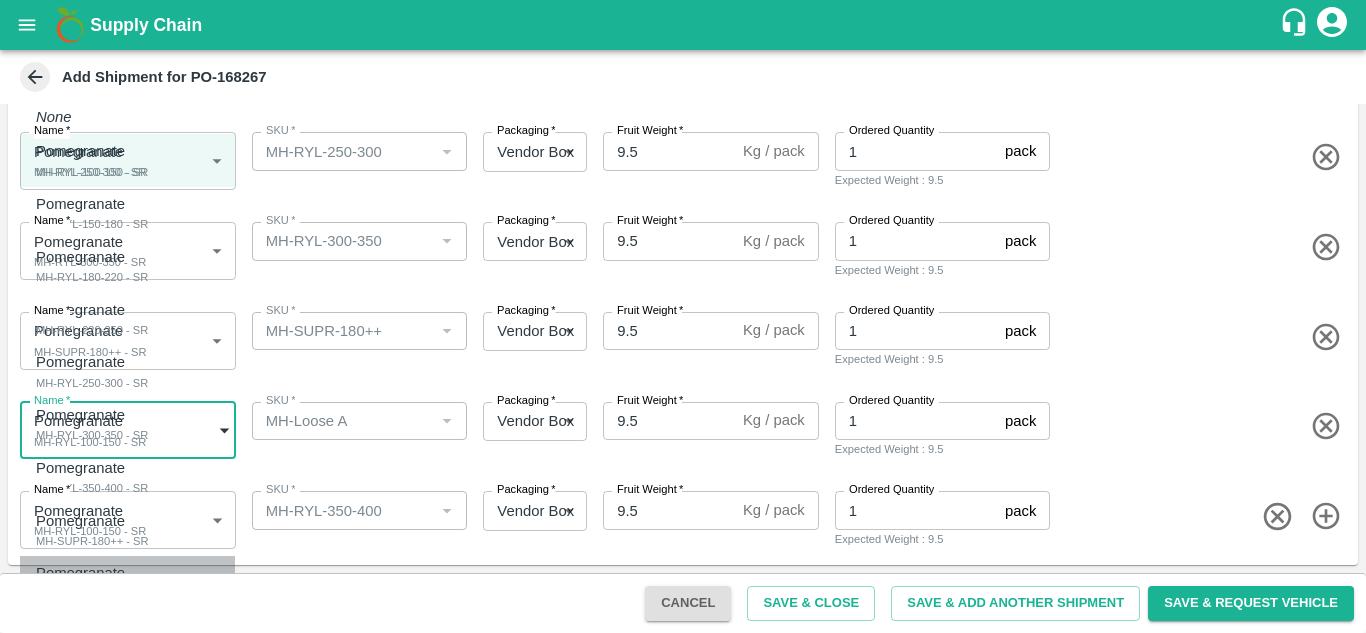 click on "MH-Loose A - SR" at bounding box center (85, 594) 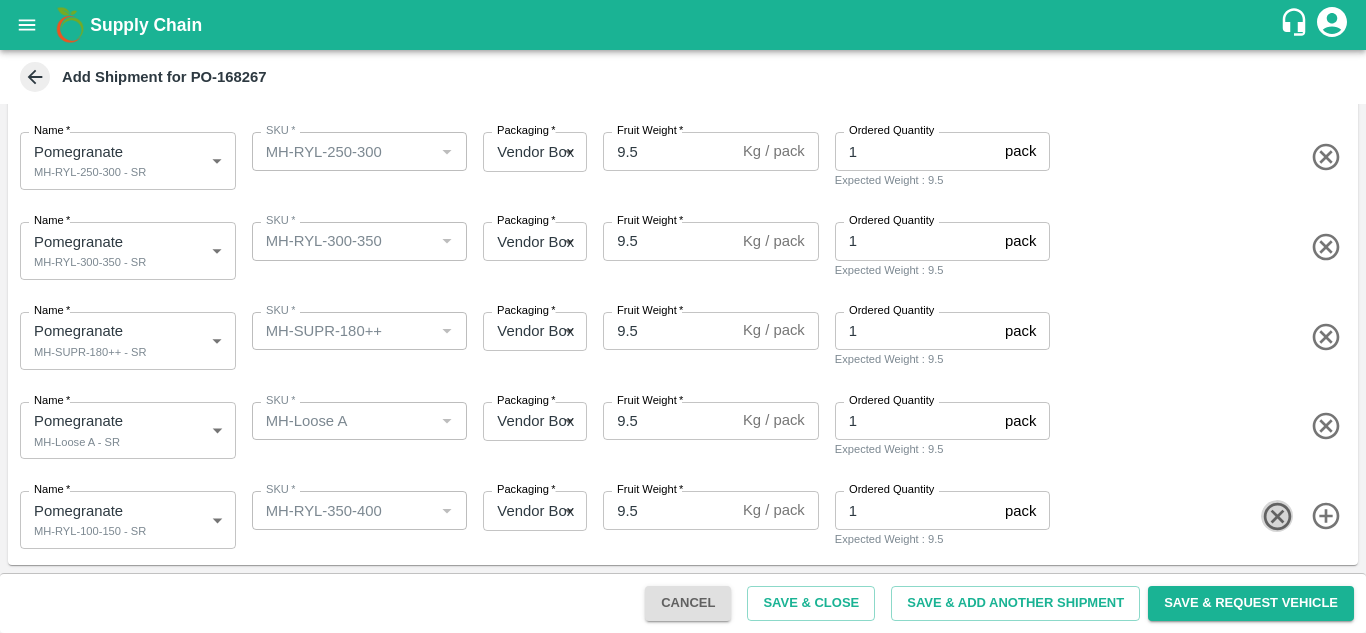 click 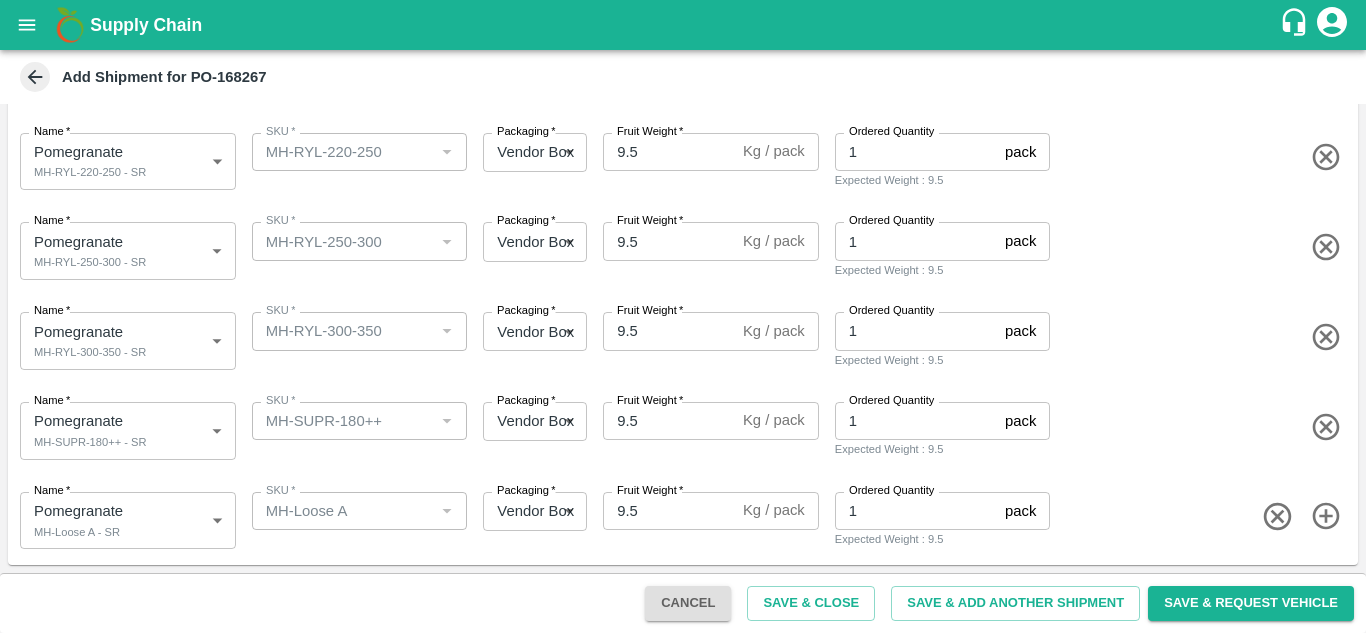 scroll, scrollTop: 475, scrollLeft: 0, axis: vertical 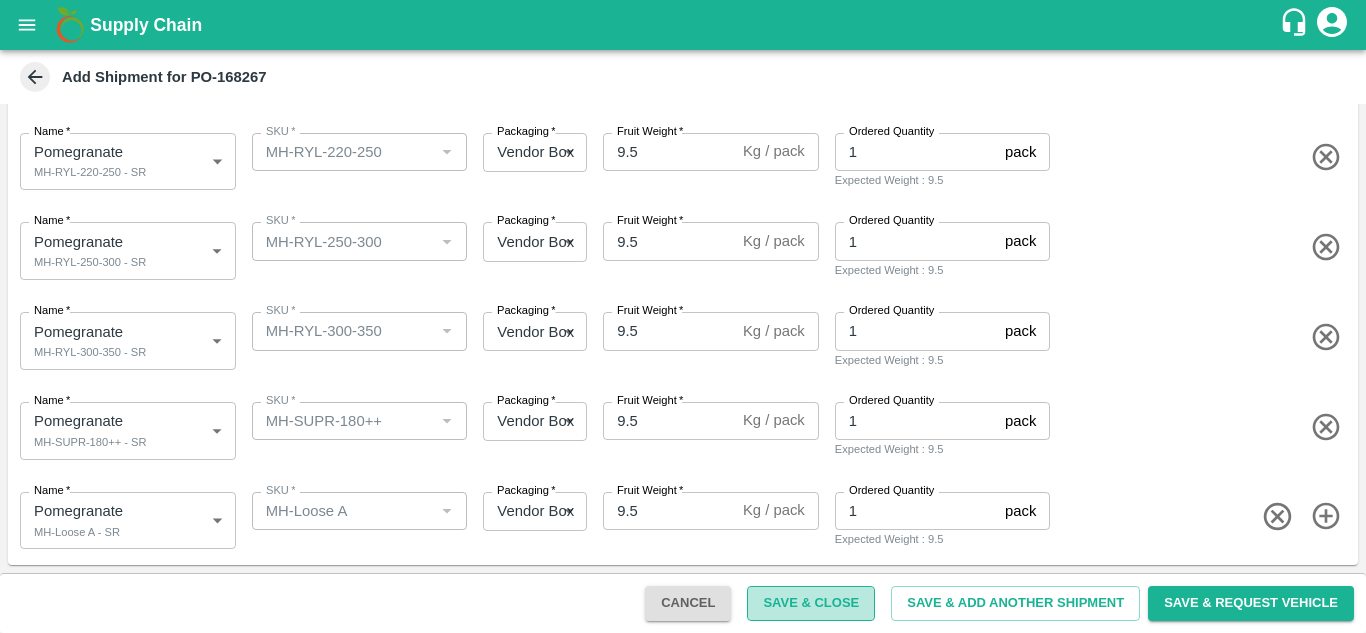 click on "Save & Close" at bounding box center (811, 603) 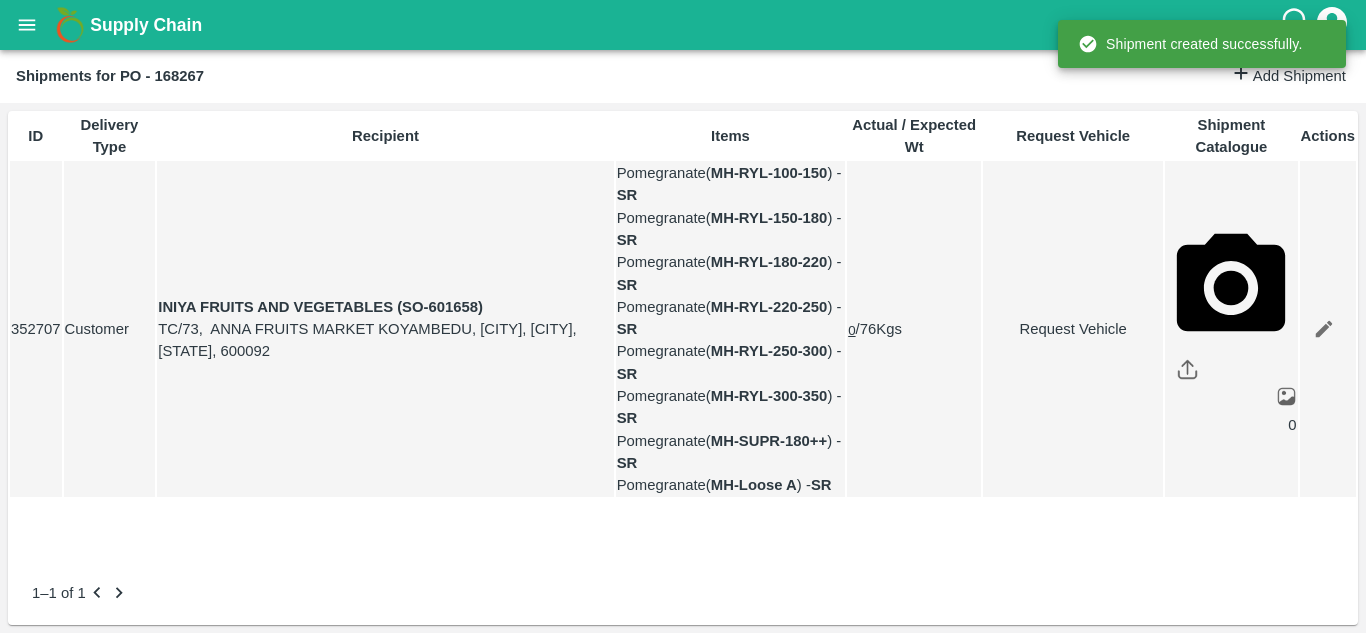 click on "Request Vehicle" at bounding box center [1073, 329] 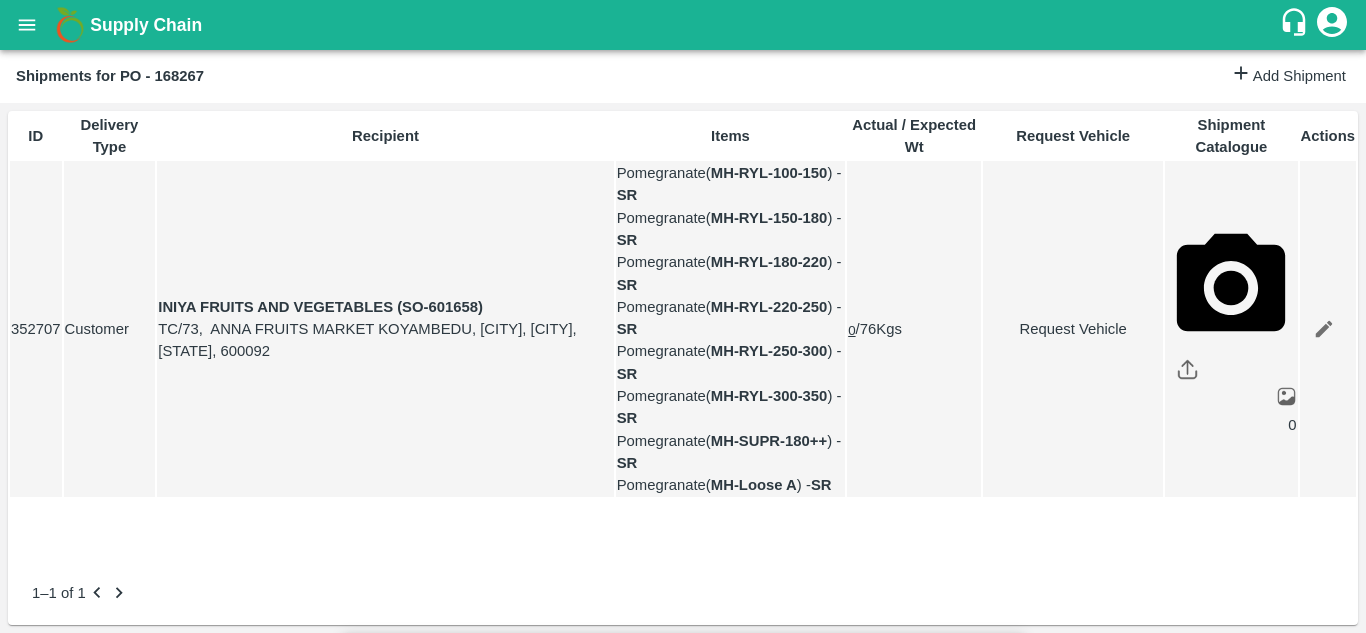 type on "DD/MM/YYYY hh:mm aa" 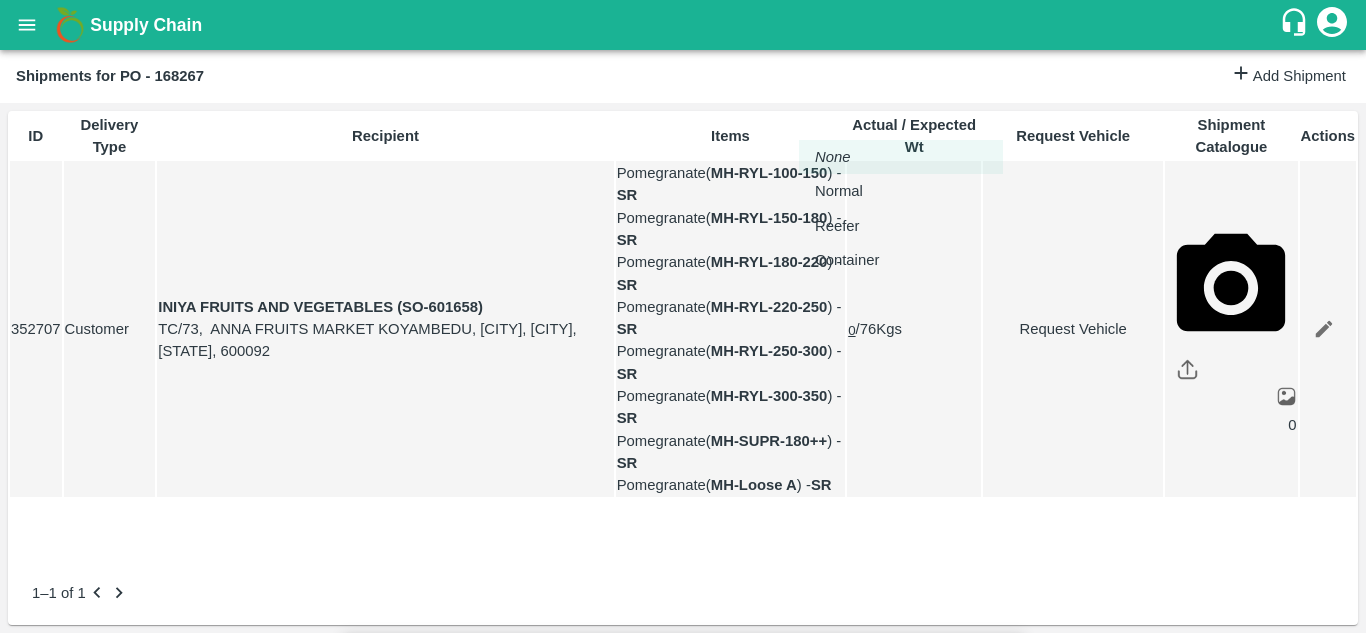 click on "Supply Chain Shipments for PO - 168267 Add Shipment ID Delivery Type Recipient Items Actual / Expected Wt Request Vehicle Shipment Catalogue Actions 352707 Customer INIYA FRUITS AND VEGETABLES (SO-601658) TC/73,  ANNA FRUITS MARKET KOYAMBEDU, Chennai, Chennai, TAMILNADU, 600092 Pomegranate  ( MH-RYL-100-150 )   -  SR Pomegranate  ( MH-RYL-150-180 )   -  SR Pomegranate  ( MH-RYL-180-220 )   -  SR Pomegranate  ( MH-RYL-220-250 )   -  SR Pomegranate  ( MH-RYL-250-300 )   -  SR Pomegranate  ( MH-RYL-300-350 )   -  SR Pomegranate  ( MH-SUPR-180++ )   -  SR Pomegranate  ( MH-Loose A )   -  SR 0 / 76  Kgs Request Vehicle   0 1–1 of 1 Jeewana CC Avinash kumar Logout Request Vehicle Expected Loading Time   * 04/08/2025 12:00 AM Expected Loading Time Expected Delivery Time   * 12/08/2025 10:50 AM Expected Delivery Time Vehicle type   * ​ Vehicle type Pick Up: PO/V/SHIVAJ/168267 Indapur, Pune, , Maharashtra Delivery: INIYA FRUITS AND VEGETABLES (SO-601658) Product Category Brand/Marka Packaging Quantity Kgs" at bounding box center [683, 316] 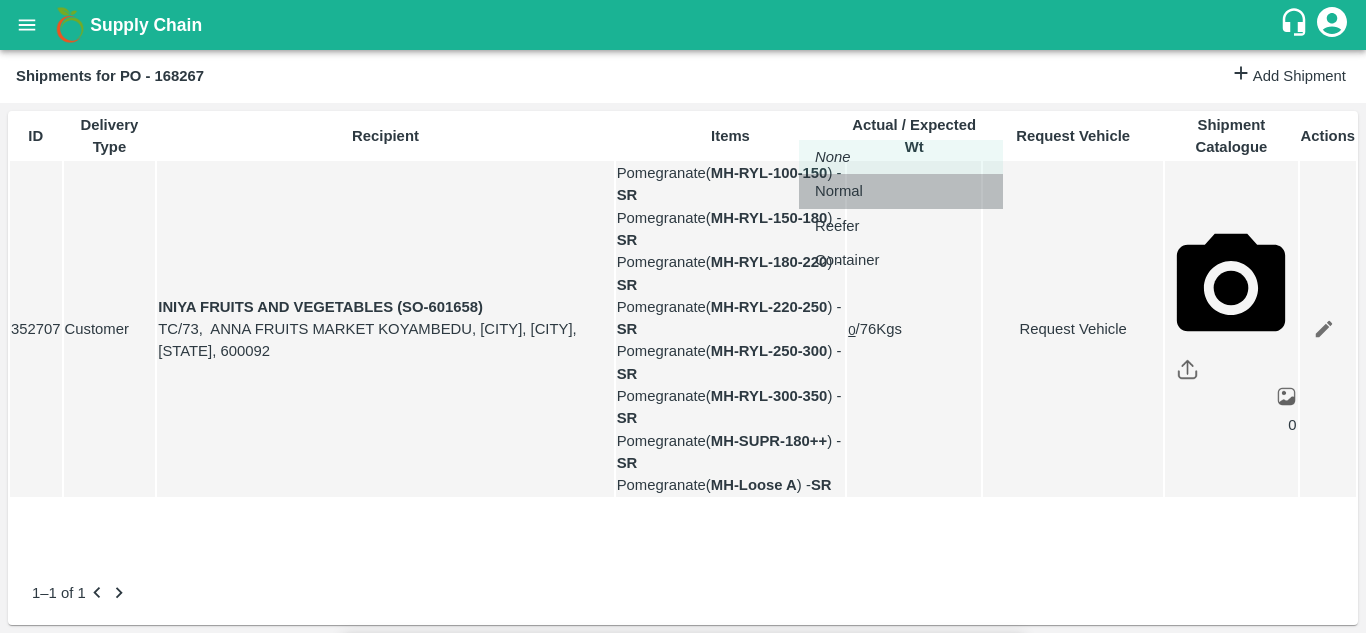 click on "Normal" at bounding box center (844, 191) 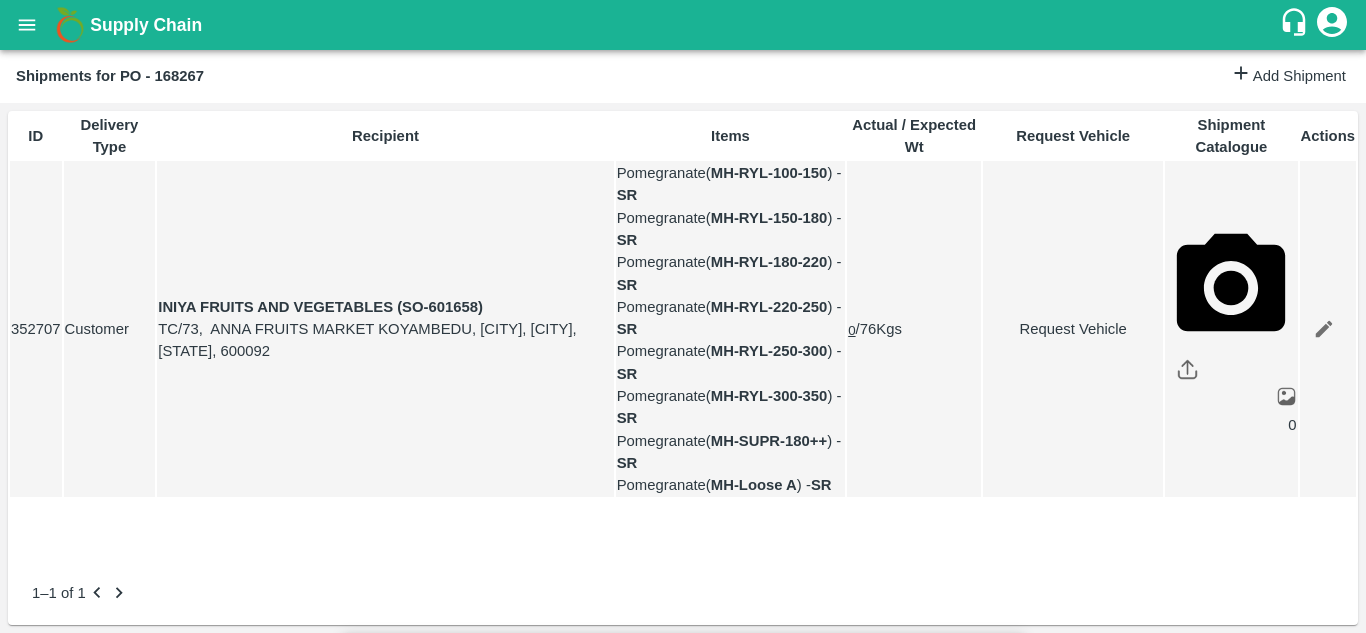 click on "Submit" at bounding box center (985, 1710) 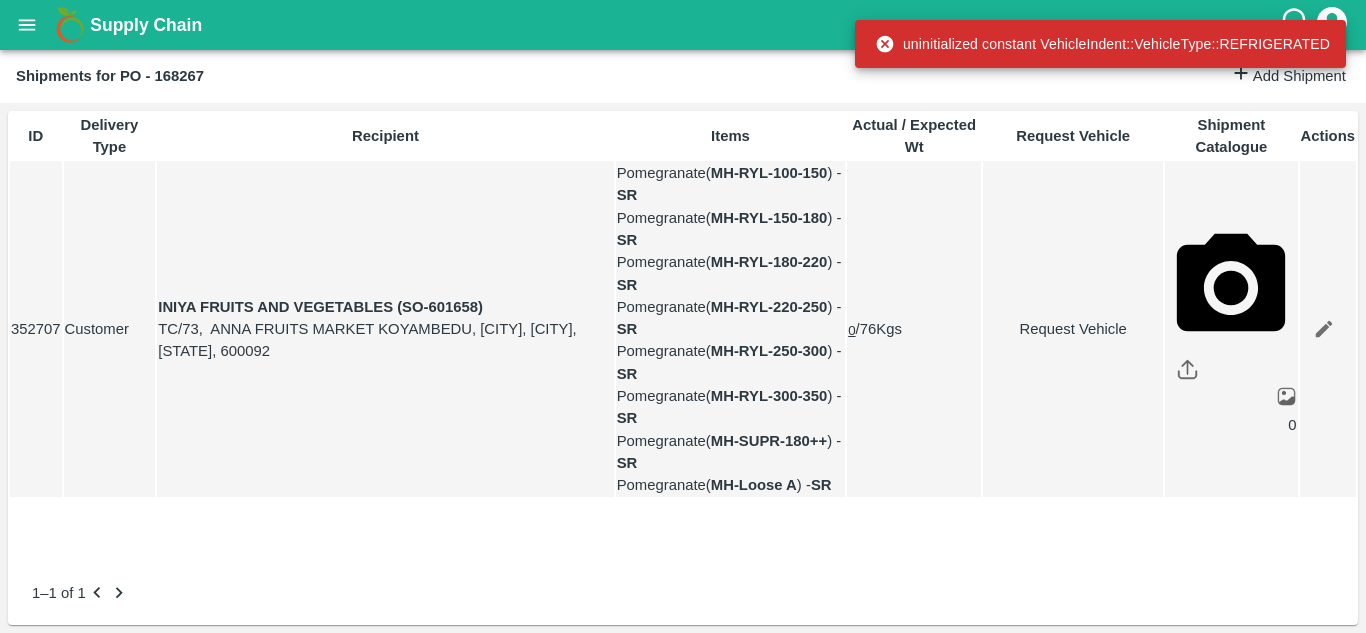 click on "Request Vehicle" at bounding box center (1073, 329) 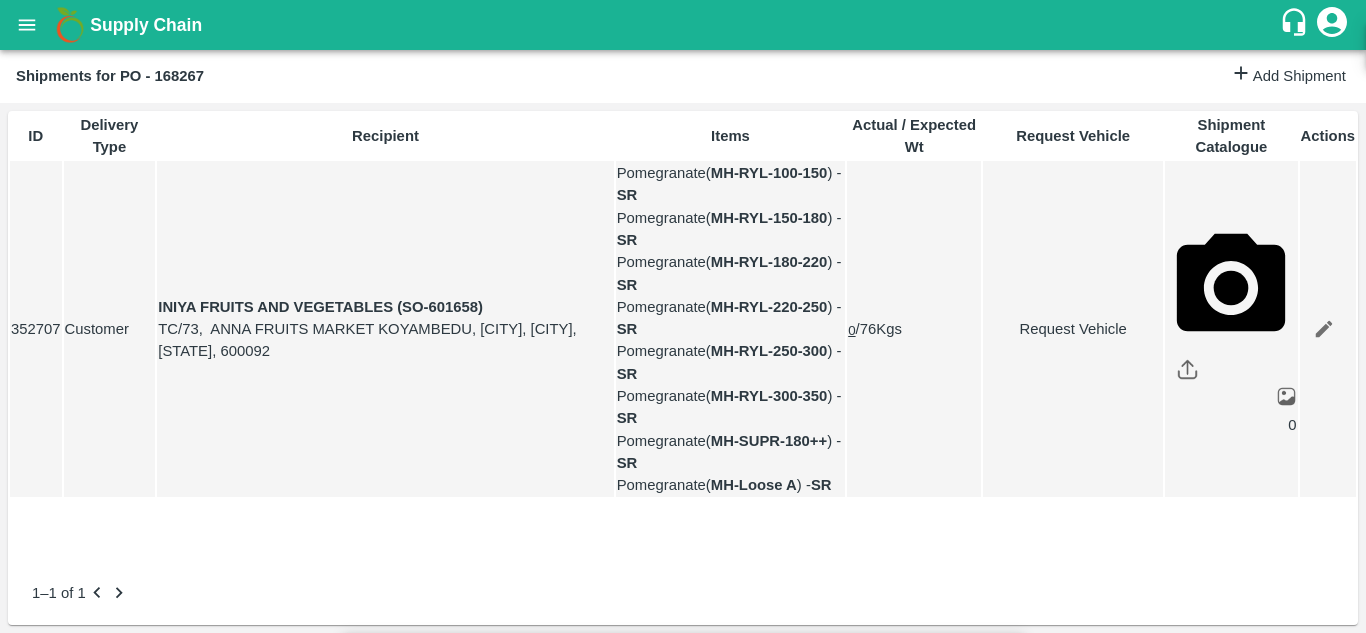 type on "1" 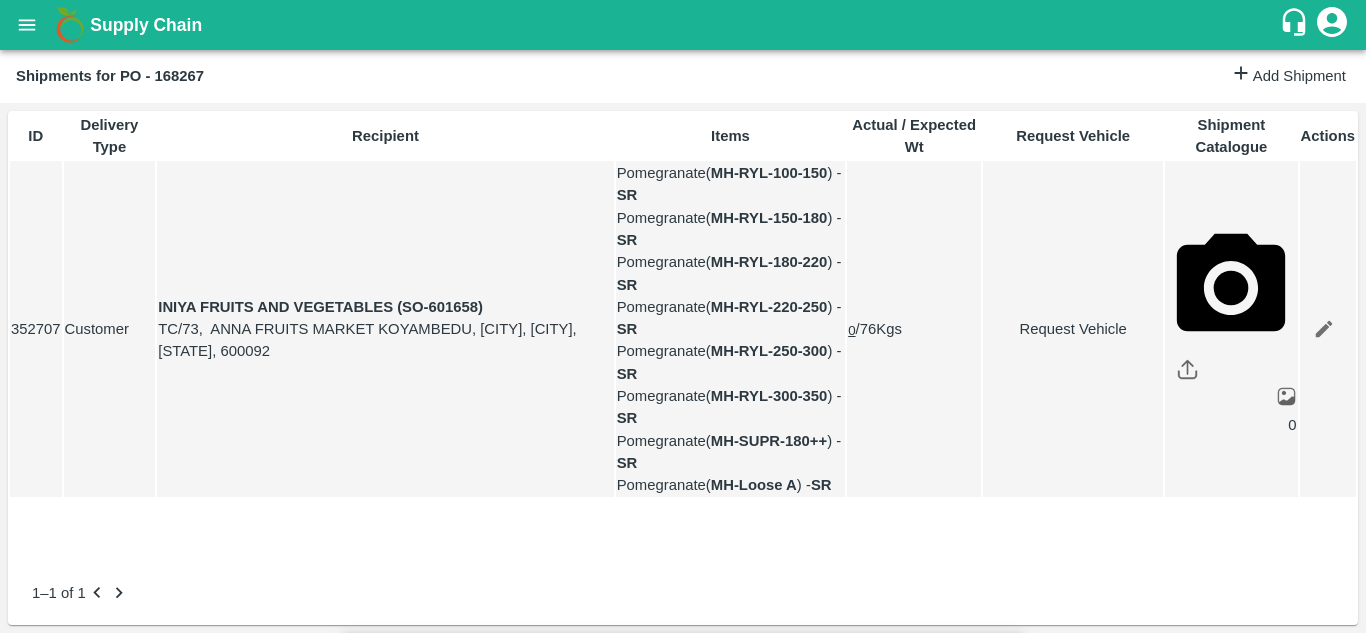 click on "Submit" at bounding box center (985, 1710) 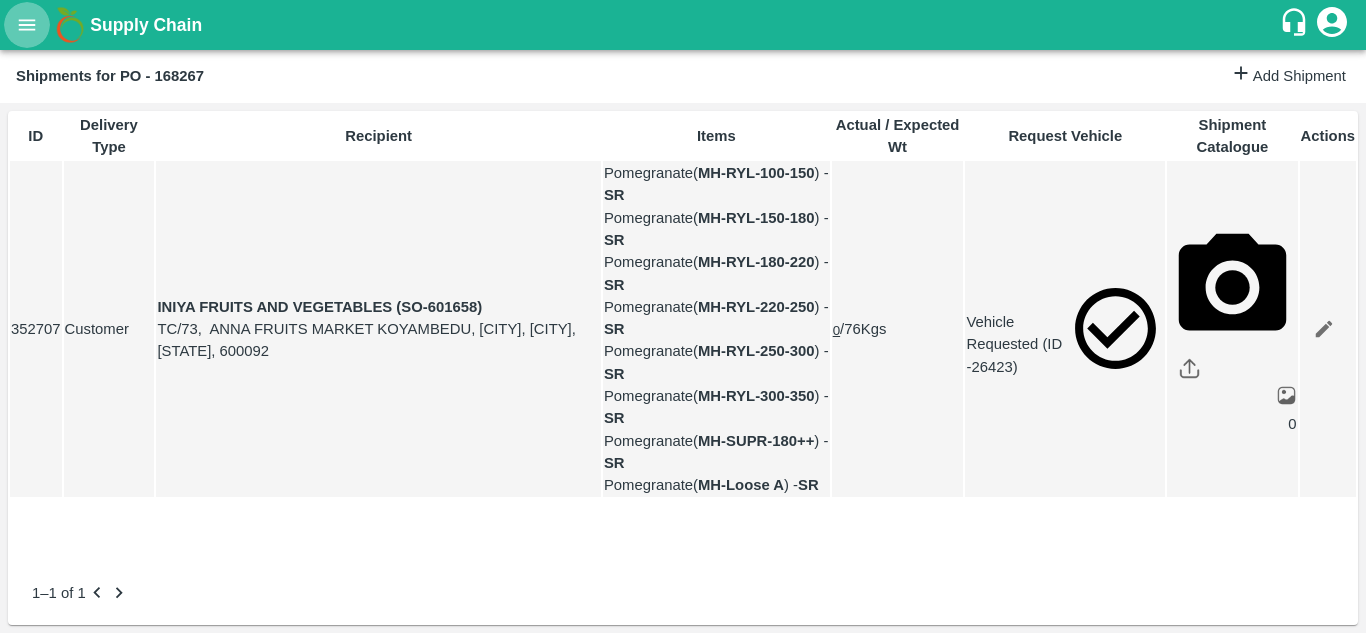 click 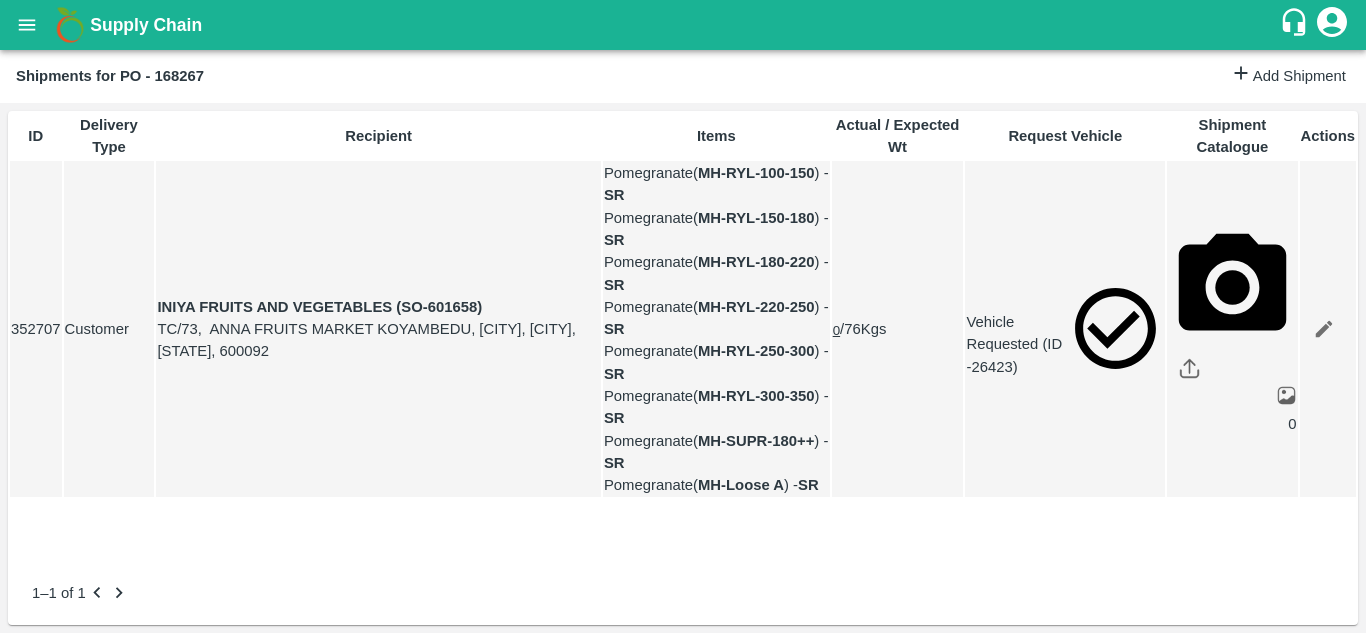 click on "Purchase Orders" at bounding box center (148, 738) 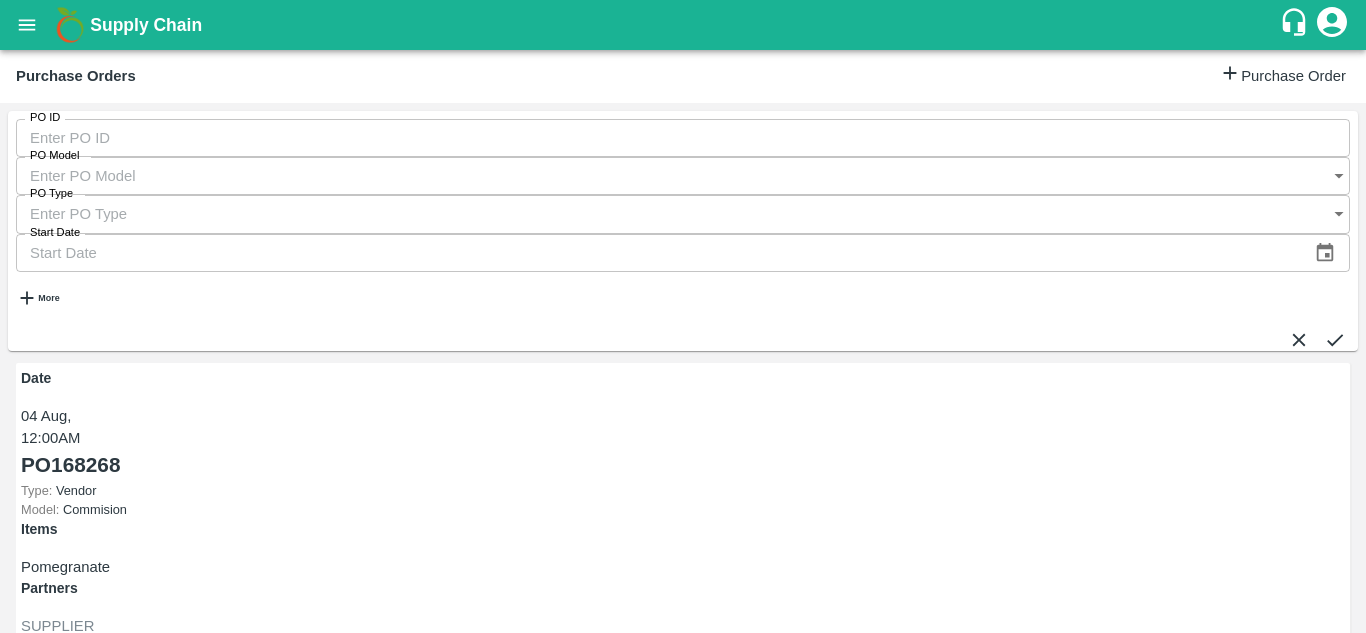 scroll, scrollTop: 292, scrollLeft: 0, axis: vertical 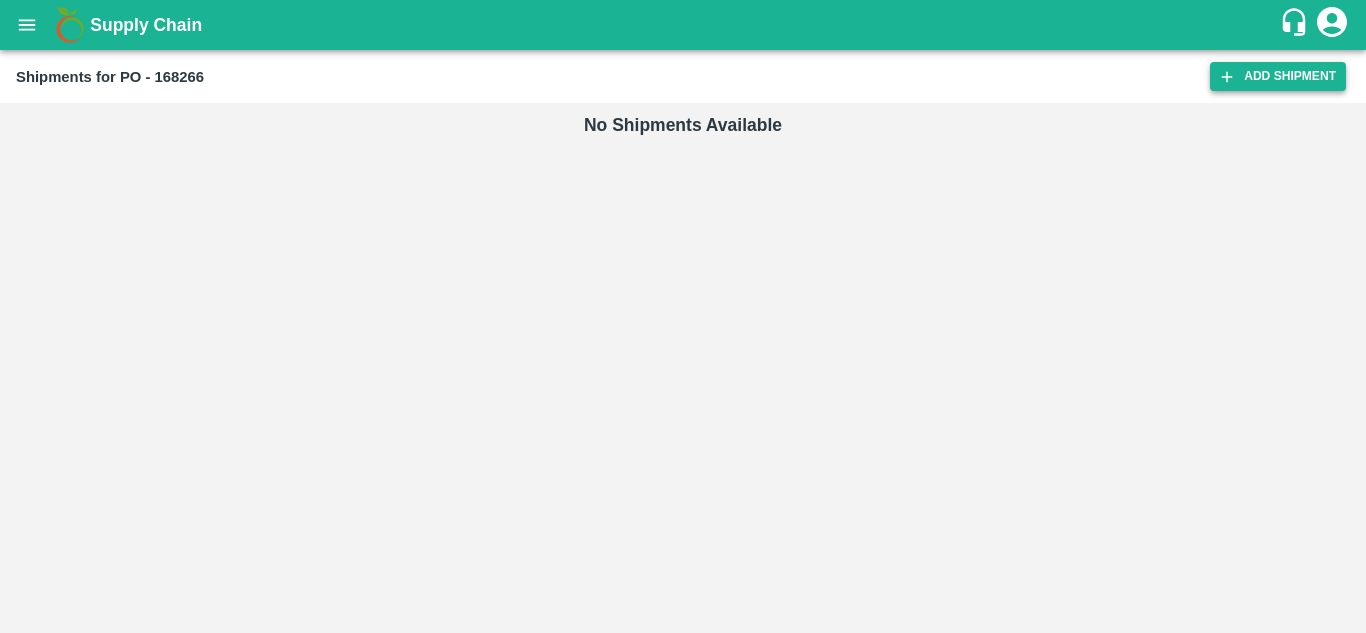 click on "Add Shipment" at bounding box center [1278, 76] 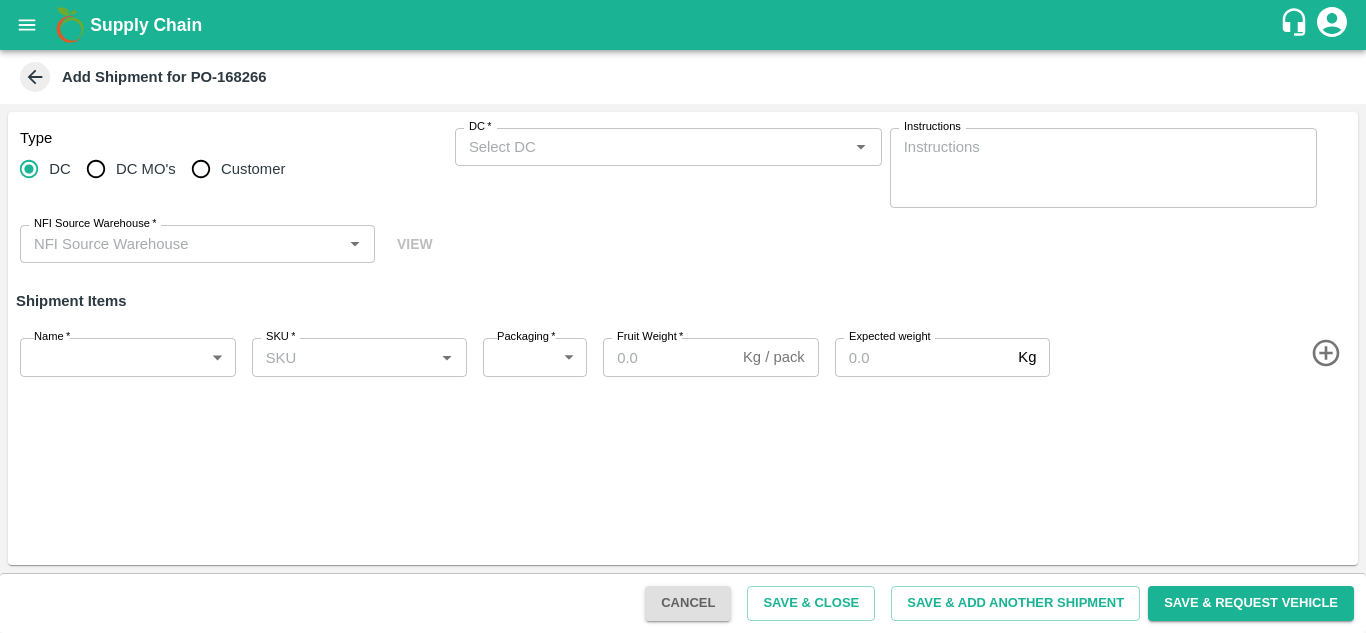 scroll, scrollTop: 0, scrollLeft: 0, axis: both 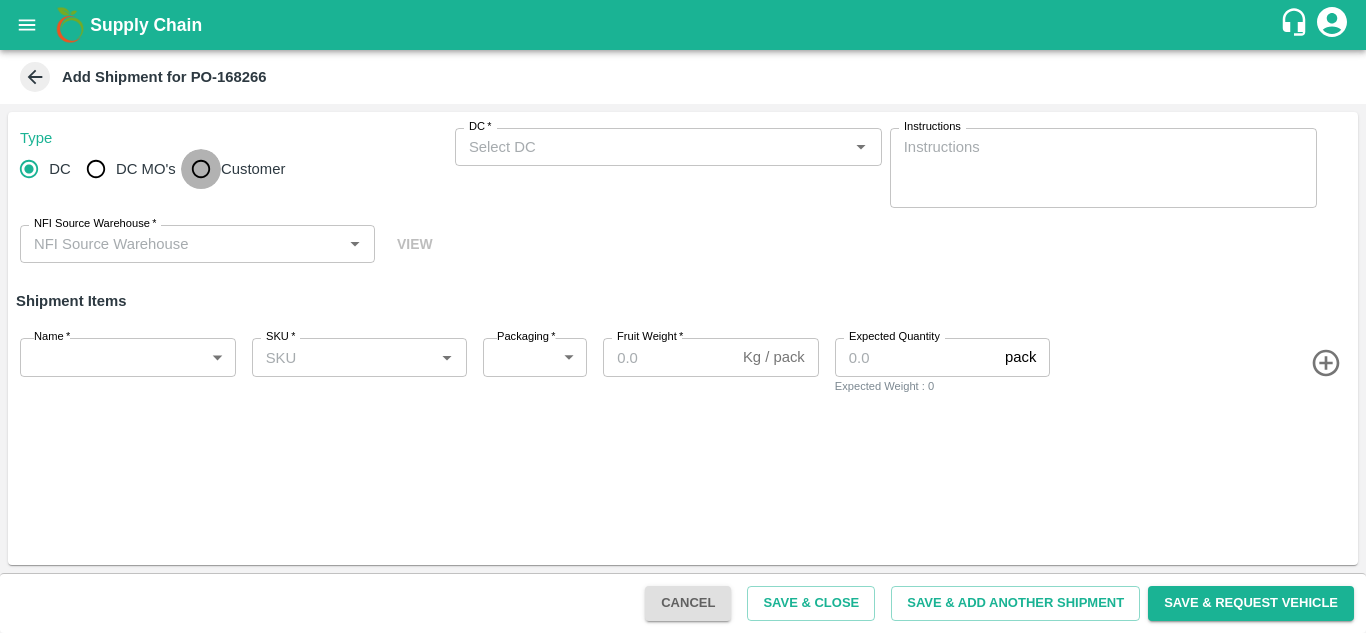 click on "Customer" at bounding box center [201, 169] 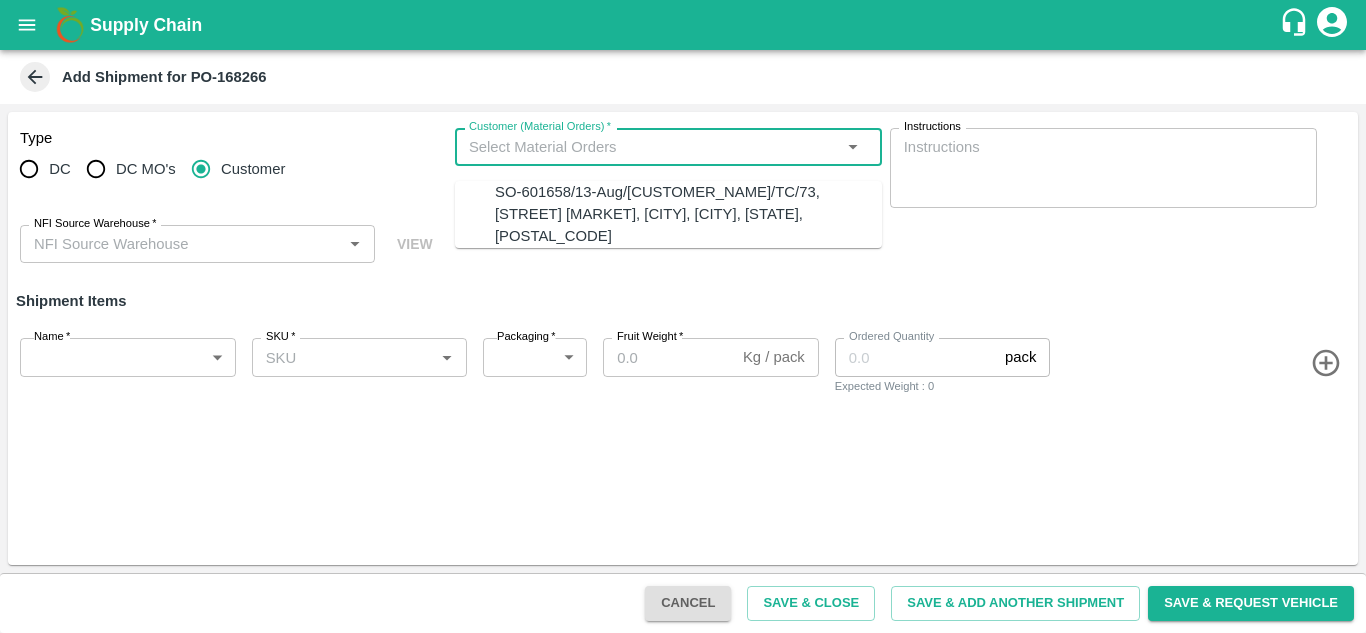 click on "Customer (Material Orders)   *" at bounding box center (652, 147) 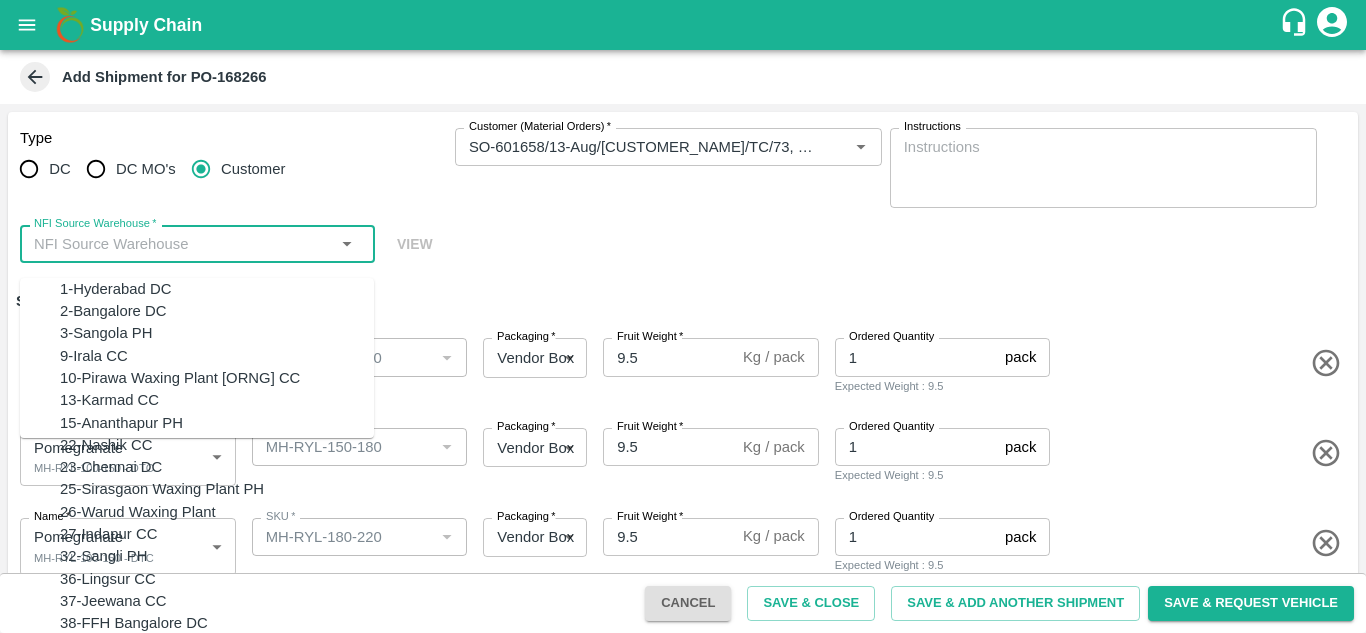 click on "NFI Source Warehouse   *" at bounding box center [181, 244] 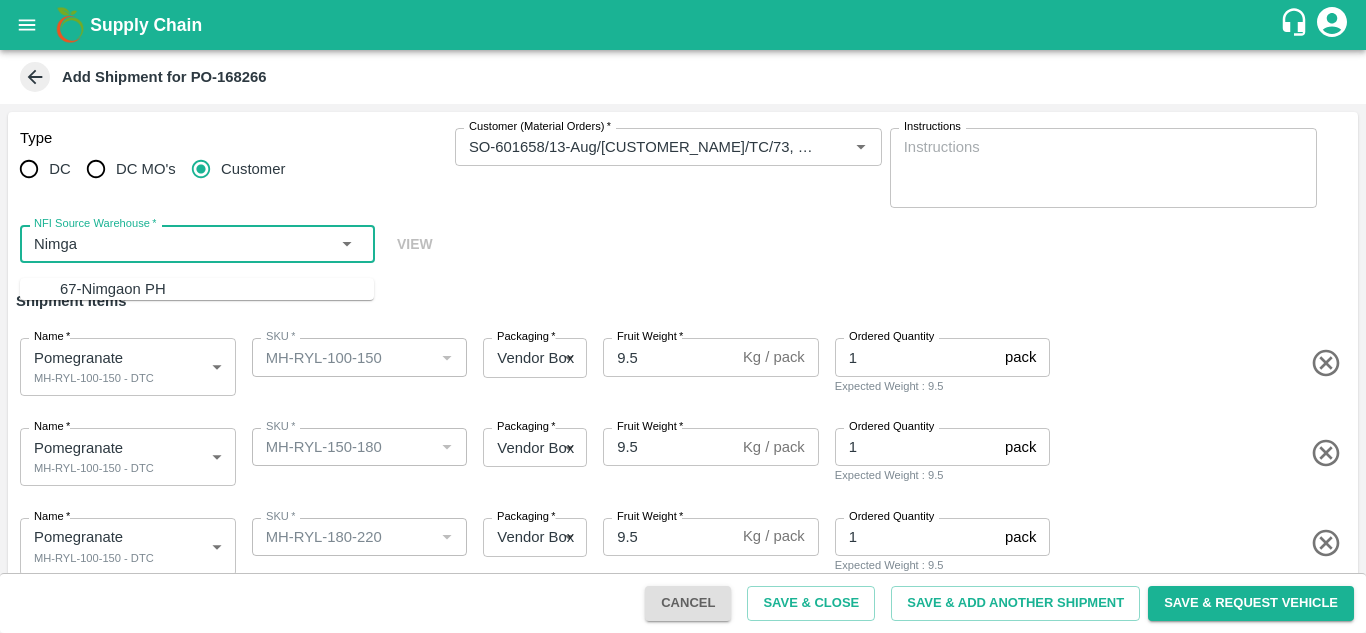 click on "67-Nimgaon PH" at bounding box center (217, 289) 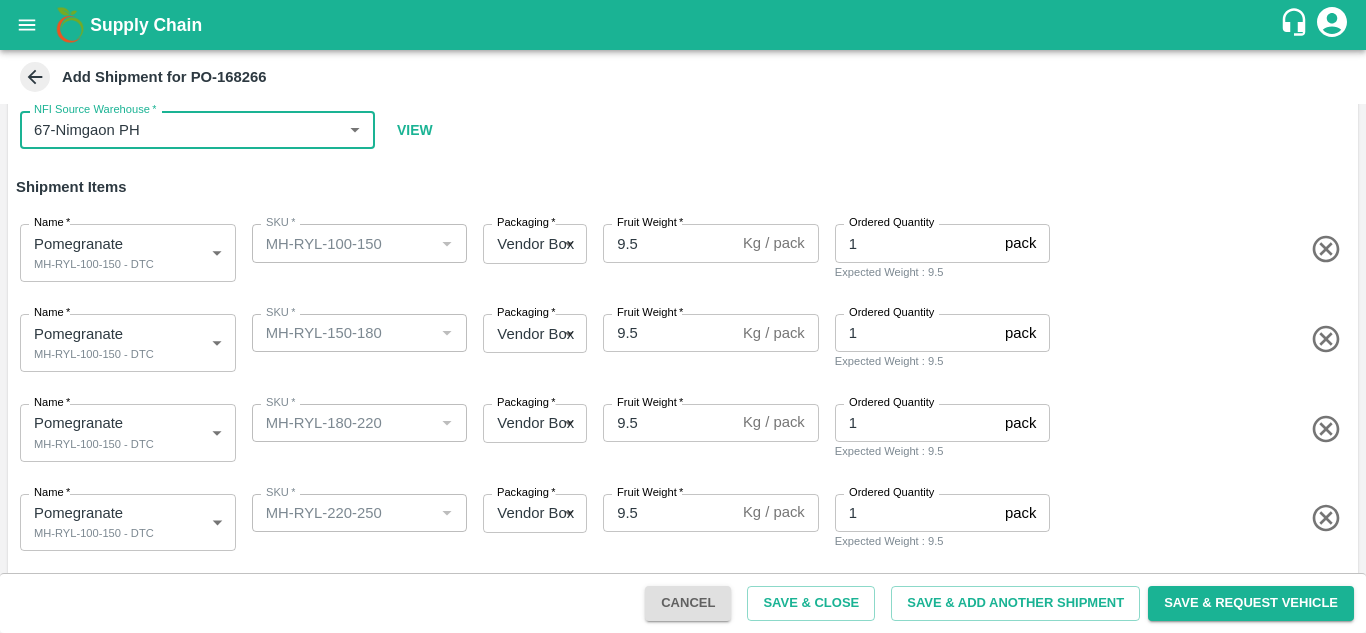 scroll, scrollTop: 115, scrollLeft: 0, axis: vertical 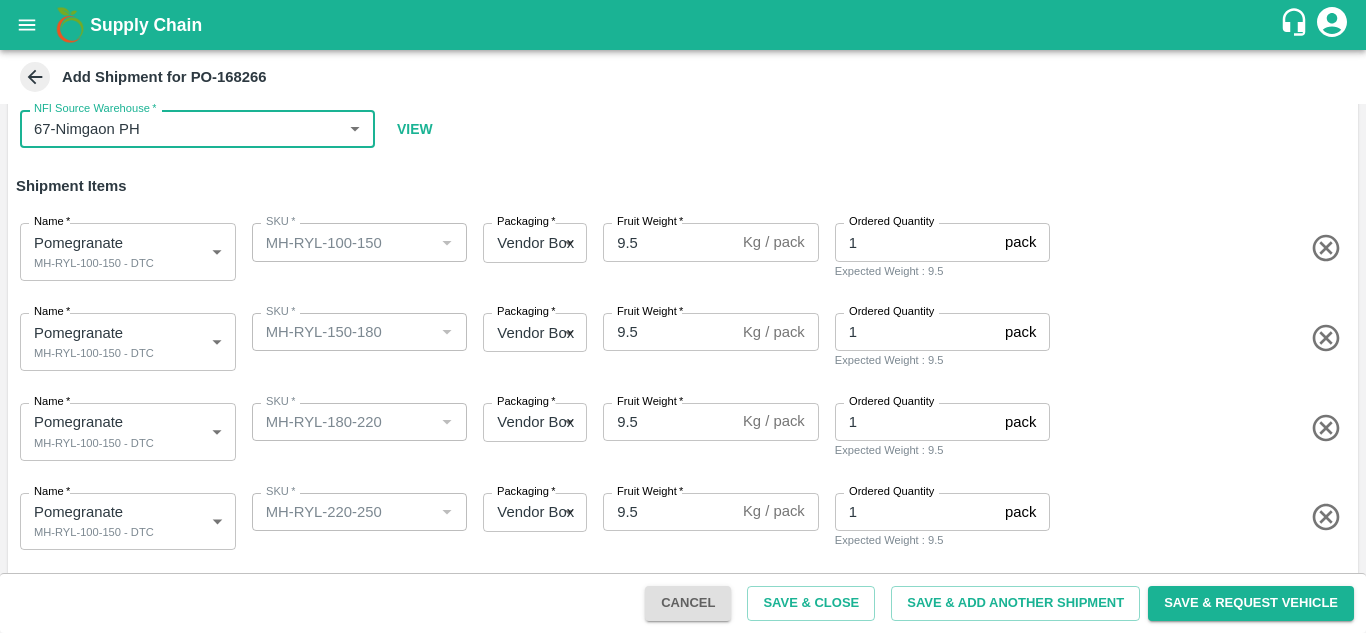 type on "67-Nimgaon PH" 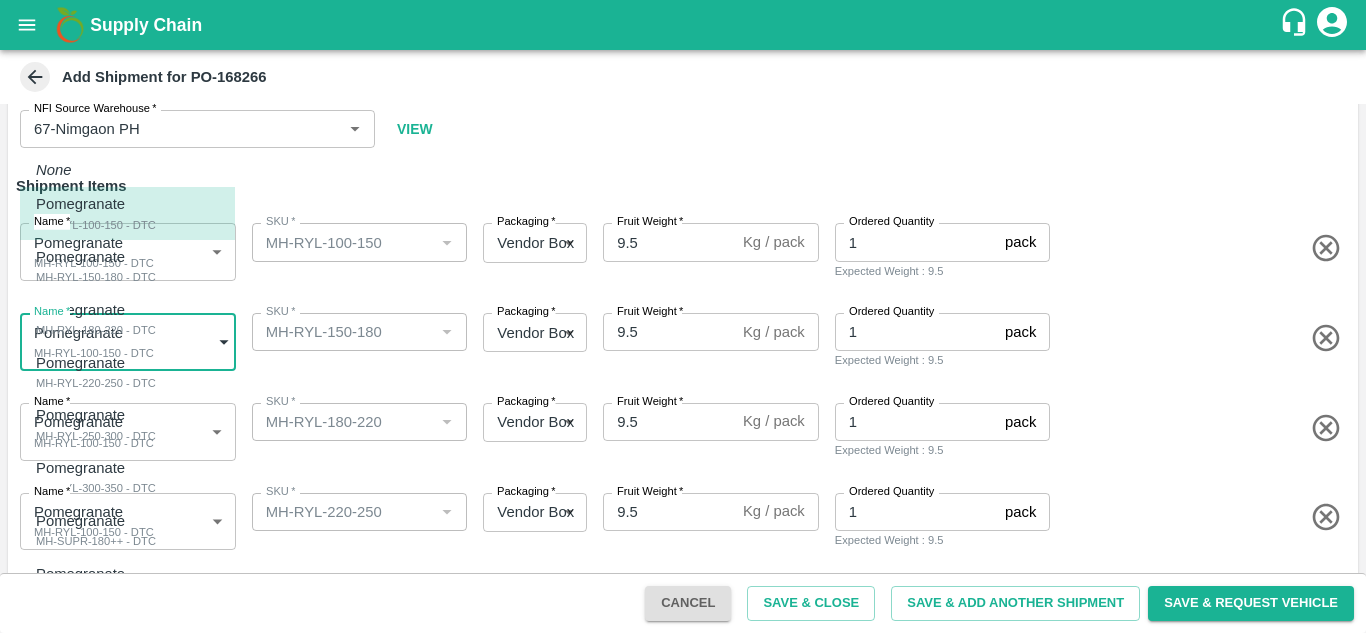 click on "Supply Chain Add Shipment for PO-168266 Type DC DC MO's Customer Customer (Material Orders)   * Customer (Material Orders)   * Instructions x Instructions NFI Source Warehouse   * NFI Source Warehouse   * VIEW Shipment Items Name   * Pomegranate MH-RYL-100-150 - DTC  1893848 Name SKU   * SKU   * Packaging   * Vendor Box 276 Packaging Fruit Weight   * 9.5 Kg /   pack Fruit Weight Ordered Quantity 1 pack Ordered Quantity Expected Weight :   9.5 Name   * Pomegranate MH-RYL-100-150 - DTC  1893848 Name SKU   * SKU   * Packaging   * Vendor Box 276 Packaging Fruit Weight   * 9.5 Kg /   pack Fruit Weight Ordered Quantity 1 pack Ordered Quantity Expected Weight :   9.5 Name   * Pomegranate MH-RYL-100-150 - DTC  1893848 Name SKU   * SKU   * Packaging   * Vendor Box 276 Packaging Fruit Weight   * 9.5 Kg /   pack Fruit Weight Ordered Quantity 1 pack Ordered Quantity Expected Weight :   9.5 Name   * Pomegranate MH-RYL-100-150 - DTC  1893848 Name SKU   * SKU   * Packaging   * *" at bounding box center (683, 316) 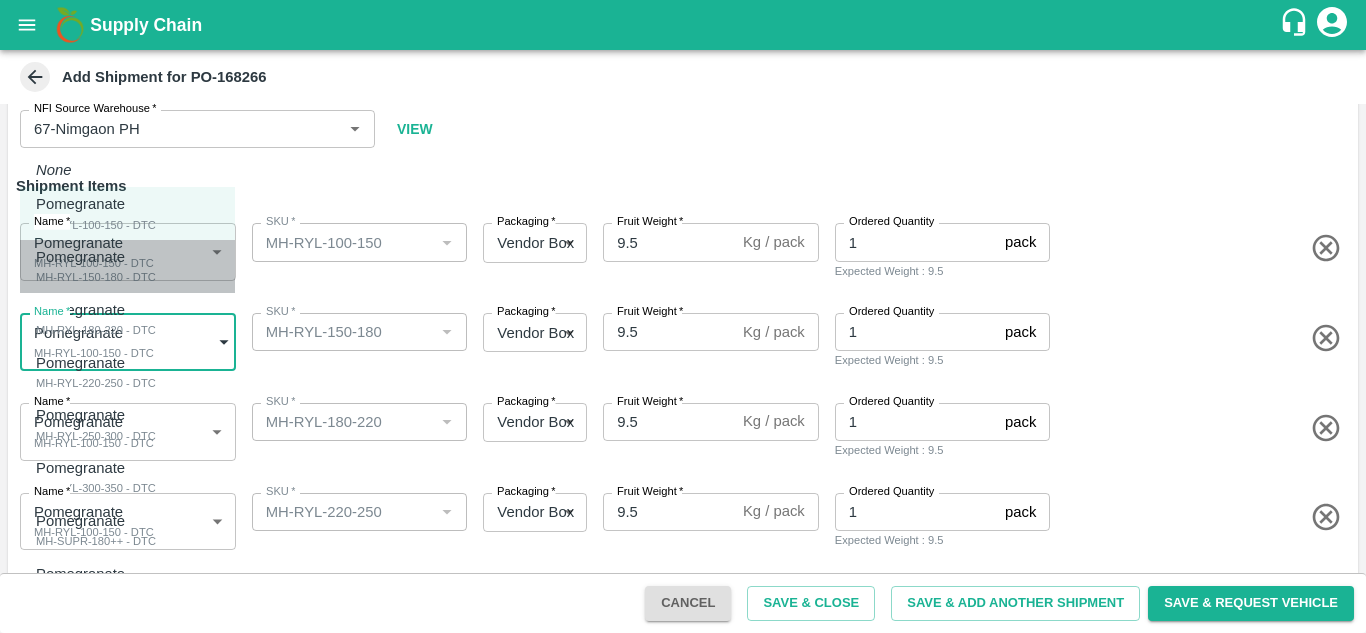 click on "Pomegranate" at bounding box center (91, 257) 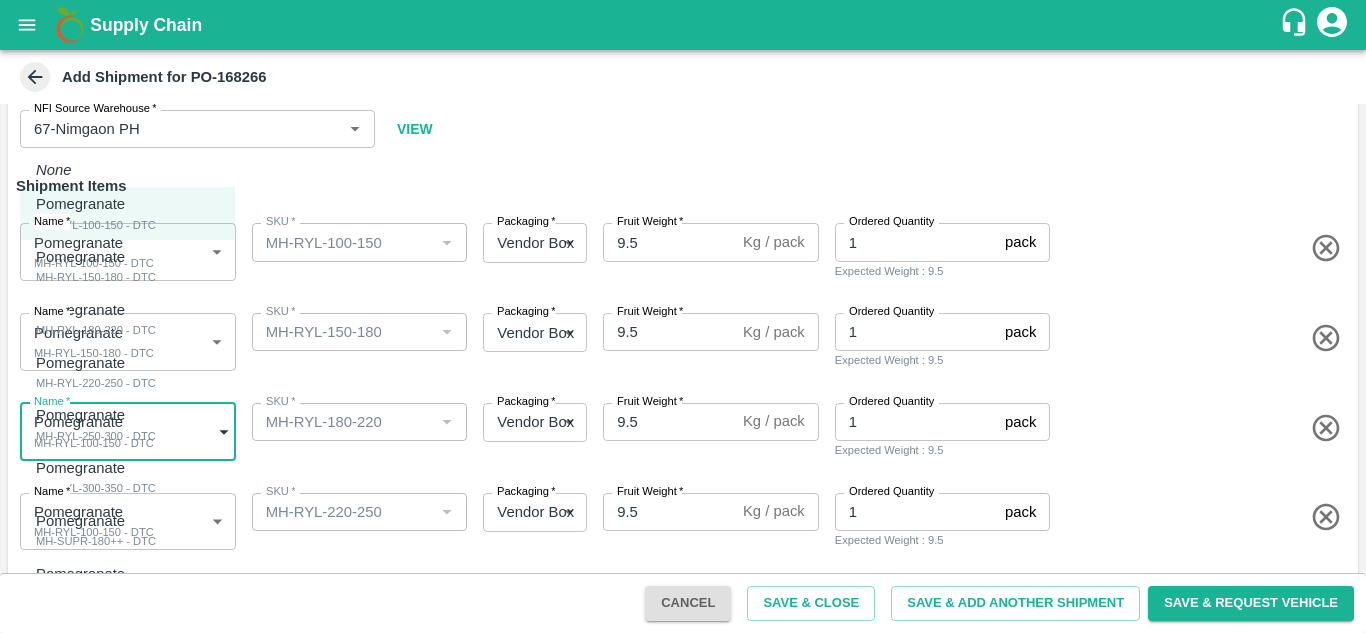 click on "Supply Chain Add Shipment for PO-168266 Type DC DC MO's Customer Customer (Material Orders)   * Customer (Material Orders)   * Instructions x Instructions NFI Source Warehouse   * NFI Source Warehouse   * VIEW Shipment Items Name   * Pomegranate MH-RYL-100-150 - DTC  1893848 Name SKU   * SKU   * Packaging   * Vendor Box 276 Packaging Fruit Weight   * 9.5 Kg /   pack Fruit Weight Ordered Quantity 1 pack Ordered Quantity Expected Weight :   9.5 Name   * Pomegranate MH-RYL-150-180 - DTC  1893849 Name SKU   * SKU   * Packaging   * Vendor Box 276 Packaging Fruit Weight   * 9.5 Kg /   pack Fruit Weight Ordered Quantity 1 pack Ordered Quantity Expected Weight :   9.5 Name   * Pomegranate MH-RYL-100-150 - DTC  1893848 Name SKU   * SKU   * Packaging   * Vendor Box 276 Packaging Fruit Weight   * 9.5 Kg /   pack Fruit Weight Ordered Quantity 1 pack Ordered Quantity Expected Weight :   9.5 Name   * Pomegranate MH-RYL-100-150 - DTC  1893848 Name SKU   * SKU   * Packaging   * *" at bounding box center (683, 316) 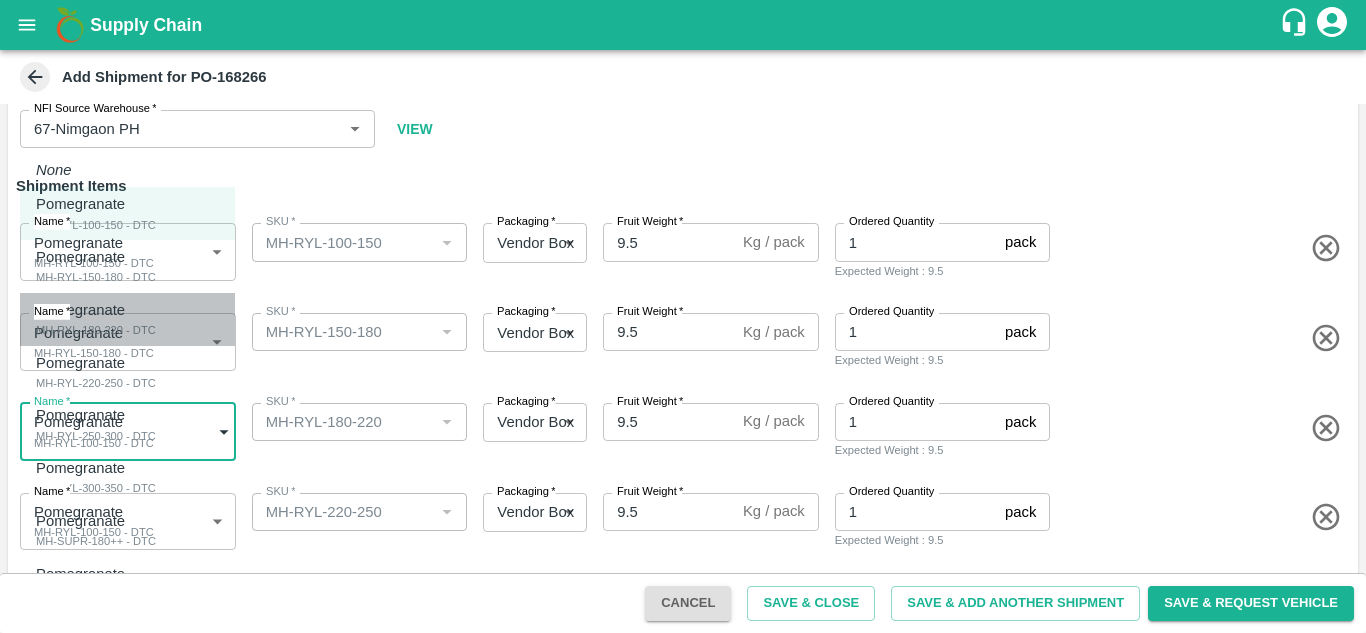 click on "Pomegranate" at bounding box center (91, 310) 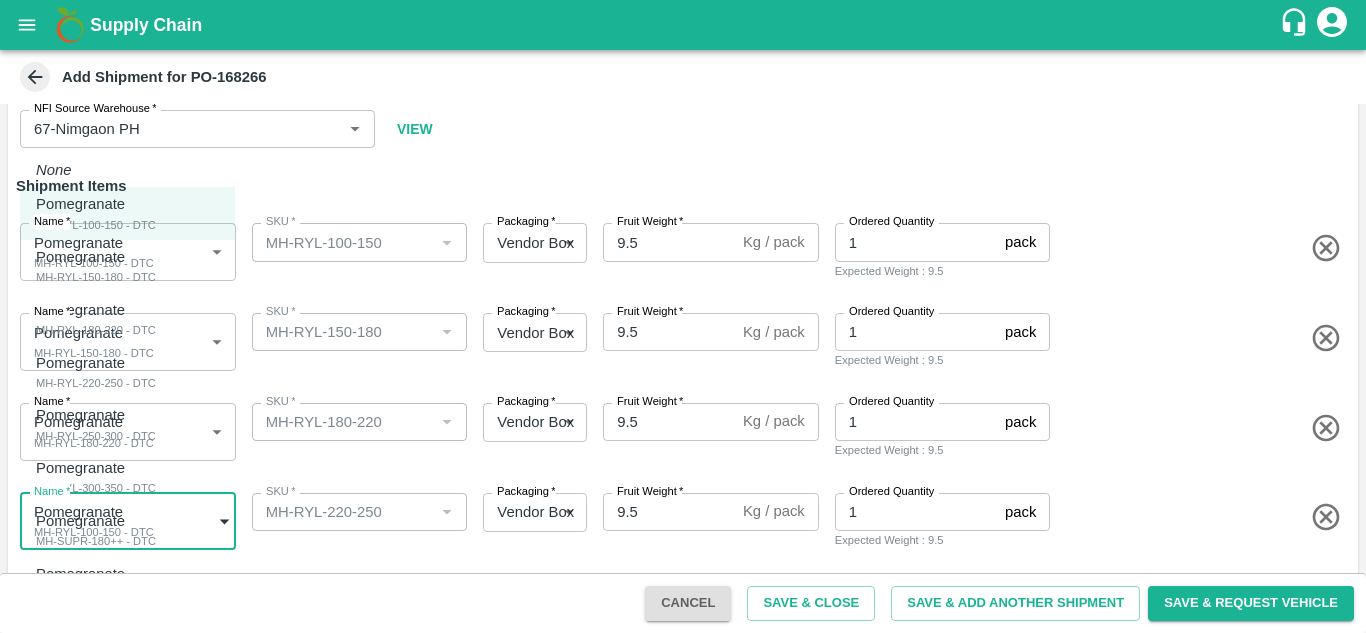 click on "Supply Chain Add Shipment for PO-168266 Type DC DC MO's Customer Customer (Material Orders)   * Customer (Material Orders)   * Instructions x Instructions NFI Source Warehouse   * NFI Source Warehouse   * VIEW Shipment Items Name   * Pomegranate MH-RYL-100-150 - DTC  1893848 Name SKU   * SKU   * Packaging   * Vendor Box 276 Packaging Fruit Weight   * 9.5 Kg /   pack Fruit Weight Ordered Quantity 1 pack Ordered Quantity Expected Weight :   9.5 Name   * Pomegranate MH-RYL-150-180 - DTC  1893849 Name SKU   * SKU   * Packaging   * Vendor Box 276 Packaging Fruit Weight   * 9.5 Kg /   pack Fruit Weight Ordered Quantity 1 pack Ordered Quantity Expected Weight :   9.5 Name   * Pomegranate MH-RYL-180-220 - DTC  1893850 Name SKU   * SKU   * Packaging   * Vendor Box 276 Packaging Fruit Weight   * 9.5 Kg /   pack Fruit Weight Ordered Quantity 1 pack Ordered Quantity Expected Weight :   9.5 Name   * Pomegranate MH-RYL-100-150 - DTC  1893848 Name SKU   * SKU   * Packaging   * *" at bounding box center (683, 316) 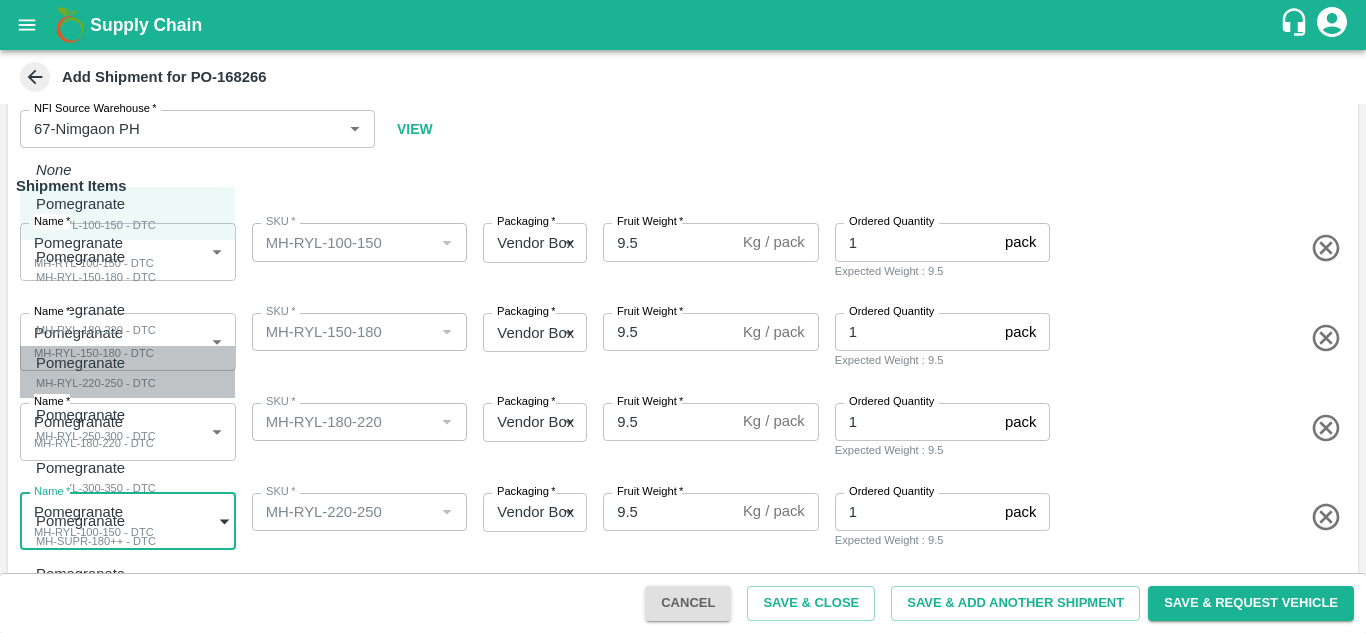 click on "MH-RYL-220-250 - DTC" at bounding box center (96, 383) 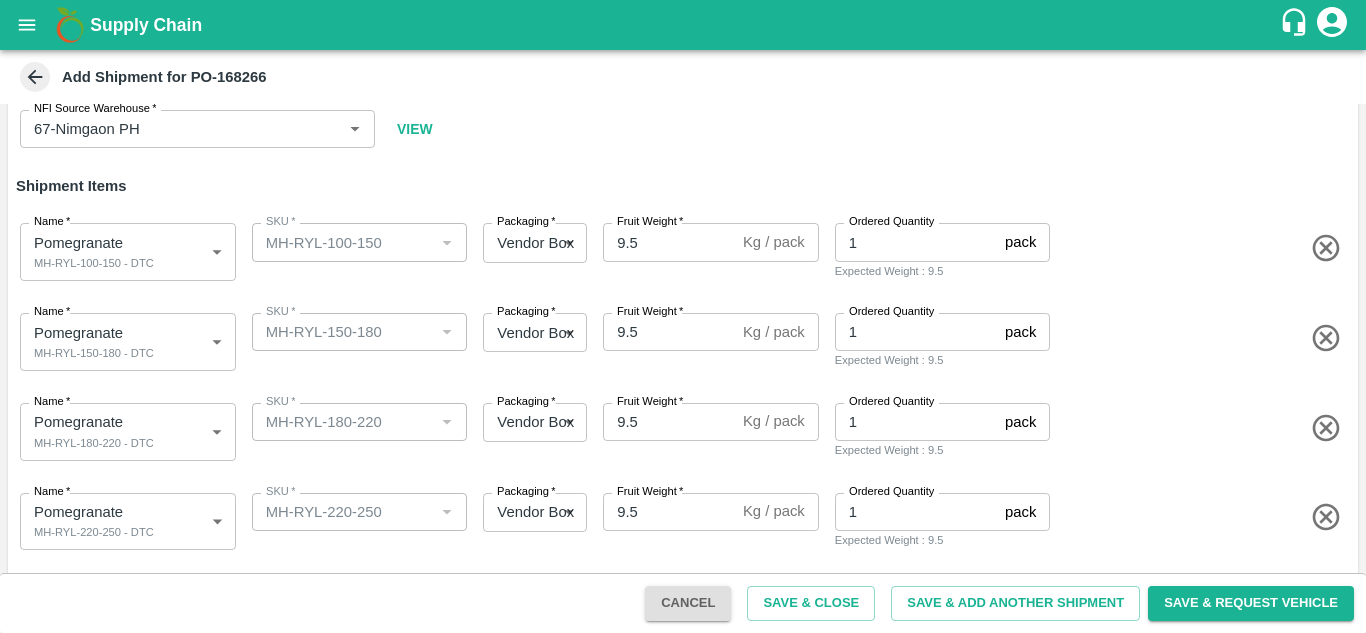 click on "Name   * Pomegranate MH-RYL-220-250 - DTC  1893851 Name SKU   * SKU   * Packaging   * Vendor Box 276 Packaging Fruit Weight   * 9.5 Kg /   pack Fruit Weight Ordered Quantity 1 pack Ordered Quantity Expected Weight :   9.5" at bounding box center (679, 518) 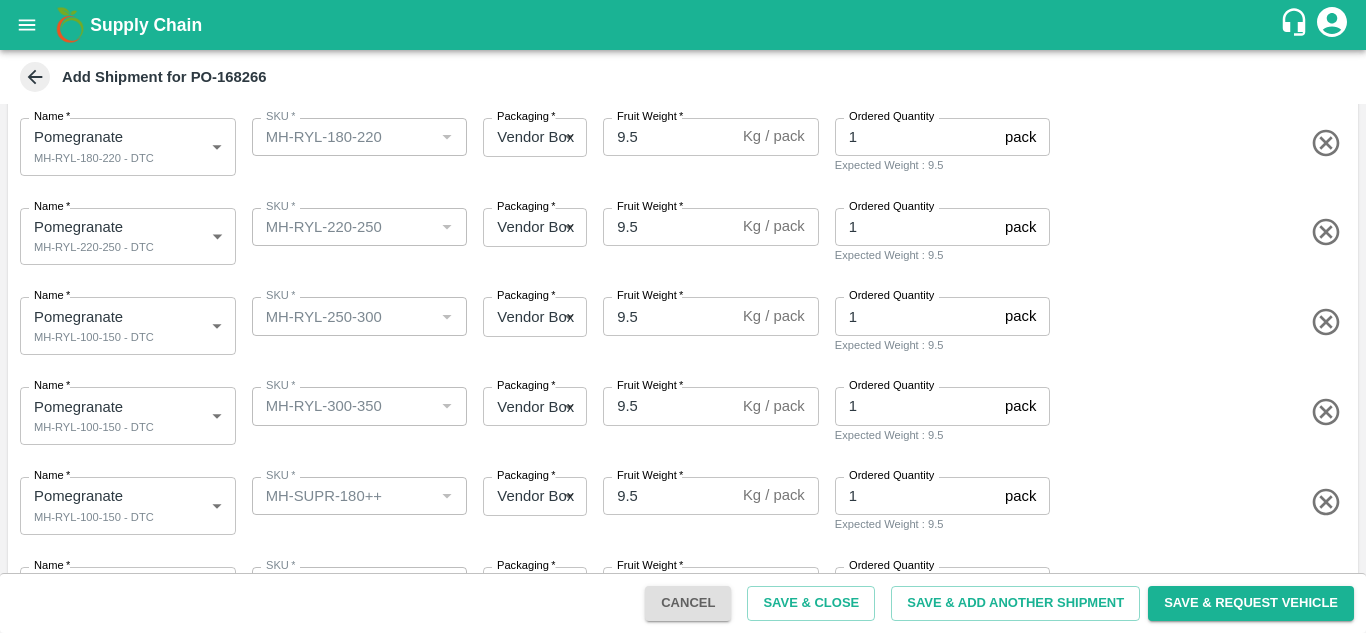 scroll, scrollTop: 404, scrollLeft: 0, axis: vertical 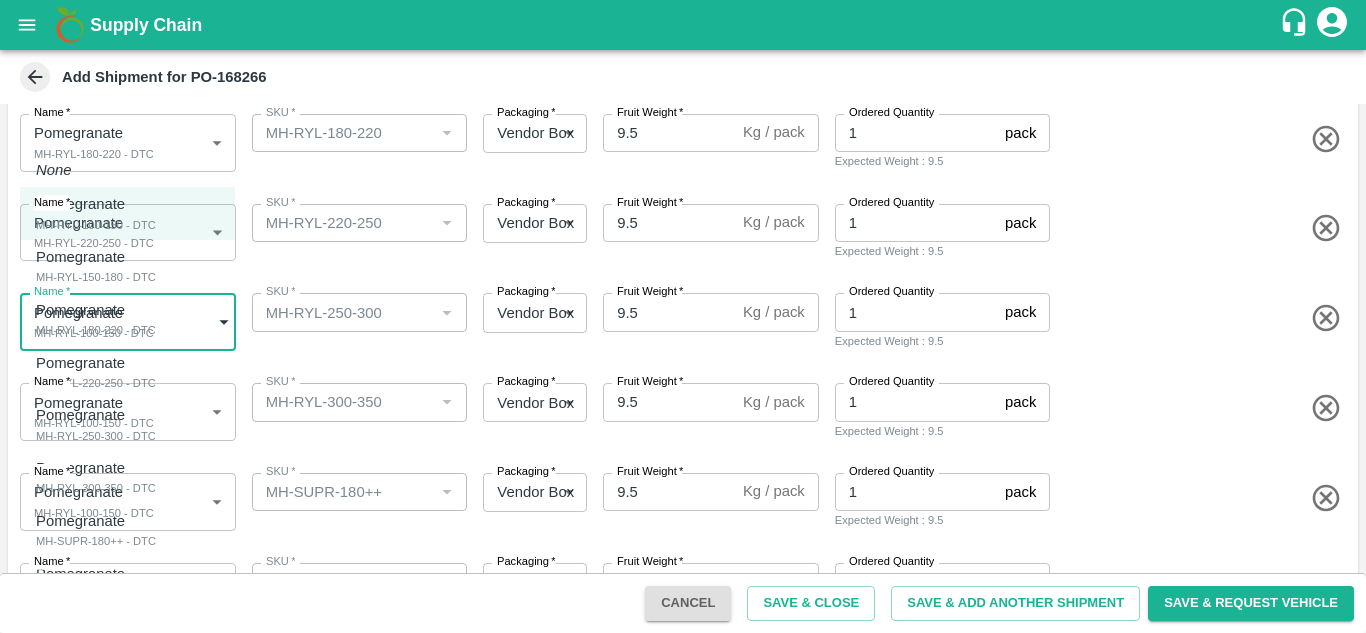 click on "Supply Chain Add Shipment for PO-168266 Type DC DC MO's Customer Customer (Material Orders)   * Customer (Material Orders)   * Instructions x Instructions NFI Source Warehouse   * NFI Source Warehouse   * VIEW Shipment Items Name   * Pomegranate MH-RYL-100-150 - DTC  1893848 Name SKU   * SKU   * Packaging   * Vendor Box 276 Packaging Fruit Weight   * 9.5 Kg /   pack Fruit Weight Ordered Quantity 1 pack Ordered Quantity Expected Weight :   9.5 Name   * Pomegranate MH-RYL-150-180 - DTC  1893849 Name SKU   * SKU   * Packaging   * Vendor Box 276 Packaging Fruit Weight   * 9.5 Kg /   pack Fruit Weight Ordered Quantity 1 pack Ordered Quantity Expected Weight :   9.5 Name   * Pomegranate MH-RYL-180-220 - DTC  1893850 Name SKU   * SKU   * Packaging   * Vendor Box 276 Packaging Fruit Weight   * 9.5 Kg /   pack Fruit Weight Ordered Quantity 1 pack Ordered Quantity Expected Weight :   9.5 Name   * Pomegranate MH-RYL-220-250 - DTC  1893851 Name SKU   * SKU   * Packaging   * *" at bounding box center [683, 316] 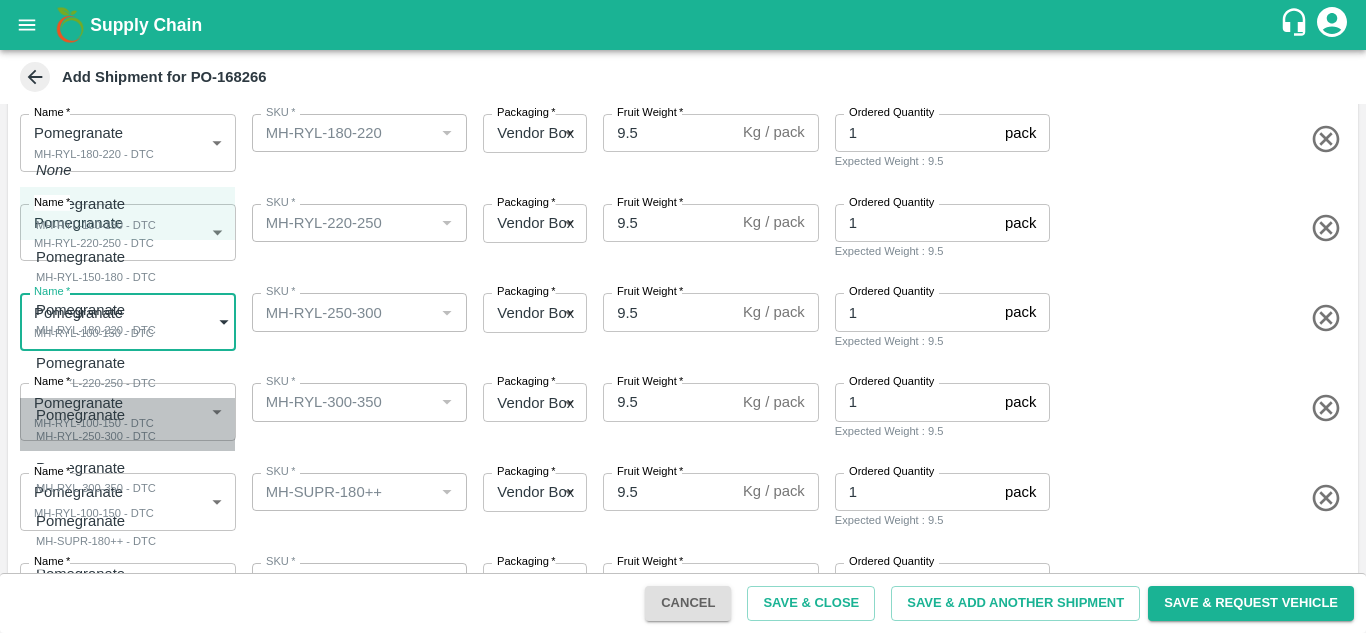 click on "MH-RYL-250-300 - DTC" at bounding box center (96, 436) 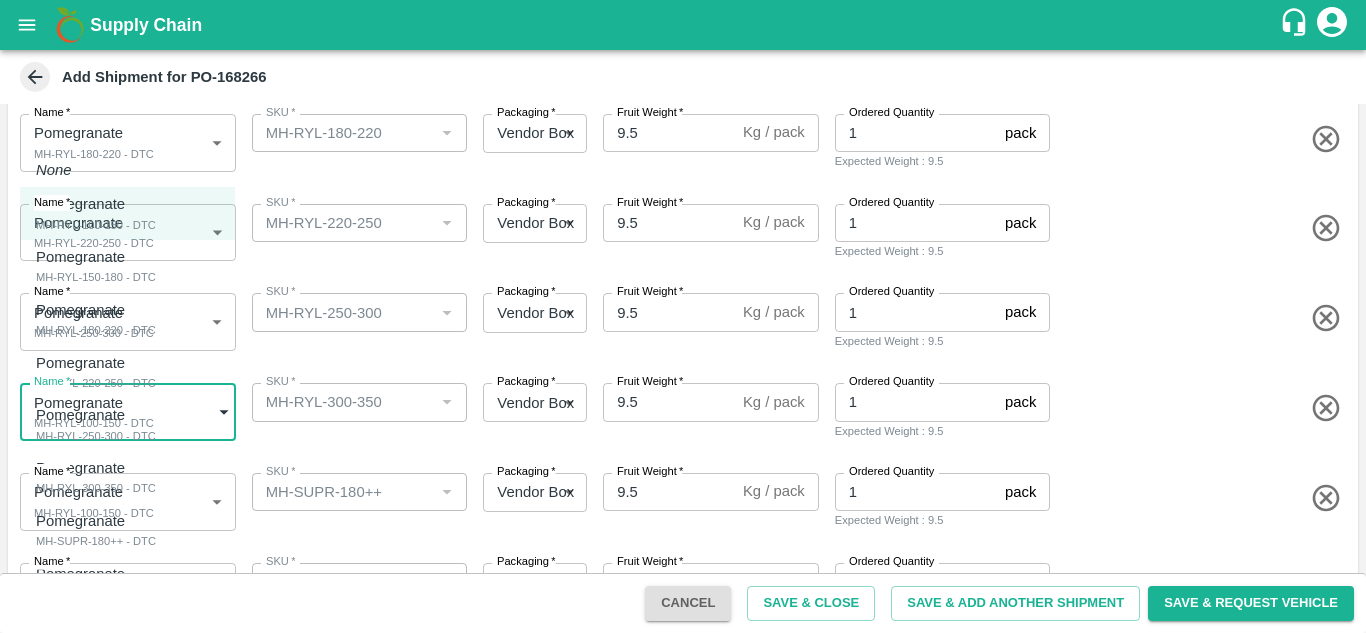 click on "Supply Chain Add Shipment for PO-168266 Type DC DC MO's Customer Customer (Material Orders)   * Customer (Material Orders)   * Instructions x Instructions NFI Source Warehouse   * NFI Source Warehouse   * VIEW Shipment Items Name   * Pomegranate MH-RYL-100-150 - DTC  1893848 Name SKU   * SKU   * Packaging   * Vendor Box 276 Packaging Fruit Weight   * 9.5 Kg /   pack Fruit Weight Ordered Quantity 1 pack Ordered Quantity Expected Weight :   9.5 Name   * Pomegranate MH-RYL-150-180 - DTC  1893849 Name SKU   * SKU   * Packaging   * Vendor Box 276 Packaging Fruit Weight   * 9.5 Kg /   pack Fruit Weight Ordered Quantity 1 pack Ordered Quantity Expected Weight :   9.5 Name   * Pomegranate MH-RYL-180-220 - DTC  1893850 Name SKU   * SKU   * Packaging   * Vendor Box 276 Packaging Fruit Weight   * 9.5 Kg /   pack Fruit Weight Ordered Quantity 1 pack Ordered Quantity Expected Weight :   9.5 Name   * Pomegranate MH-RYL-220-250 - DTC  1893851 Name SKU   * SKU   * Packaging   * *" at bounding box center (683, 316) 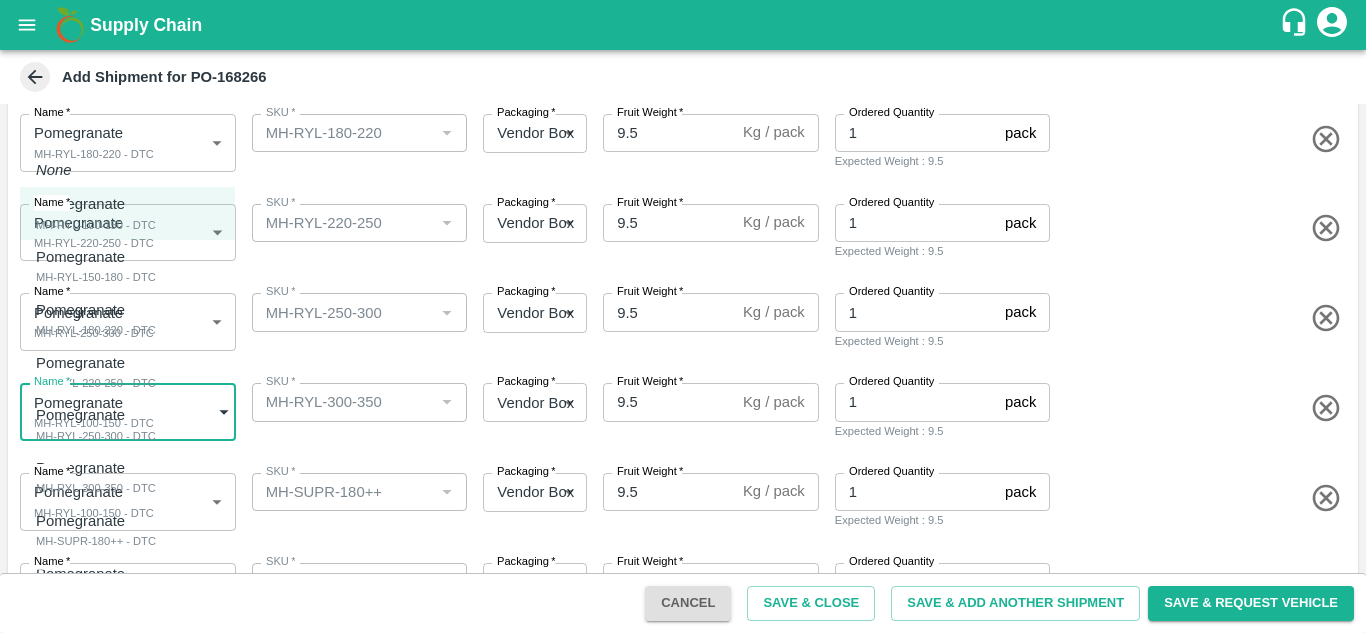 click on "Pomegranate" at bounding box center (91, 468) 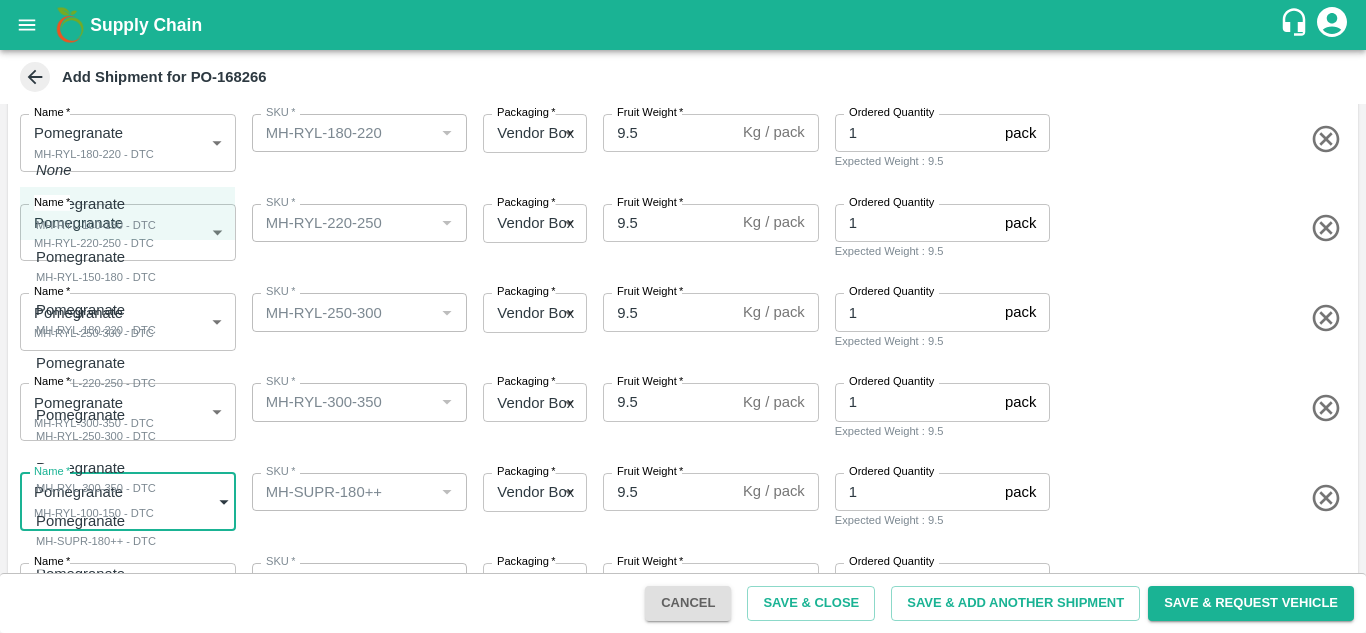 click on "Supply Chain Add Shipment for PO-168266 Type DC DC MO's Customer Customer (Material Orders)   * Customer (Material Orders)   * Instructions x Instructions NFI Source Warehouse   * NFI Source Warehouse   * VIEW Shipment Items Name   * Pomegranate MH-RYL-100-150 - DTC  1893848 Name SKU   * SKU   * Packaging   * Vendor Box 276 Packaging Fruit Weight   * 9.5 Kg /   pack Fruit Weight Ordered Quantity 1 pack Ordered Quantity Expected Weight :   9.5 Name   * Pomegranate MH-RYL-150-180 - DTC  1893849 Name SKU   * SKU   * Packaging   * Vendor Box 276 Packaging Fruit Weight   * 9.5 Kg /   pack Fruit Weight Ordered Quantity 1 pack Ordered Quantity Expected Weight :   9.5 Name   * Pomegranate MH-RYL-180-220 - DTC  1893850 Name SKU   * SKU   * Packaging   * Vendor Box 276 Packaging Fruit Weight   * 9.5 Kg /   pack Fruit Weight Ordered Quantity 1 pack Ordered Quantity Expected Weight :   9.5 Name   * Pomegranate MH-RYL-220-250 - DTC  1893851 Name SKU   * SKU   * Packaging   * *" at bounding box center [683, 316] 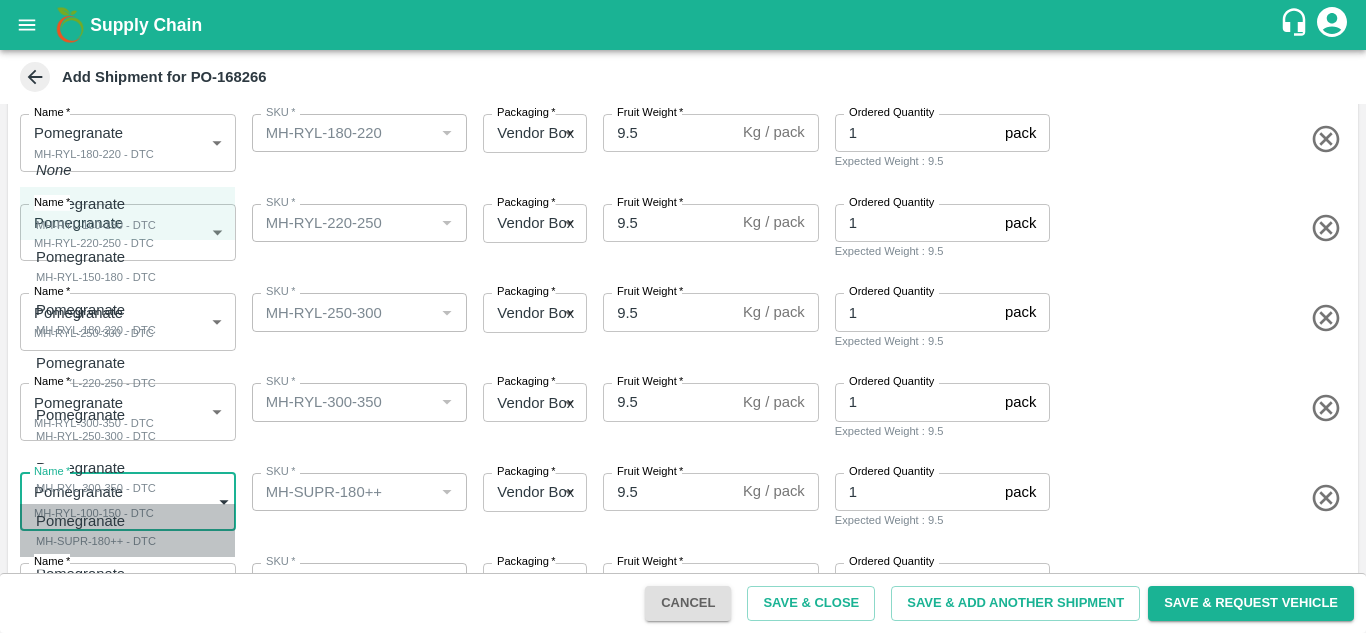 click on "MH-SUPR-180++ - DTC" at bounding box center [96, 541] 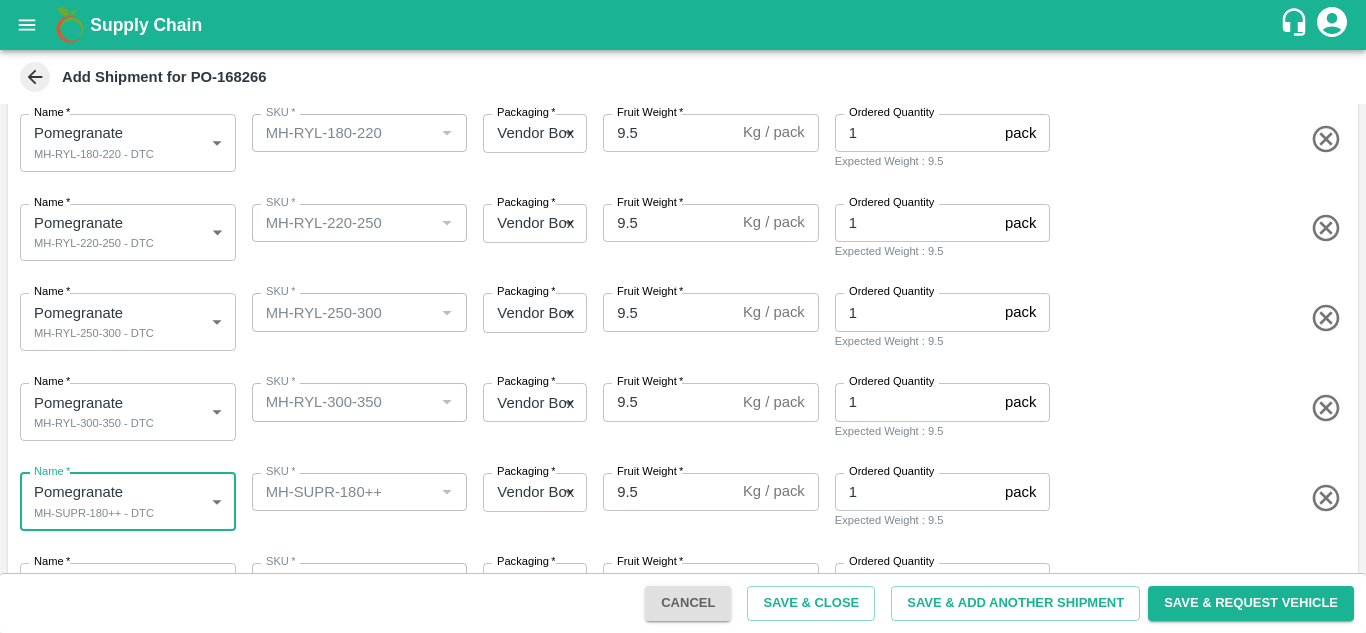 click on "SKU   * SKU   *" at bounding box center [356, 408] 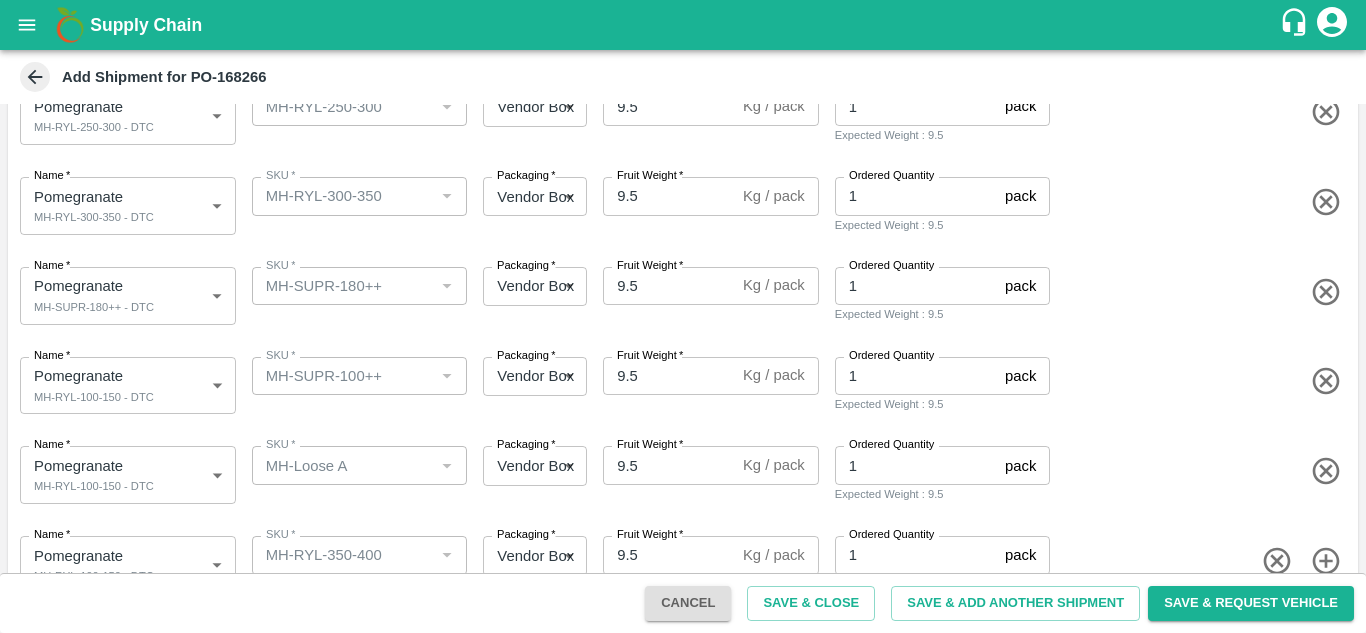scroll, scrollTop: 611, scrollLeft: 0, axis: vertical 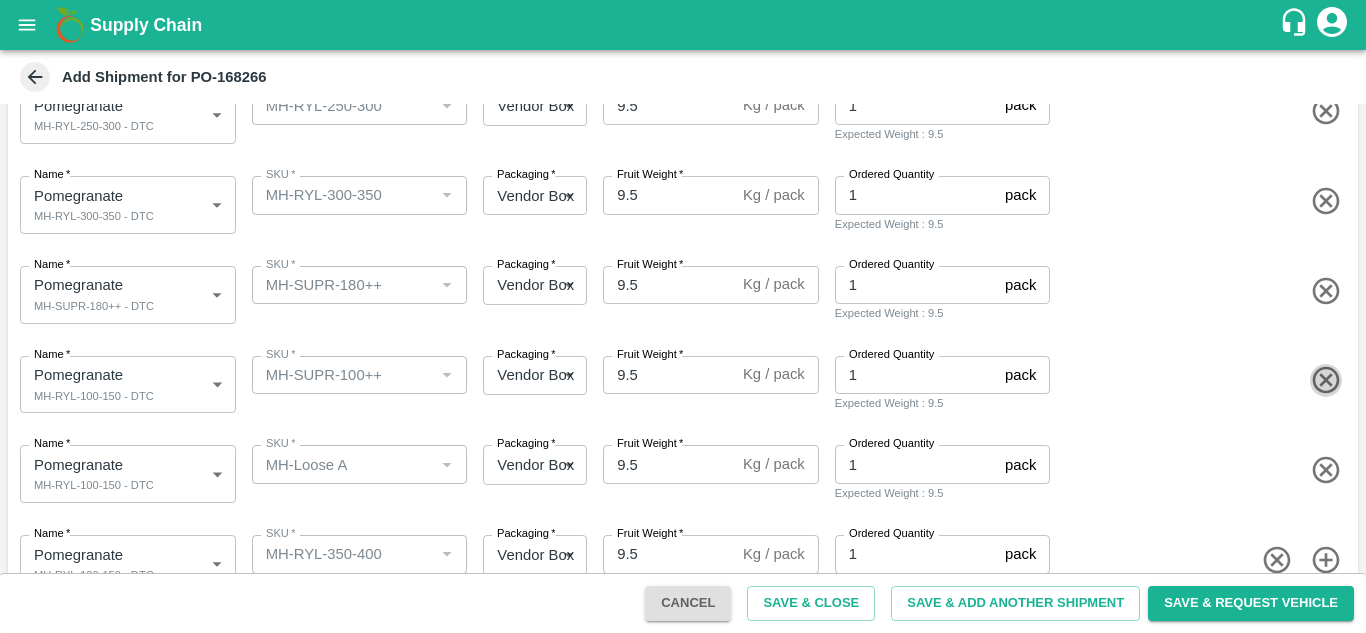 click 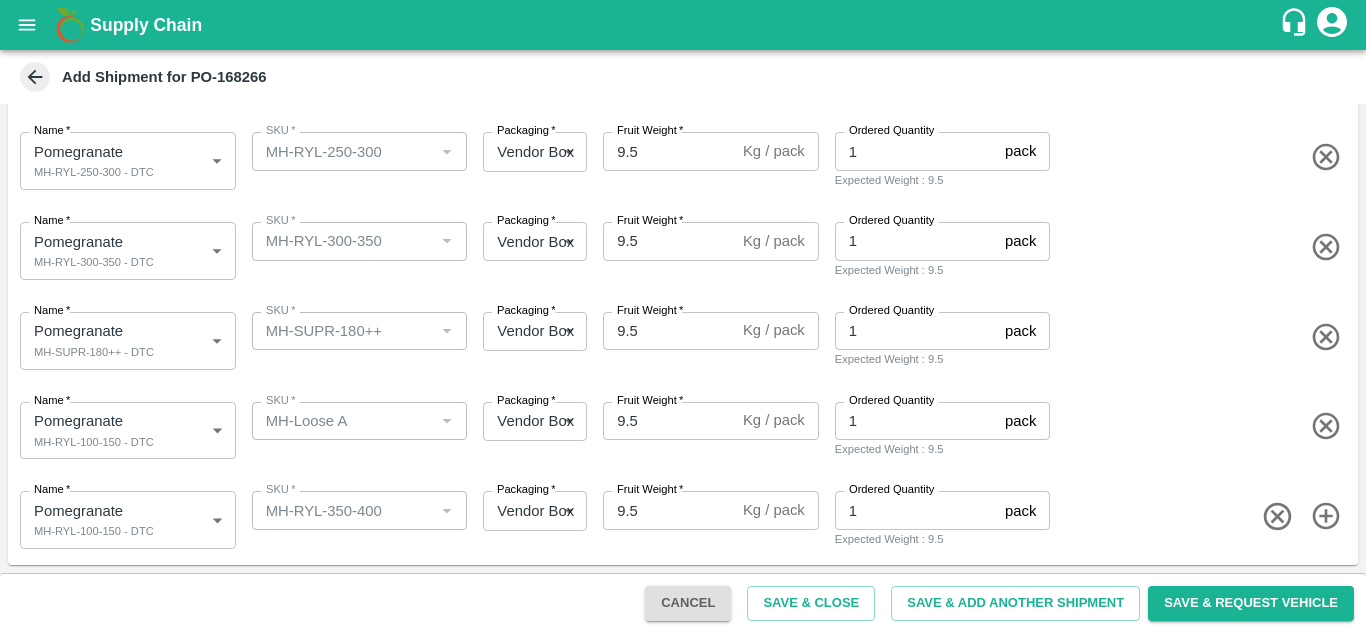 scroll, scrollTop: 565, scrollLeft: 0, axis: vertical 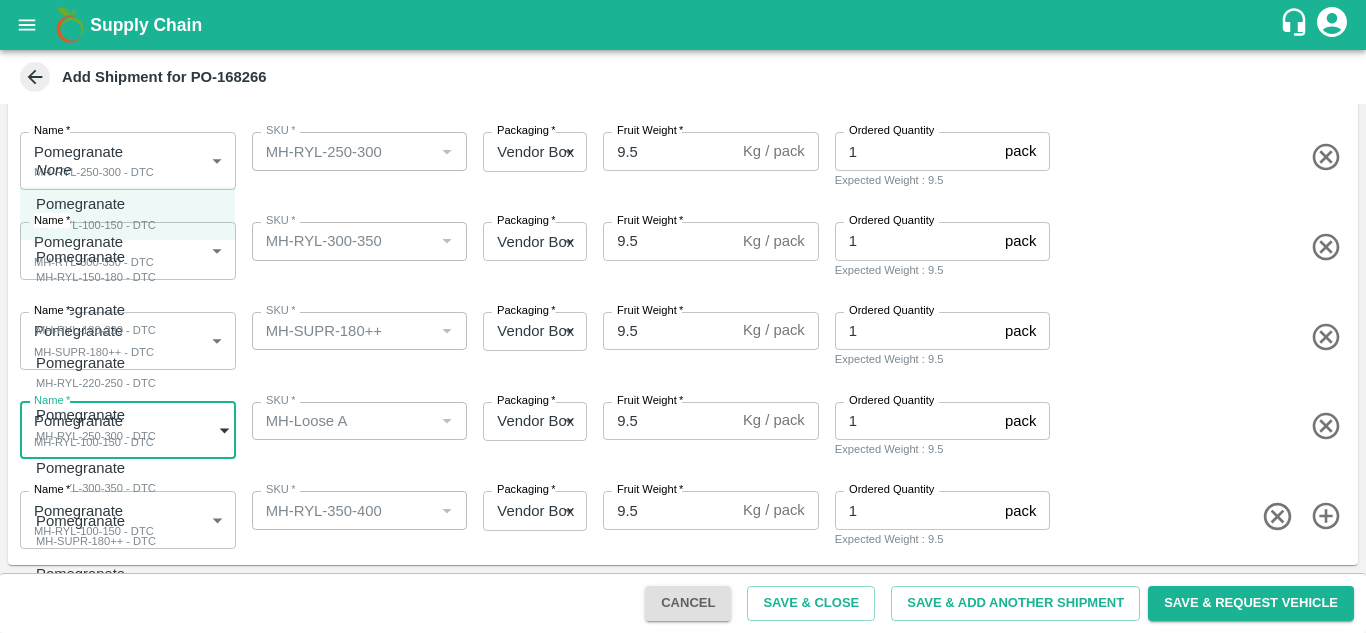 click on "Supply Chain Add Shipment for PO-168266 Type DC DC MO's Customer Customer (Material Orders)   * Customer (Material Orders)   * Instructions x Instructions NFI Source Warehouse   * NFI Source Warehouse   * VIEW Shipment Items Name   * Pomegranate MH-RYL-100-150 - DTC  1893848 Name SKU   * SKU   * Packaging   * Vendor Box 276 Packaging Fruit Weight   * 9.5 Kg /   pack Fruit Weight Ordered Quantity 1 pack Ordered Quantity Expected Weight :   9.5 Name   * Pomegranate MH-RYL-150-180 - DTC  1893849 Name SKU   * SKU   * Packaging   * Vendor Box 276 Packaging Fruit Weight   * 9.5 Kg /   pack Fruit Weight Ordered Quantity 1 pack Ordered Quantity Expected Weight :   9.5 Name   * Pomegranate MH-RYL-180-220 - DTC  1893850 Name SKU   * SKU   * Packaging   * Vendor Box 276 Packaging Fruit Weight   * 9.5 Kg /   pack Fruit Weight Ordered Quantity 1 pack Ordered Quantity Expected Weight :   9.5 Name   * Pomegranate MH-RYL-220-250 - DTC  1893851 Name SKU   * SKU   * Packaging   * *" at bounding box center [683, 316] 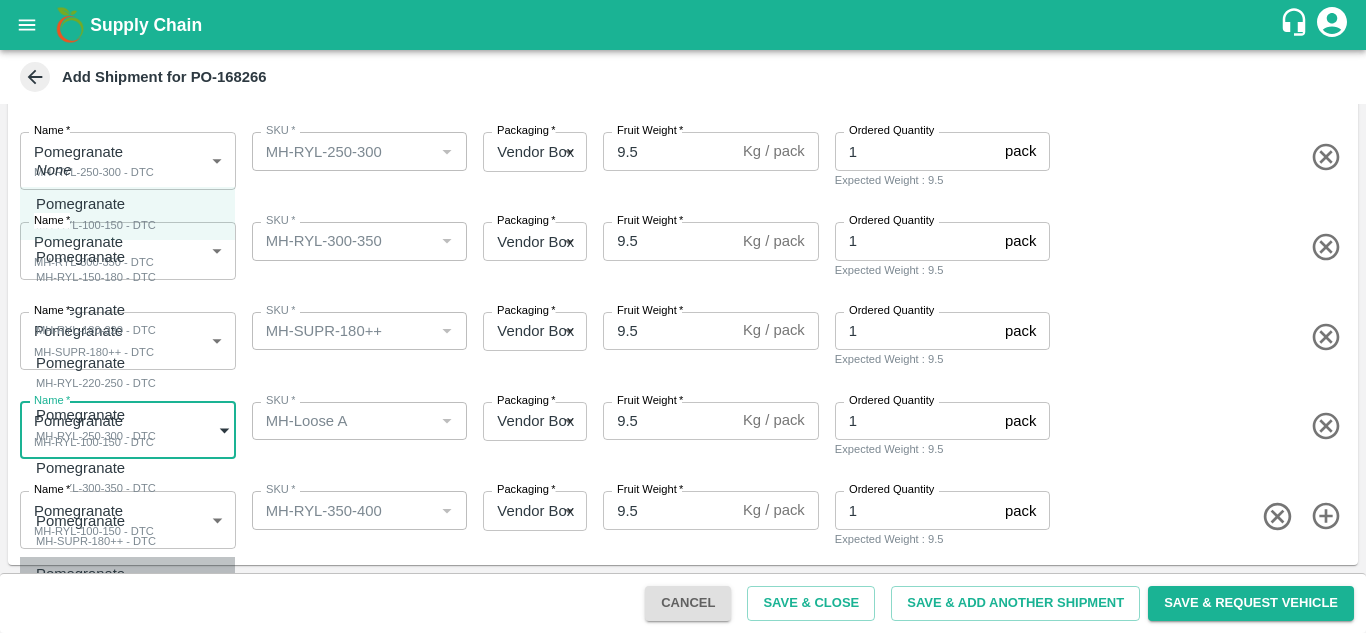 click on "Pomegranate" at bounding box center [80, 574] 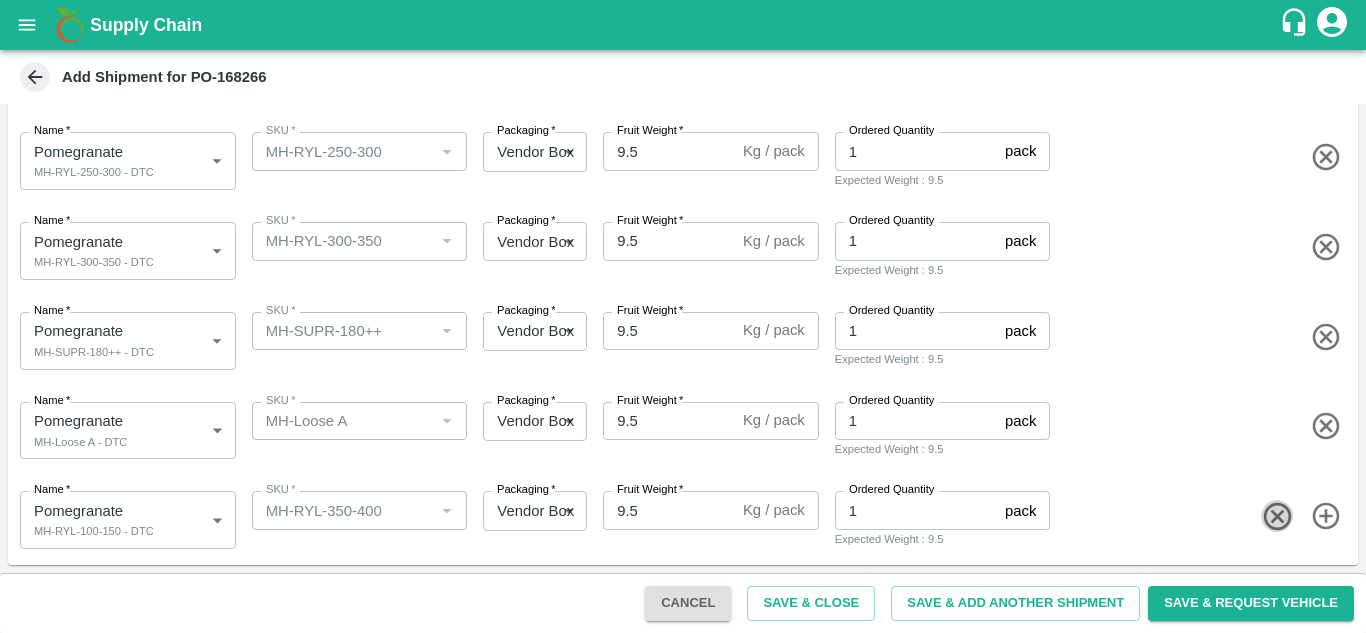 click 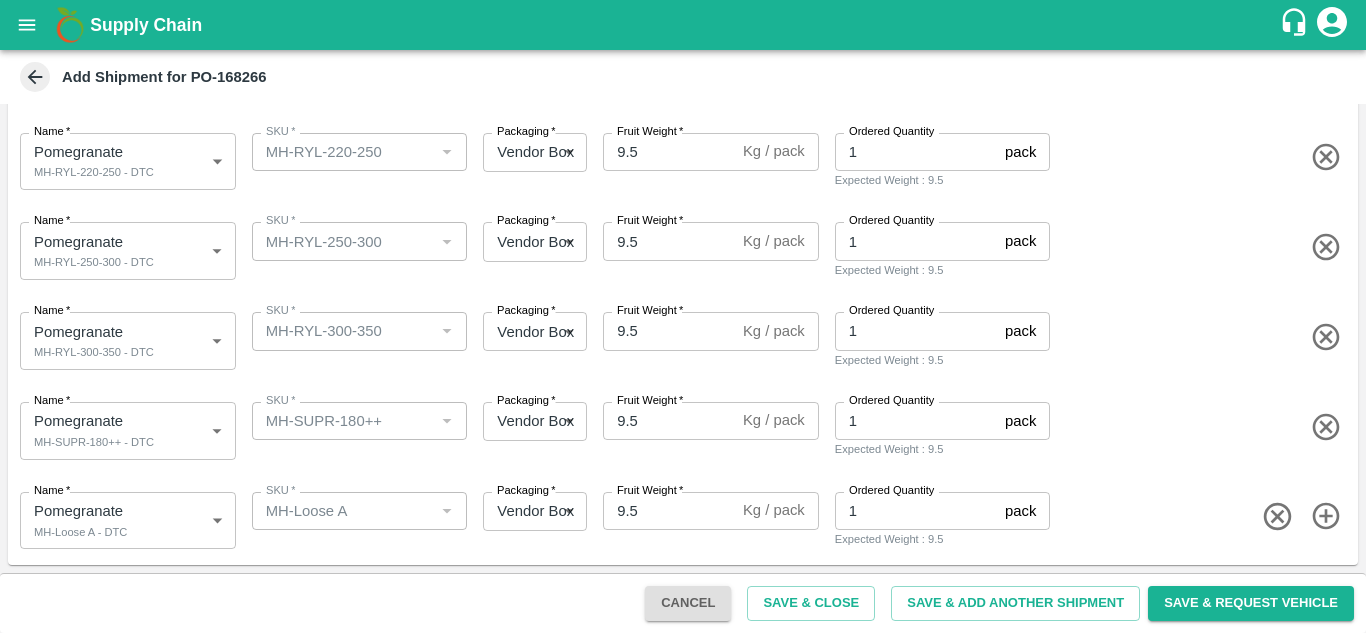 scroll, scrollTop: 475, scrollLeft: 0, axis: vertical 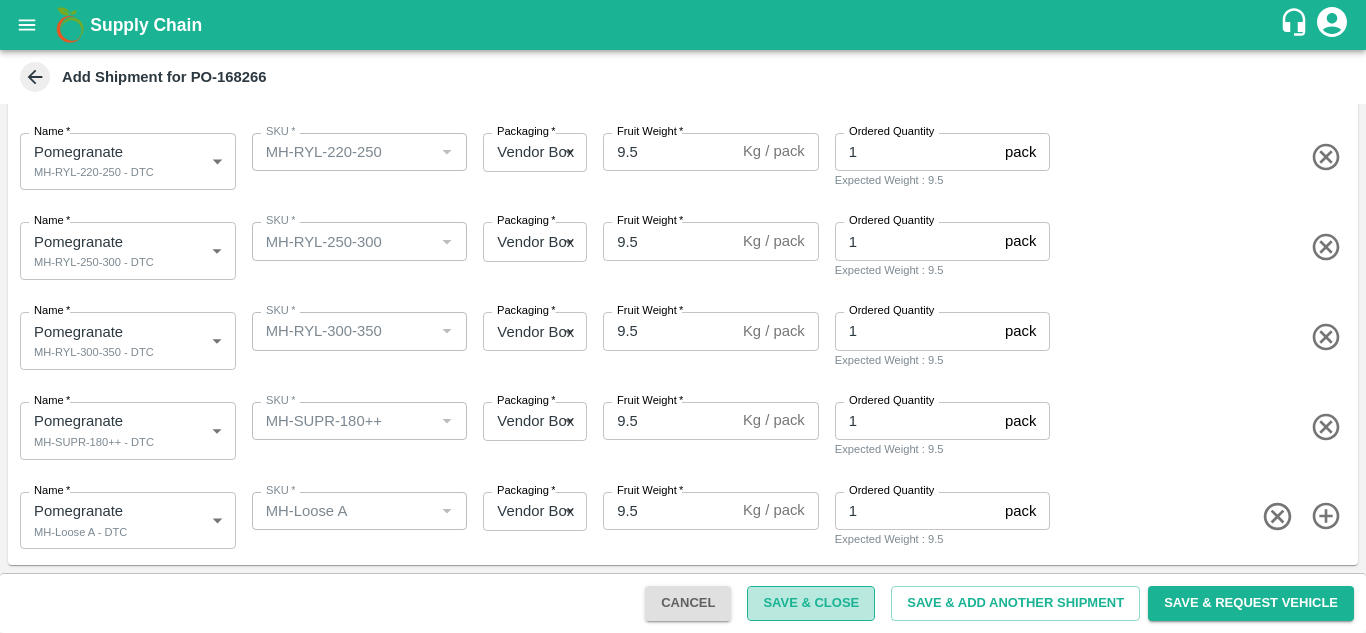 click on "Save & Close" at bounding box center (811, 603) 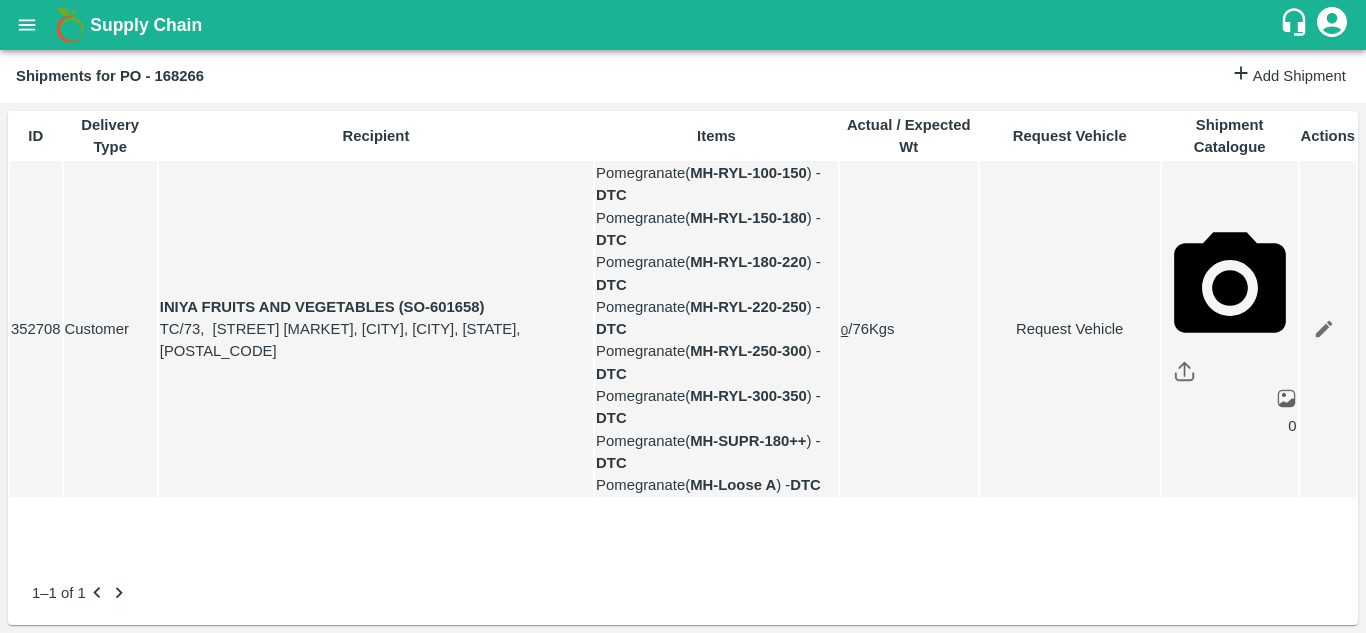 click on "Request Vehicle" at bounding box center [1070, 329] 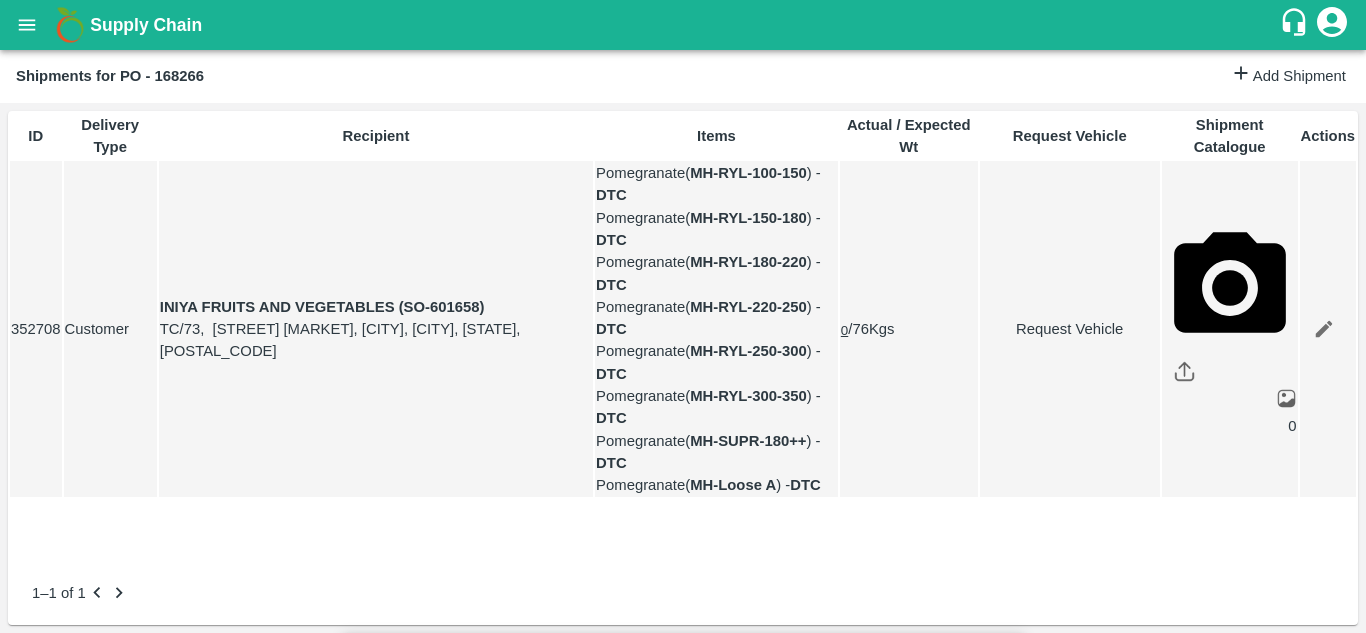 type on "DD/MM/YYYY hh:mm aa" 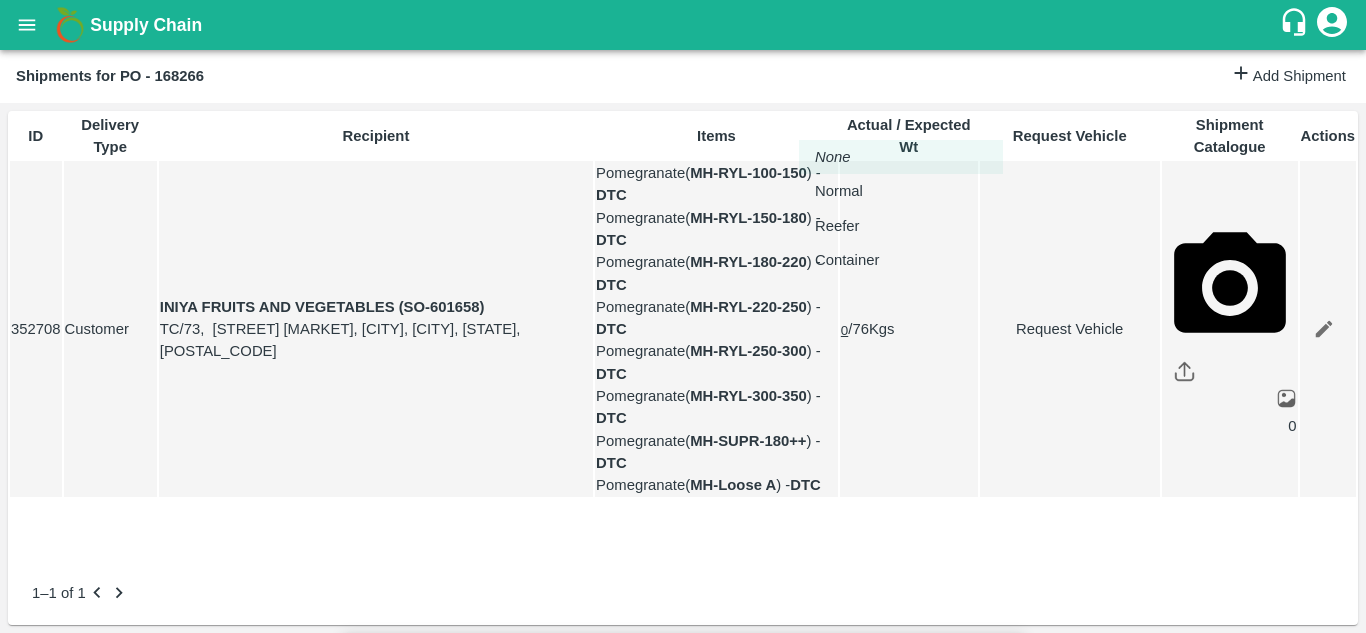 click on "Supply Chain Shipments for PO - 168266 Add Shipment ID Delivery Type Recipient Items Actual / Expected Wt Request Vehicle Shipment Catalogue Actions 352708 Customer [CUSTOMER_NAME] (SO-601658) TC/73,  [STREET] [MARKET], [CITY], [CITY], [STATE], [POSTAL_CODE] Pomegranate  ( MH-RYL-100-150 )   -  DTC Pomegranate  ( MH-RYL-150-180 )   -  DTC Pomegranate  ( MH-RYL-180-220 )   -  DTC Pomegranate  ( MH-RYL-220-250 )   -  DTC Pomegranate  ( MH-RYL-250-300 )   -  DTC Pomegranate  ( MH-RYL-300-350 )   -  DTC Pomegranate  ( MH-SUPR-180++ )   -  DTC Pomegranate  ( MH-Loose A )   -  DTC 0 / 76  Kgs Request Vehicle   0 1–1 of 1 Jeewana CC [FIRST] [LAST] Logout Request Vehicle Expected Loading Time   * 04/08/2025 12:00 AM Expected Loading Time Expected Delivery Time   * 12/08/2025 10:50 AM Expected Delivery Time Vehicle type   * ​ Vehicle type Pick Up: PO/V/[LAST]/168266 [CITY], [CITY], , [STATE] Delivery: [CUSTOMER_NAME] (SO-601658) Product Category Brand/Marka Packaging Kgs  -" at bounding box center (683, 316) 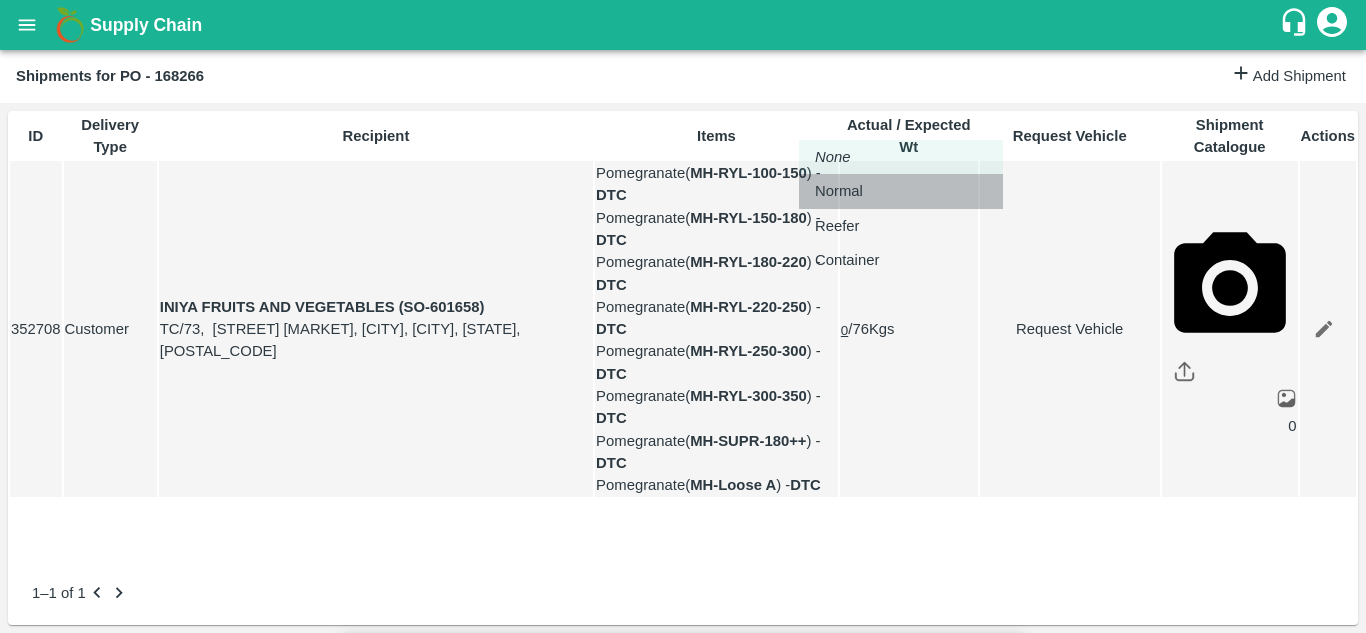 click on "Normal" at bounding box center [839, 191] 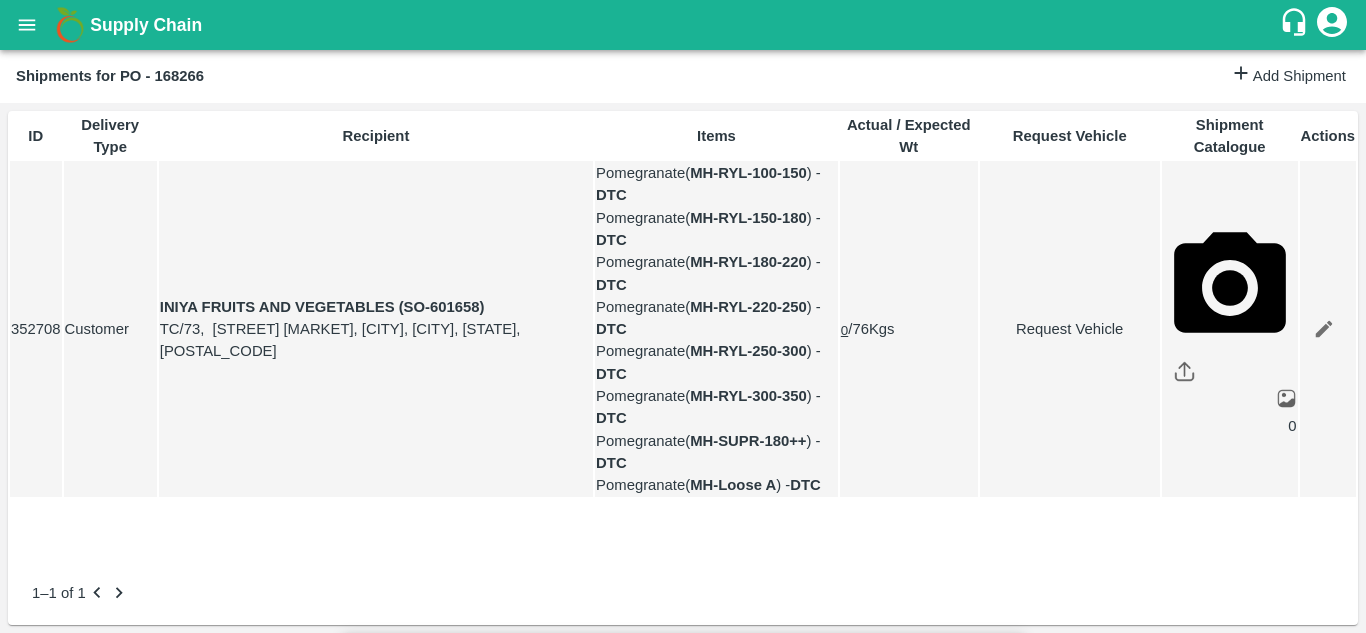 click on "Submit" at bounding box center [985, 1710] 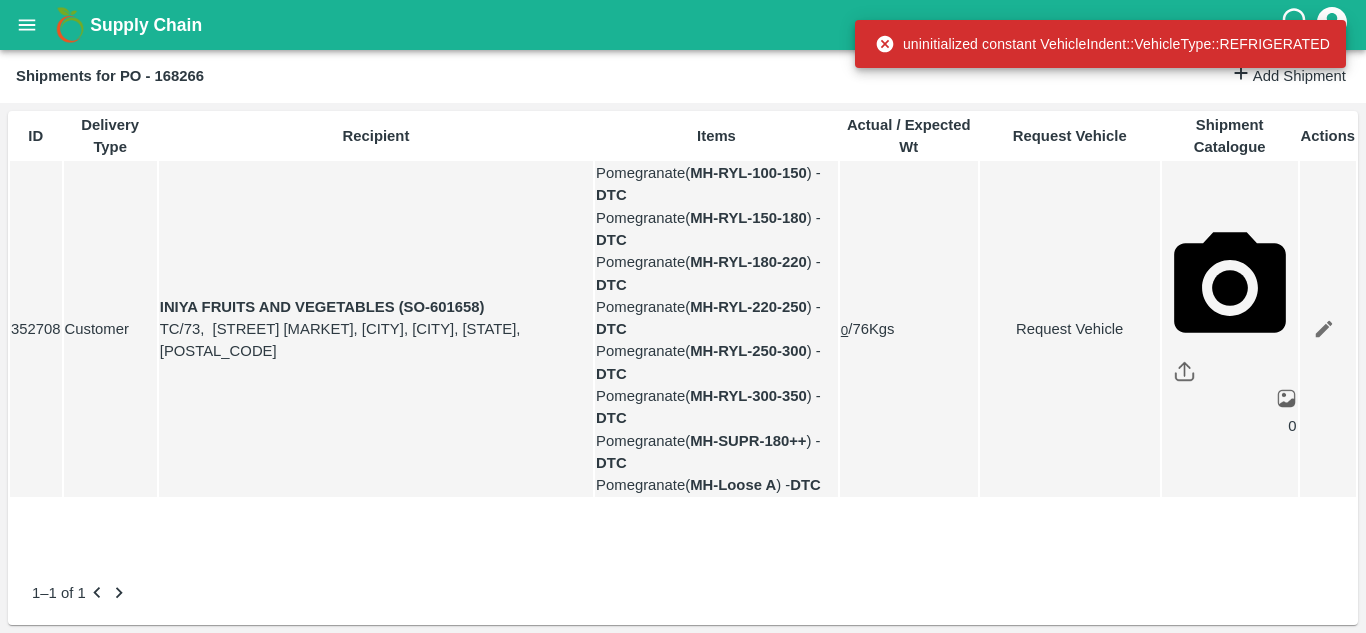 click on "Request Vehicle" at bounding box center [1070, 329] 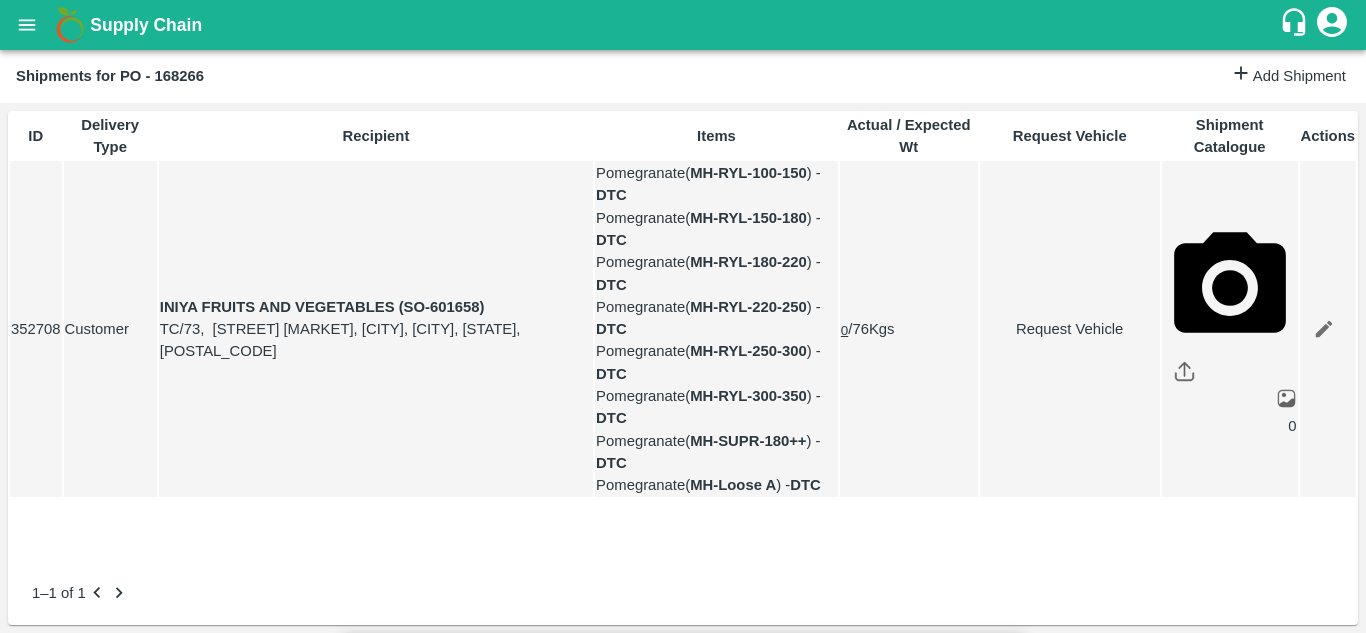 type on "1" 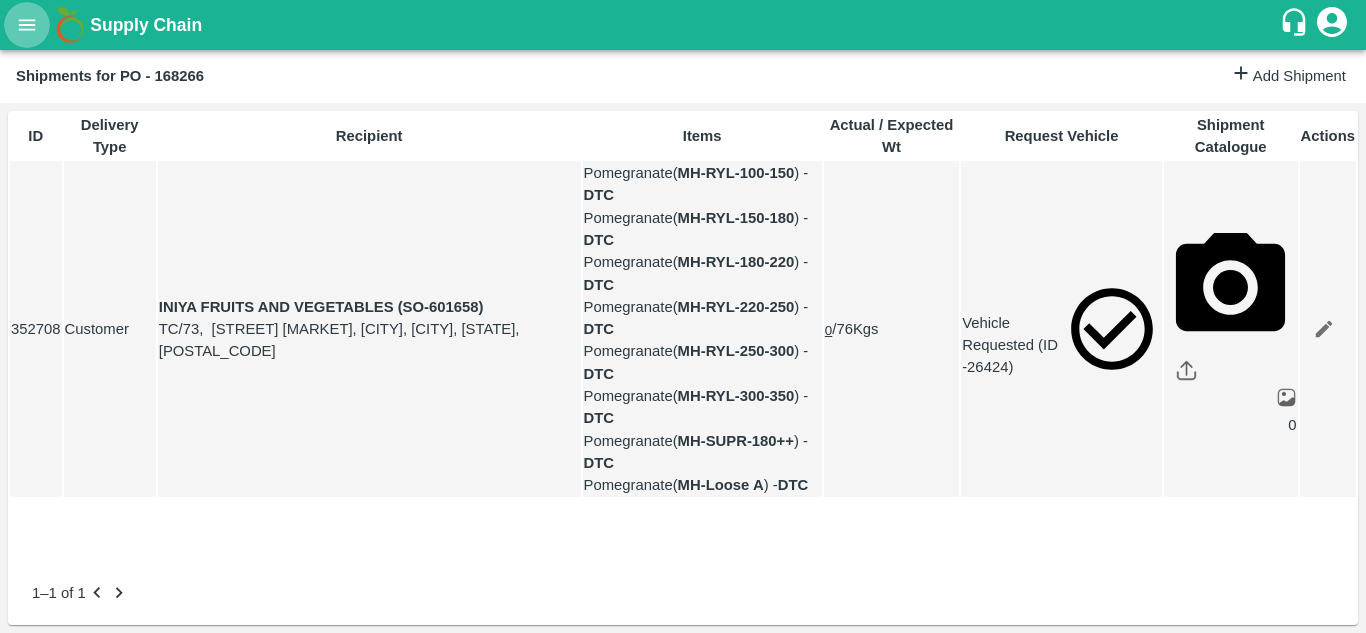 click at bounding box center (27, 25) 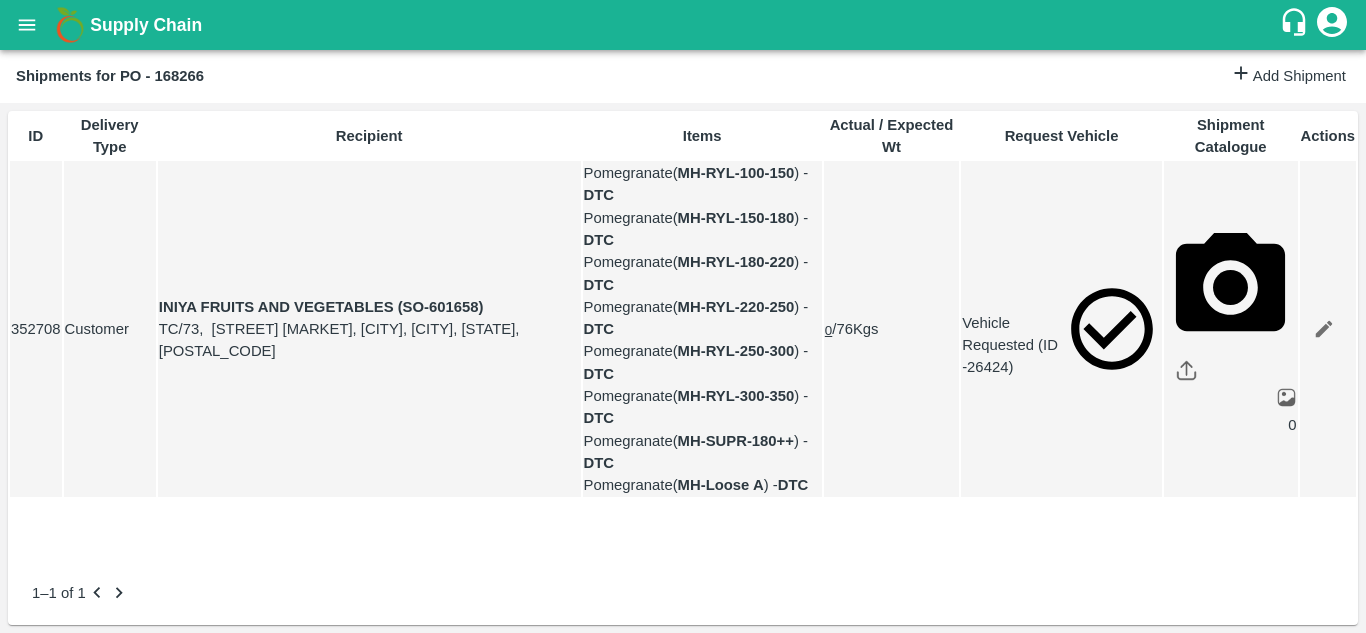 click on "Purchase Orders" at bounding box center (135, 738) 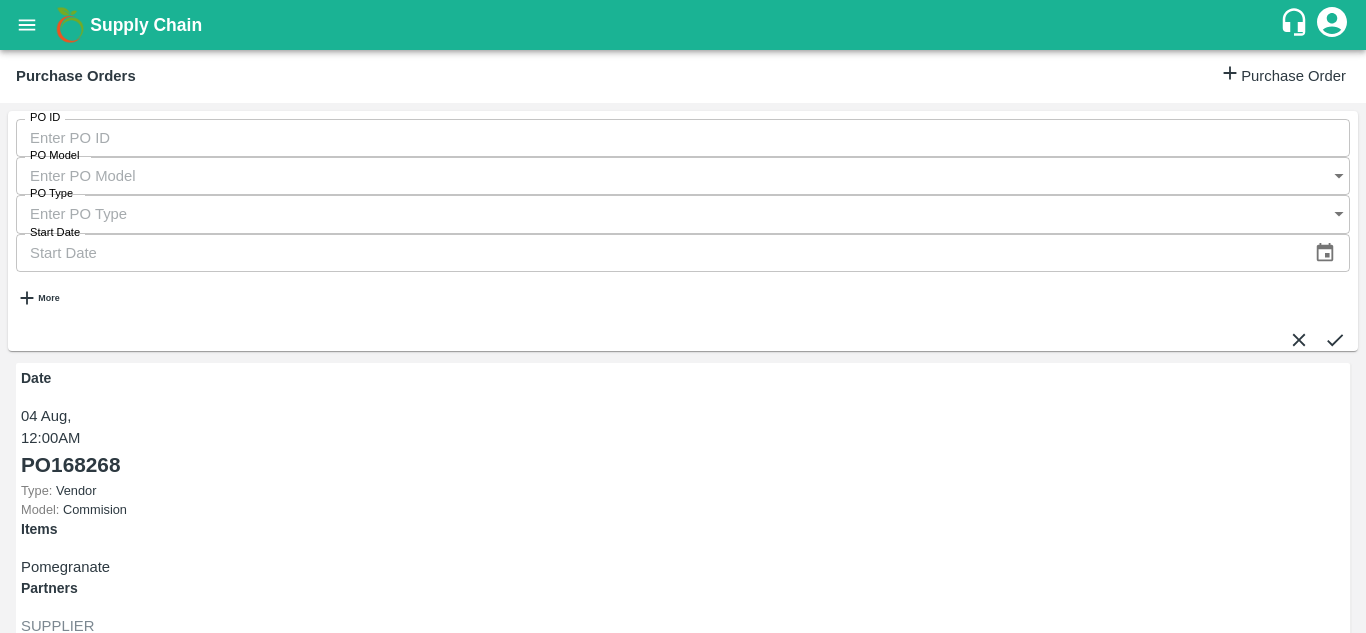 scroll, scrollTop: 0, scrollLeft: 0, axis: both 